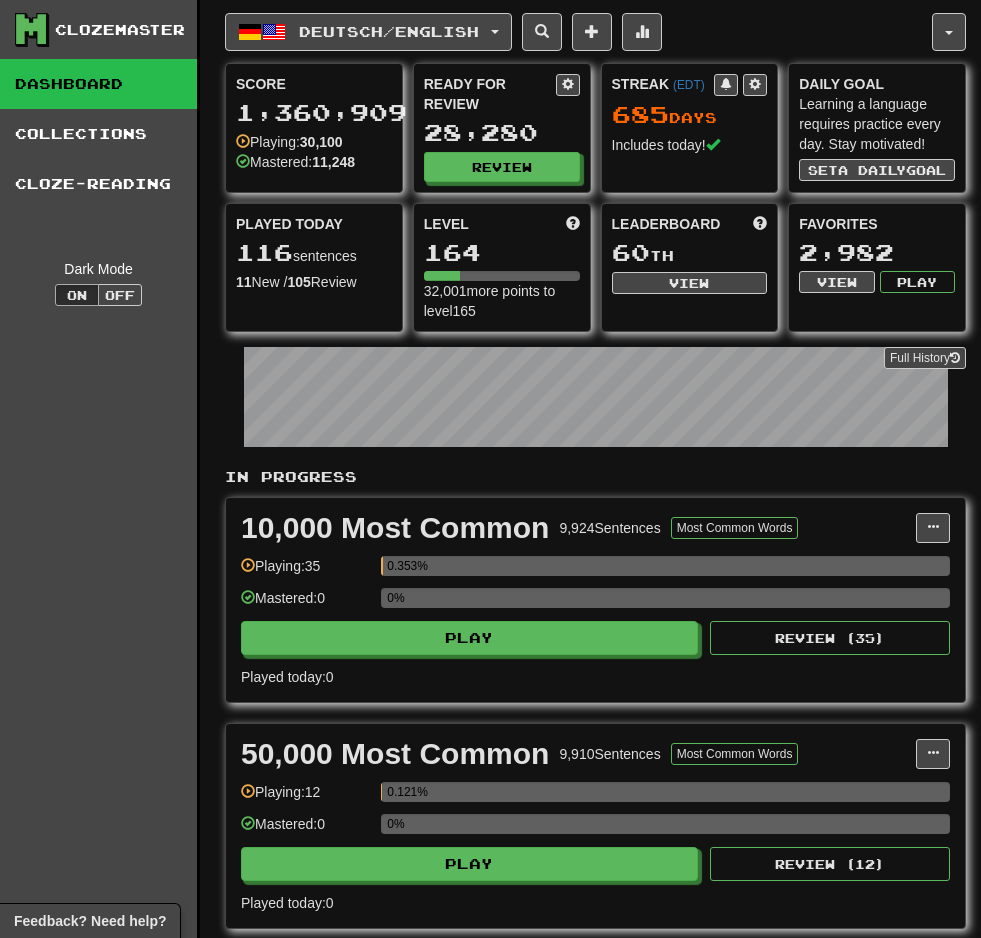 scroll, scrollTop: 0, scrollLeft: 0, axis: both 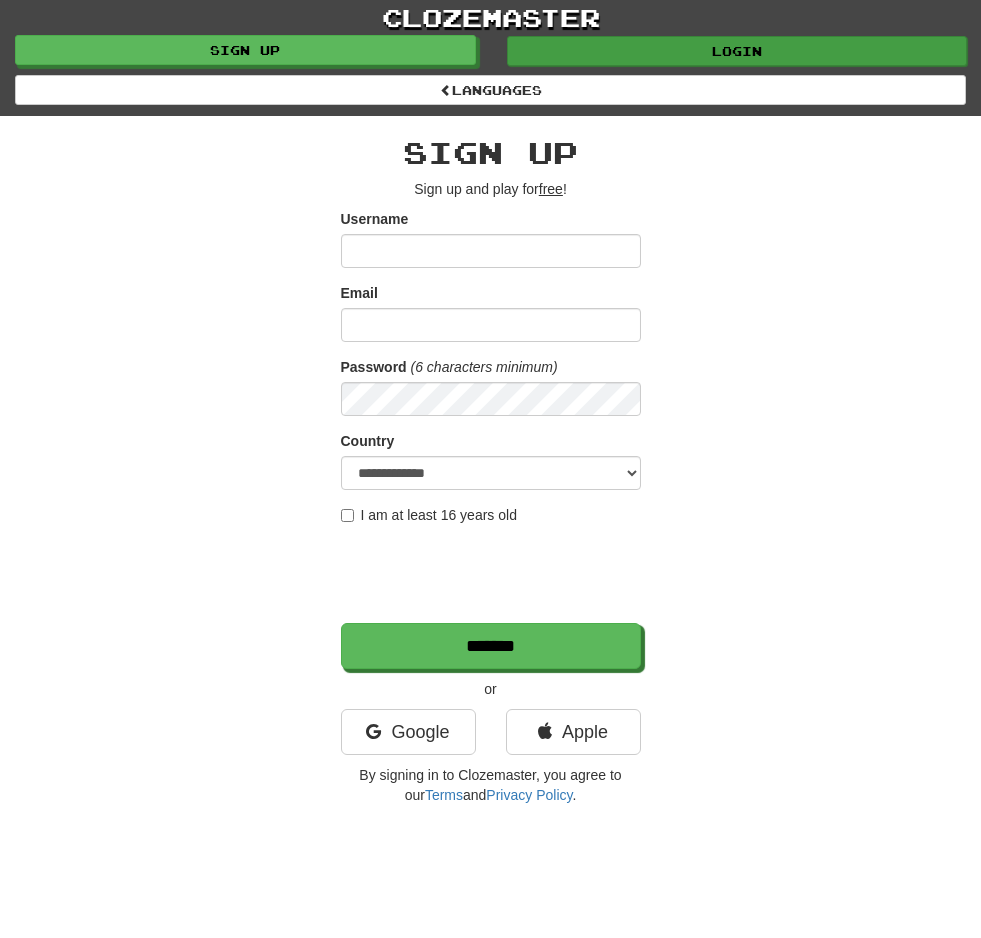 type on "**********" 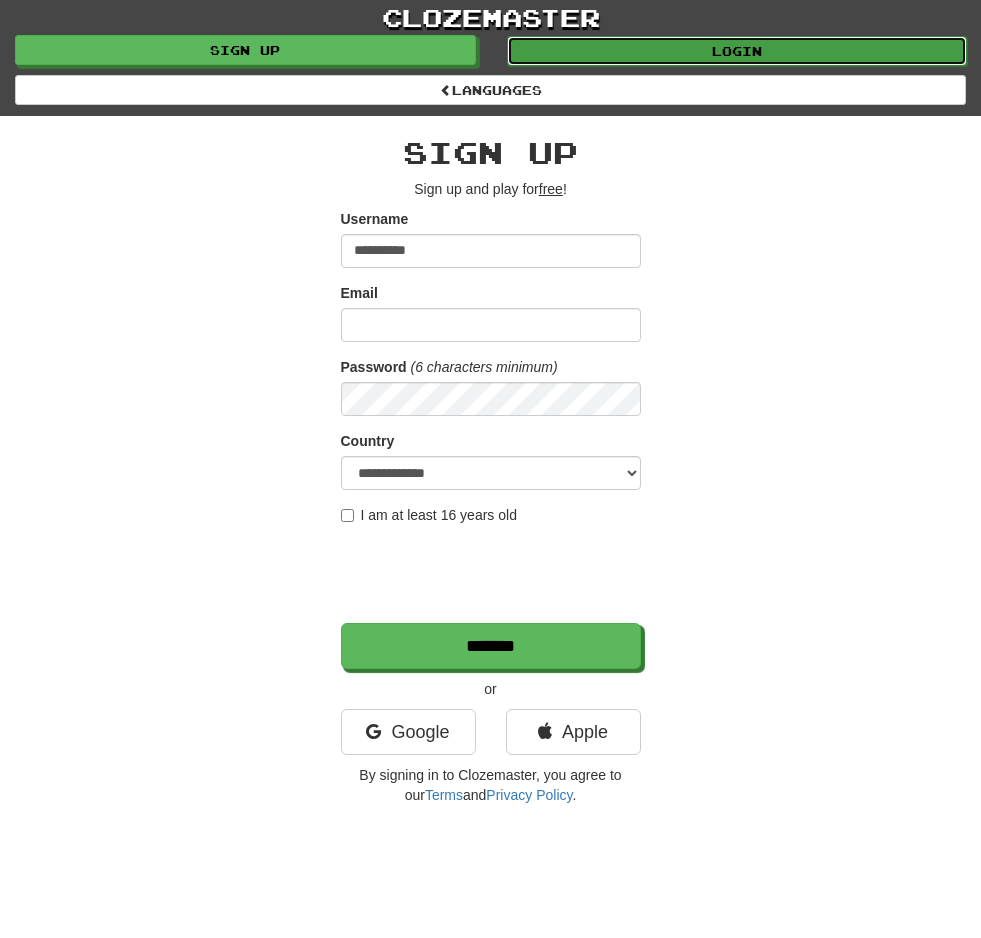 click on "Login" at bounding box center [737, 51] 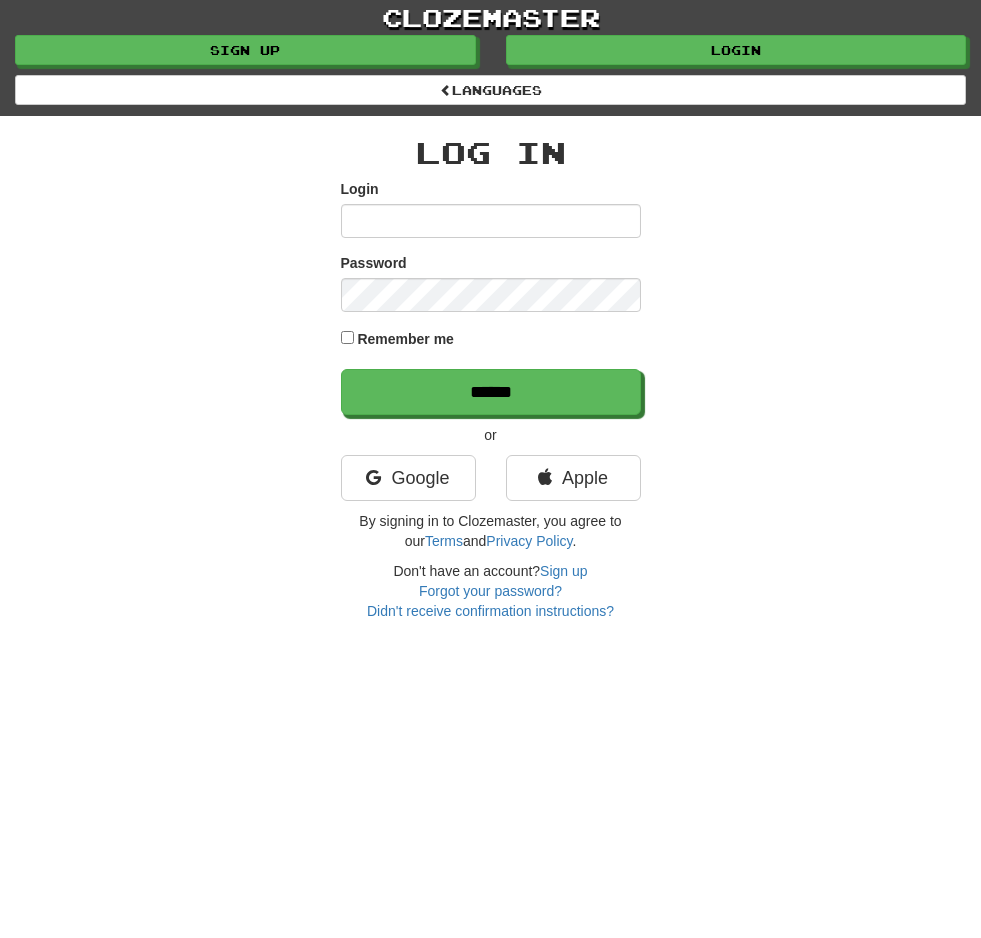 scroll, scrollTop: 0, scrollLeft: 0, axis: both 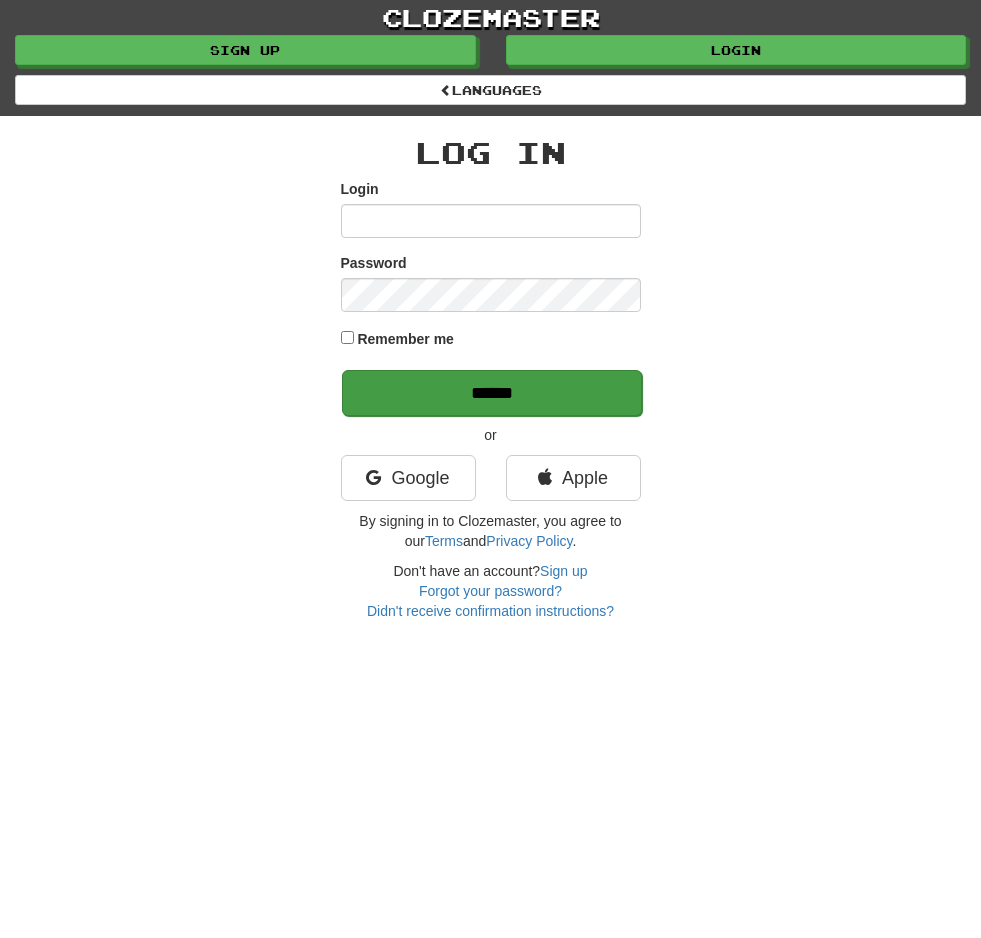 type on "**********" 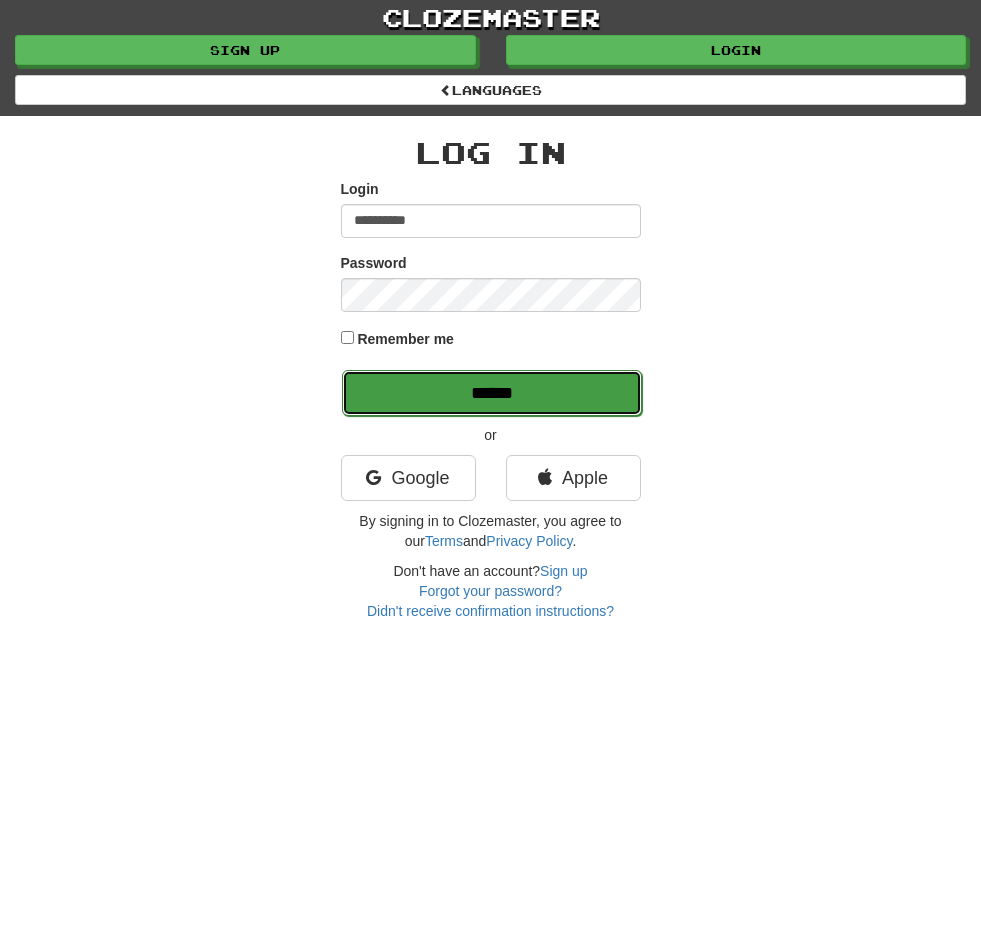 click on "******" at bounding box center (492, 393) 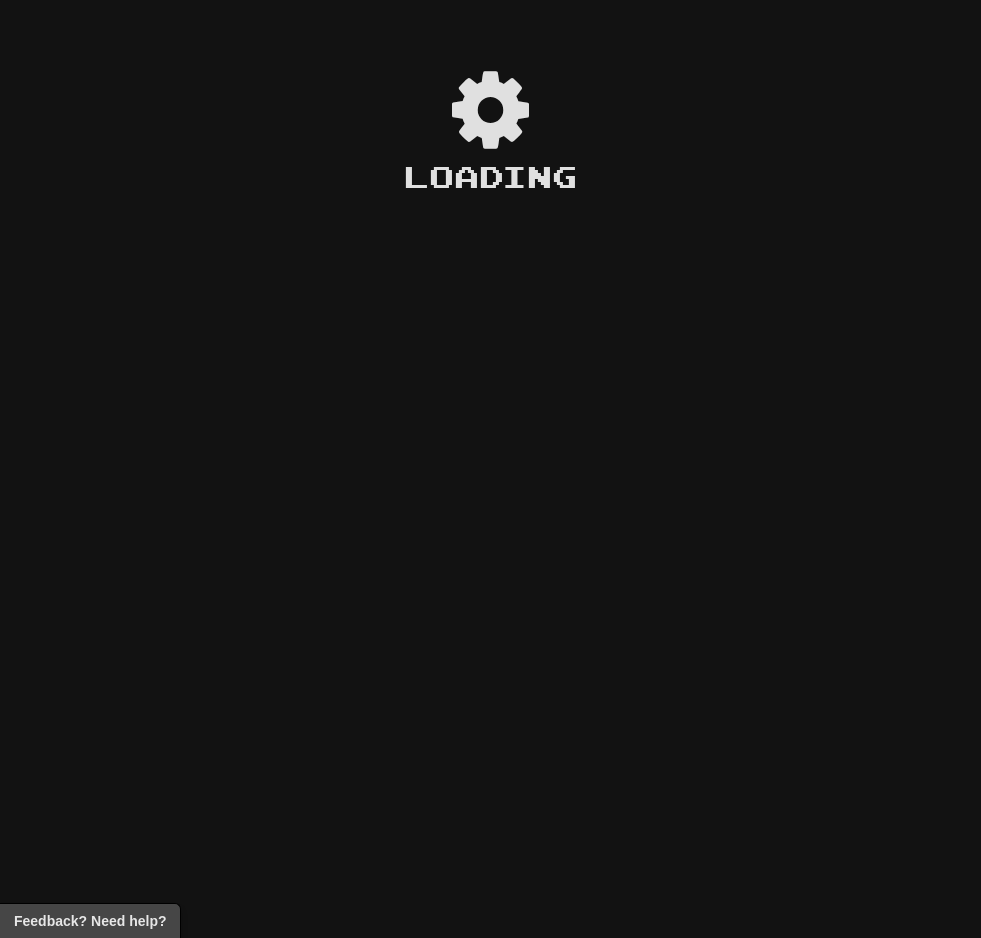 scroll, scrollTop: 0, scrollLeft: 0, axis: both 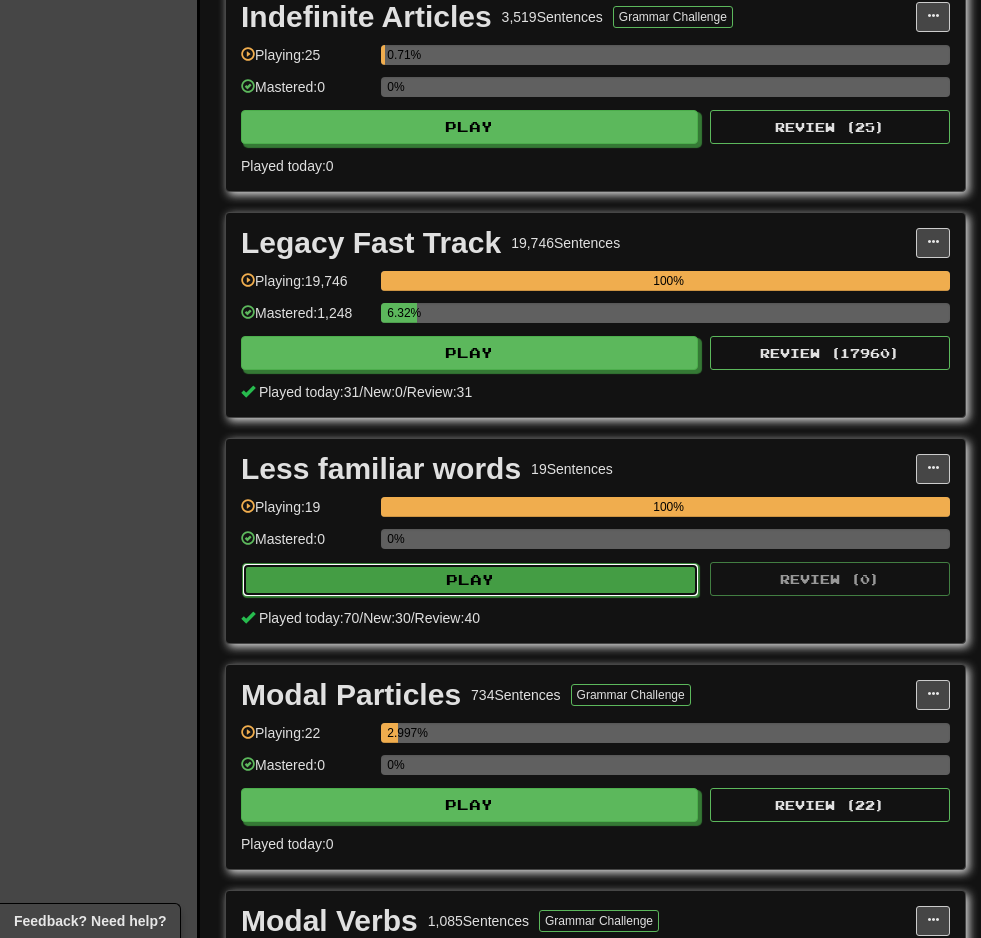 click on "Play" at bounding box center (470, 580) 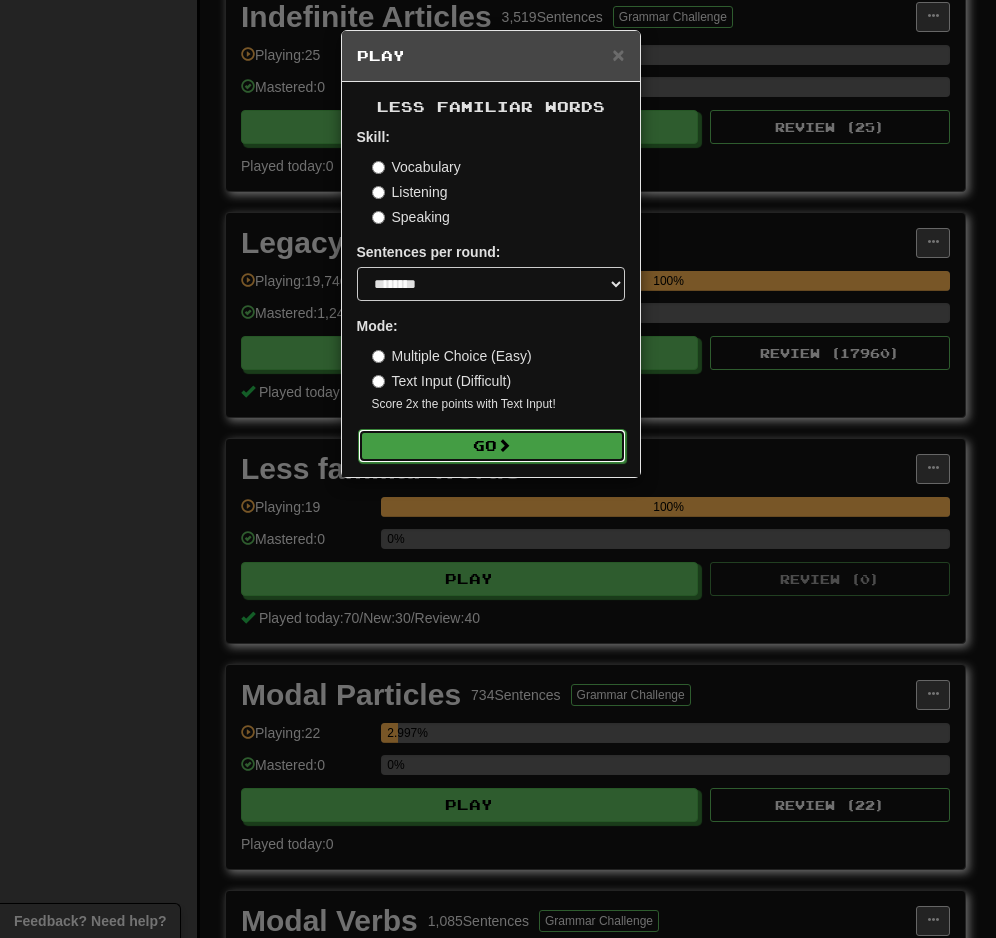 click on "Go" at bounding box center [492, 446] 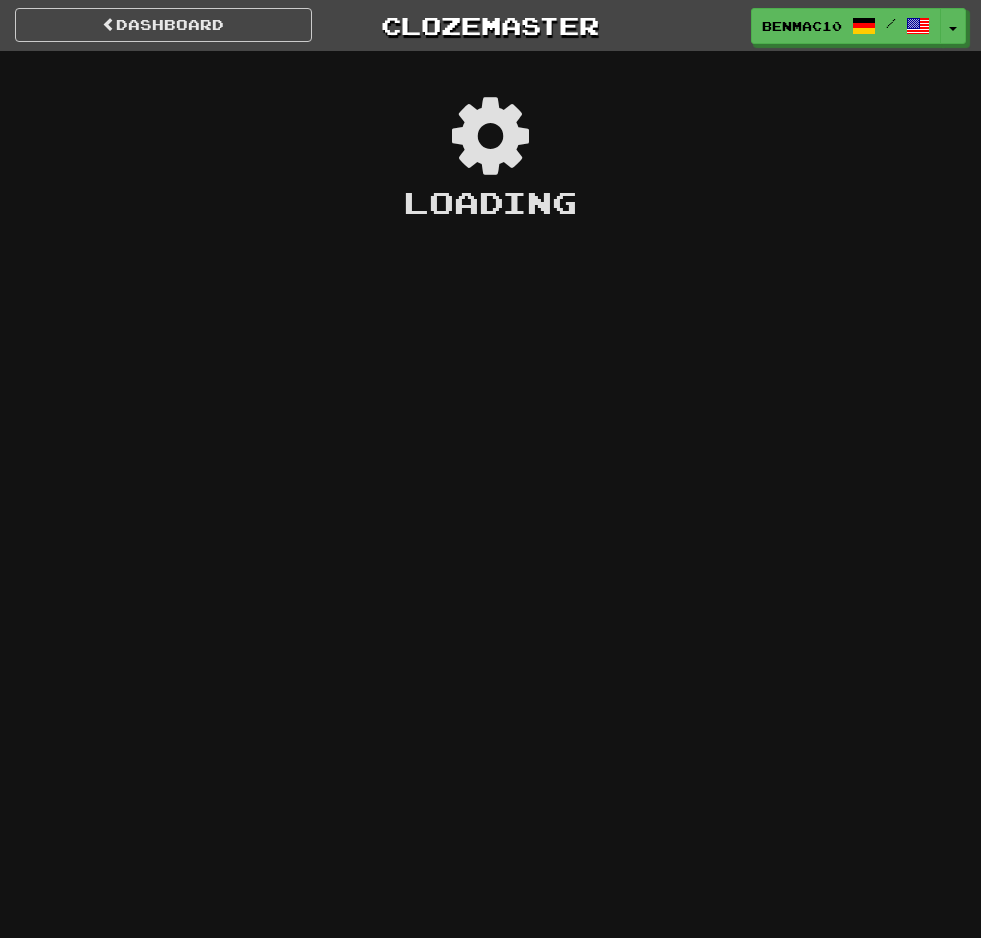 scroll, scrollTop: 0, scrollLeft: 0, axis: both 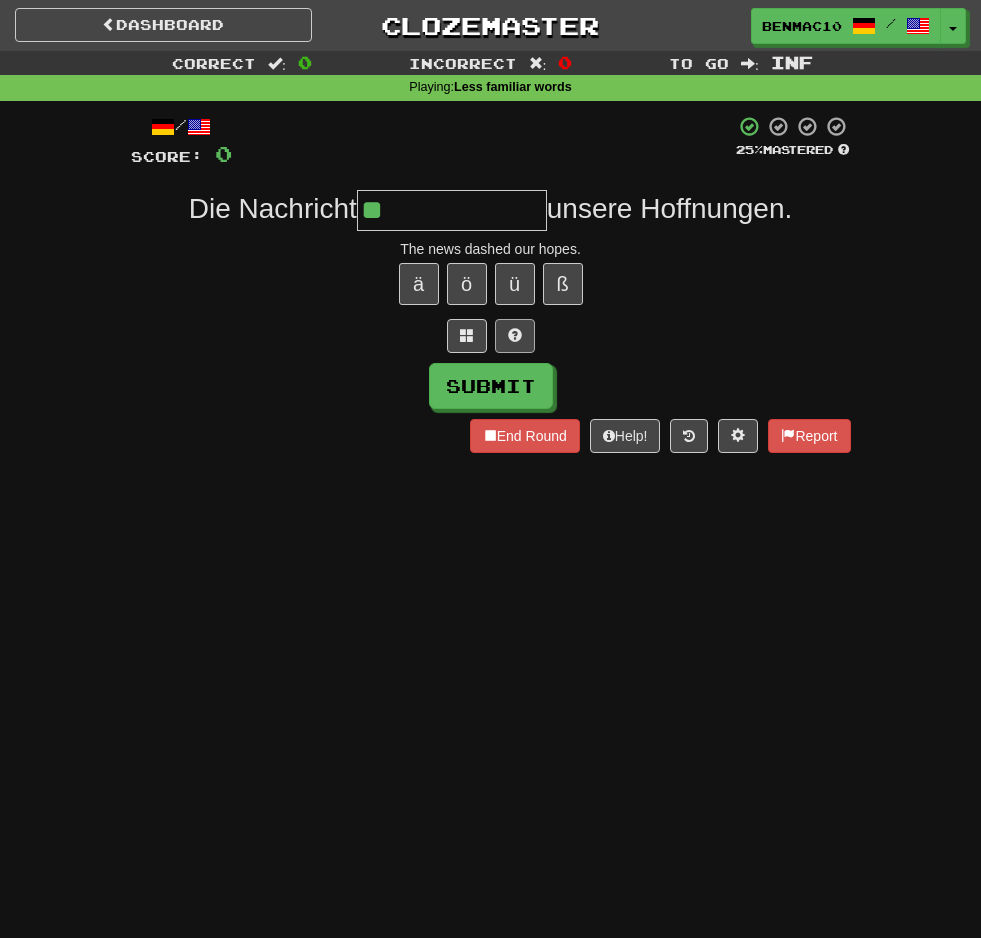 type on "*" 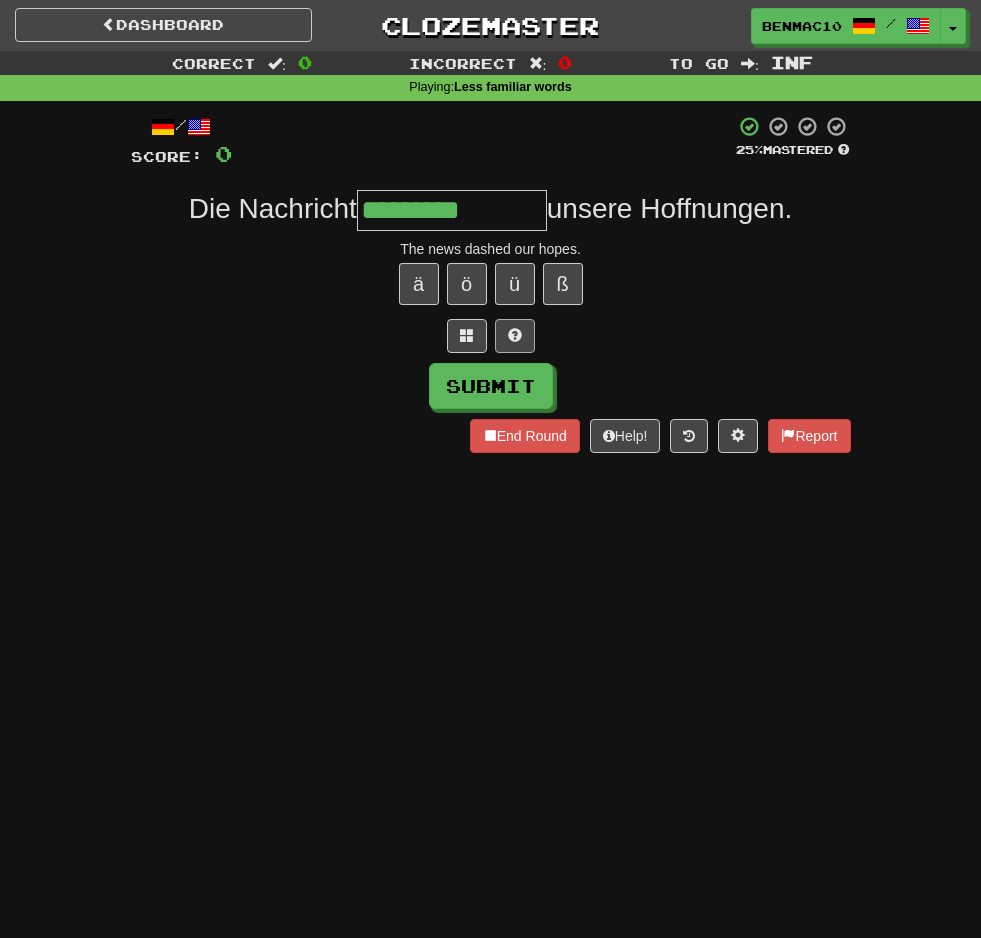 type on "*********" 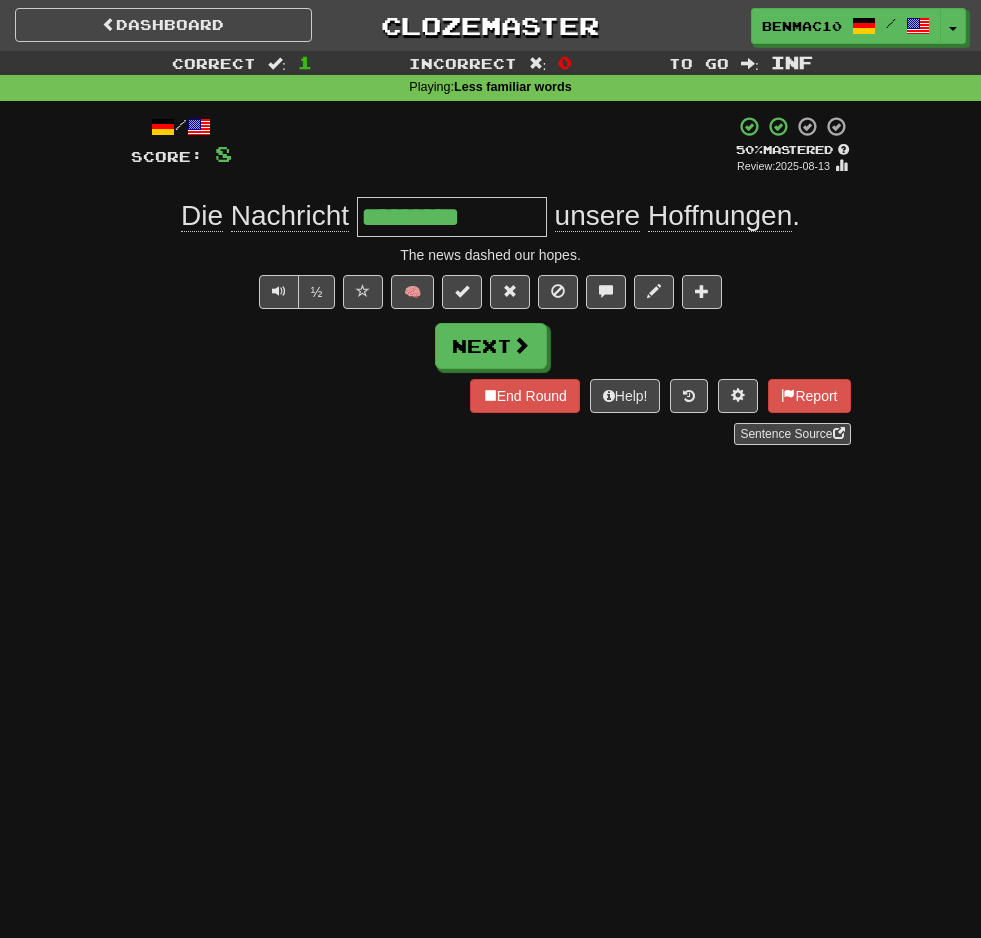 click on "+ 8" at bounding box center [483, 145] 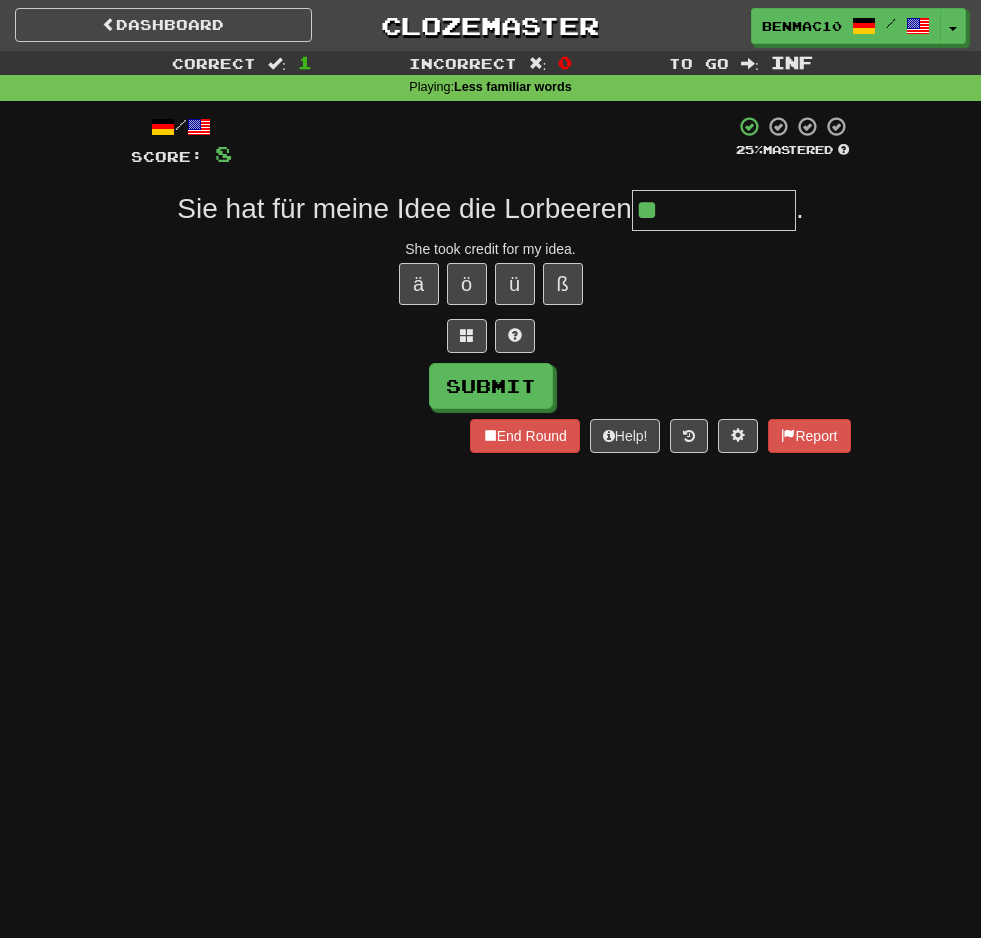 type on "*" 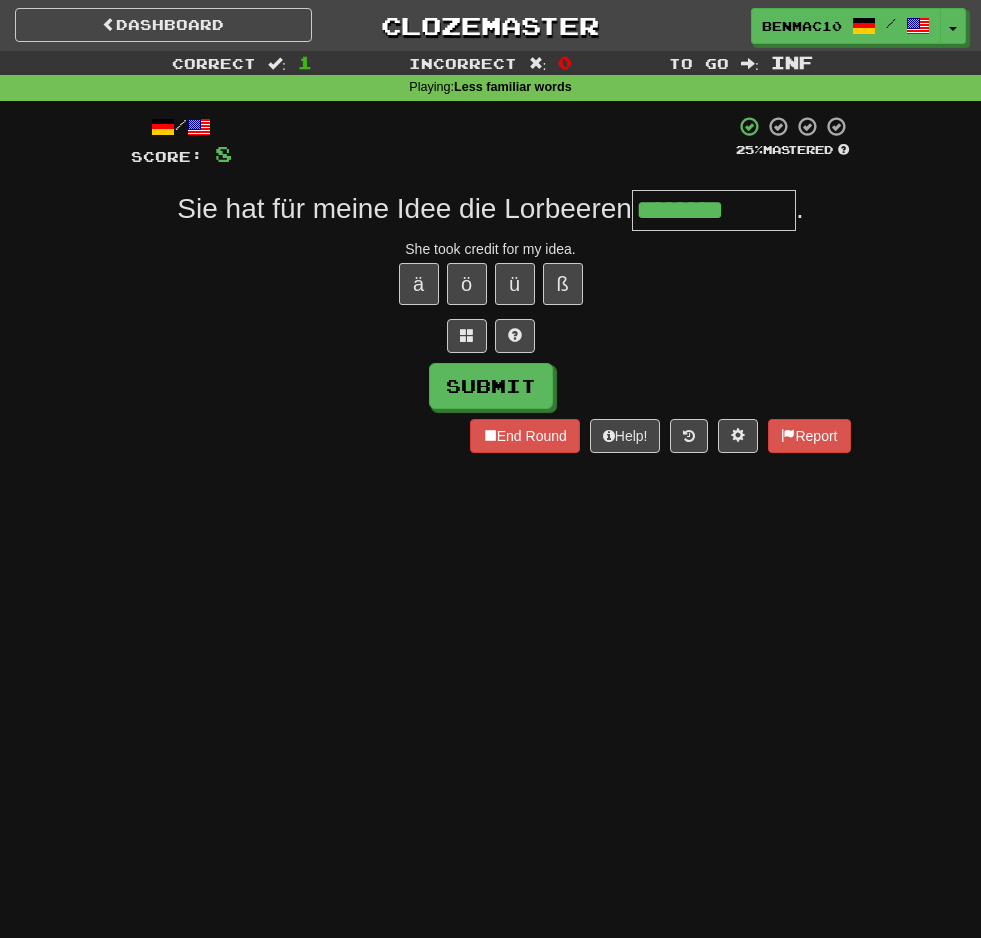 type on "********" 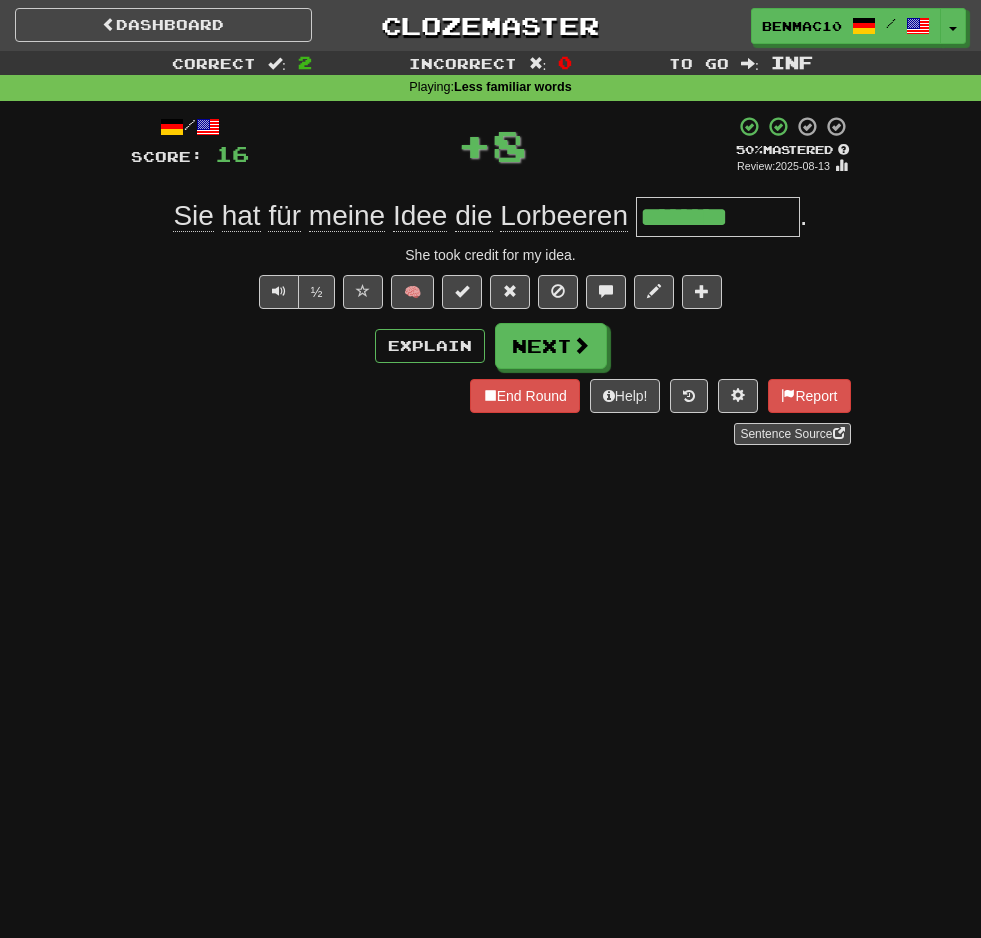 click on "Lorbeeren" 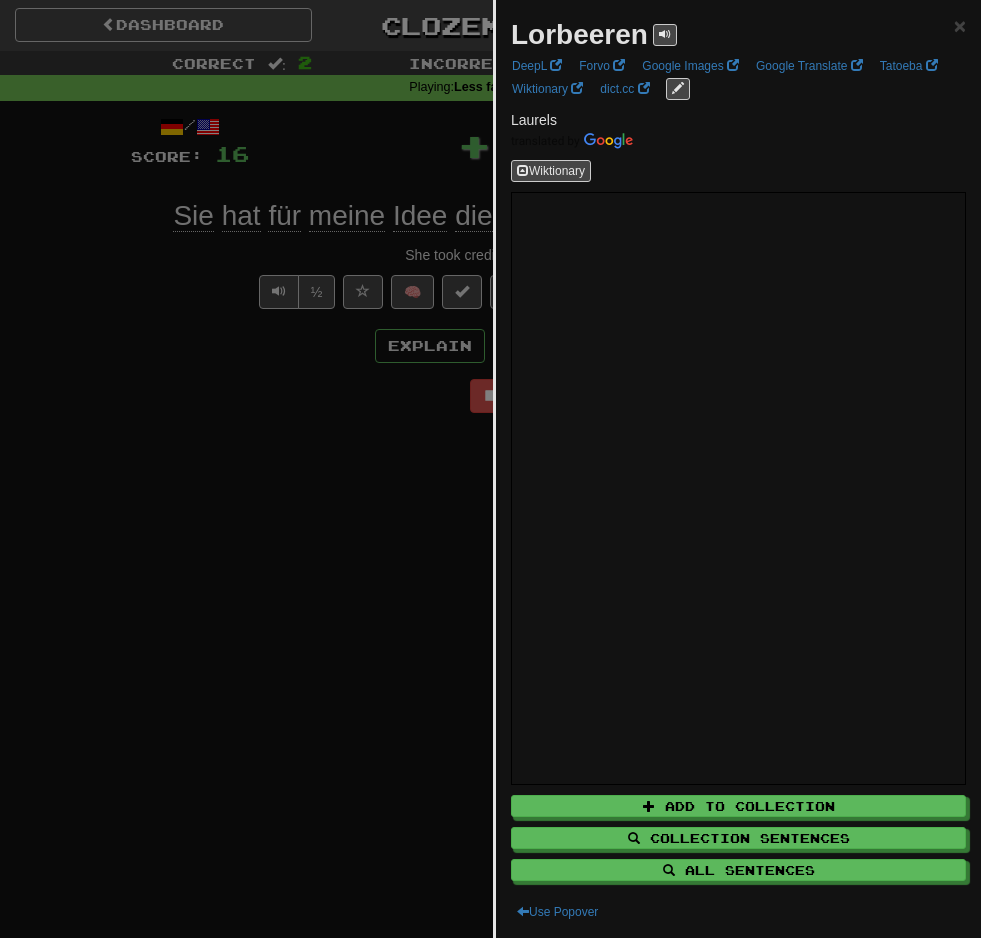 click at bounding box center (490, 469) 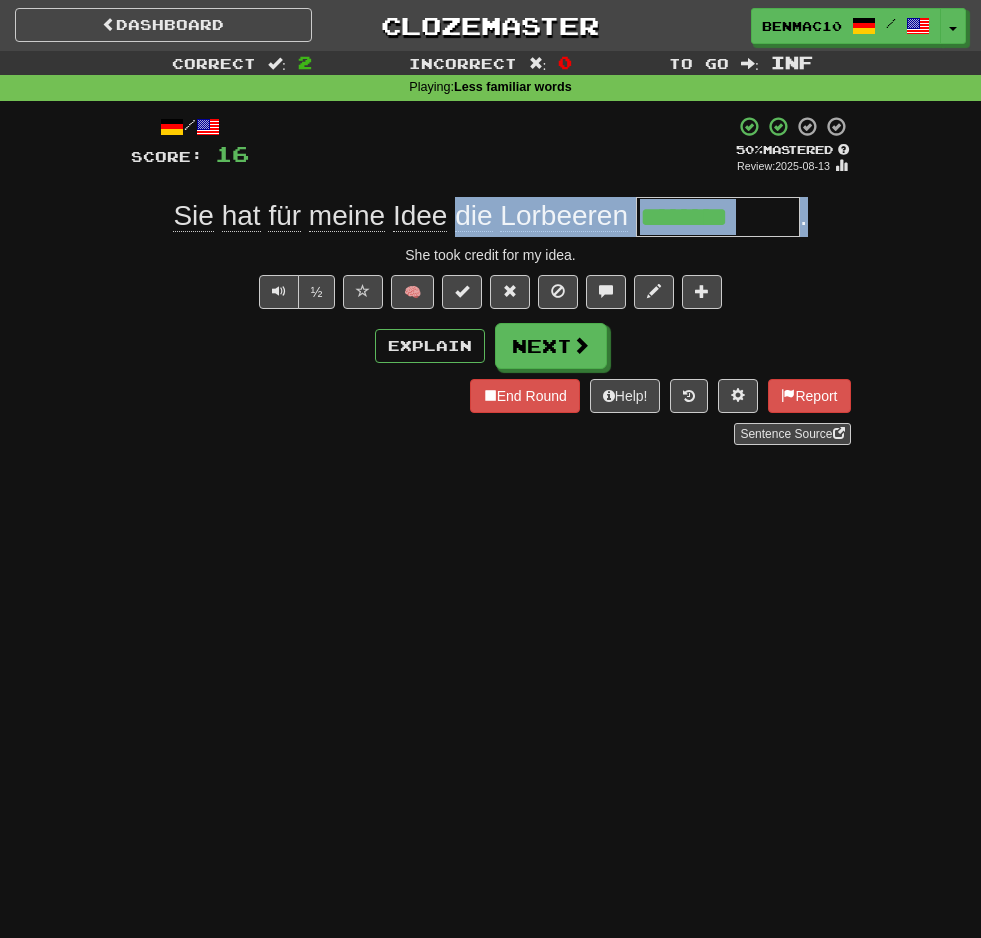 drag, startPoint x: 931, startPoint y: 232, endPoint x: 487, endPoint y: 237, distance: 444.02814 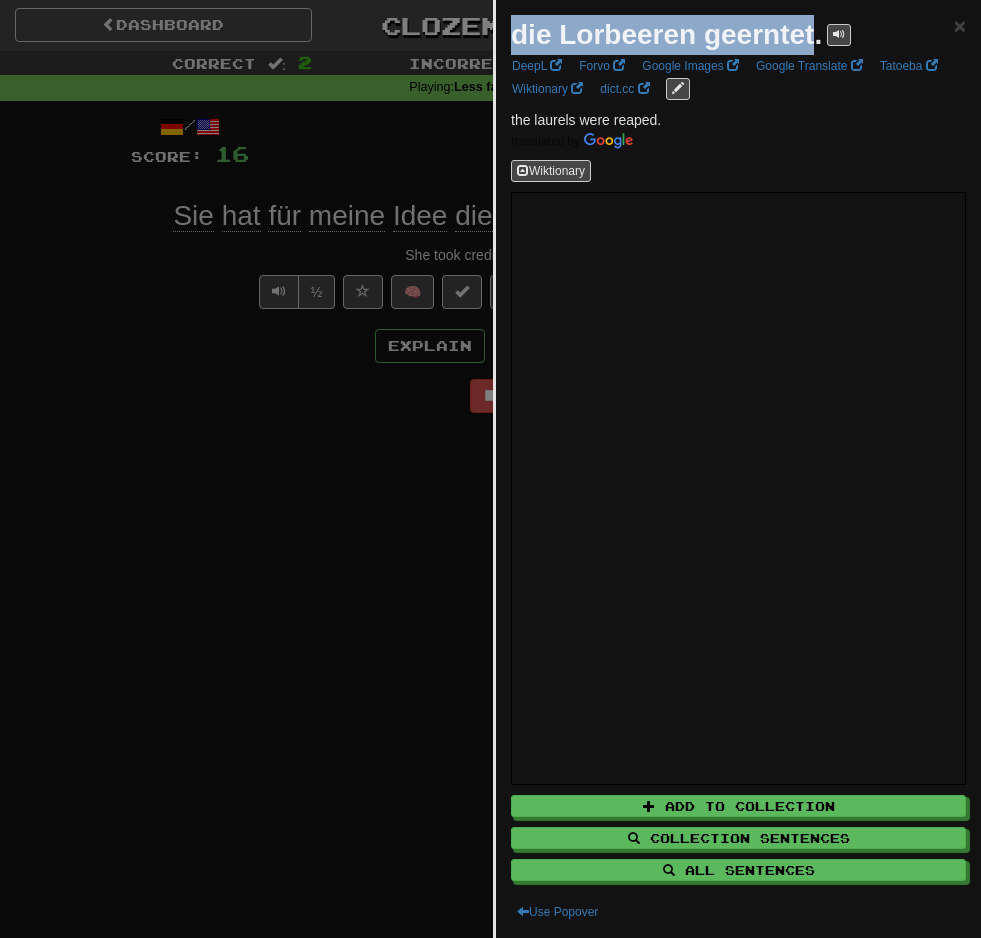 drag, startPoint x: 817, startPoint y: 37, endPoint x: 501, endPoint y: 34, distance: 316.01425 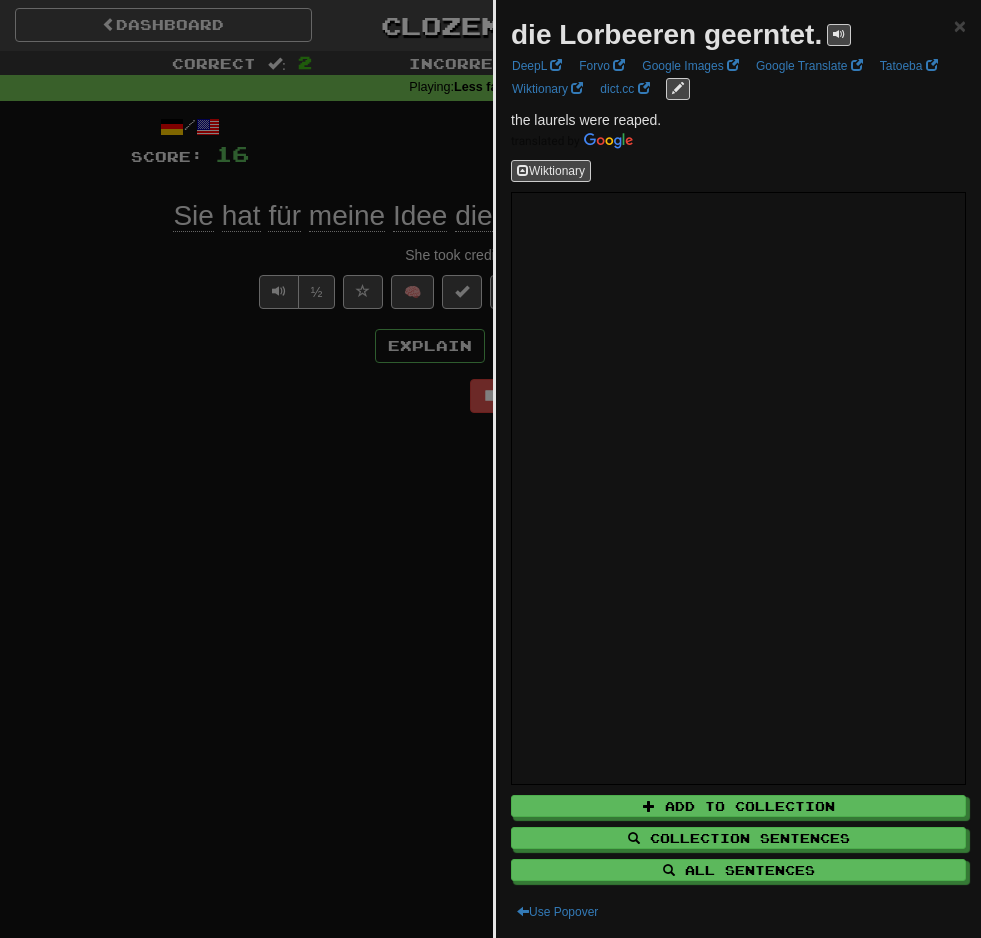 click at bounding box center [490, 469] 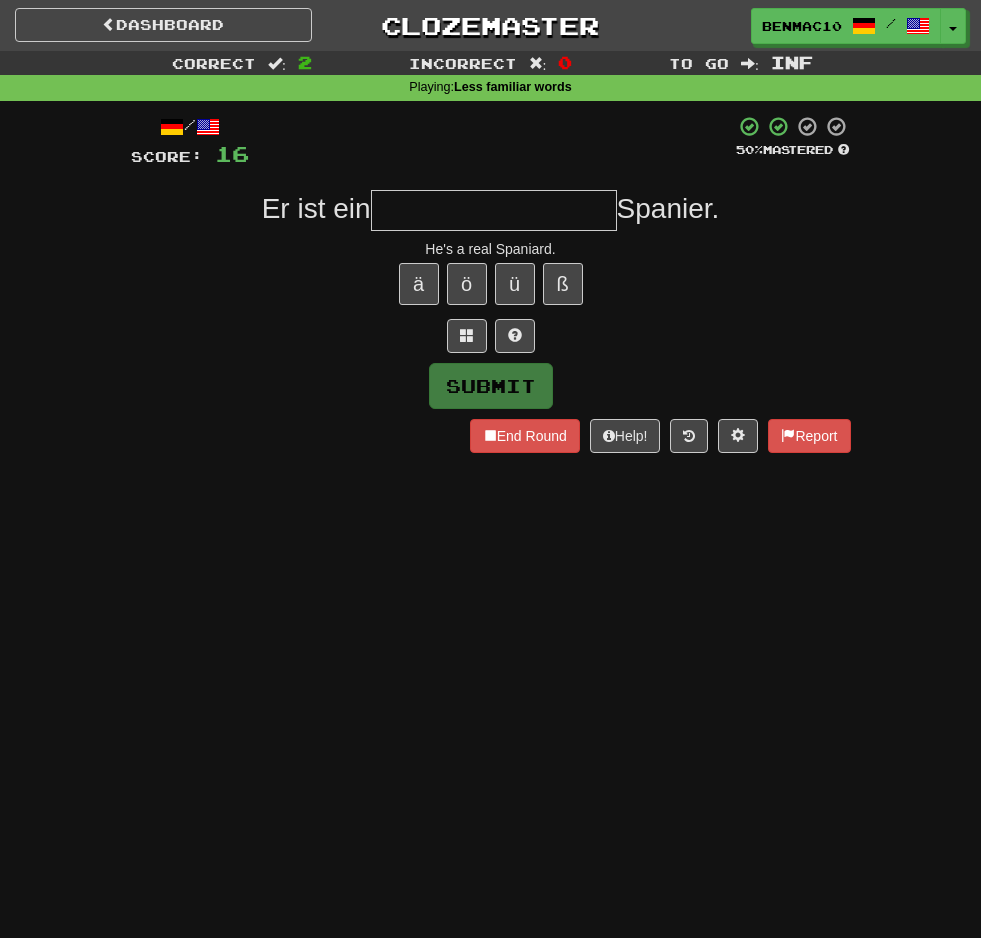 type on "*" 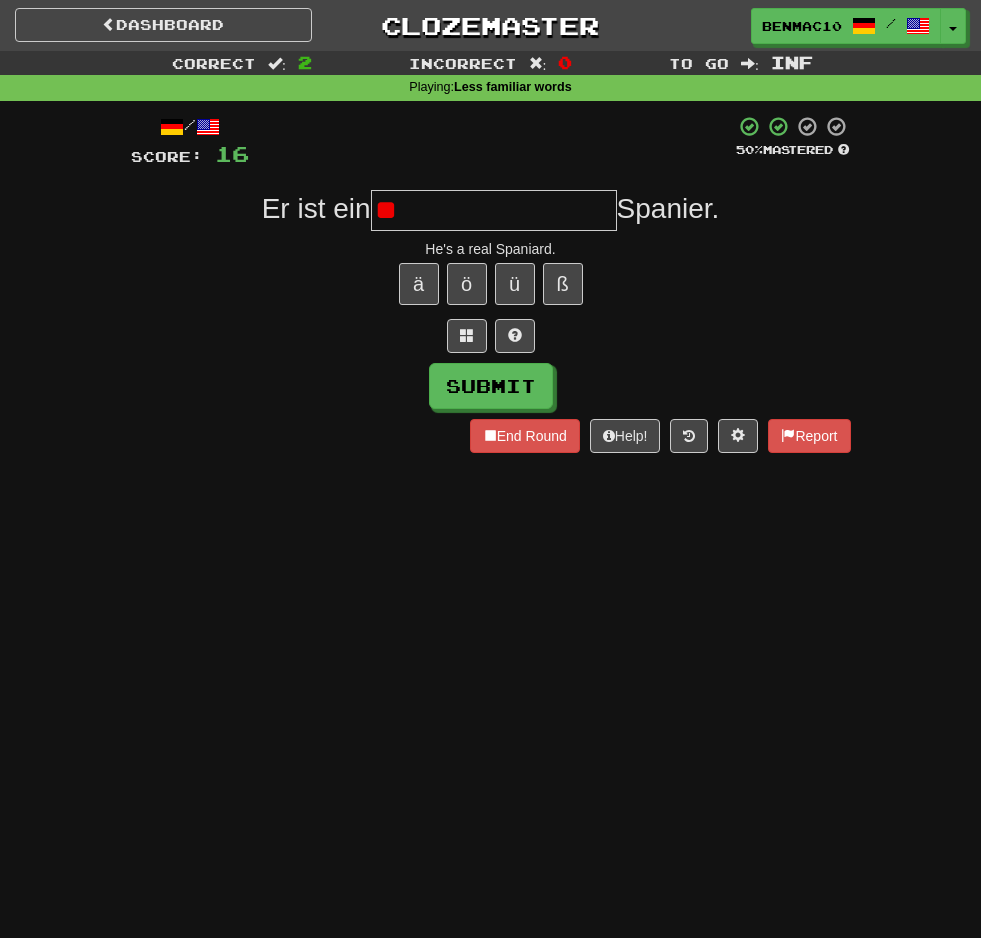 type on "*" 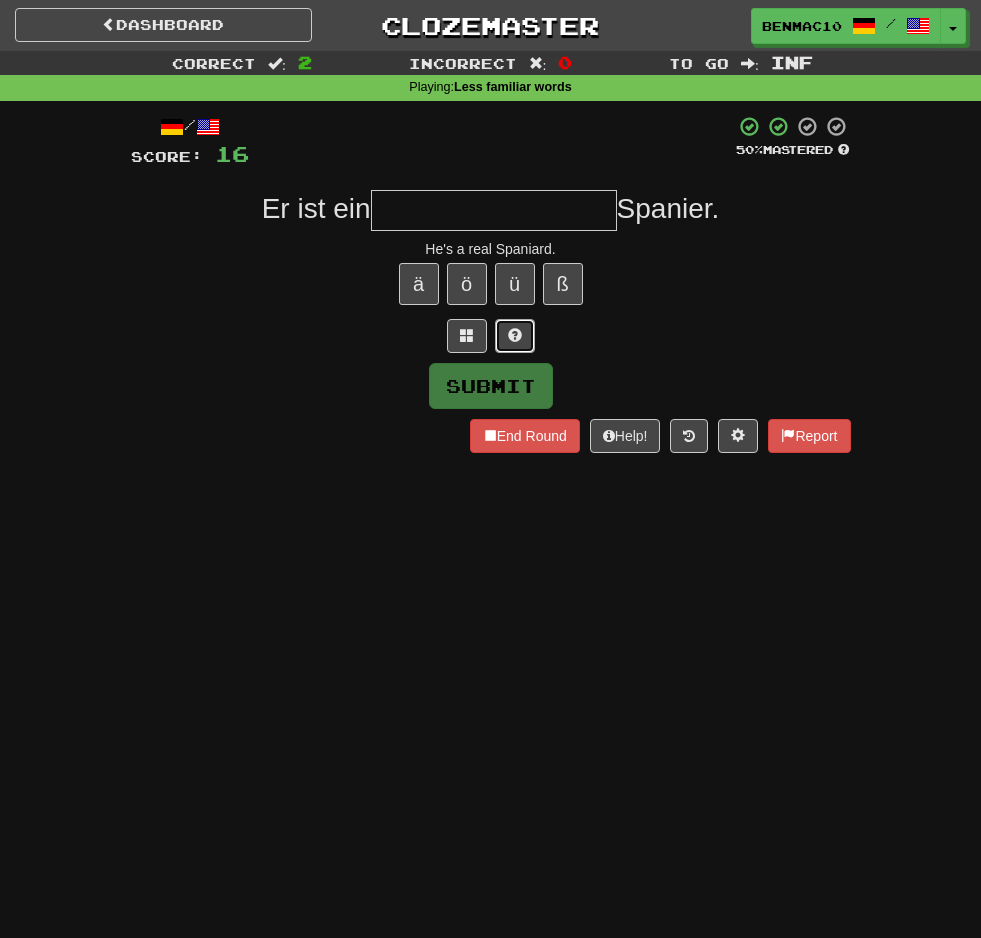 click at bounding box center [515, 336] 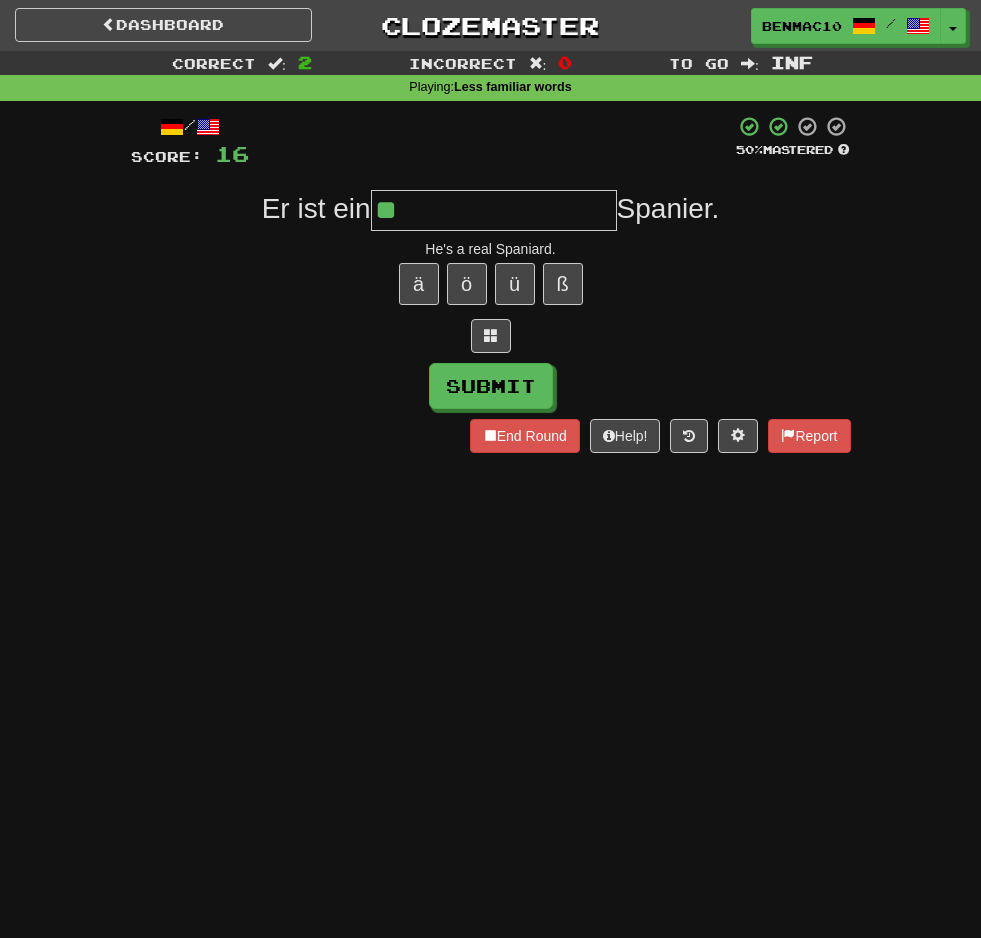 type on "*" 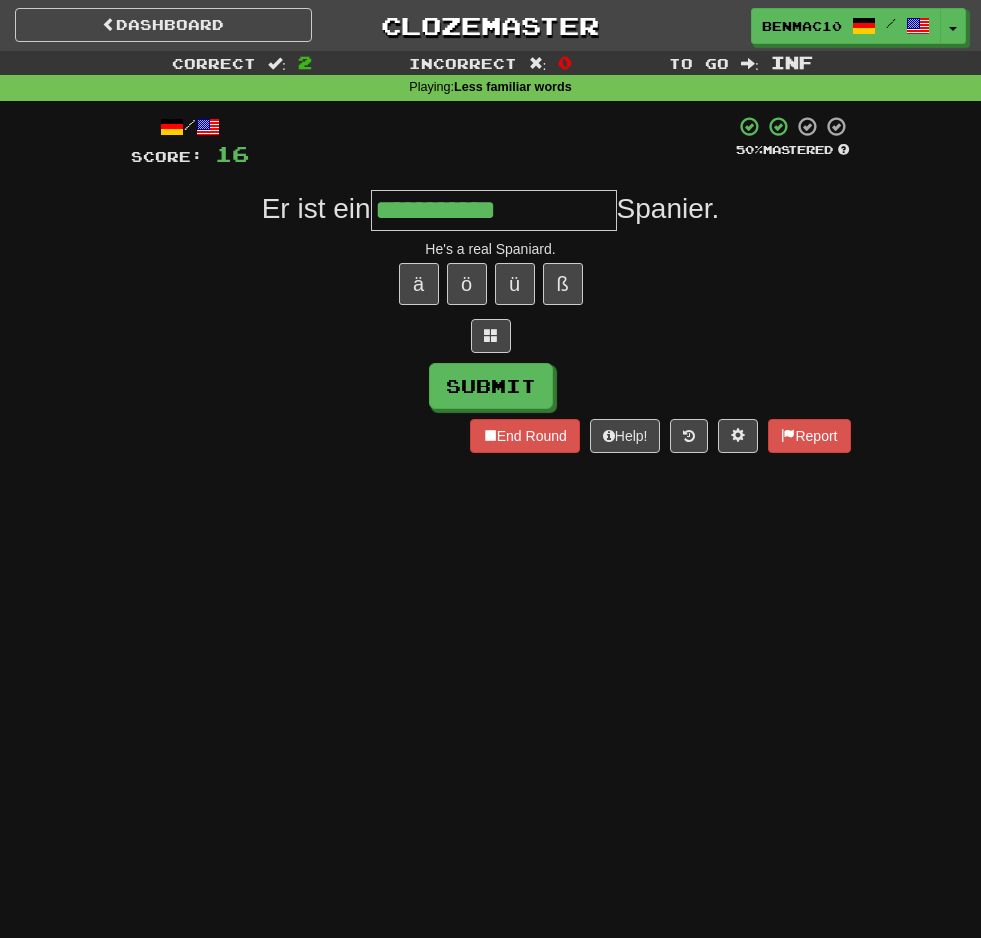 type on "**********" 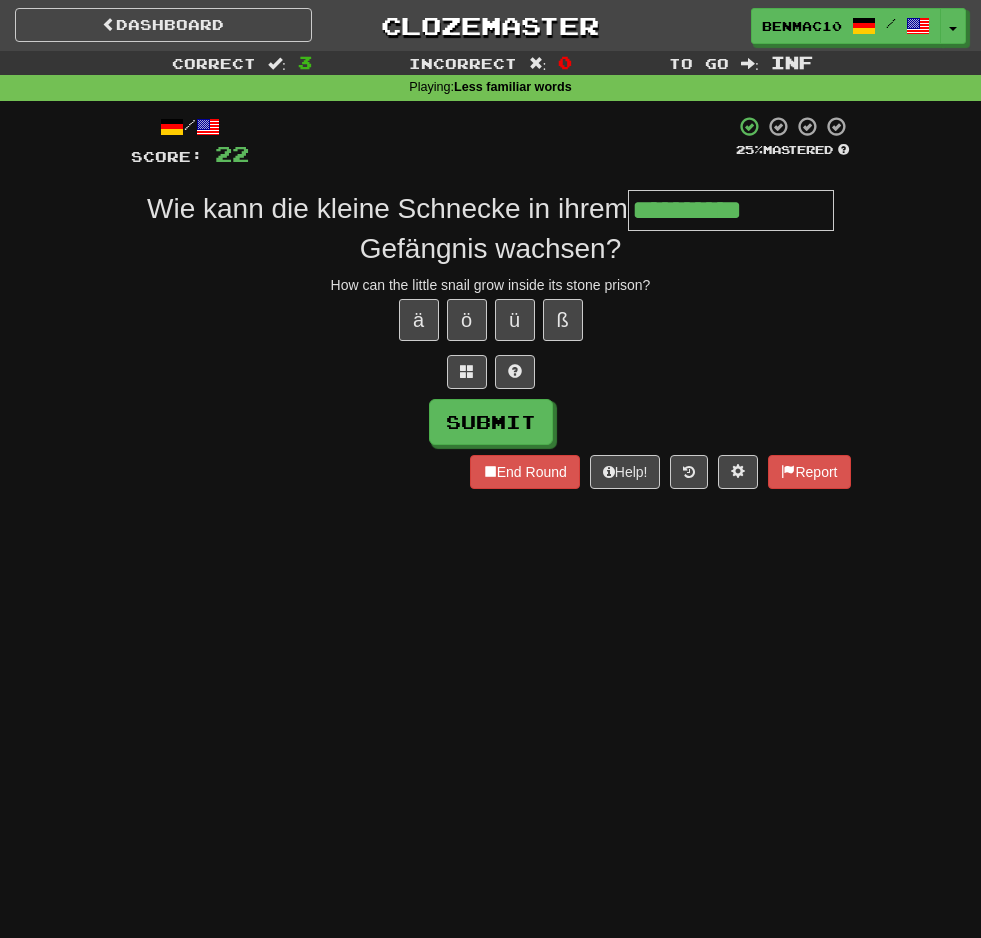 type on "**********" 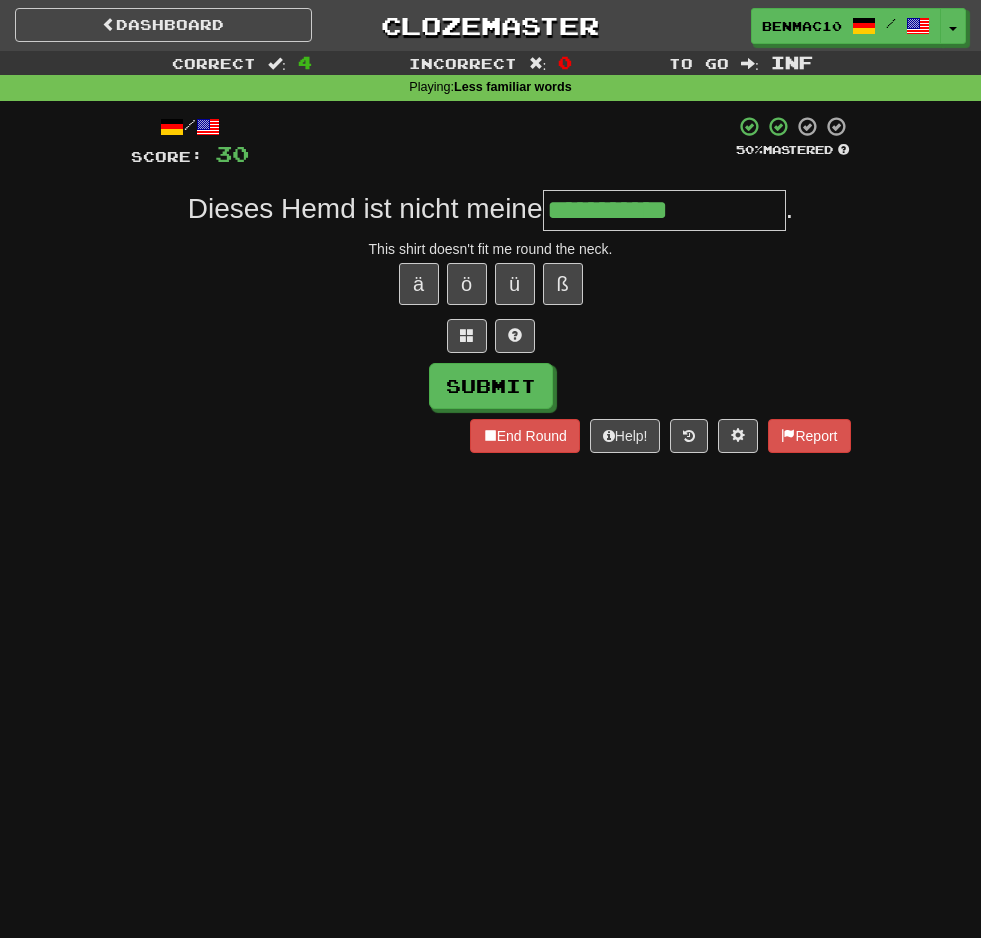 type on "**********" 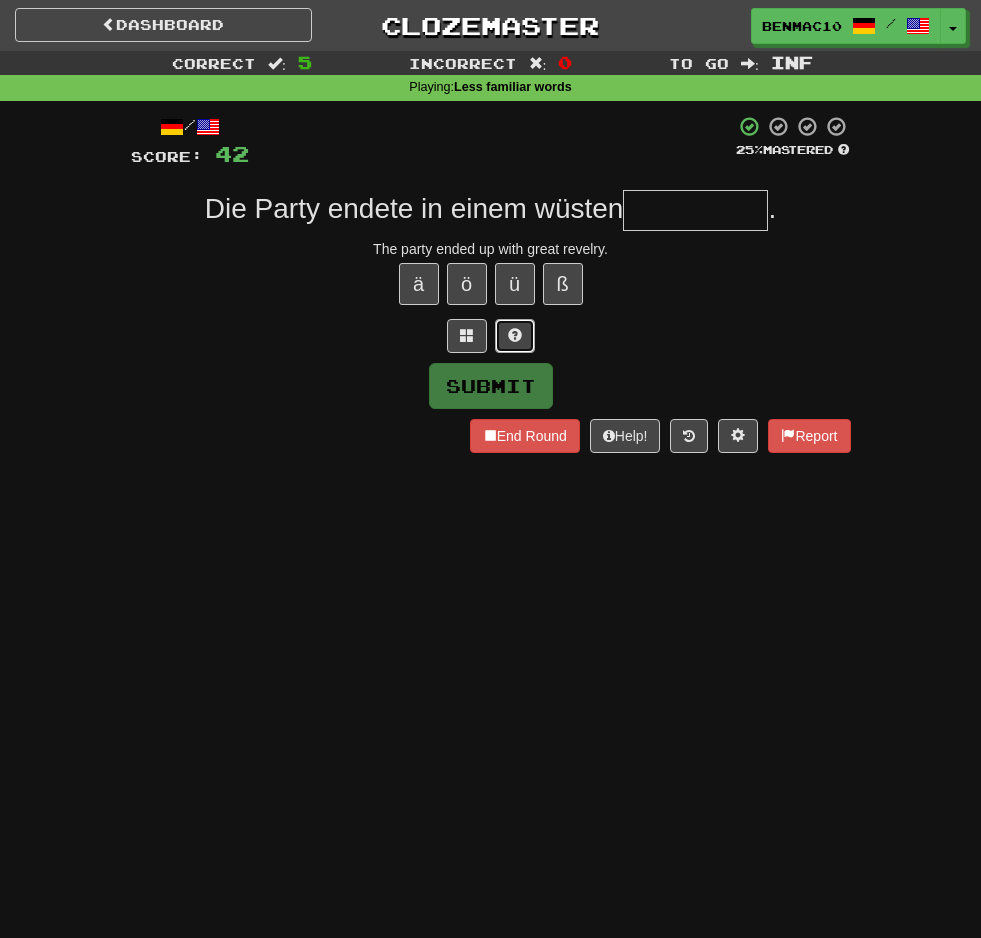click at bounding box center [515, 335] 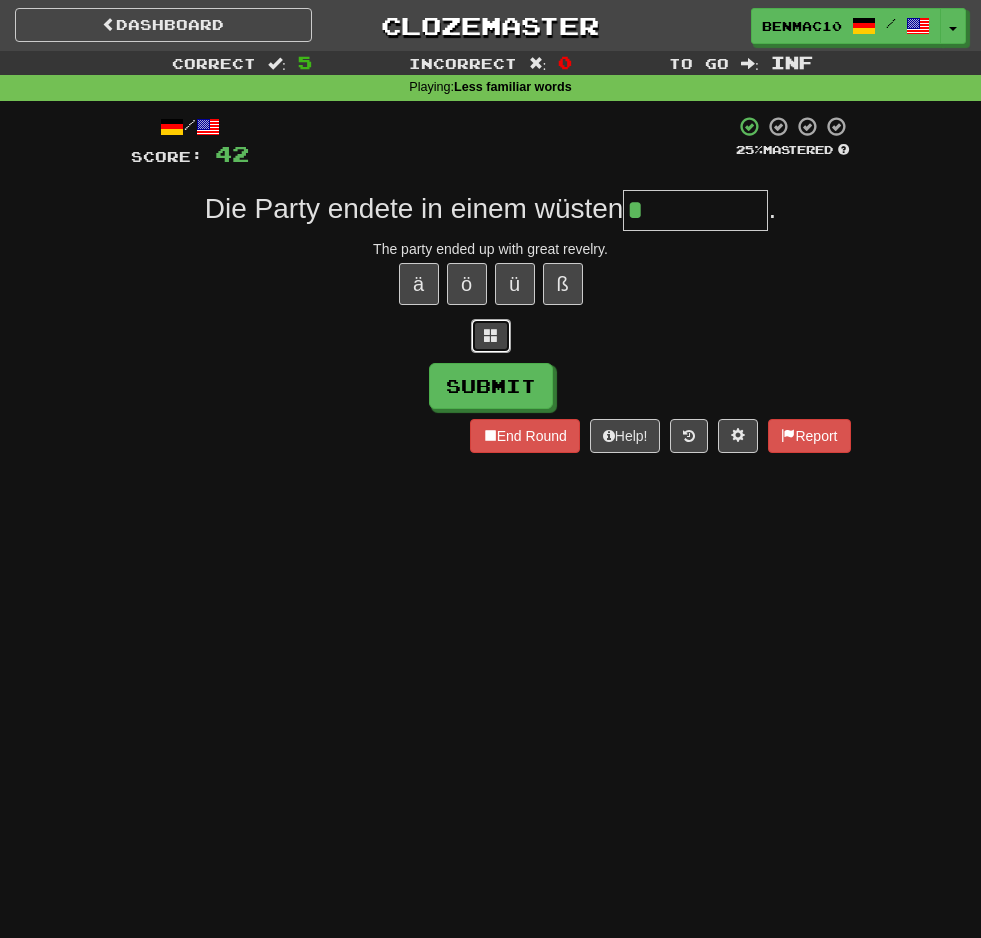 click at bounding box center [491, 336] 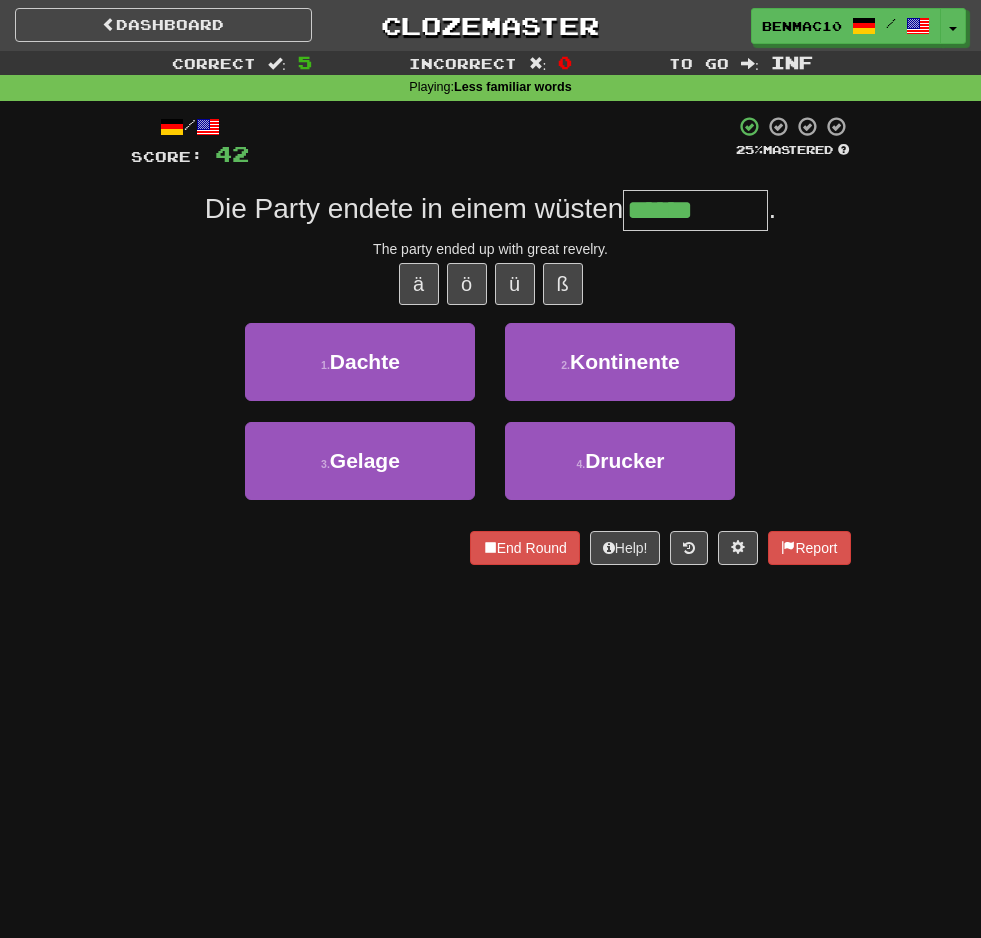 type on "******" 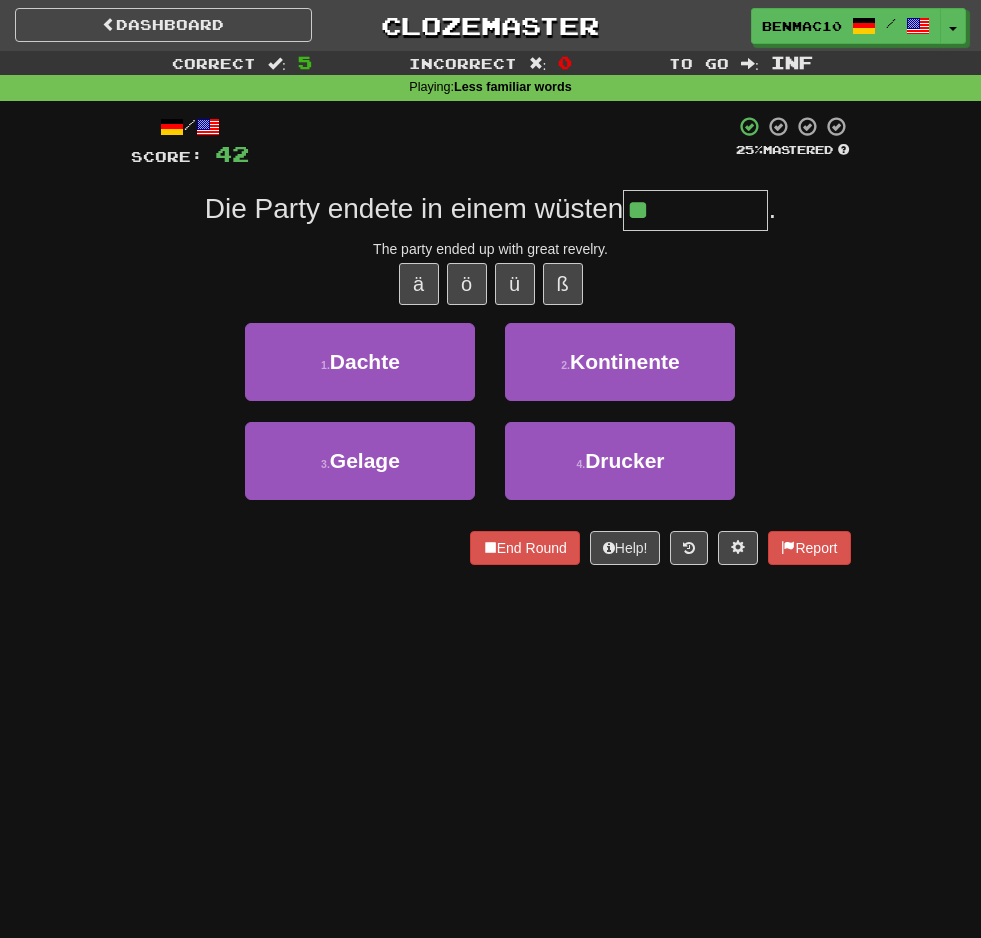 type on "*" 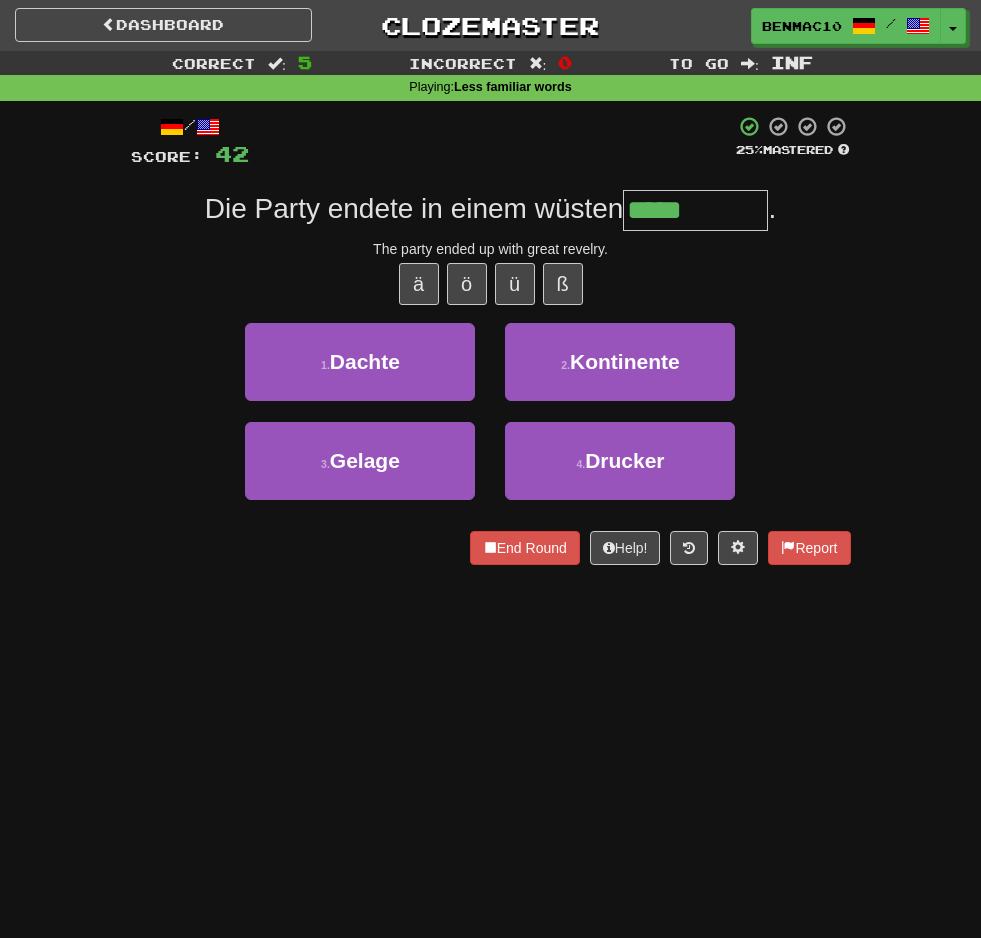 type on "******" 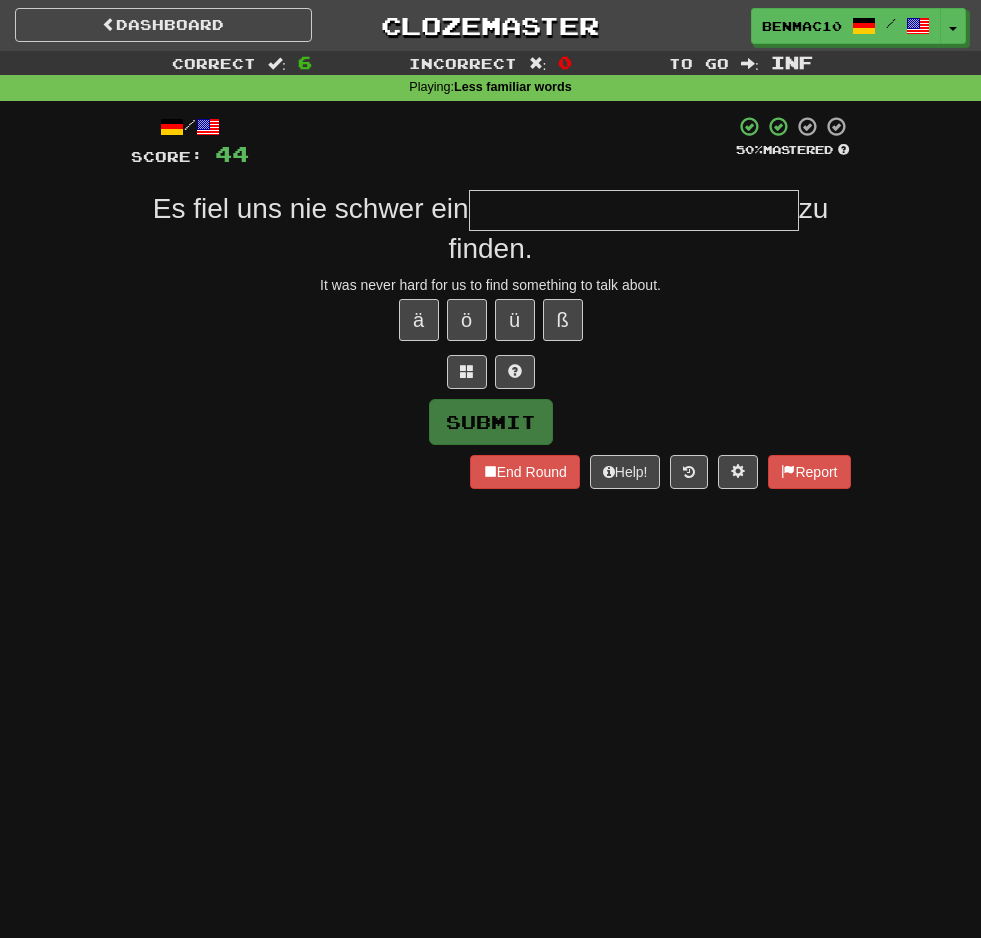 type on "*" 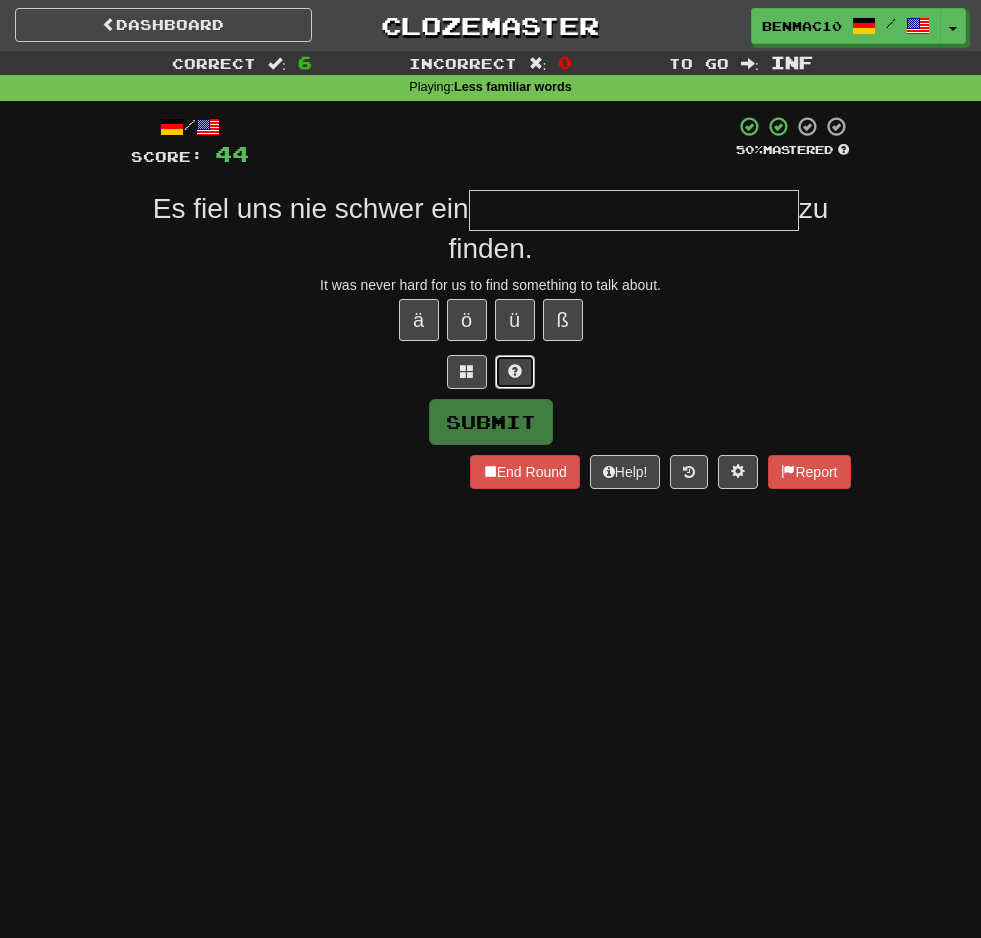 click at bounding box center (515, 372) 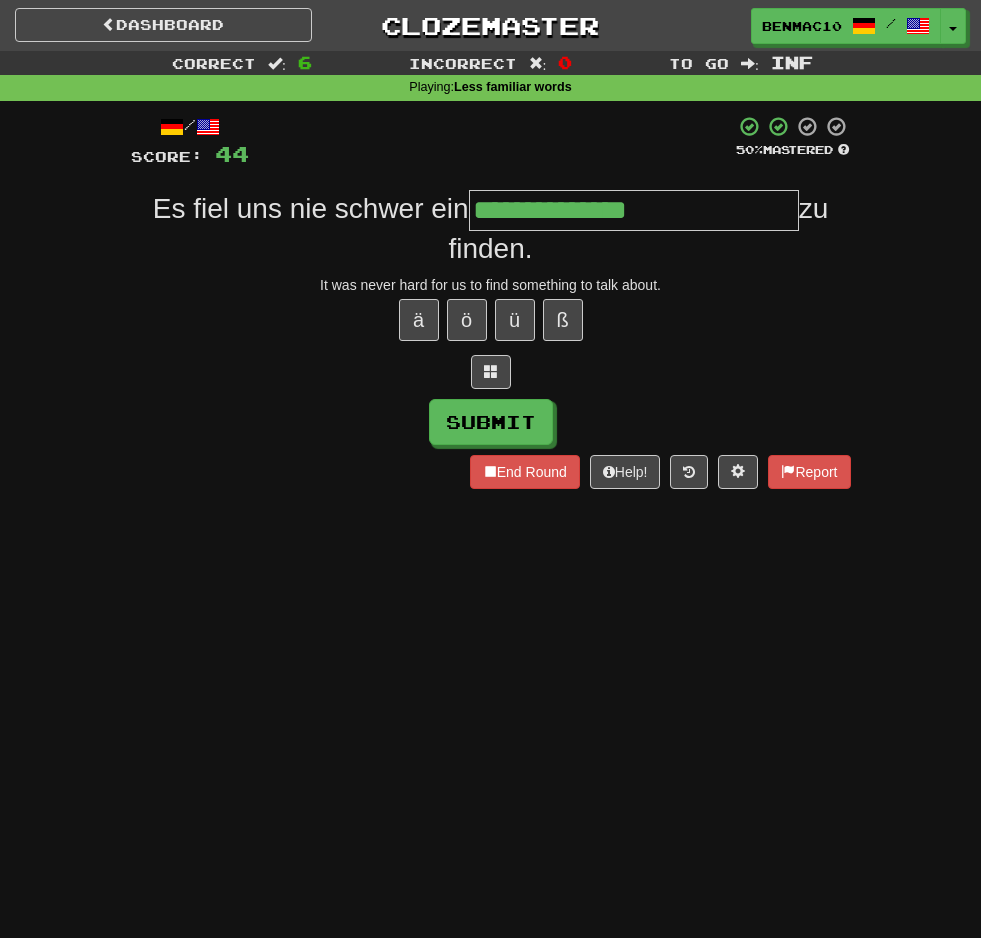 type on "**********" 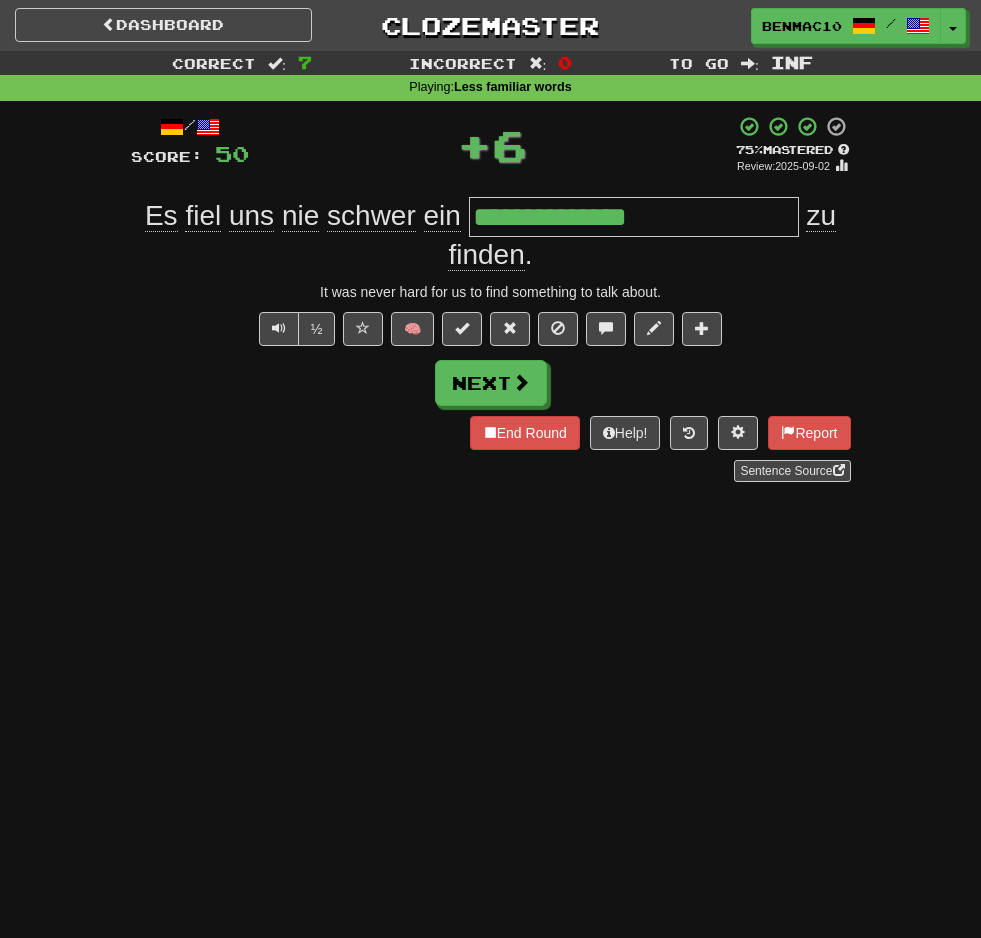 click on "Next" at bounding box center (491, 383) 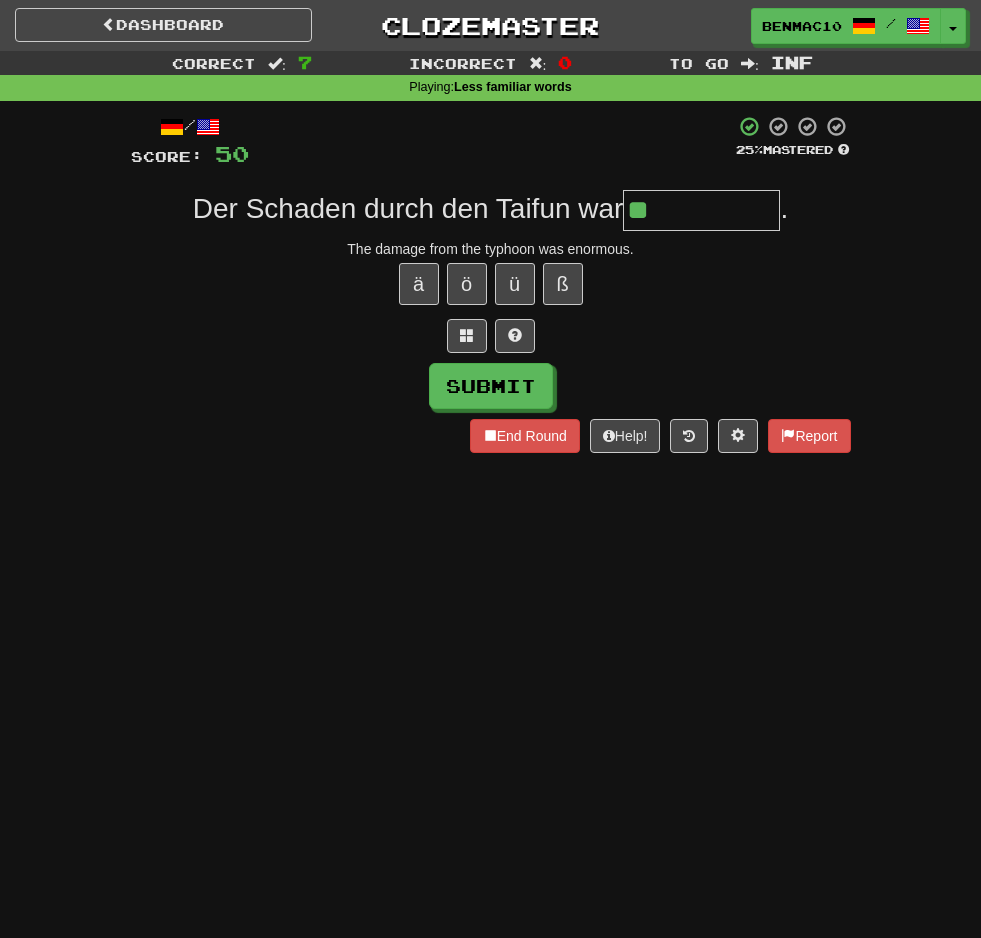type on "*" 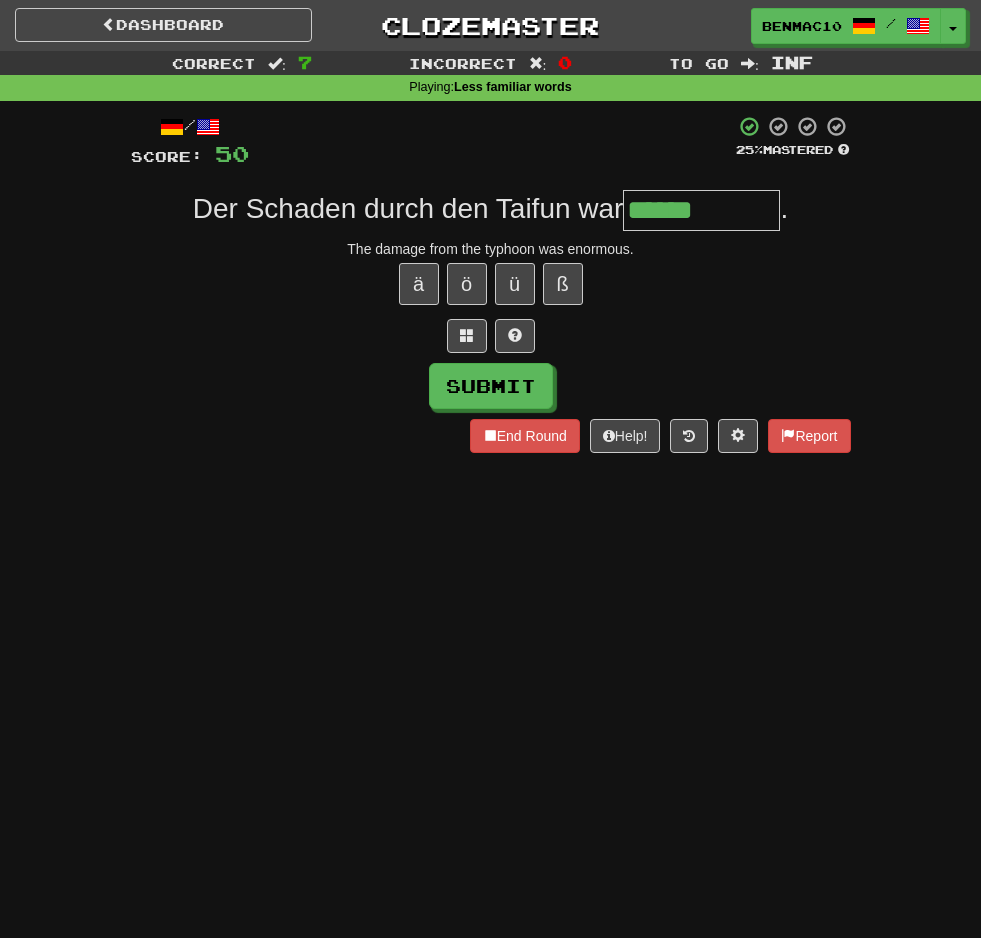 type on "******" 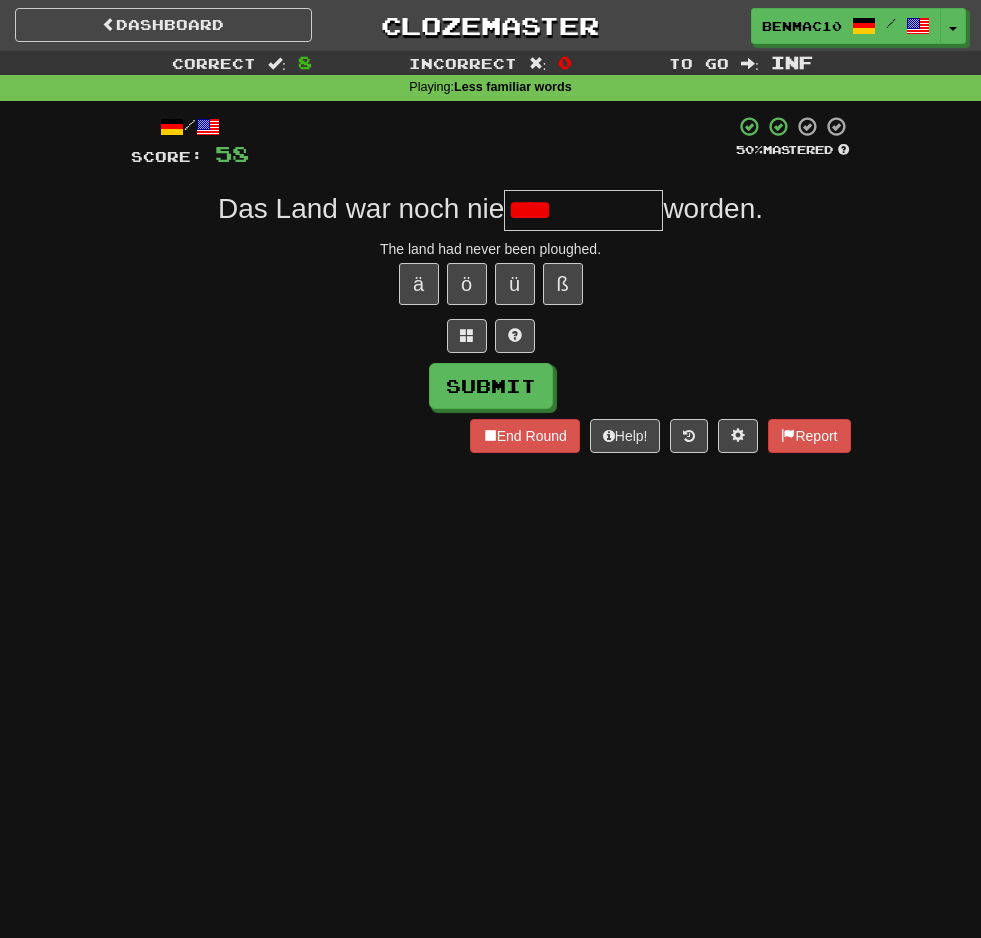 click on "****" at bounding box center (583, 210) 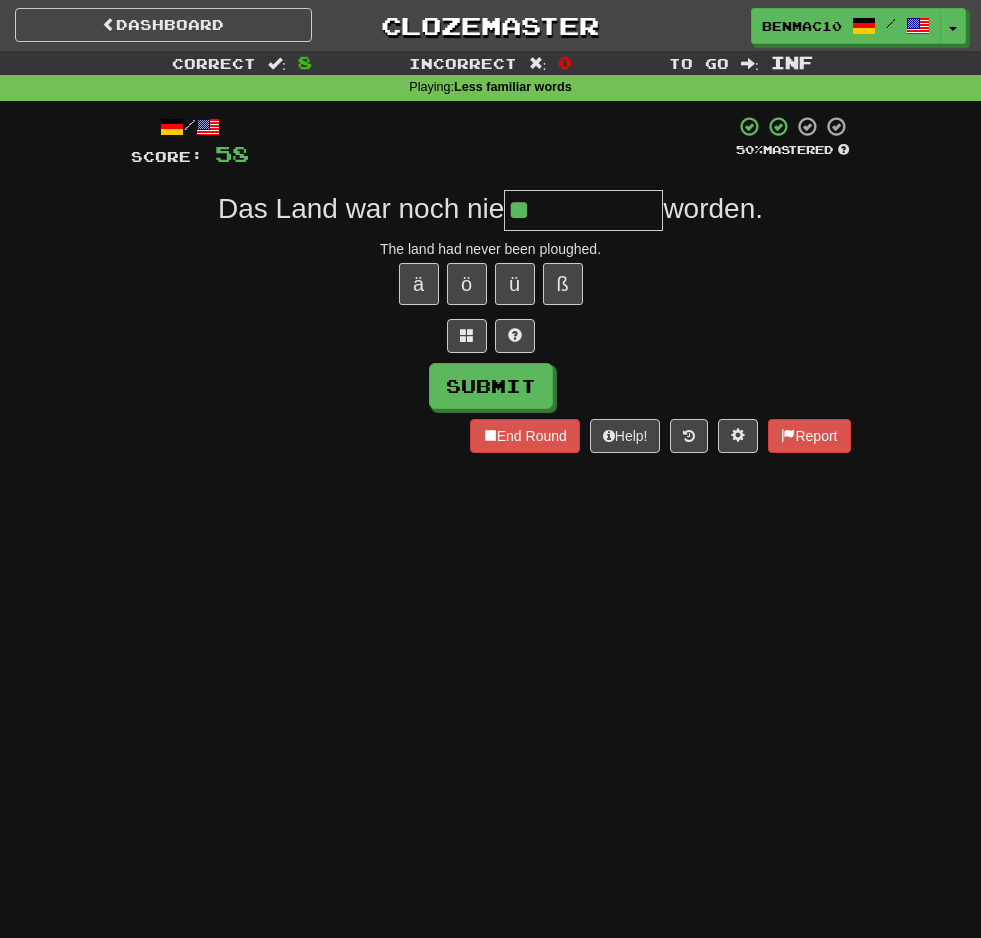 type on "*" 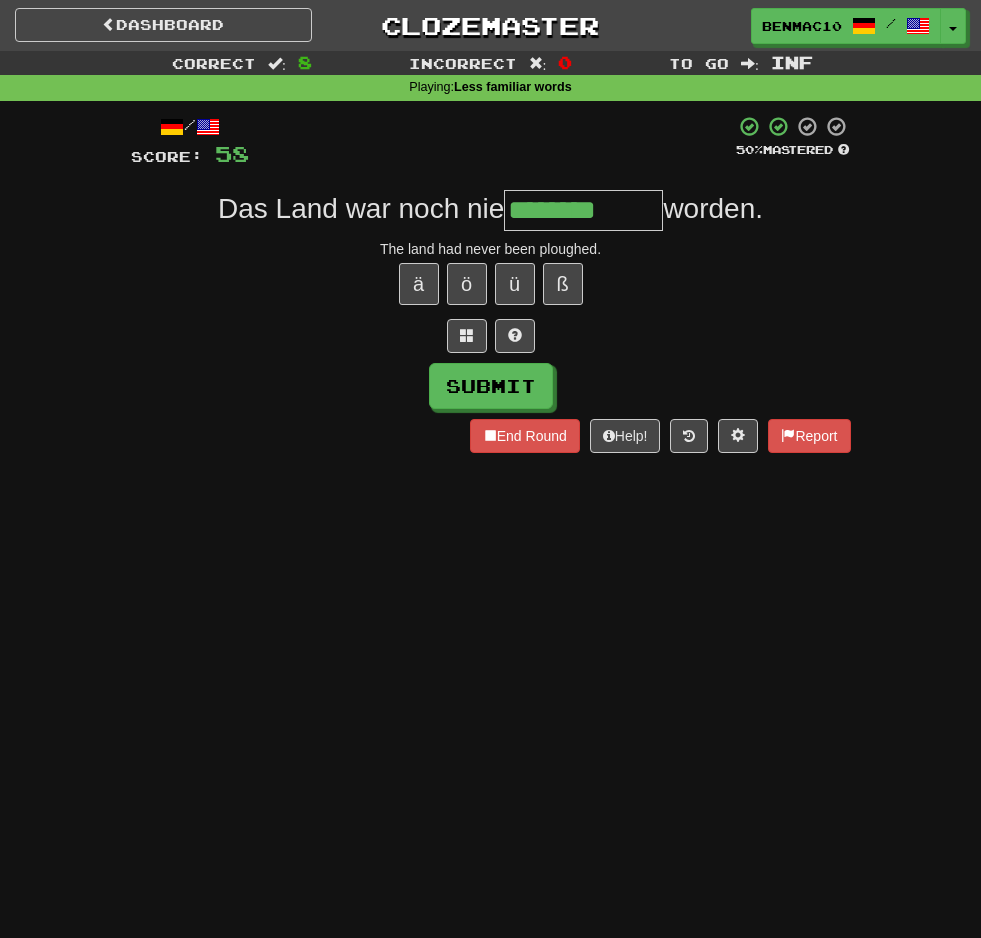 type on "********" 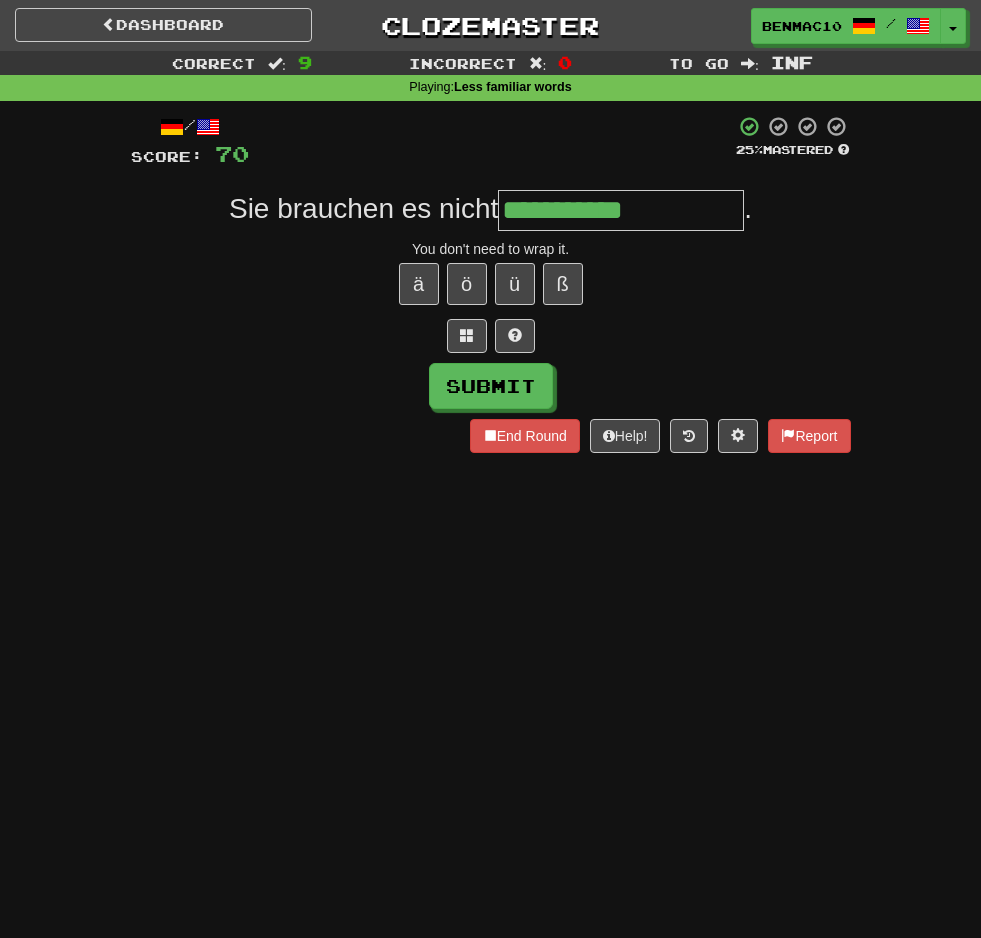 type on "**********" 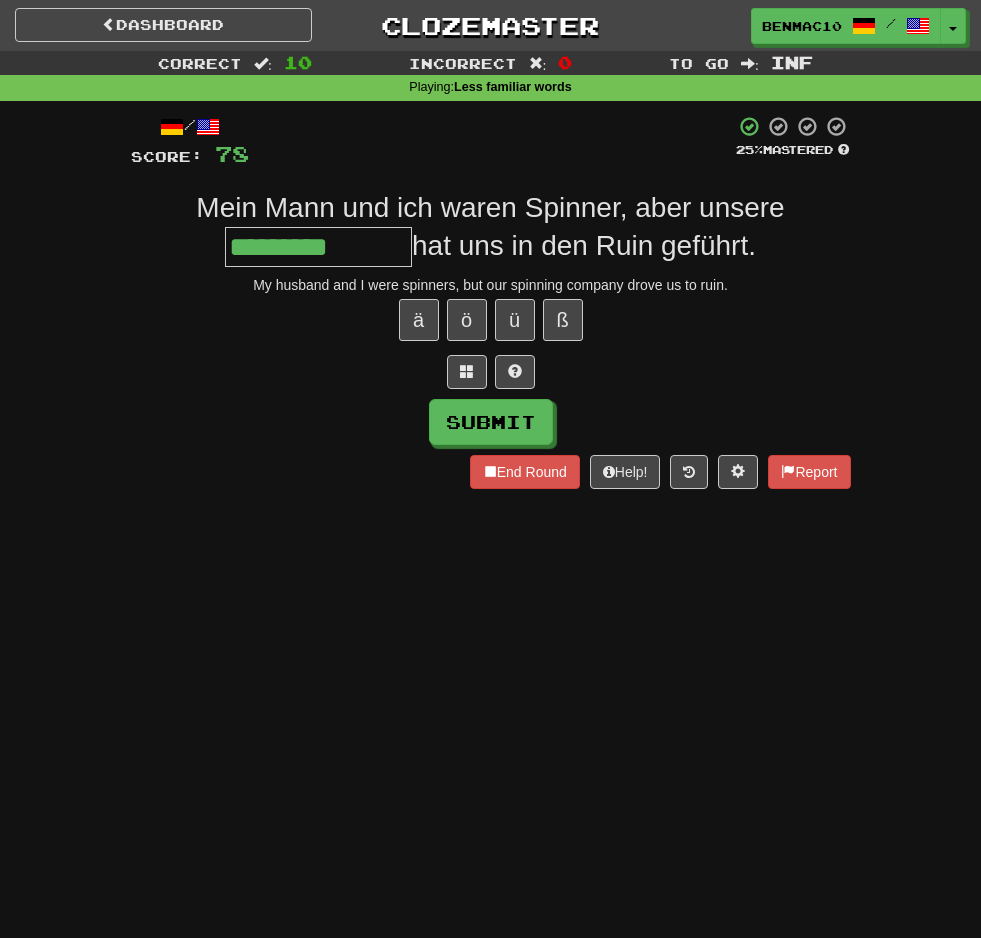 type on "*********" 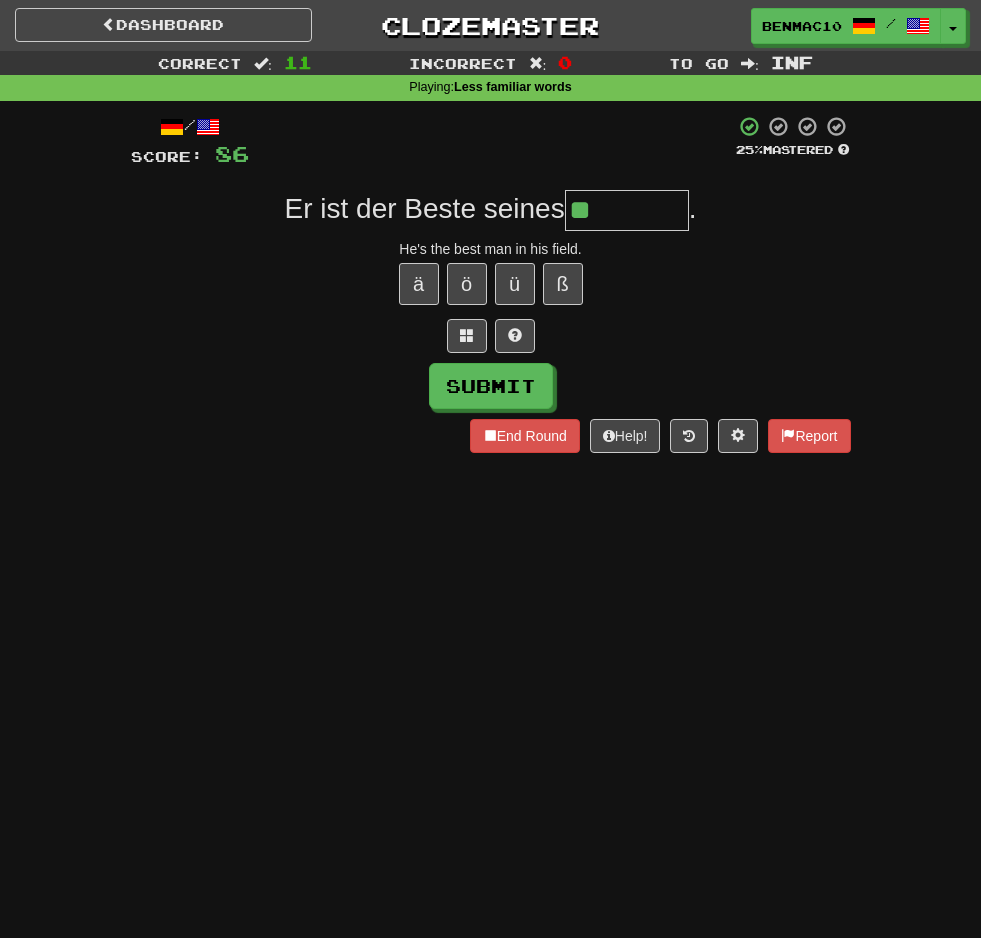 type on "*" 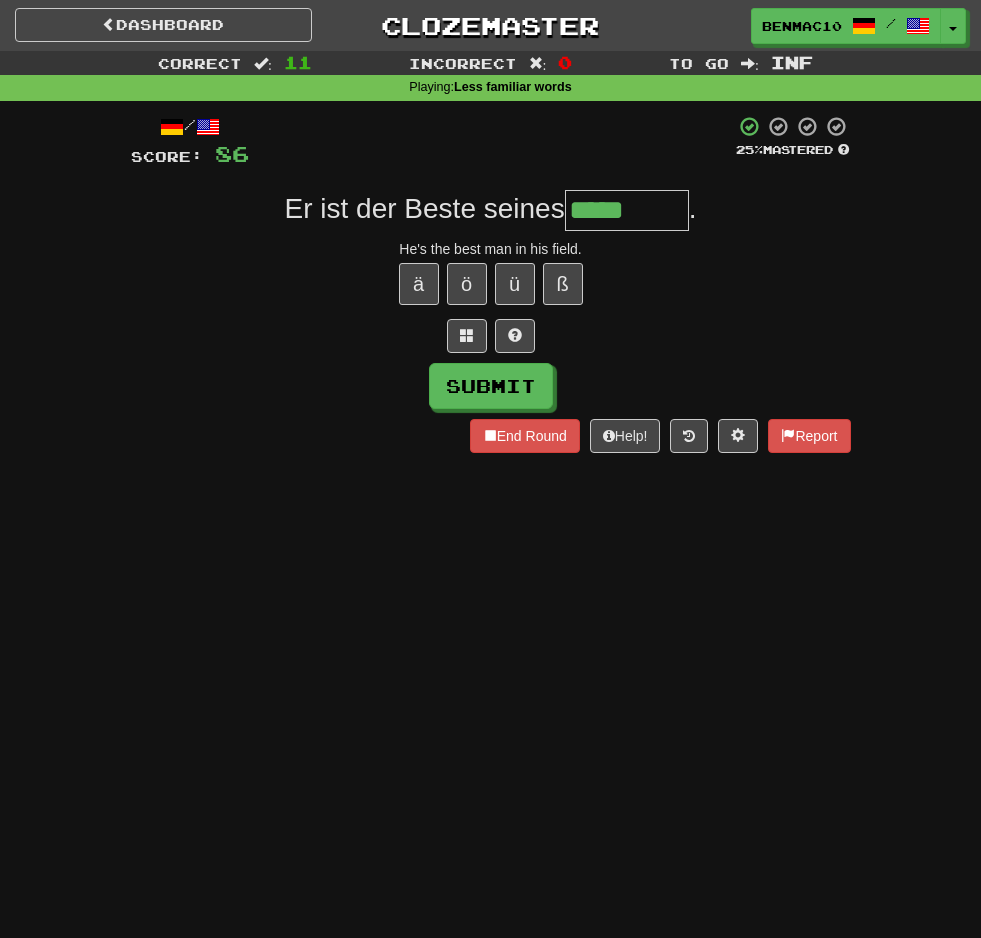 type on "*****" 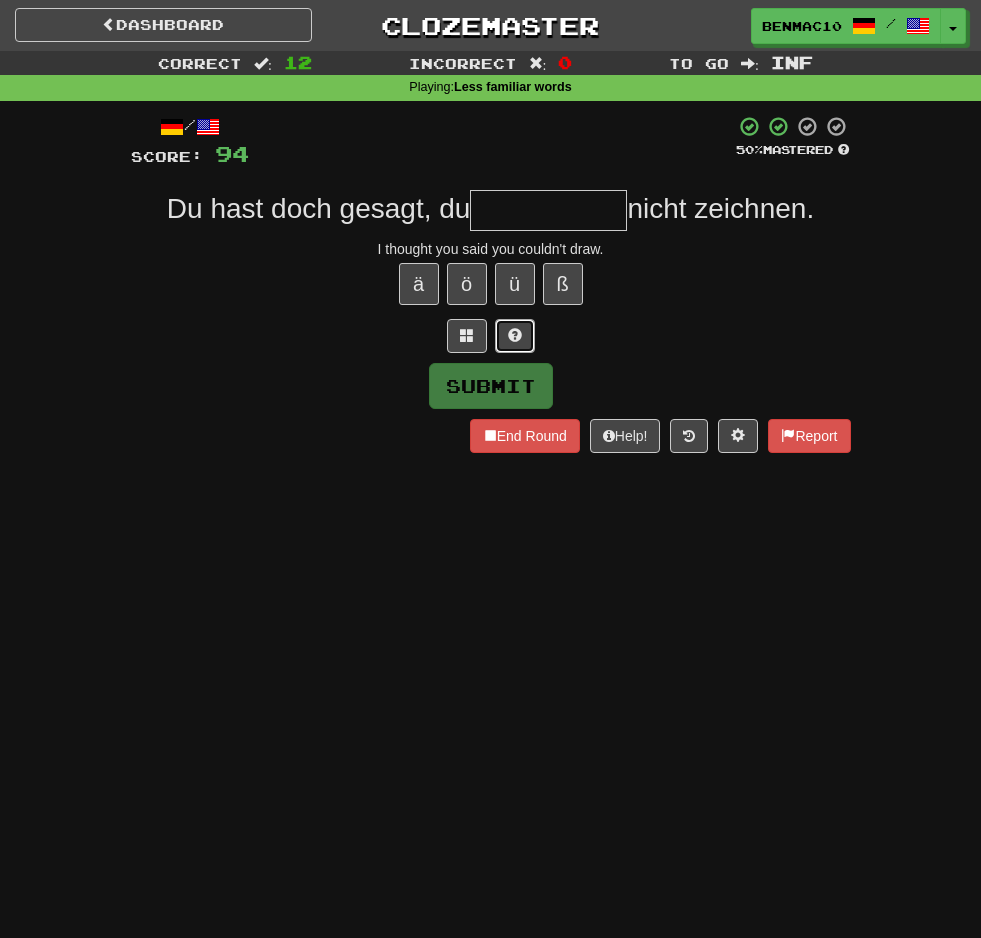 click at bounding box center [515, 335] 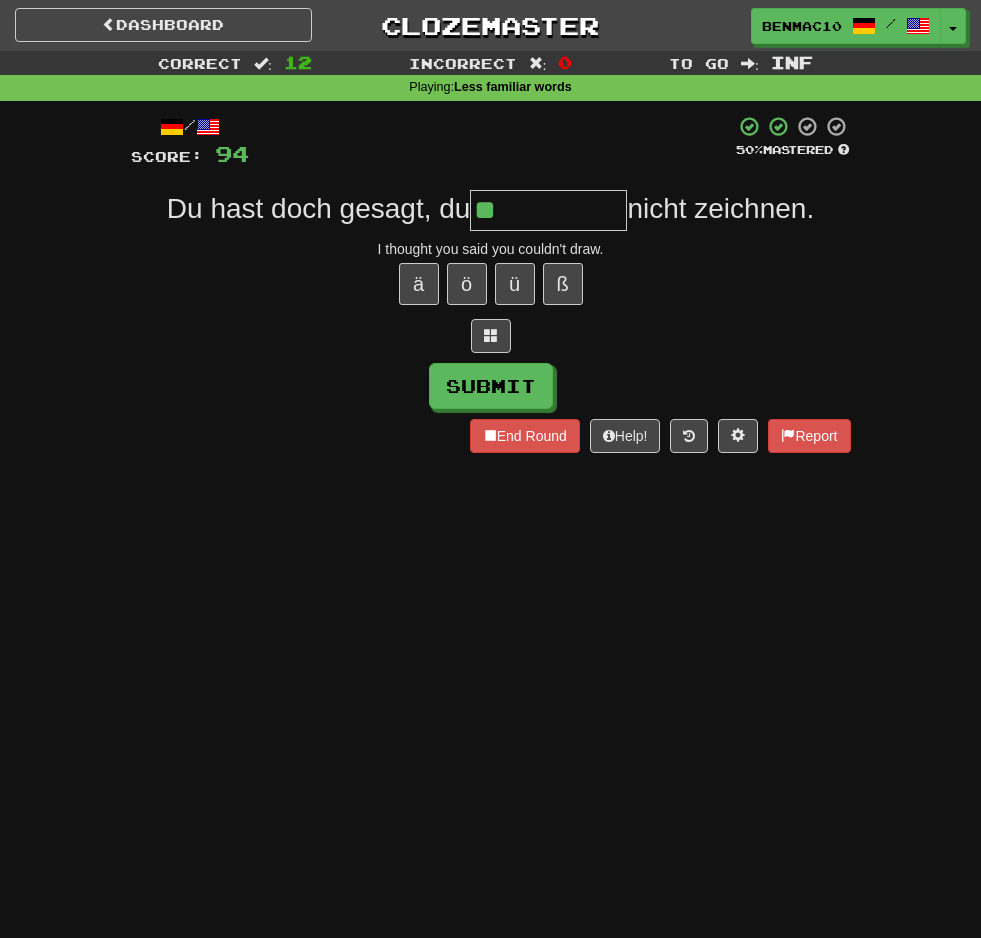 type on "*" 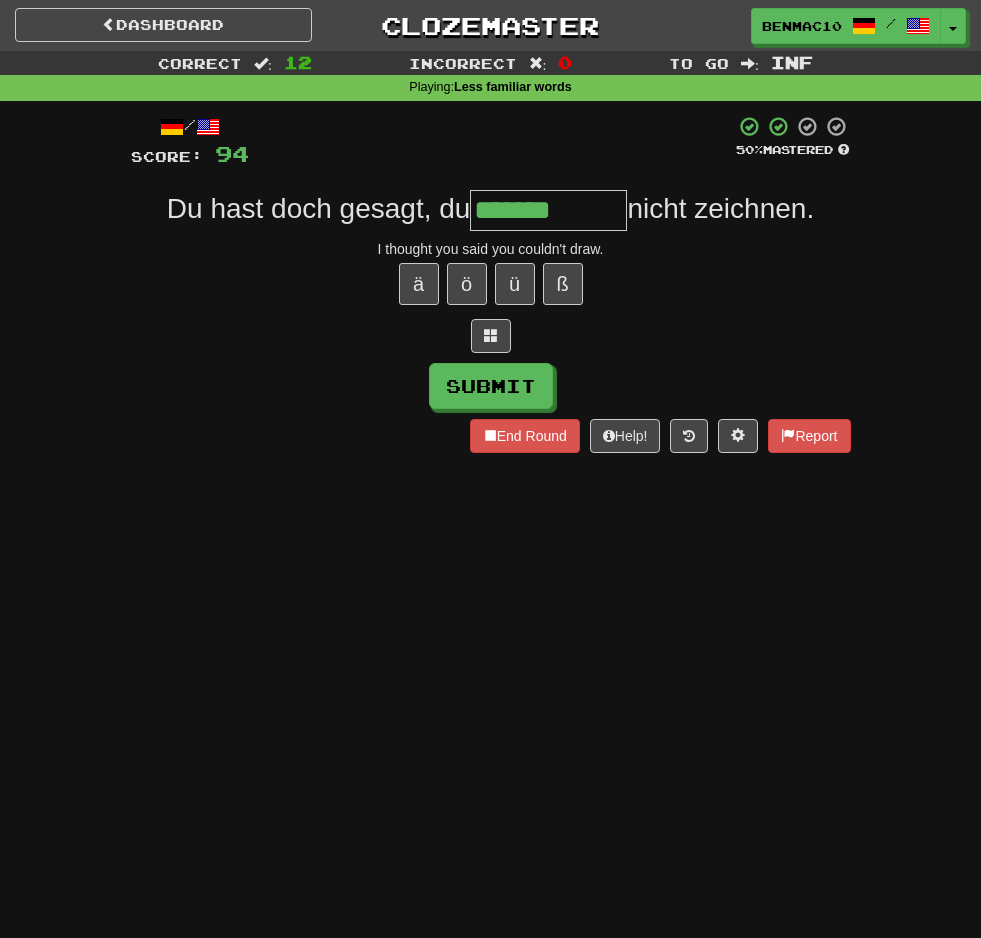 type on "*******" 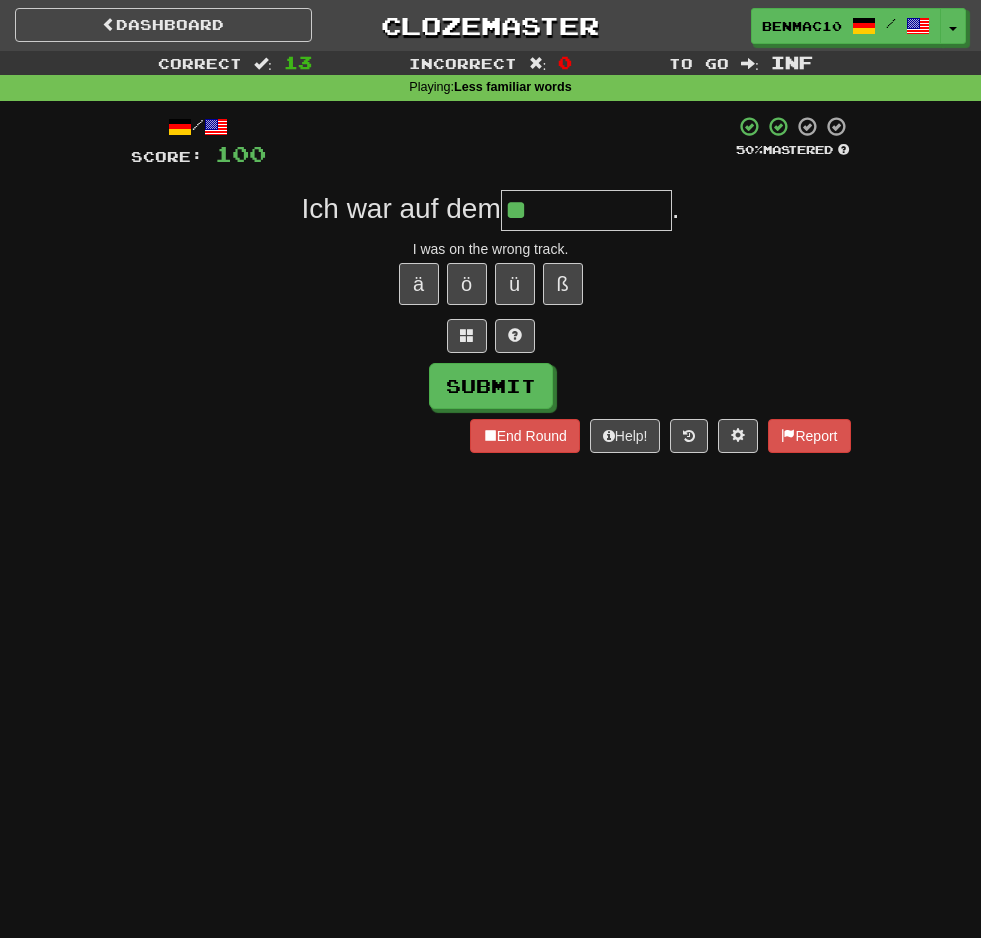 type on "*" 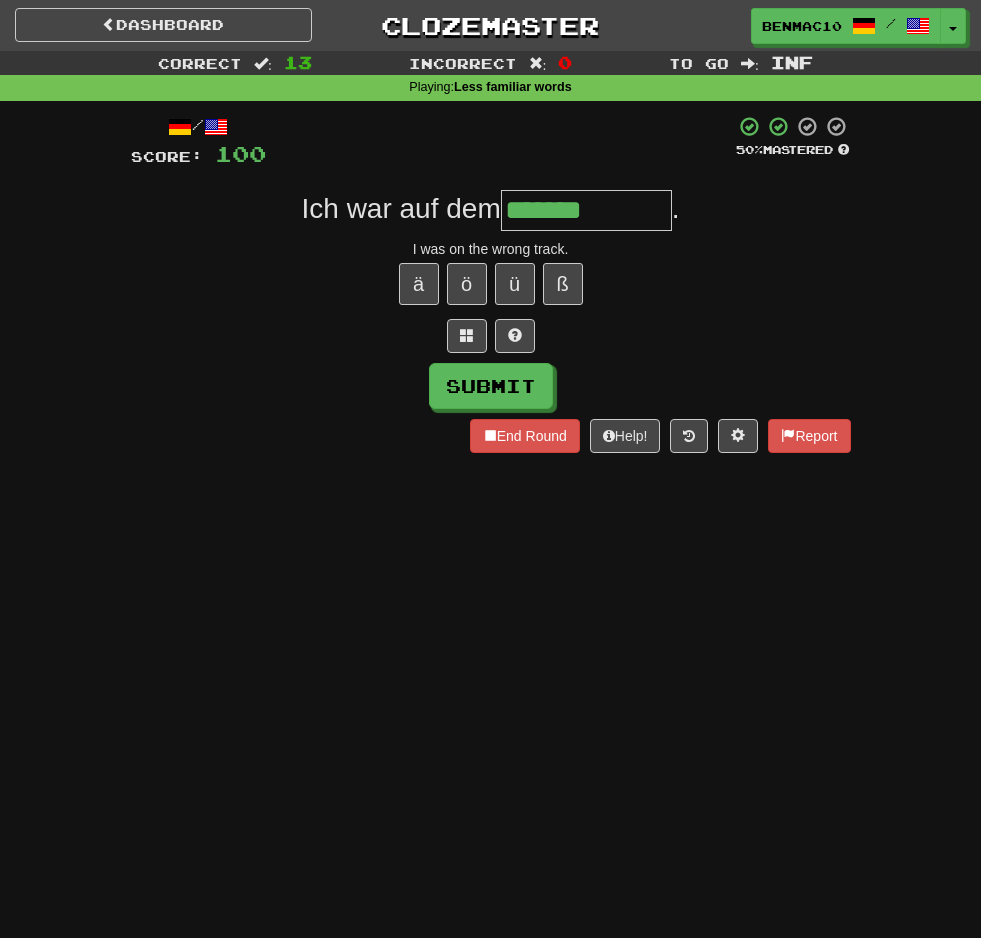type on "*******" 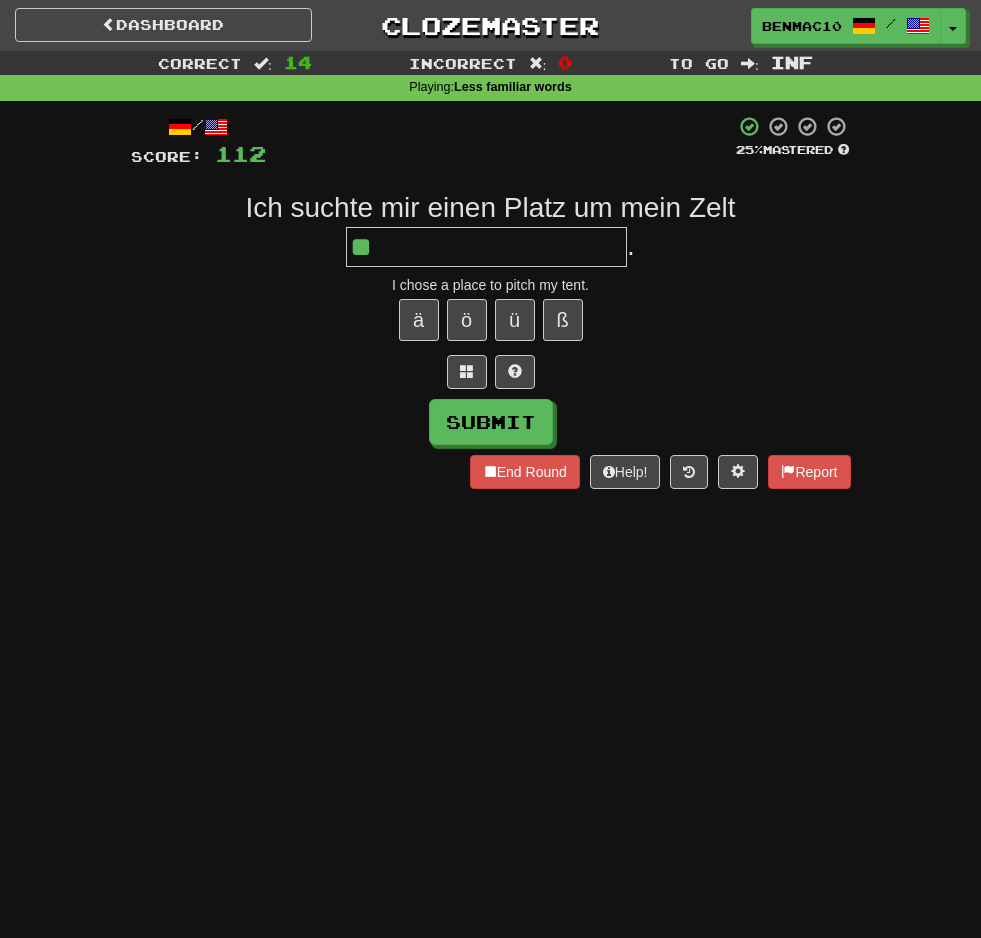 type on "*" 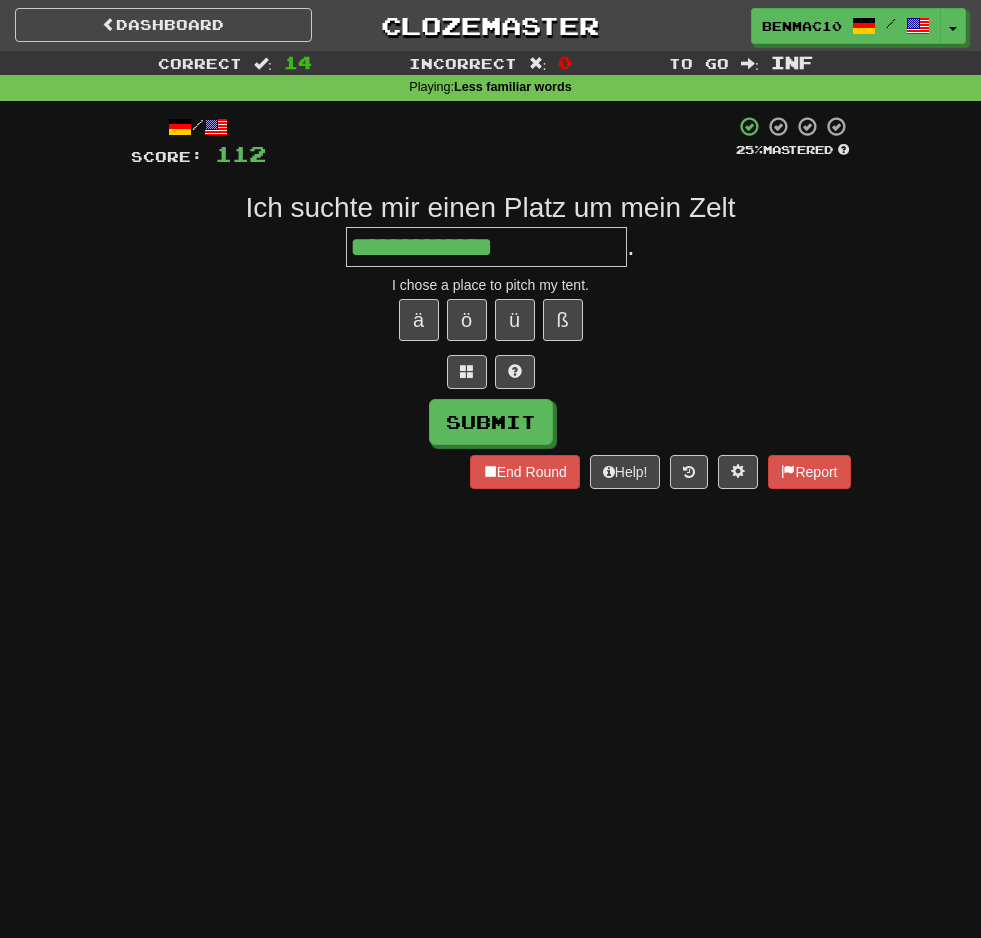 type on "**********" 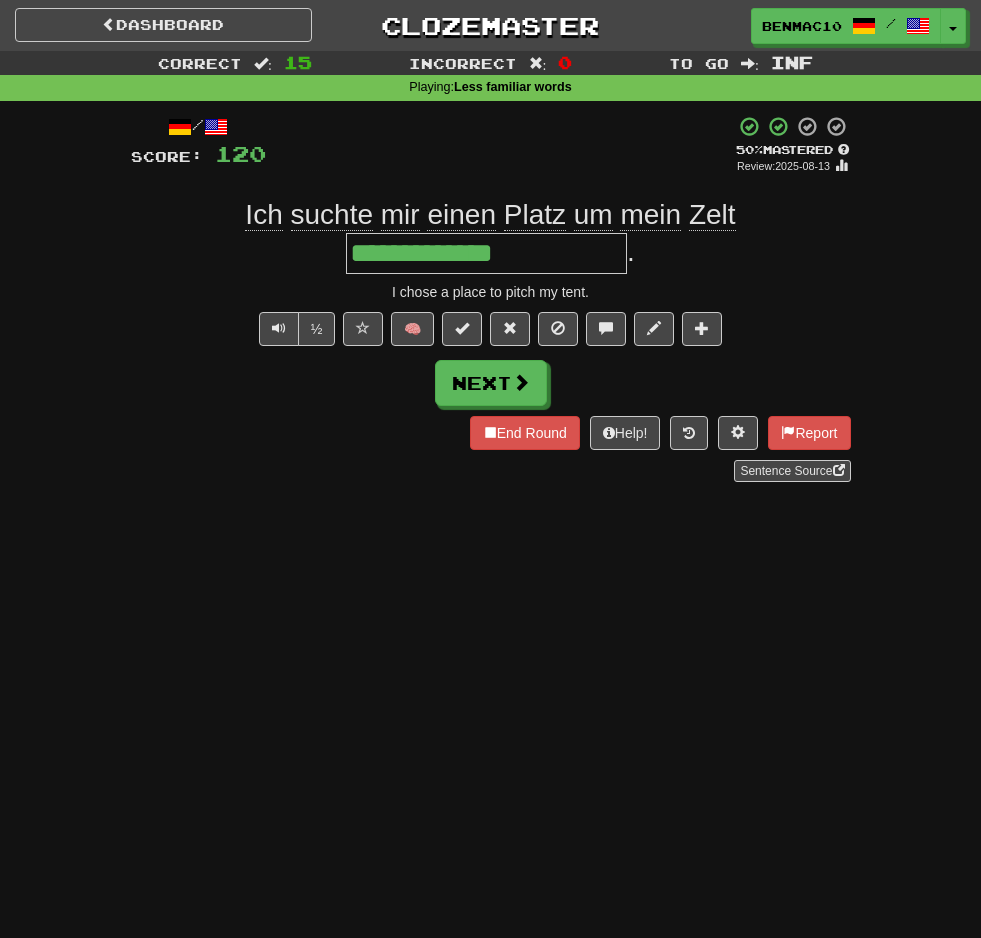 click on "+ 8" at bounding box center (500, 145) 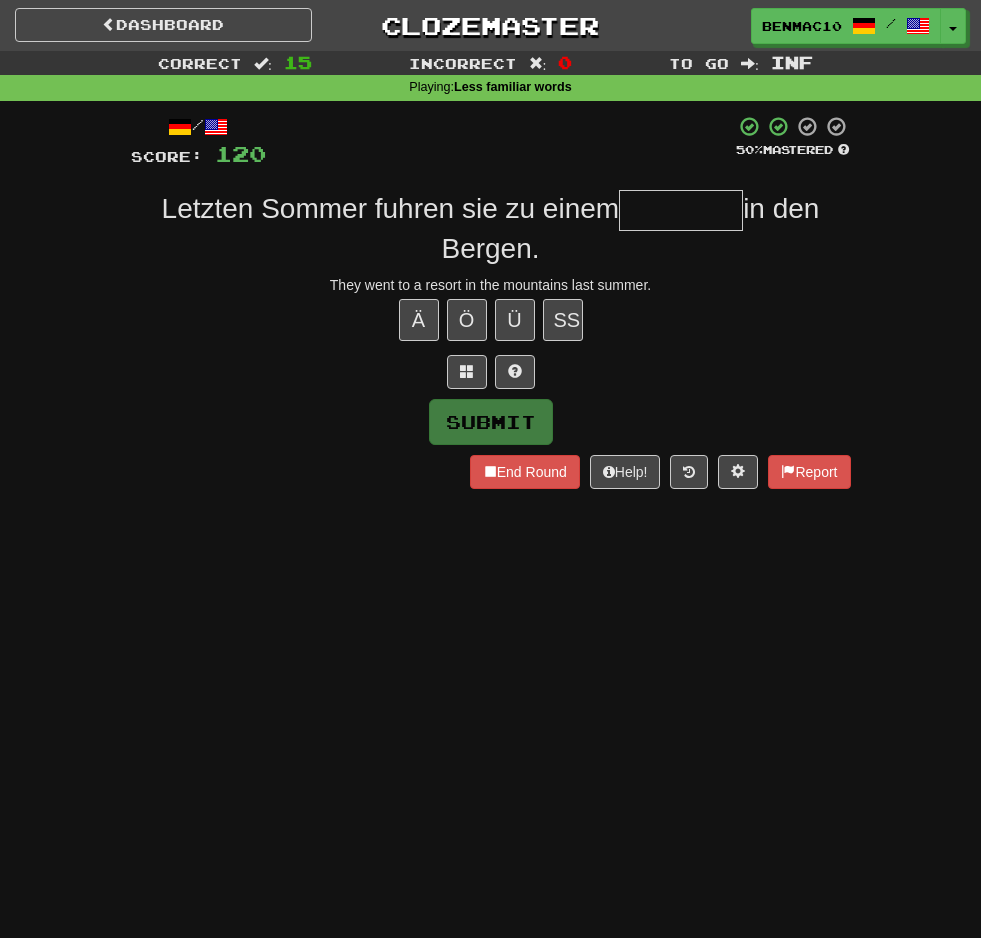 type on "*" 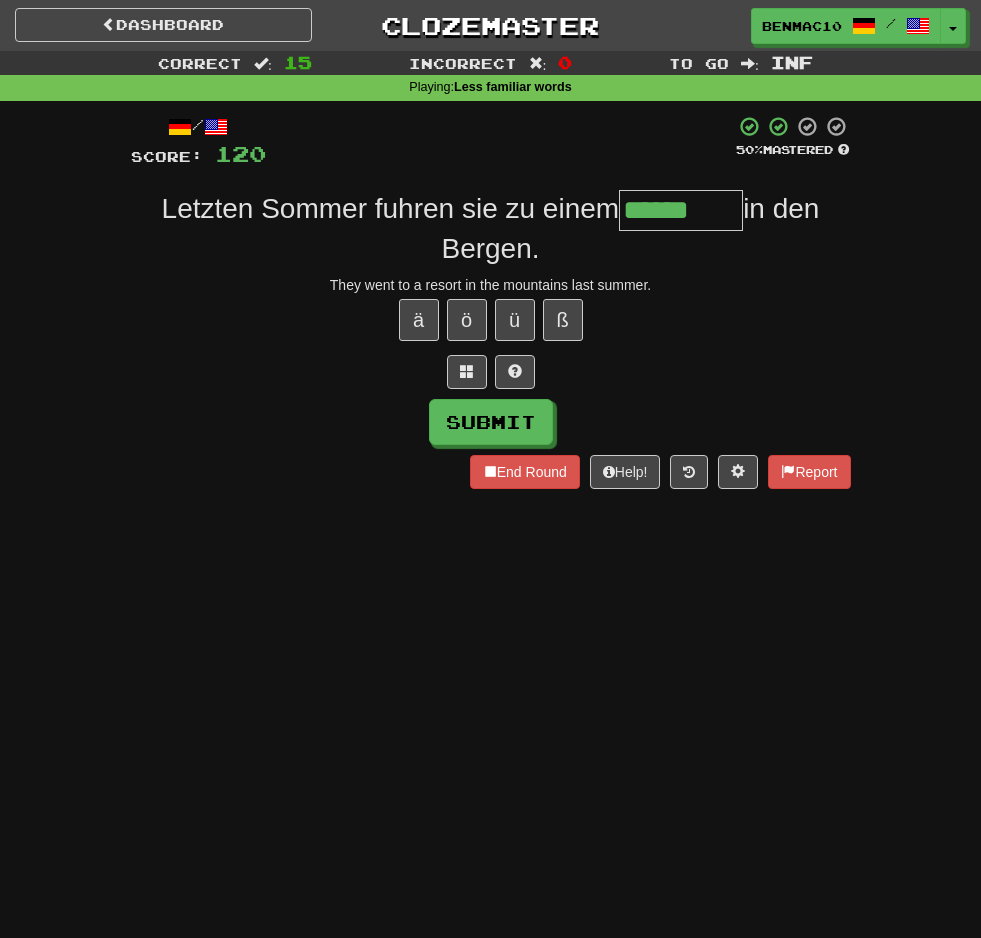 type on "******" 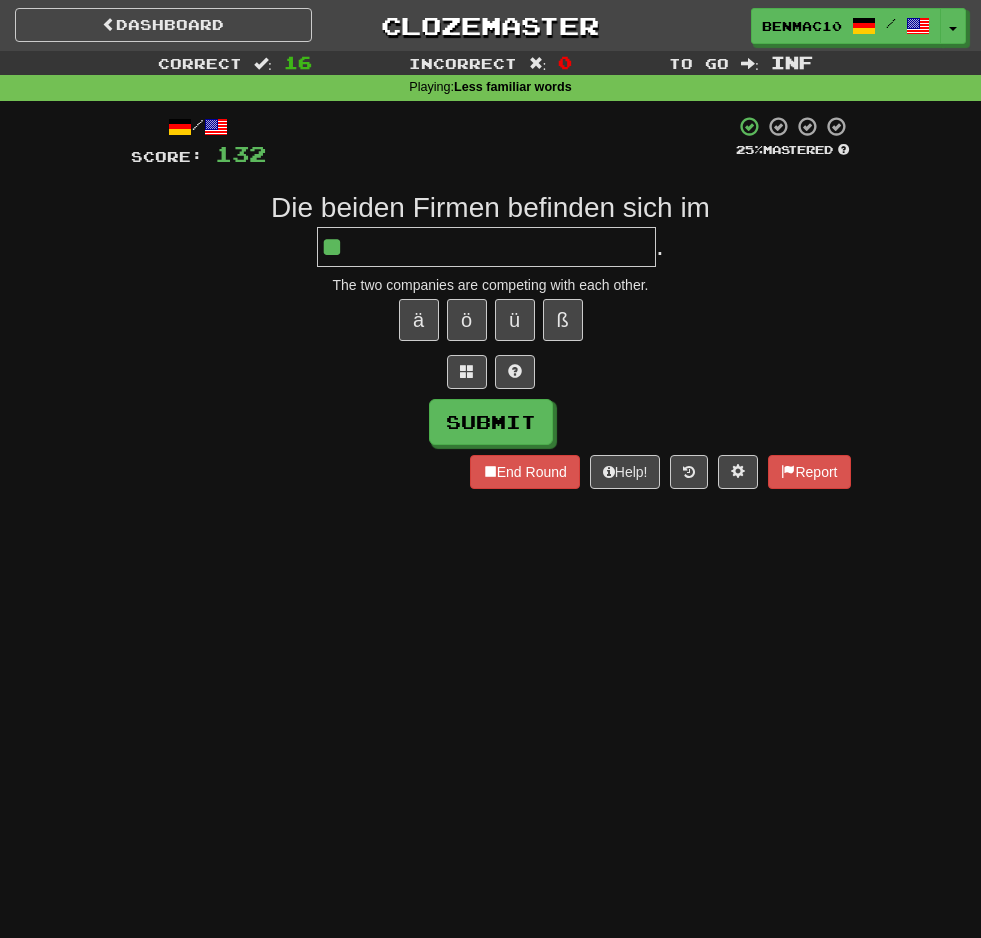 type on "*" 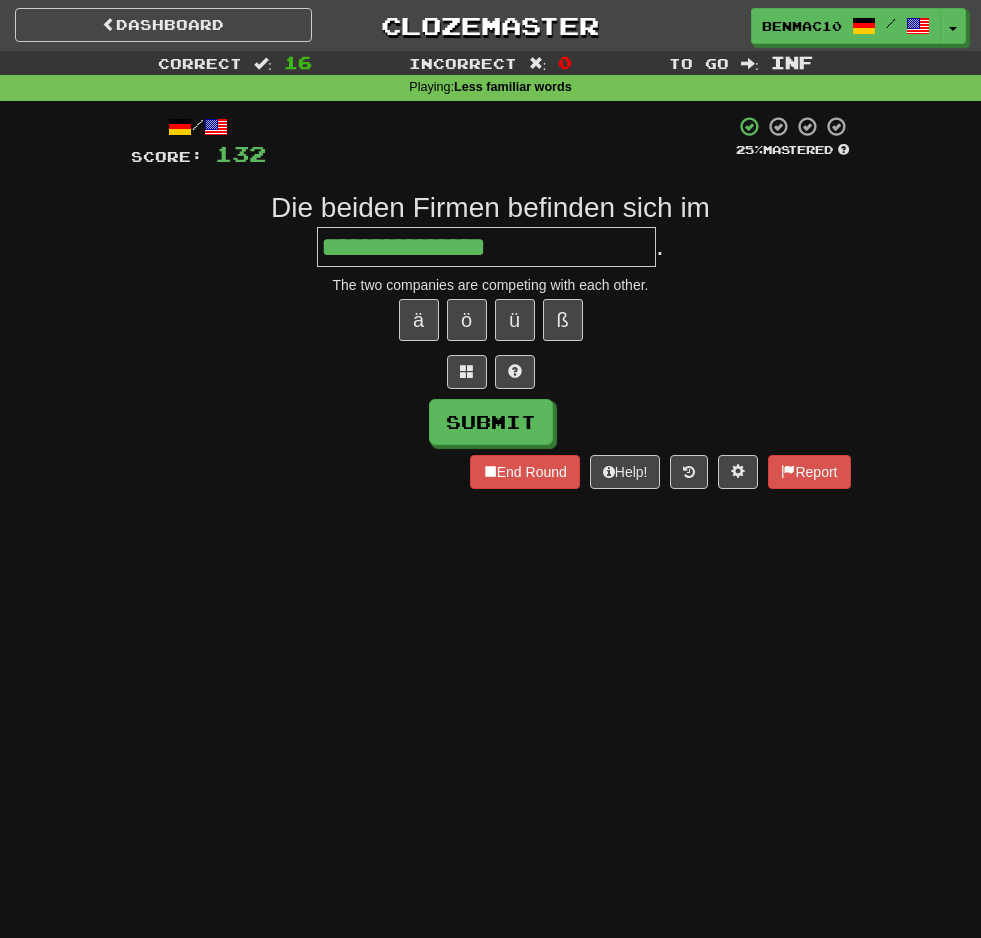 type on "**********" 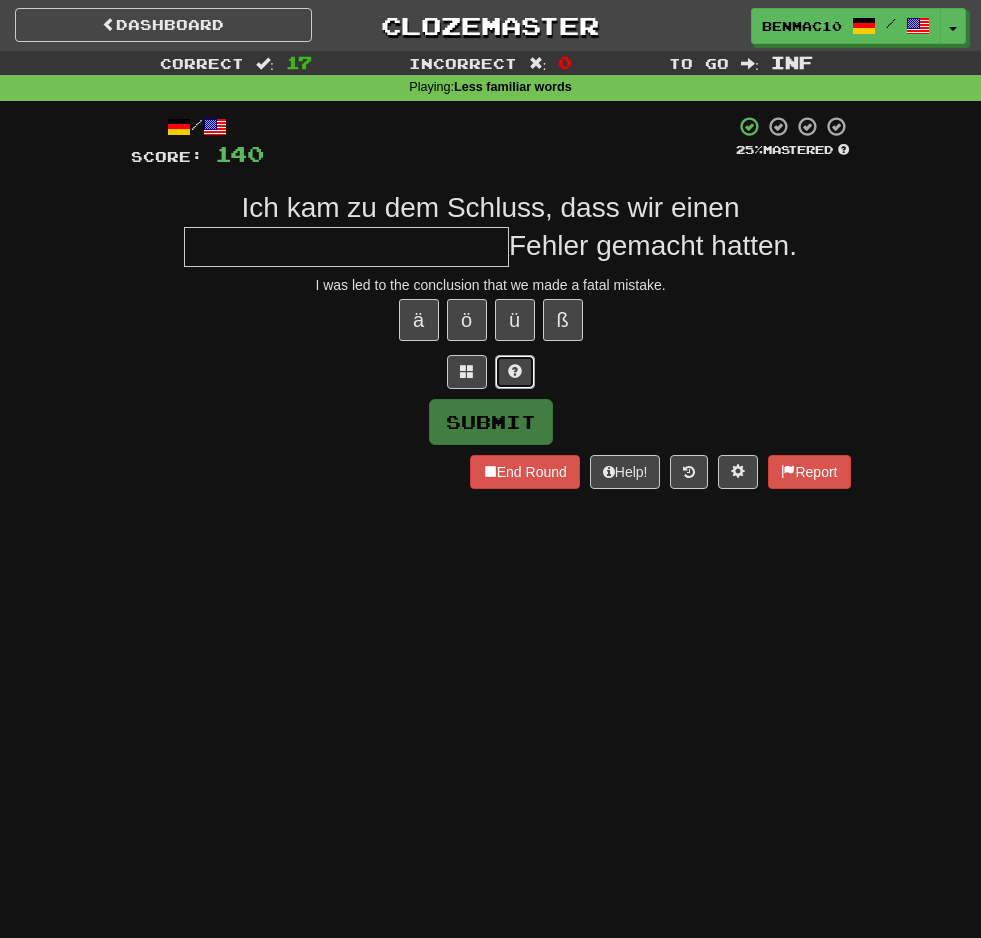 click at bounding box center [515, 371] 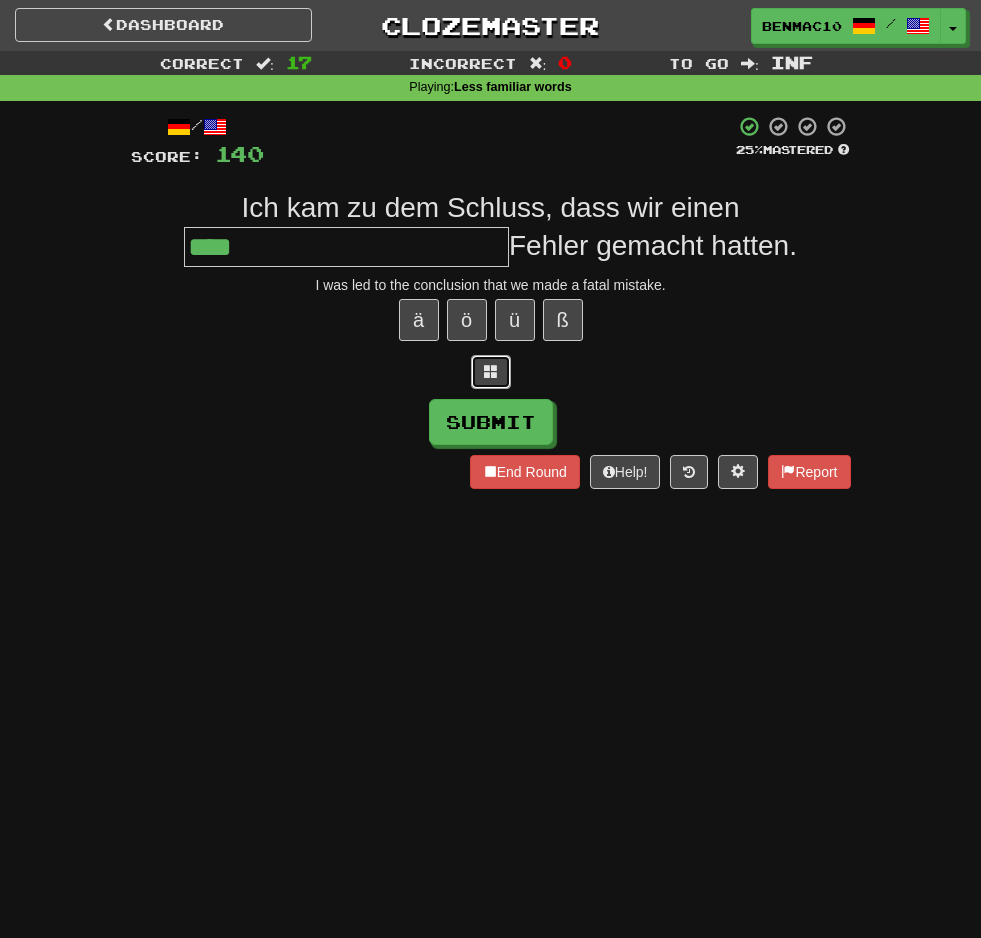 click at bounding box center (491, 371) 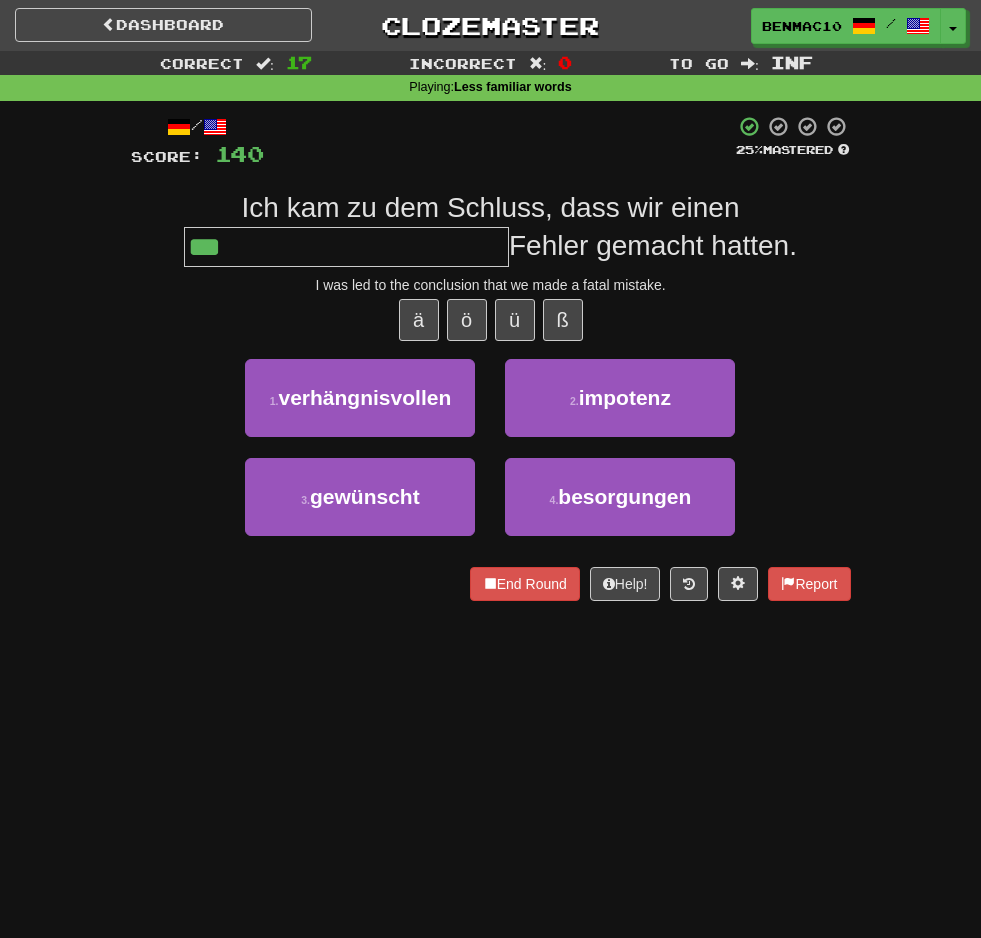 click on "***" at bounding box center [346, 247] 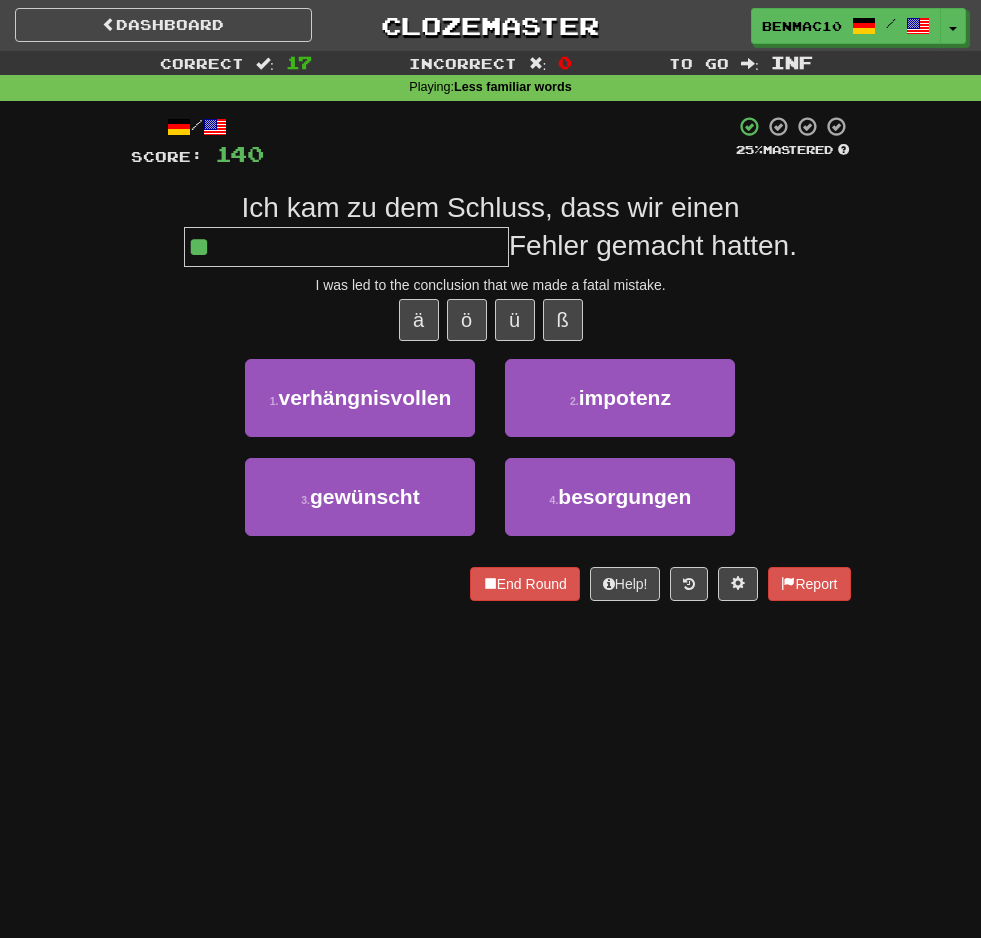 type on "*" 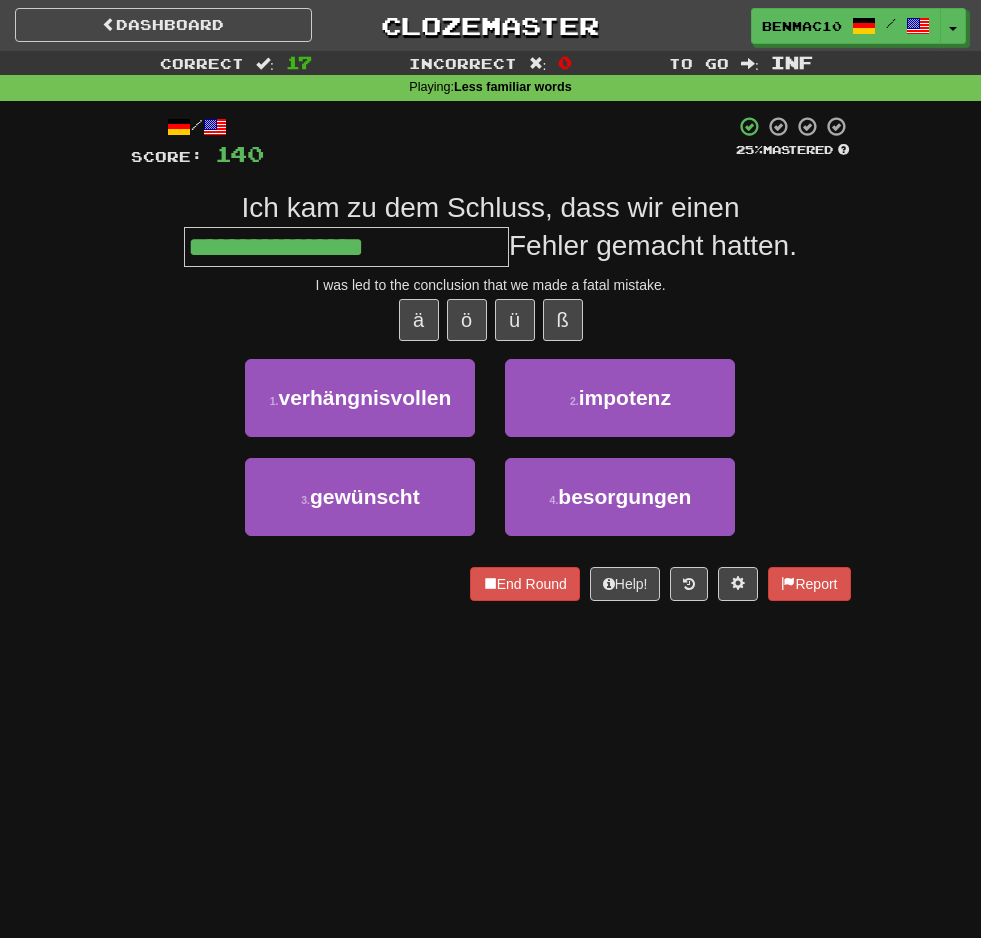 type on "**********" 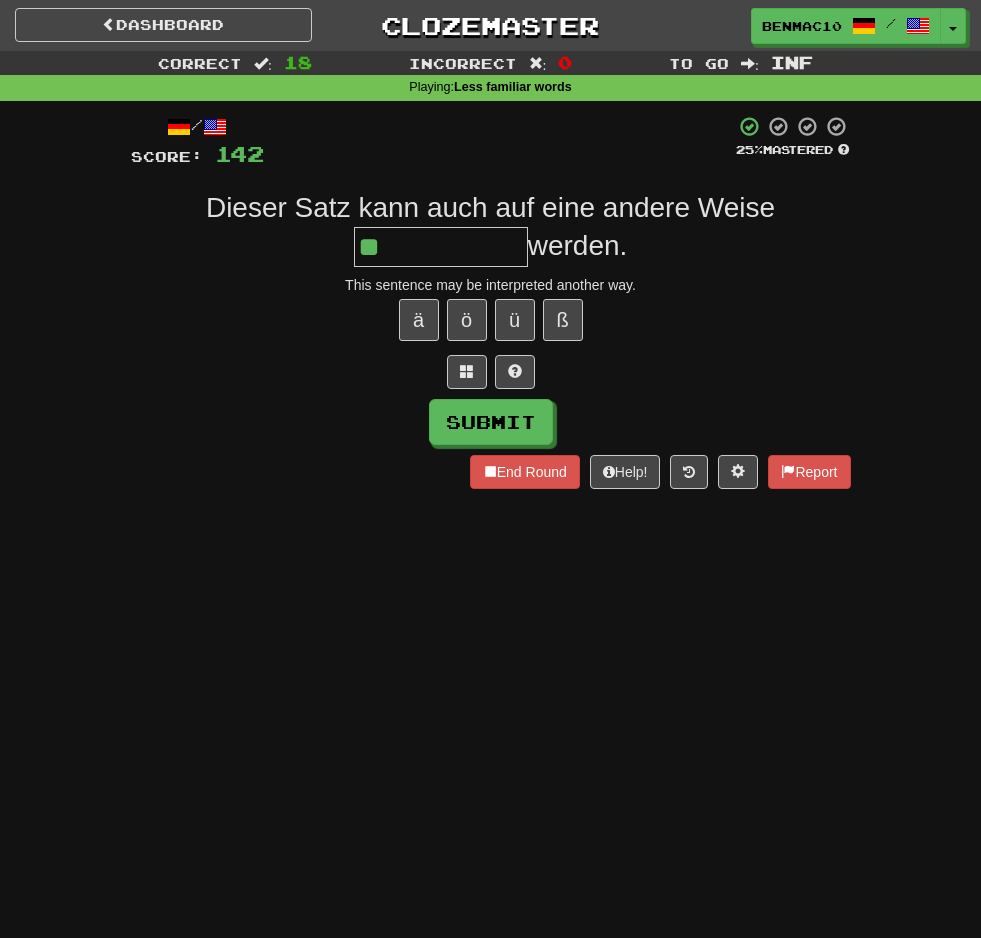 type on "*" 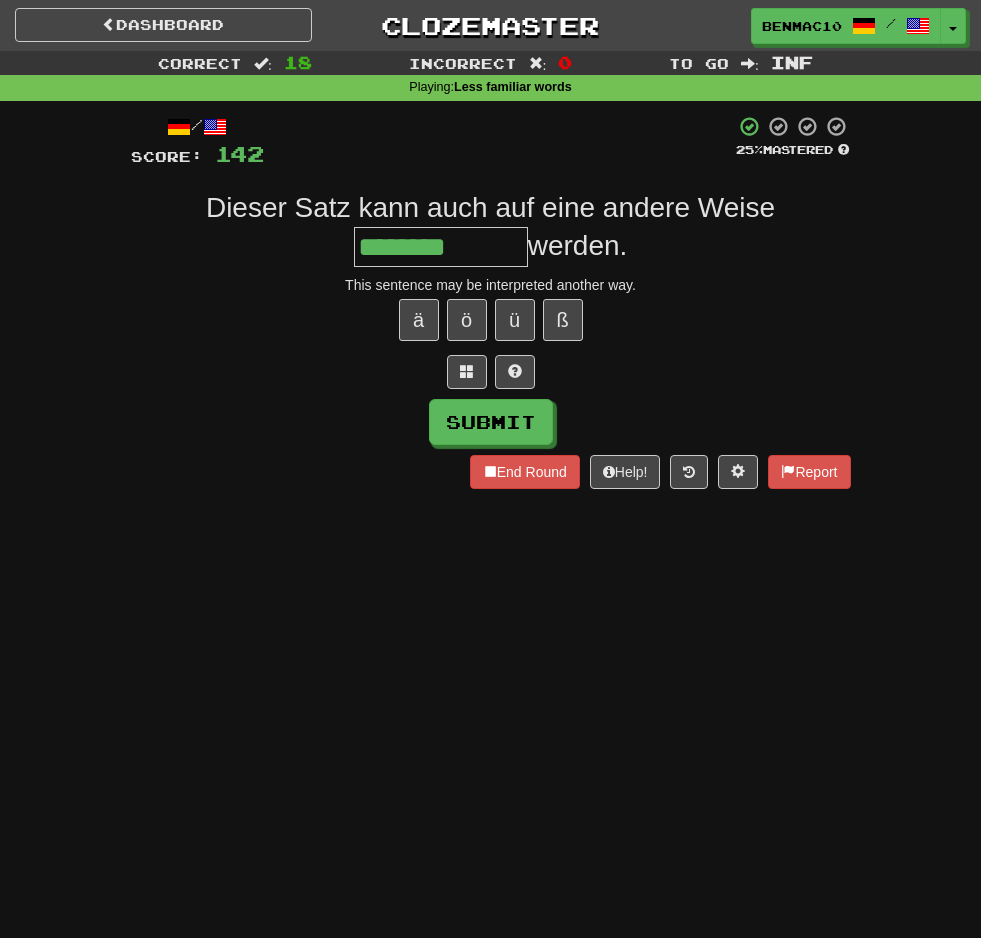 type on "********" 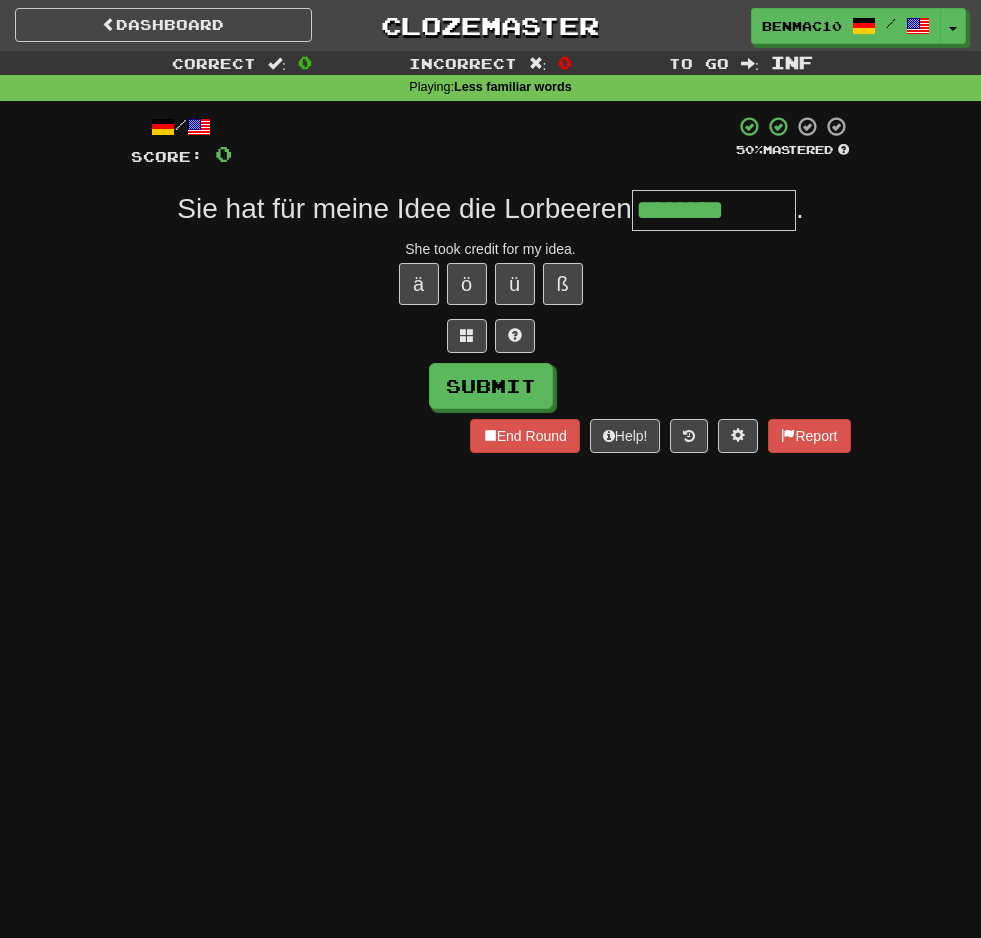 type on "********" 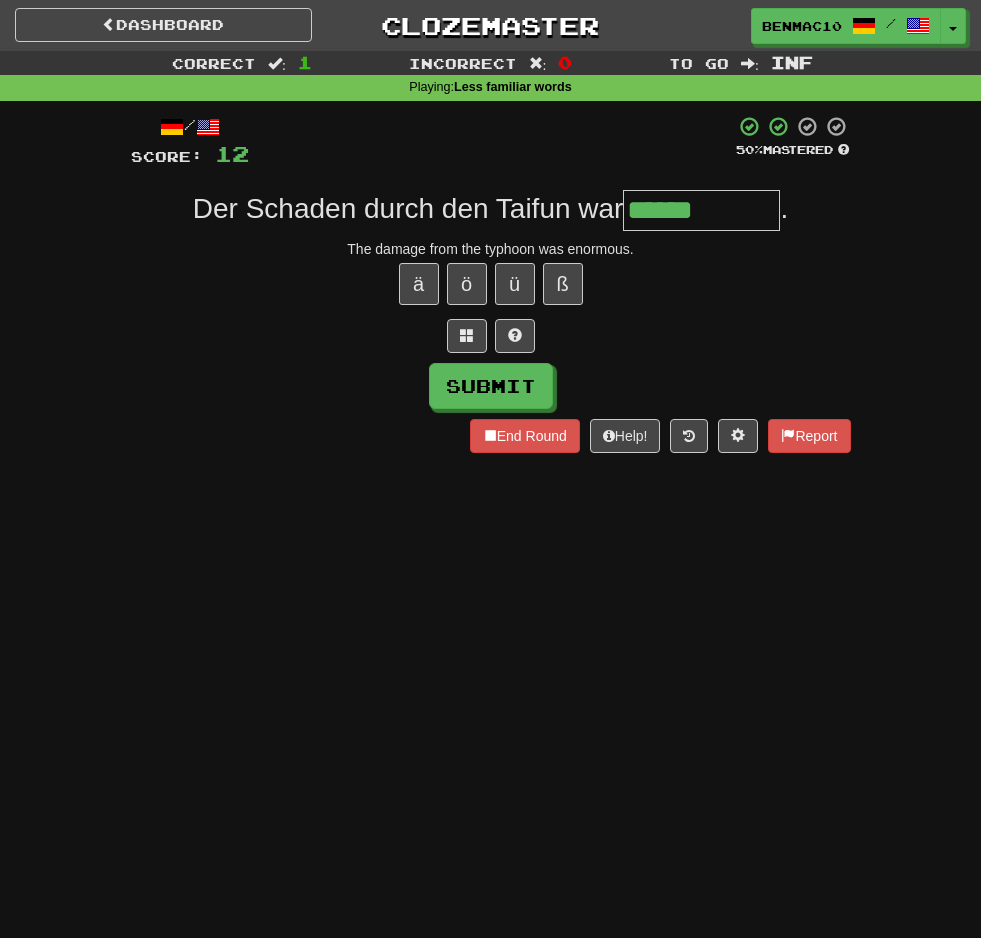 type on "******" 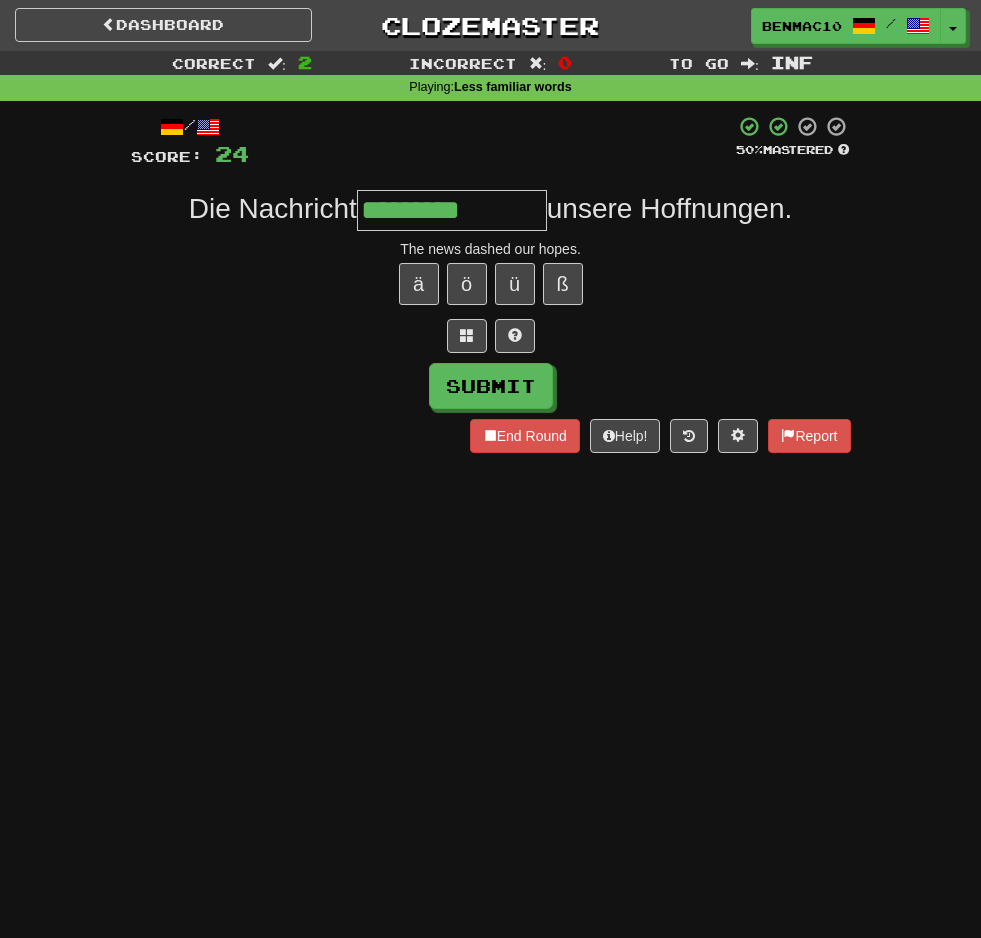 type on "*********" 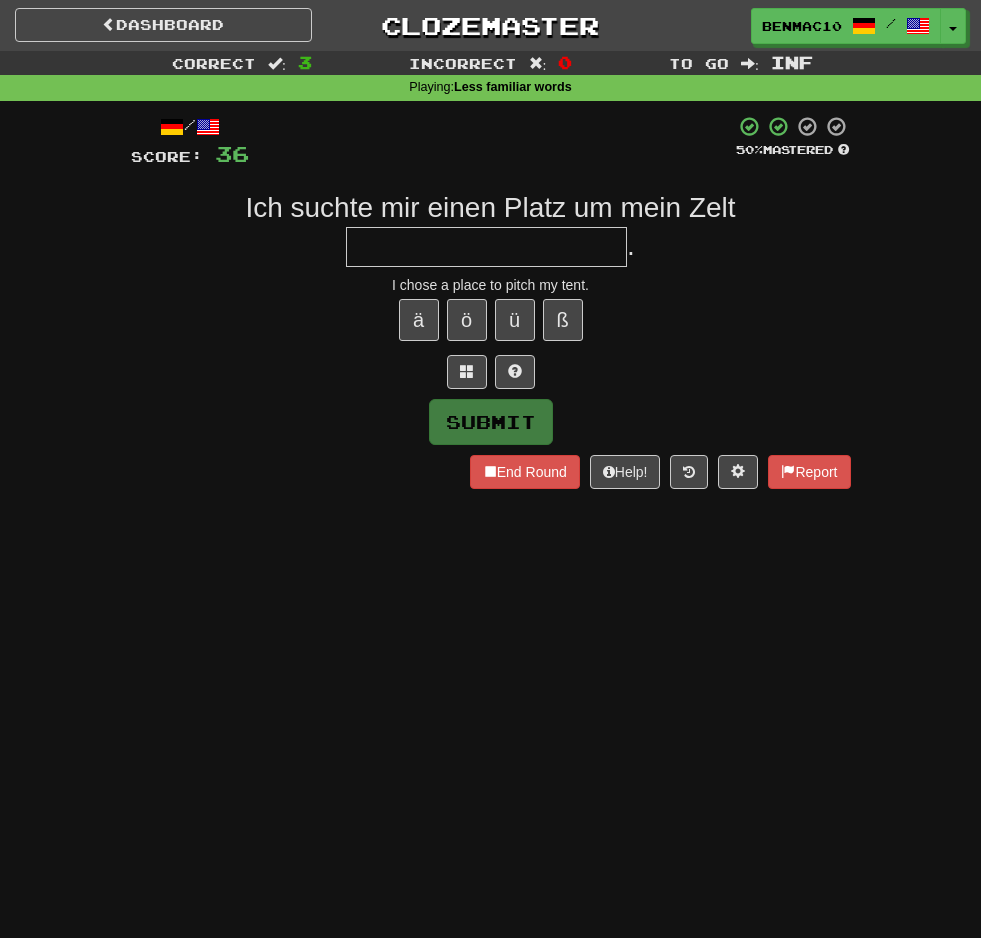 type on "*" 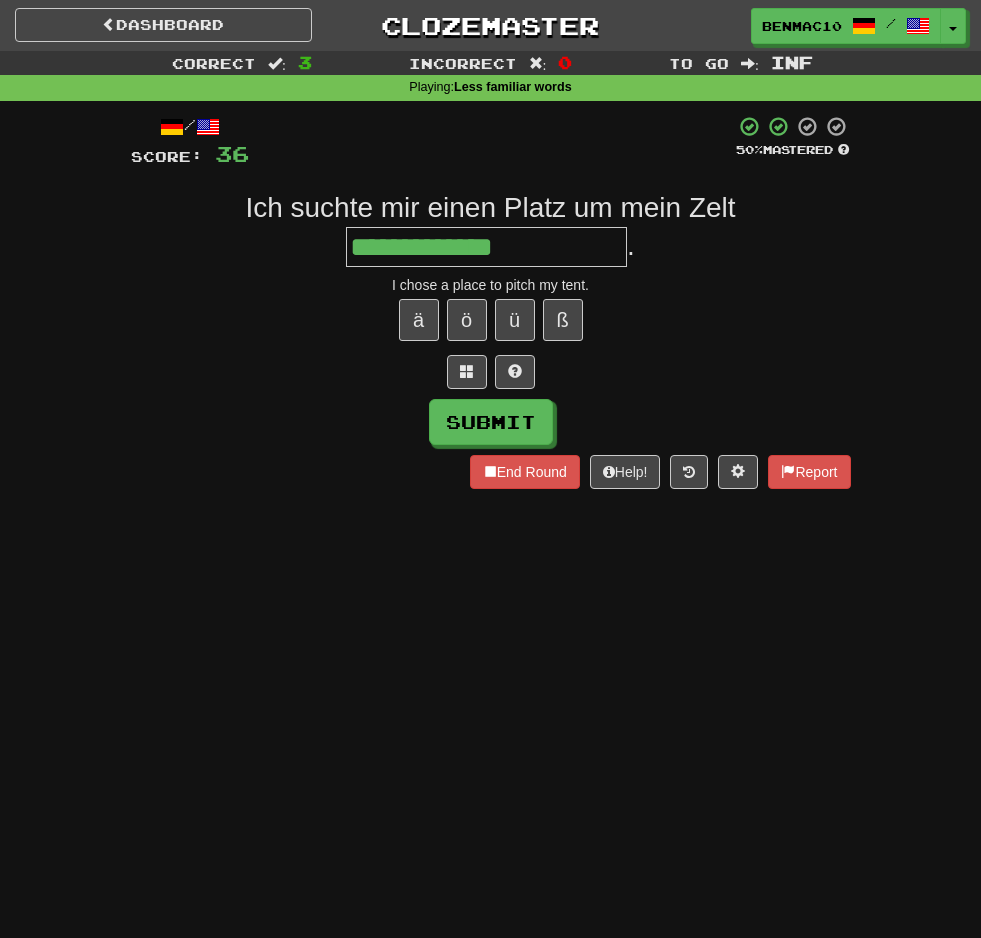 type on "**********" 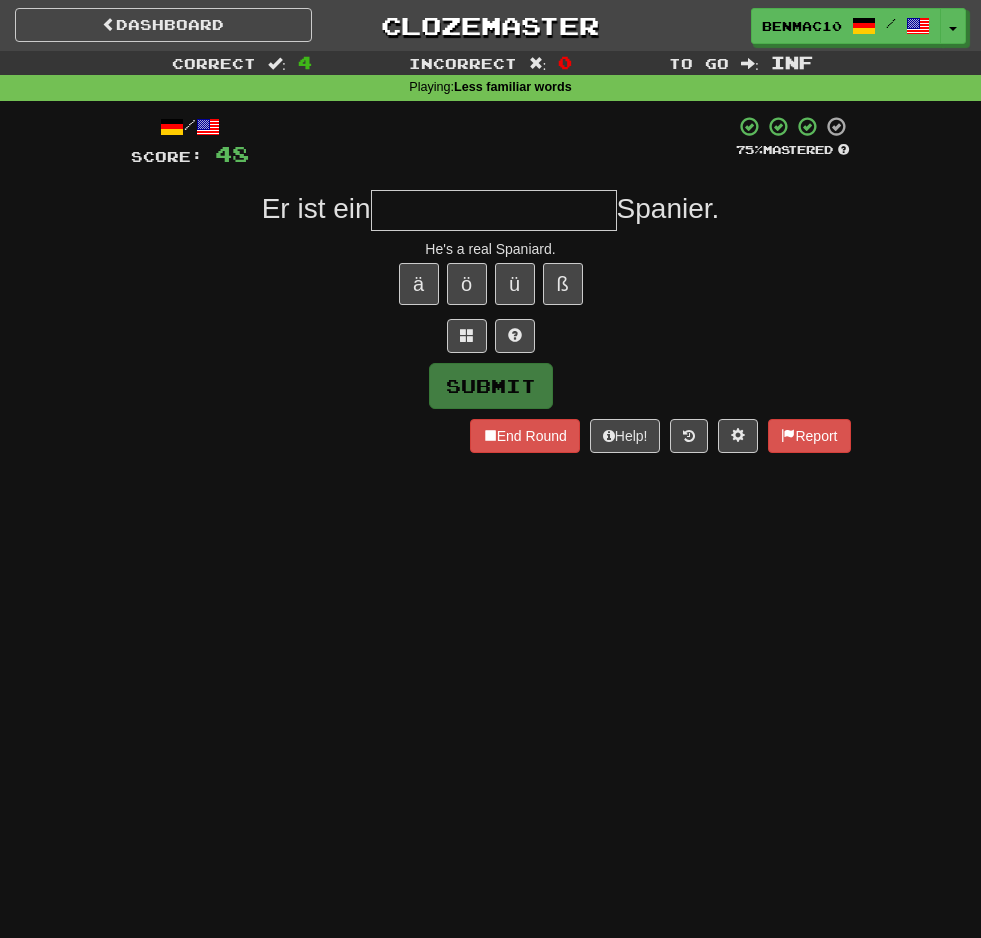 type on "*" 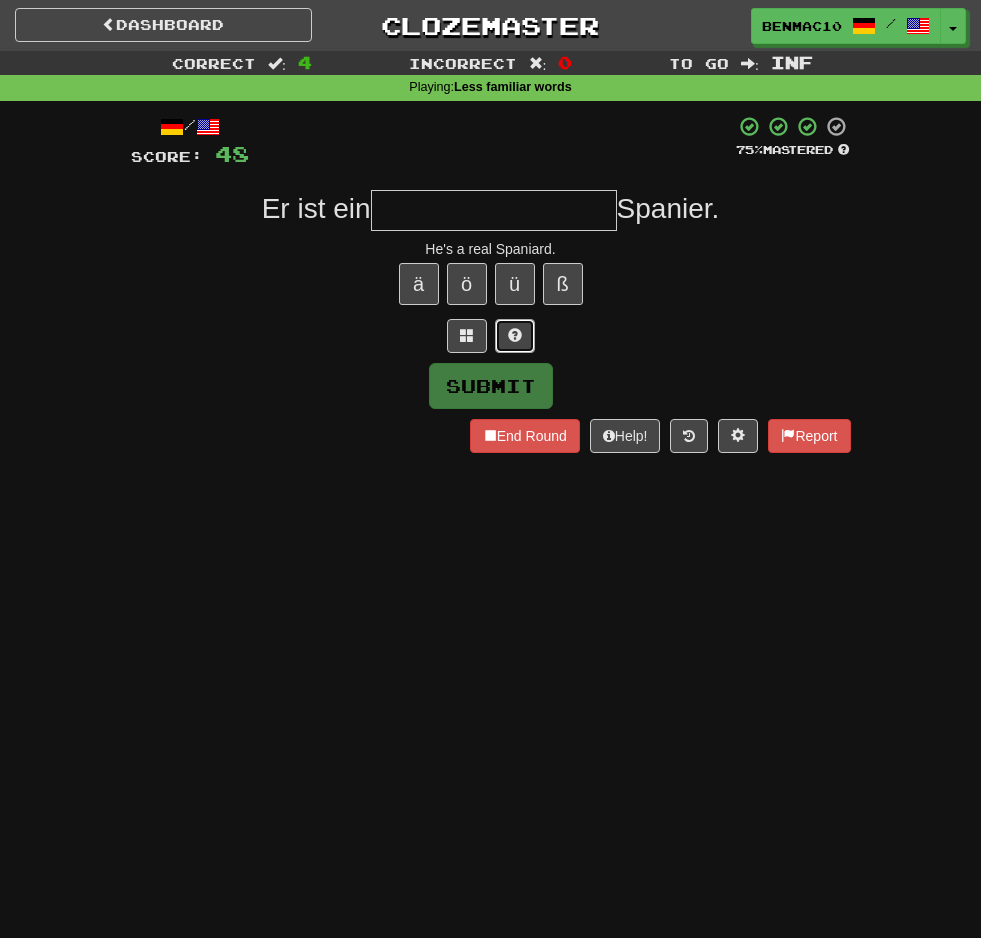 click at bounding box center (515, 336) 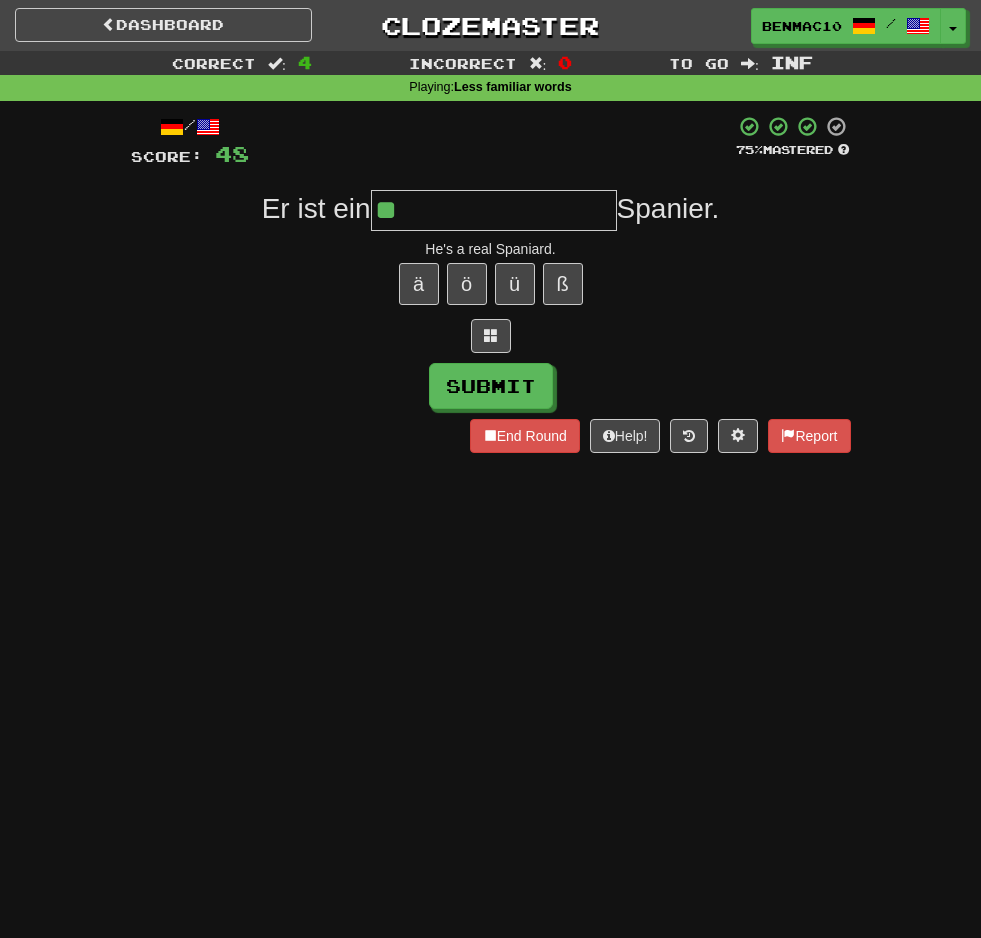 type on "*" 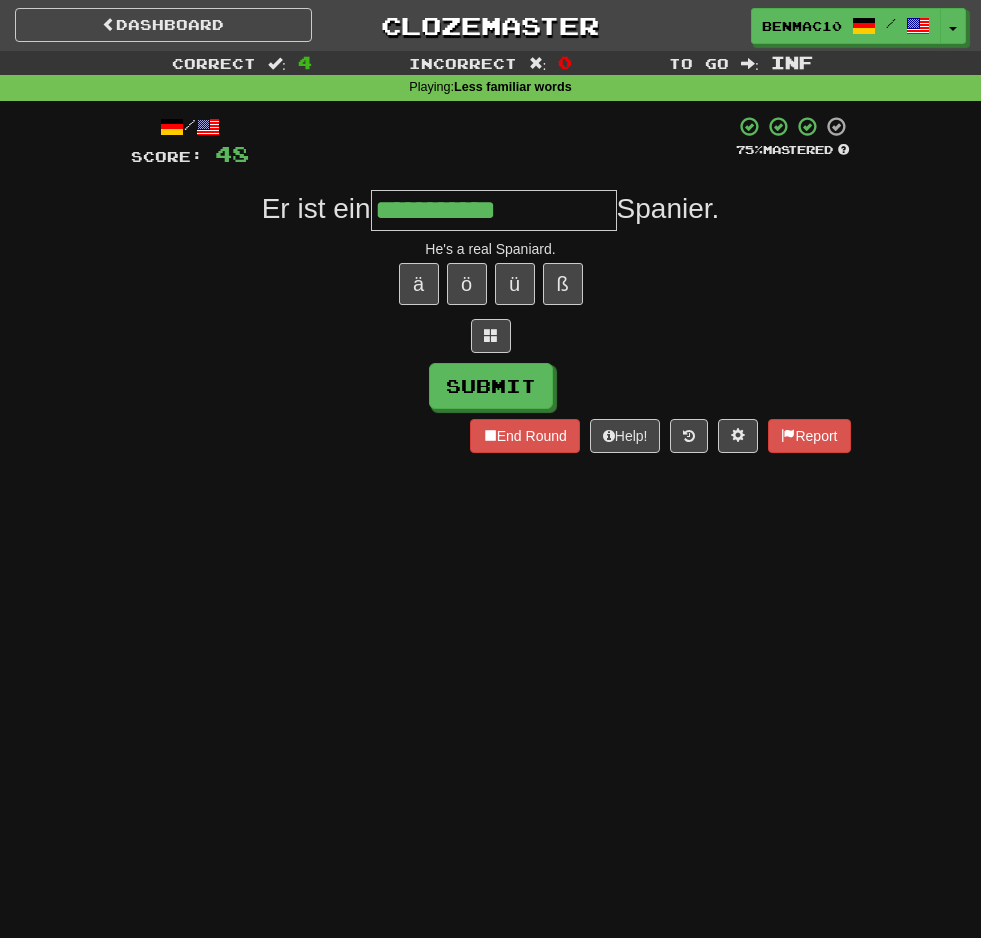 type on "**********" 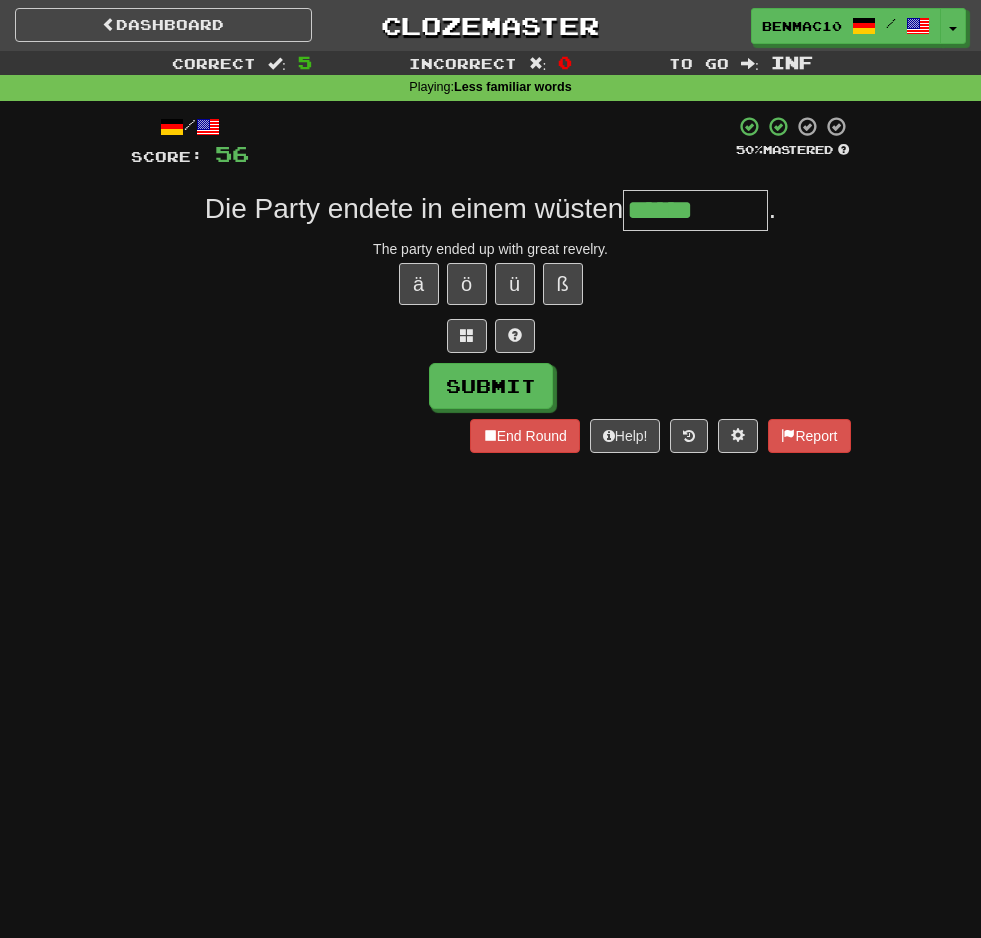 type on "******" 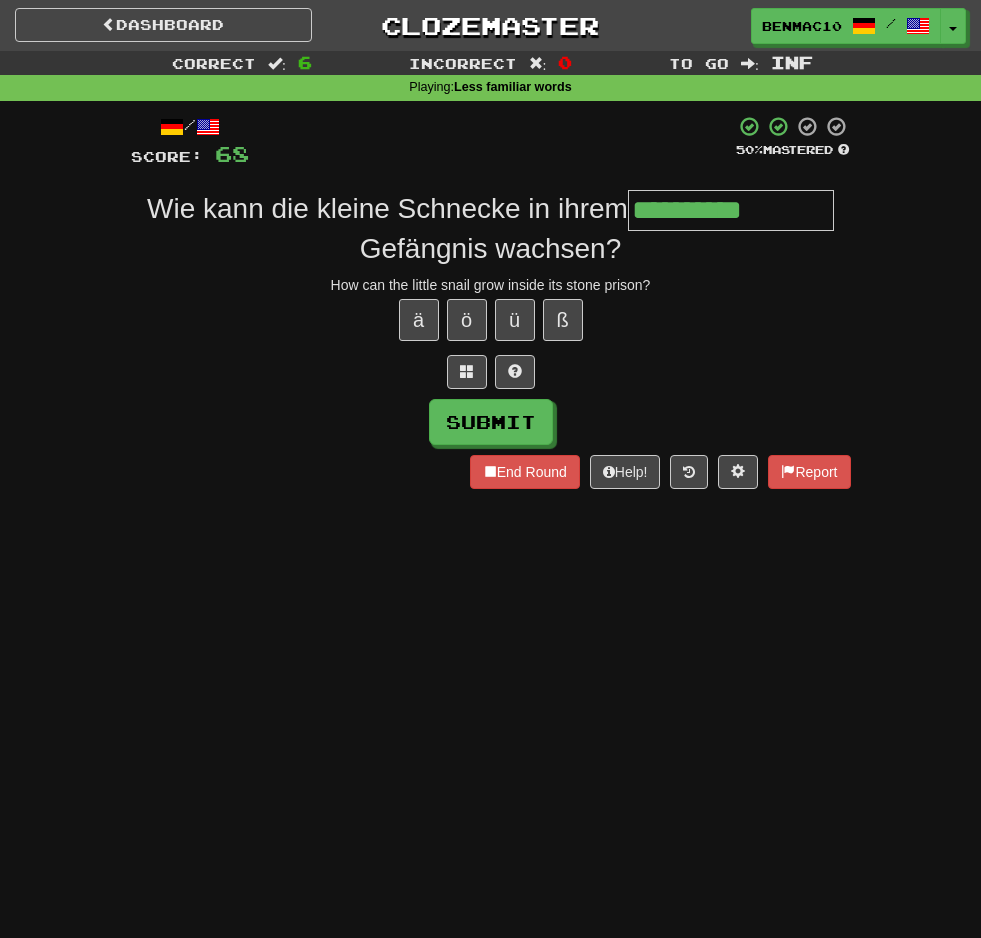 type on "**********" 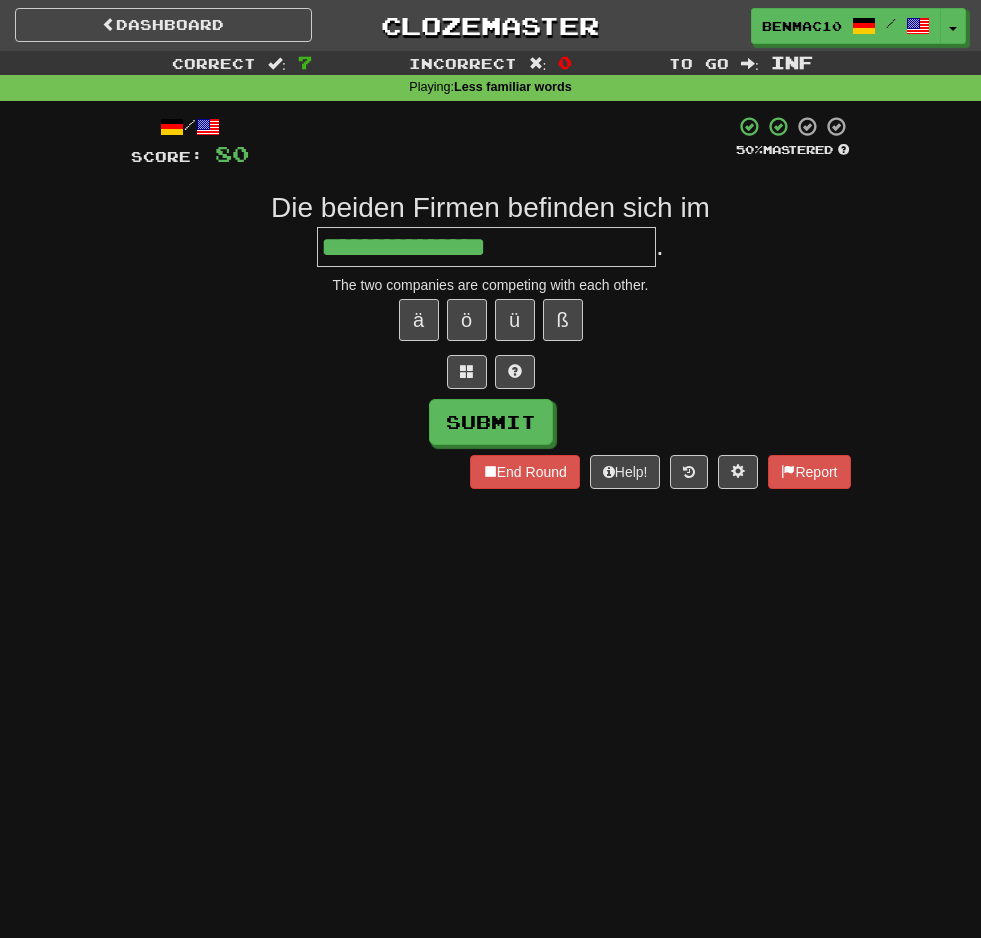 type on "**********" 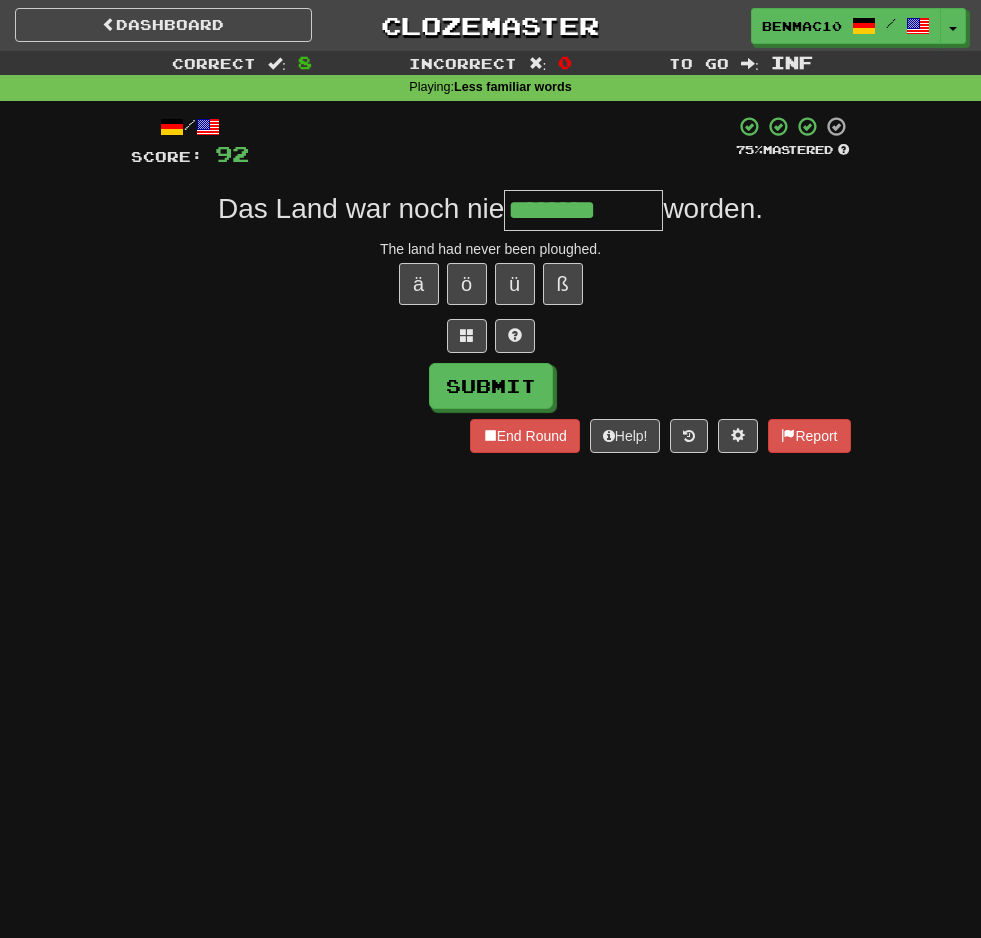 type on "********" 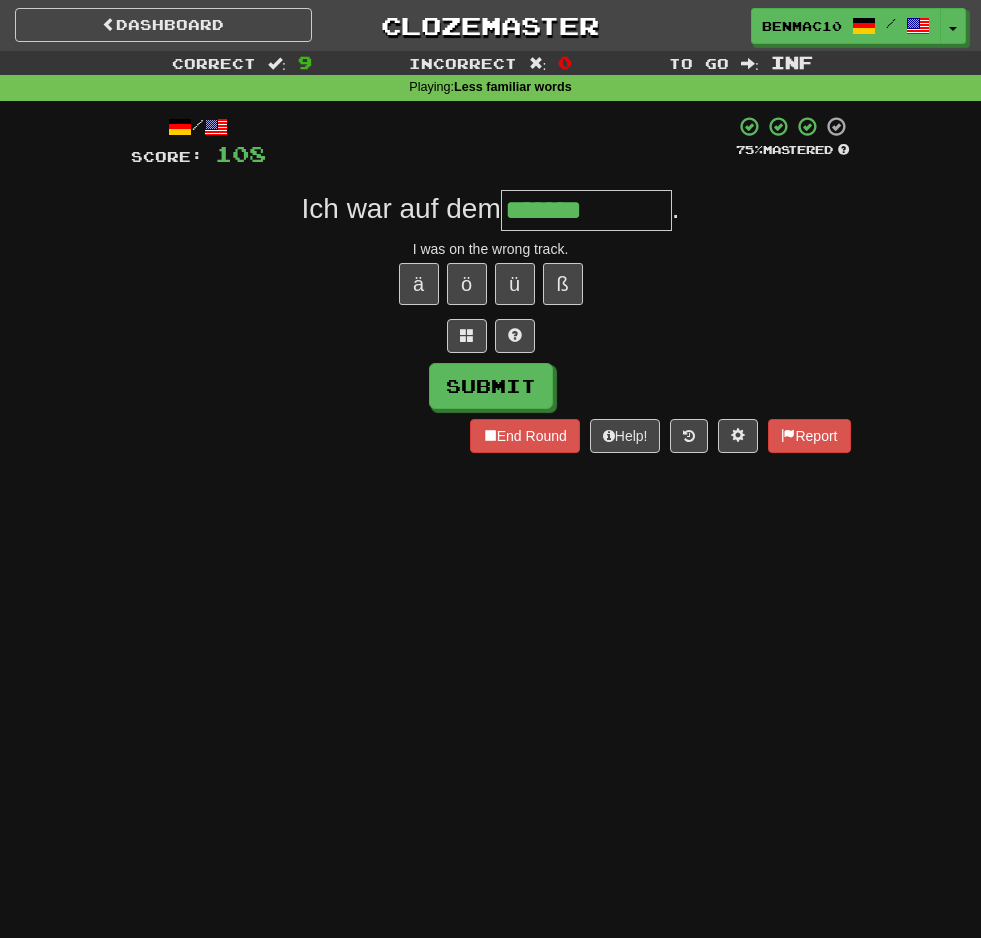 type on "*******" 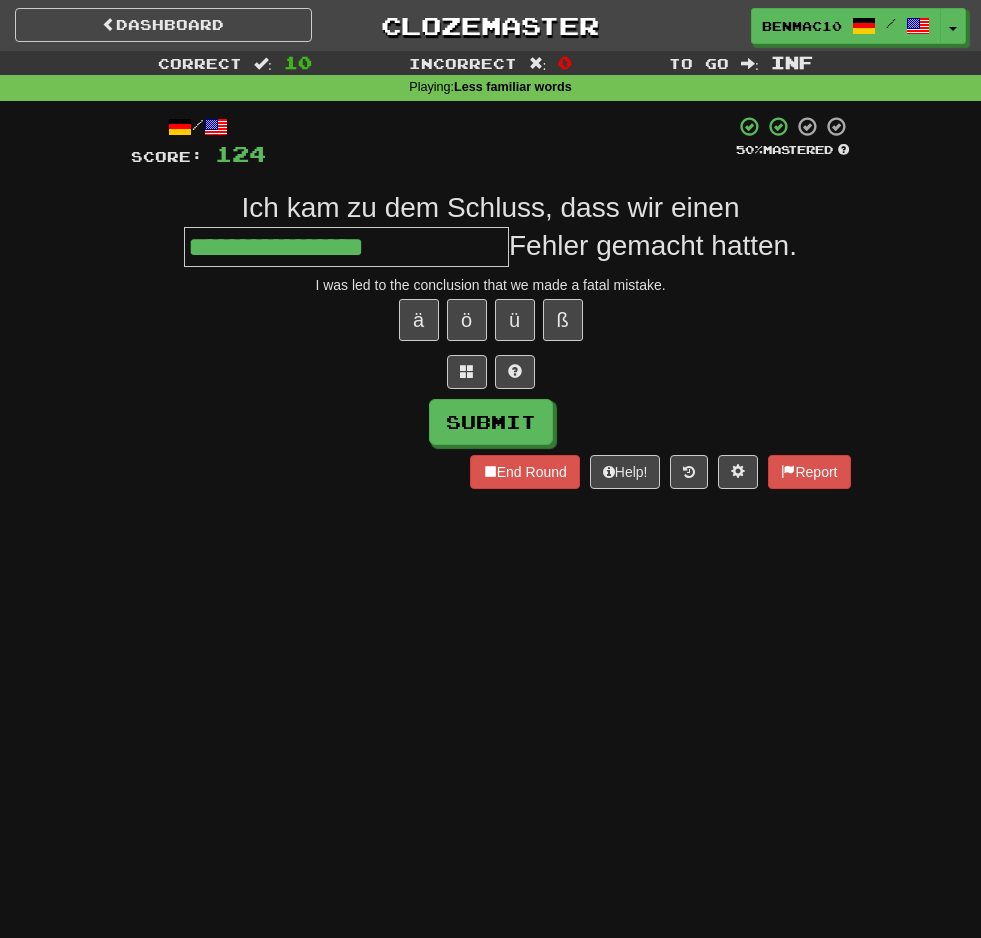 type on "**********" 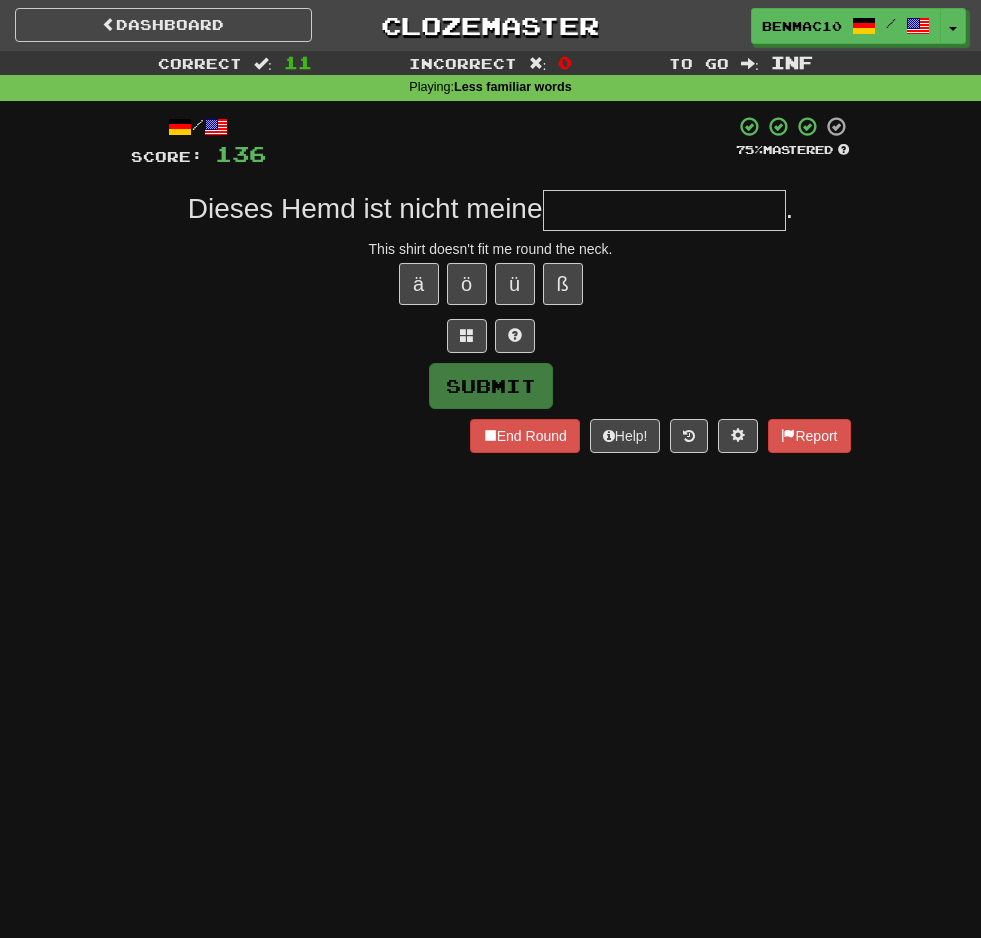 type on "*" 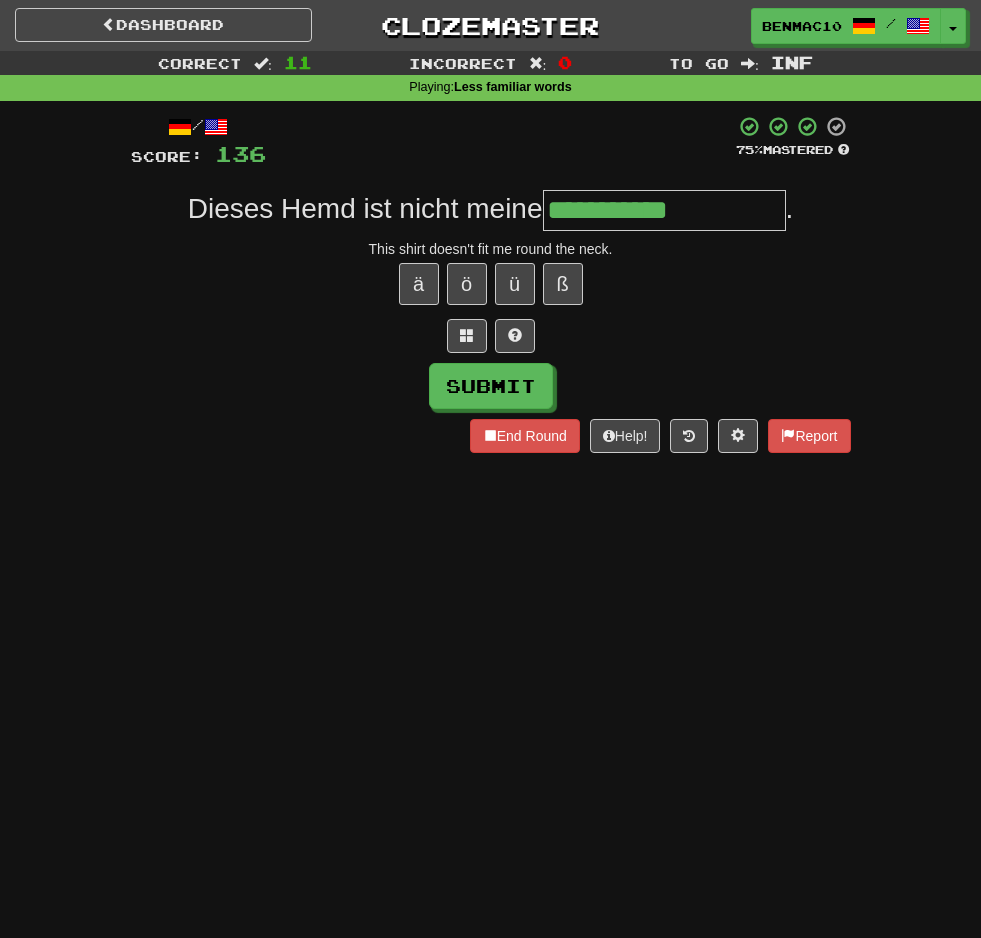 type on "**********" 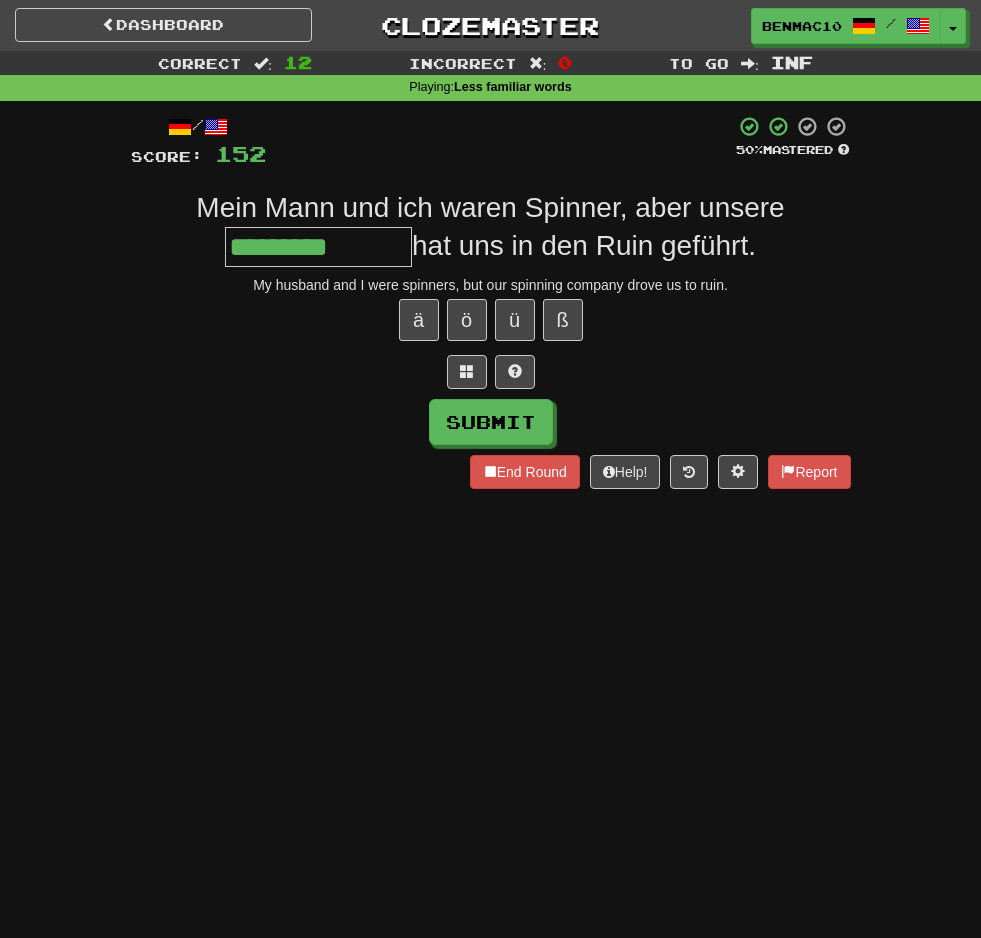 type on "*********" 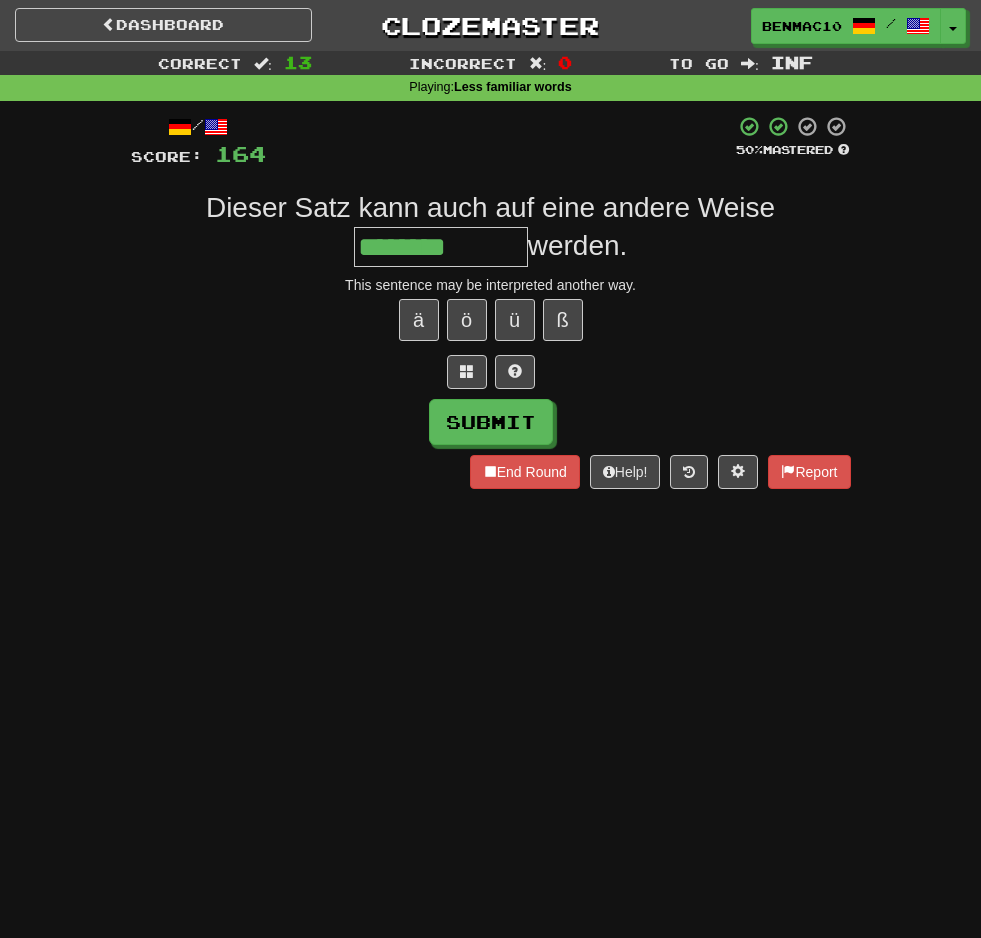 type on "********" 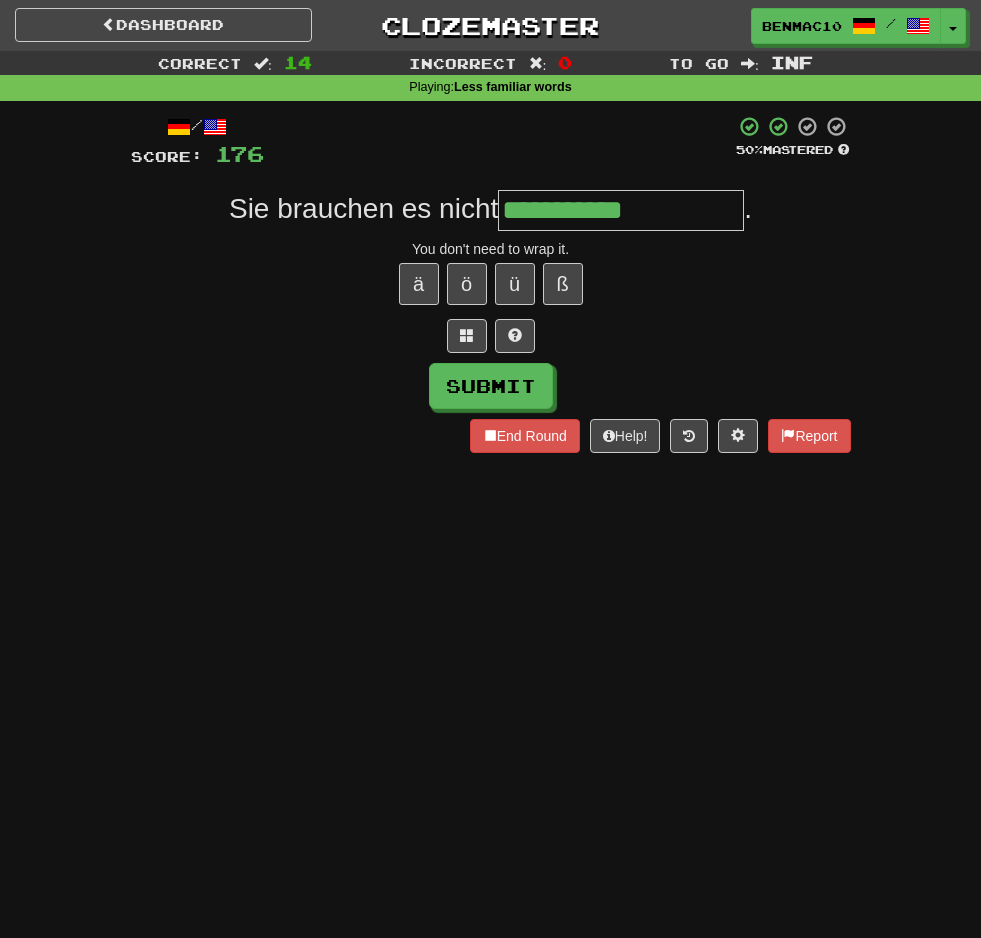 type on "**********" 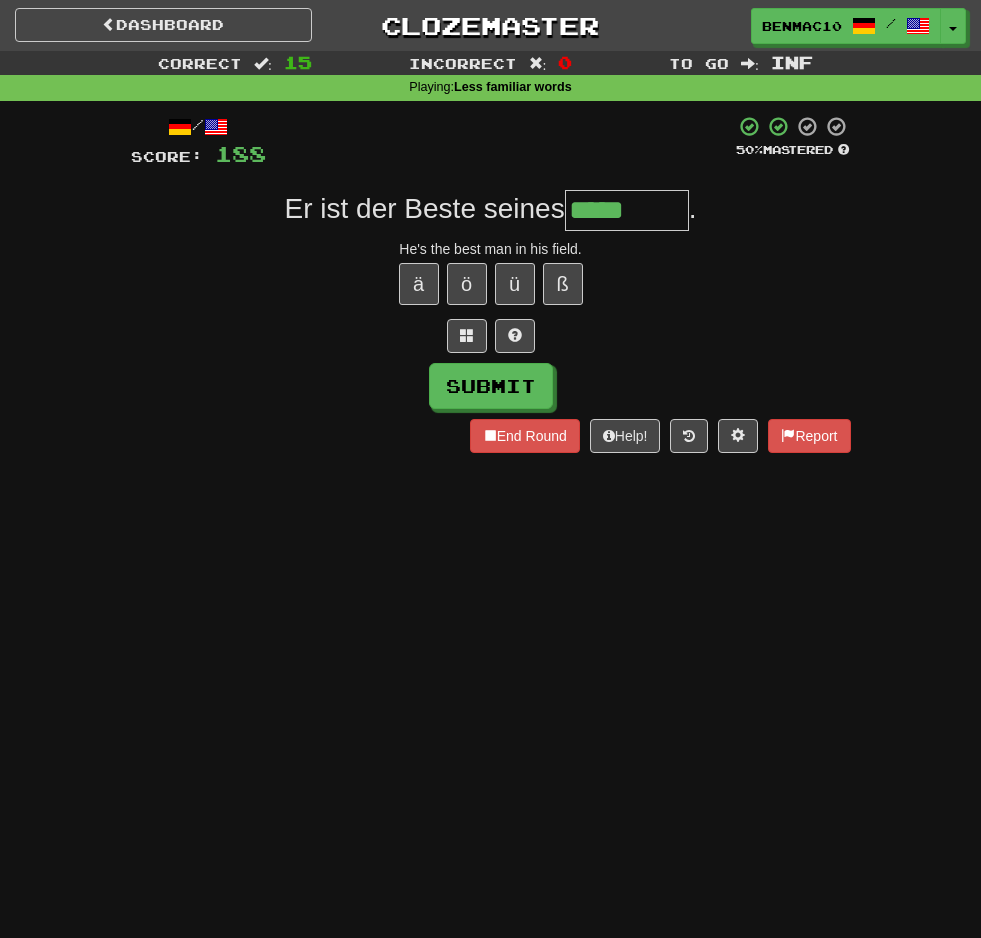 type on "*****" 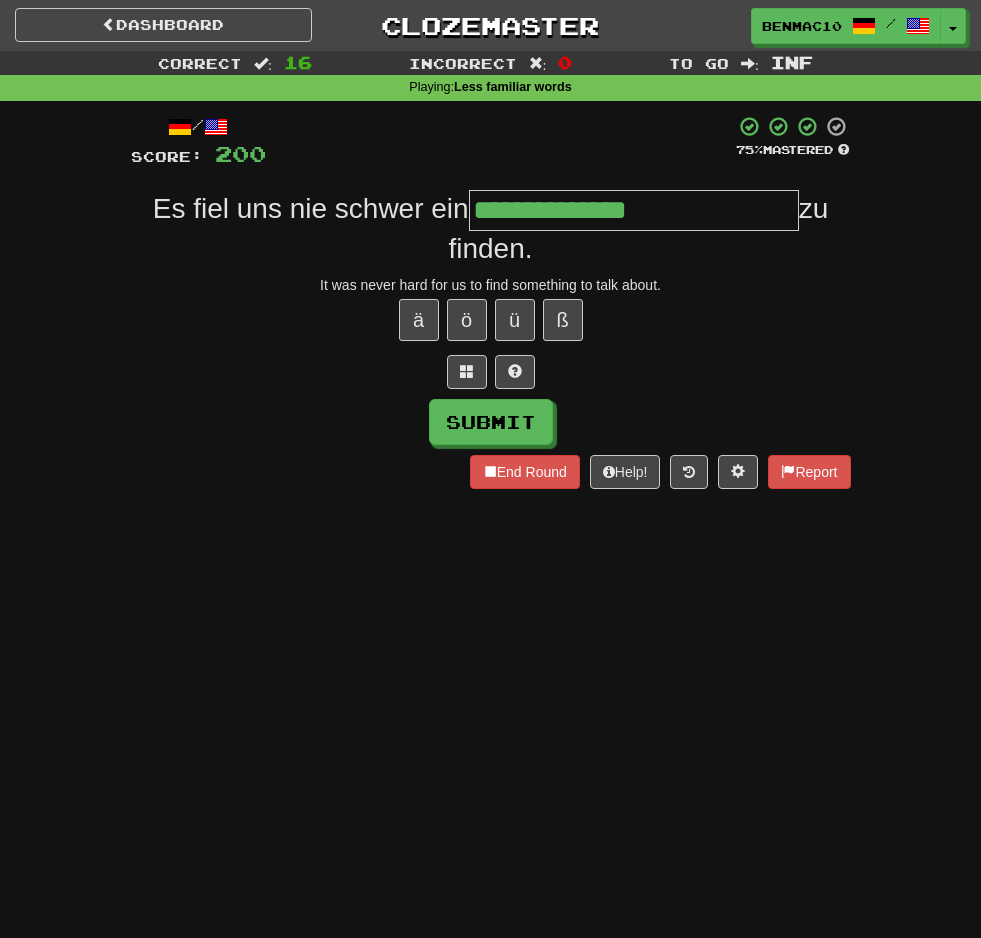 type on "**********" 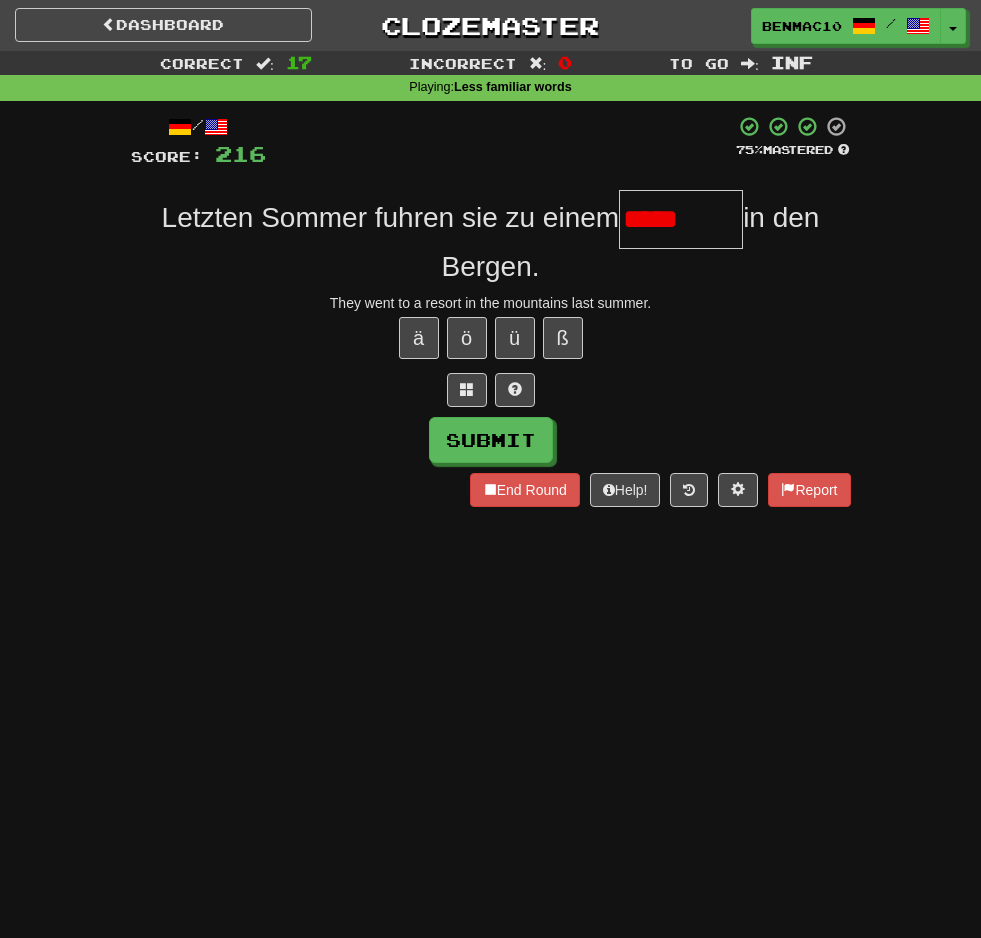 scroll, scrollTop: 0, scrollLeft: 0, axis: both 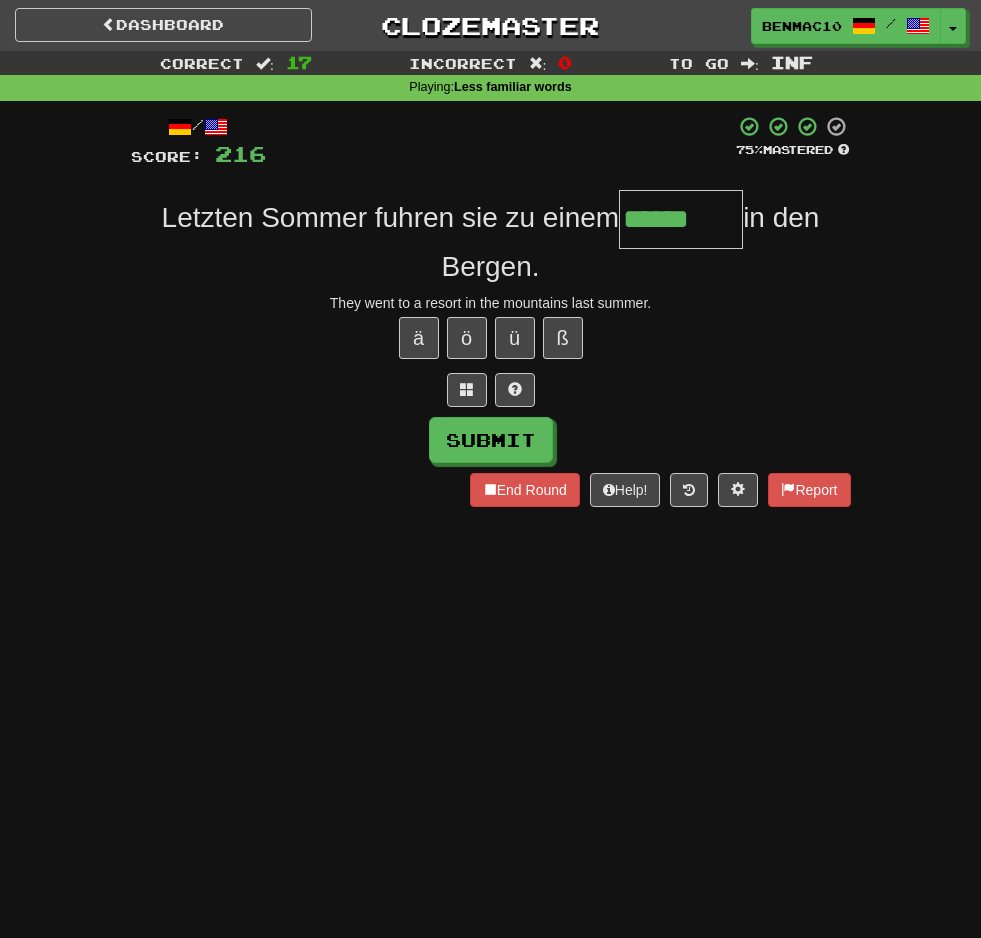 type on "******" 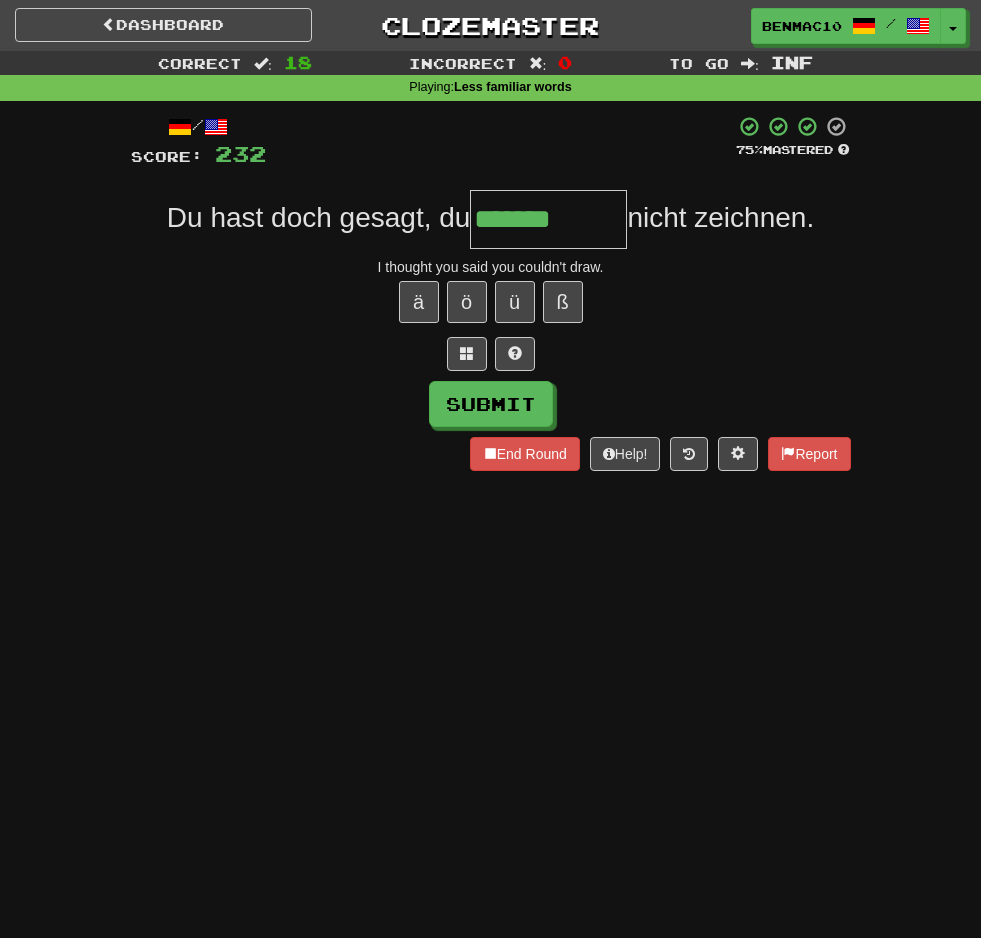 type on "*******" 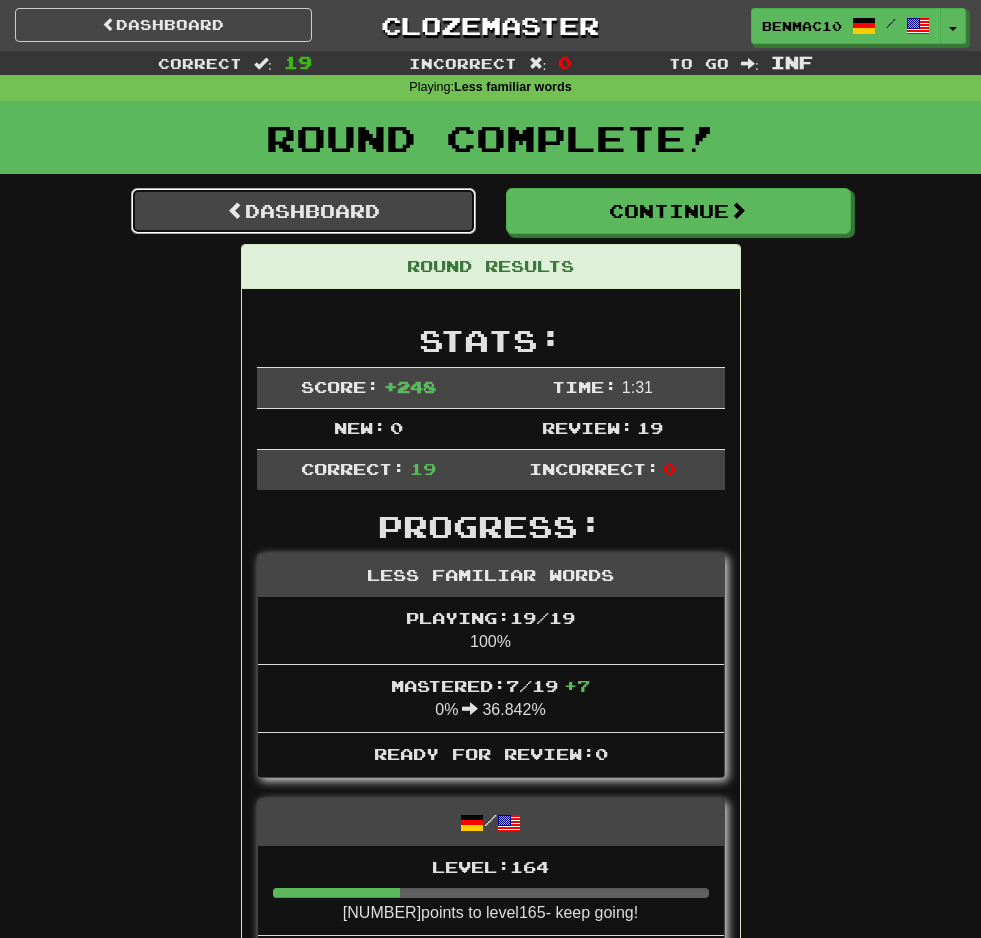 click on "Dashboard" at bounding box center (303, 211) 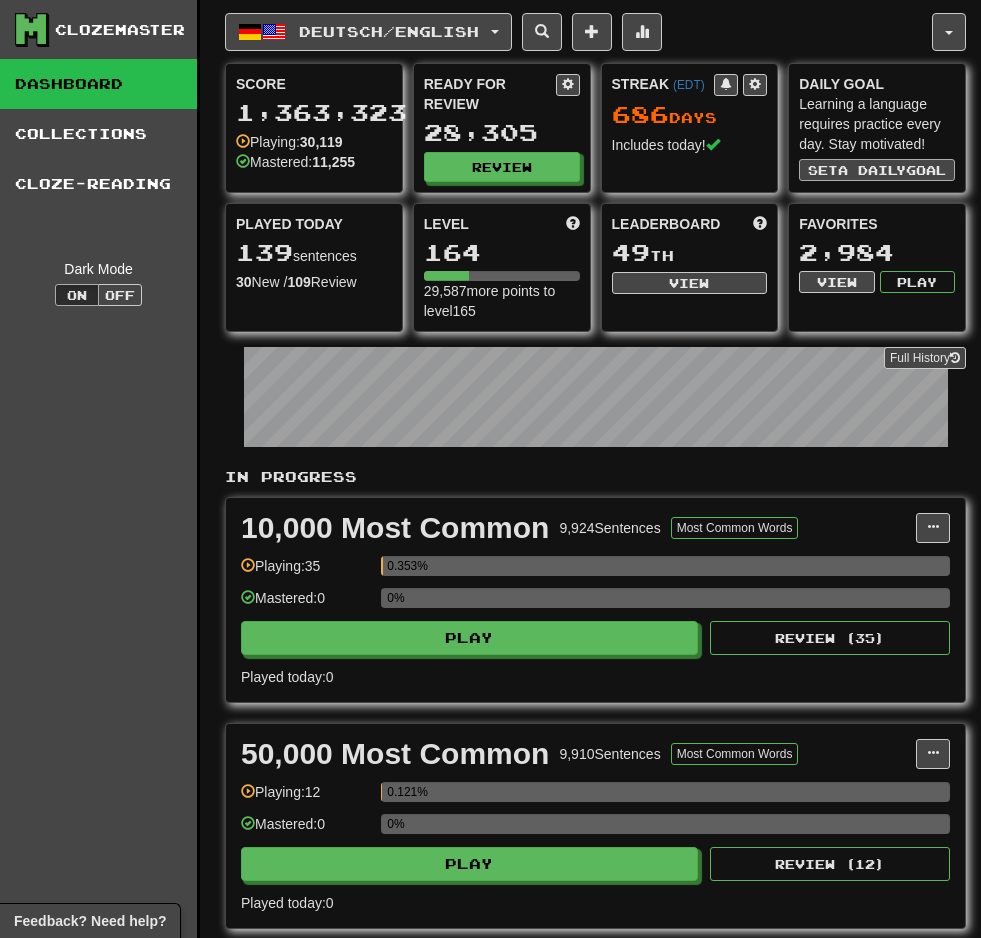 scroll, scrollTop: 0, scrollLeft: 0, axis: both 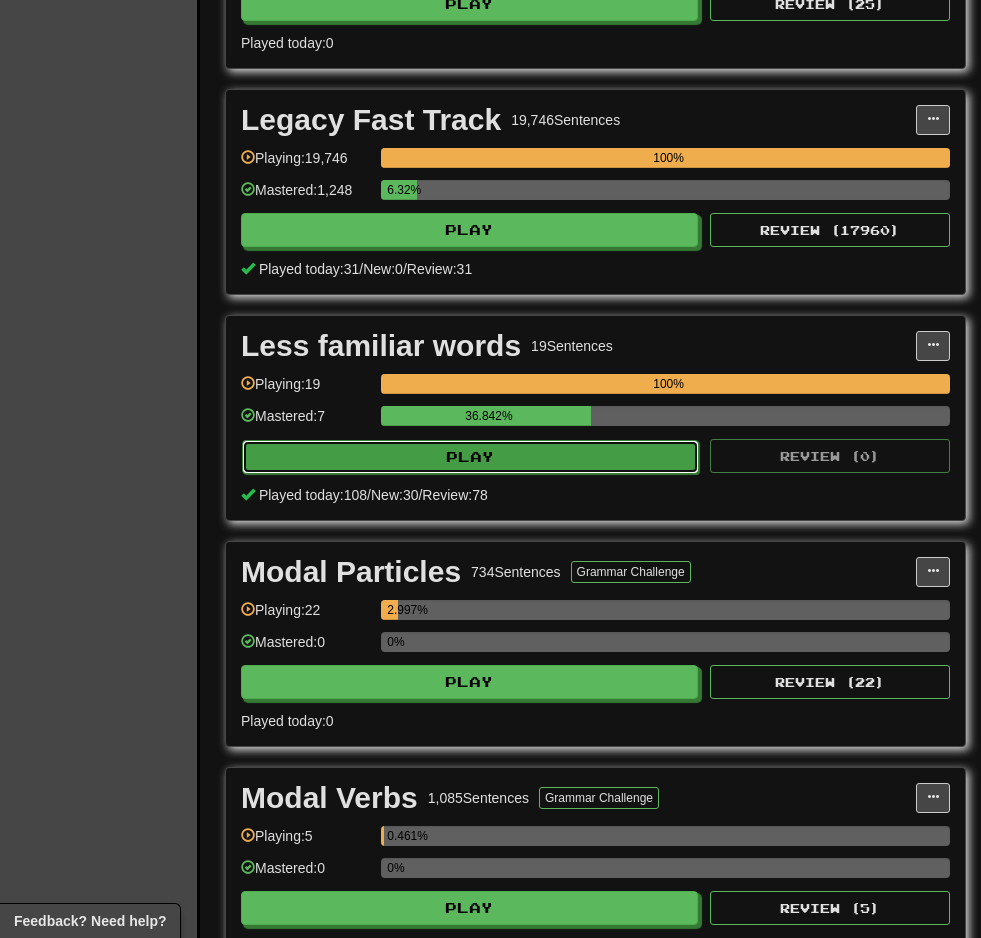 click on "Play" at bounding box center [470, 457] 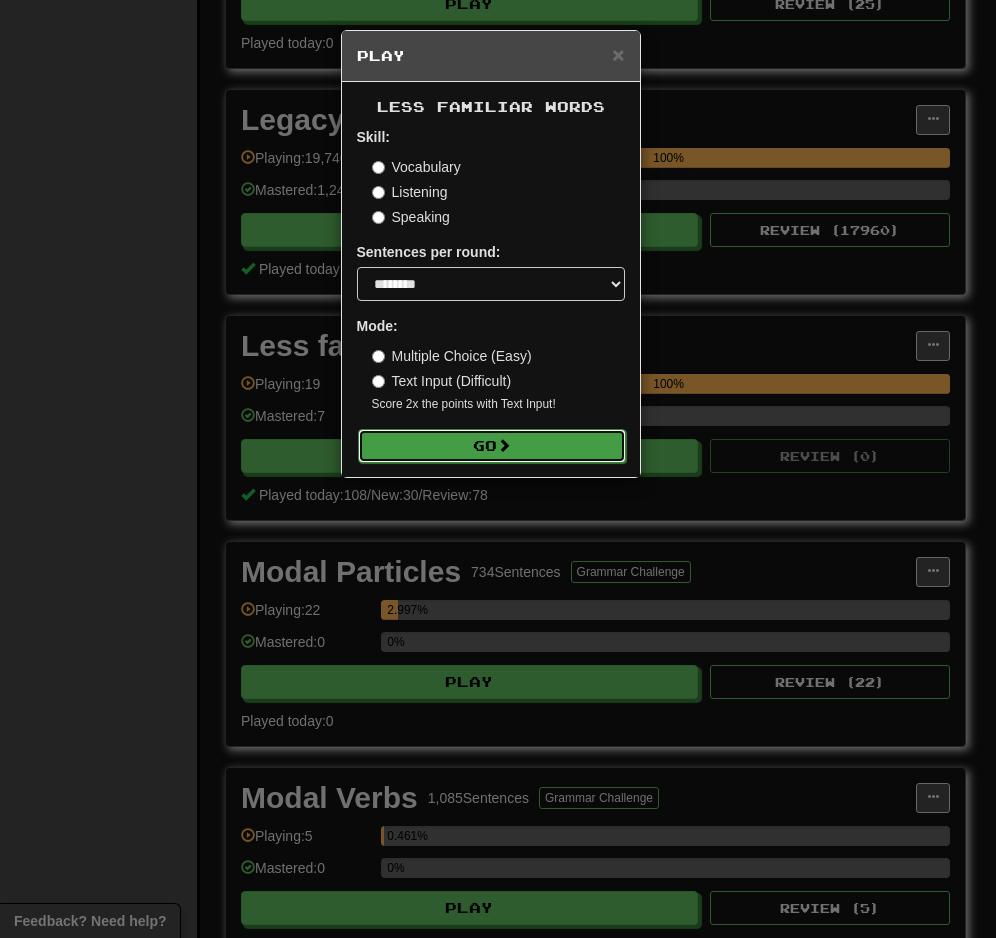 click on "Go" at bounding box center (492, 446) 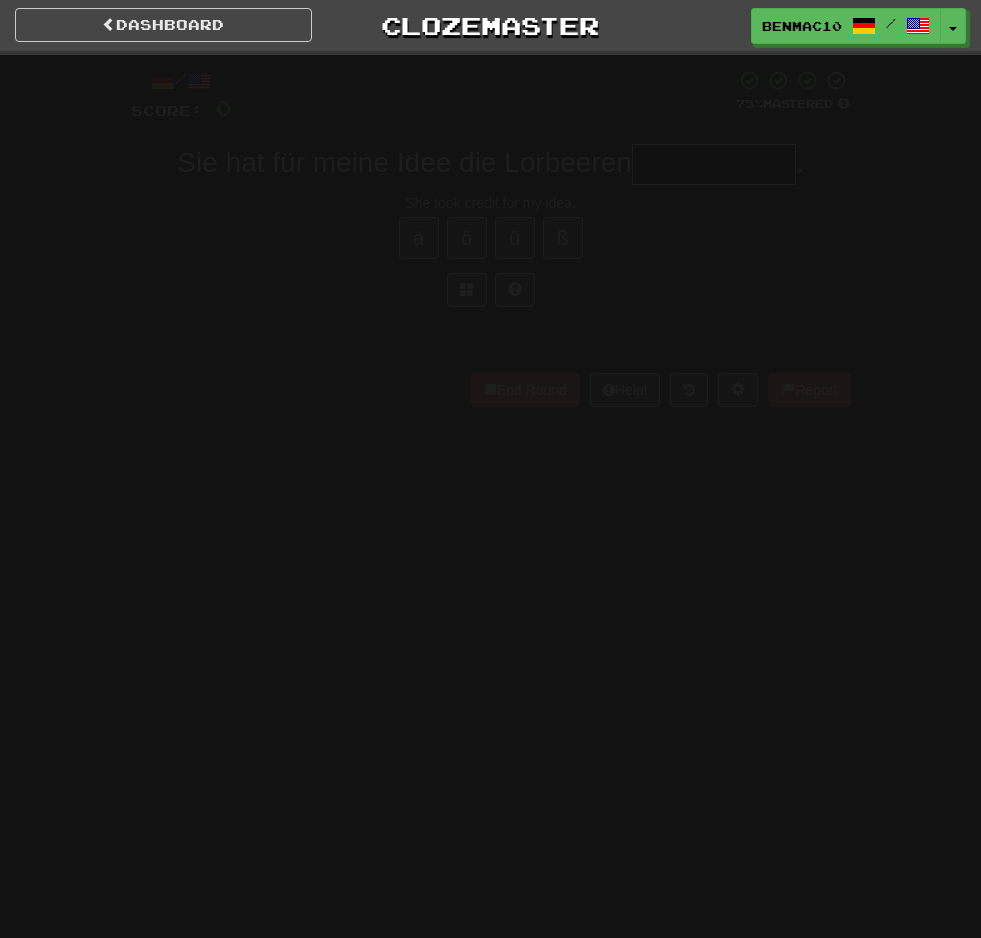 scroll, scrollTop: 0, scrollLeft: 0, axis: both 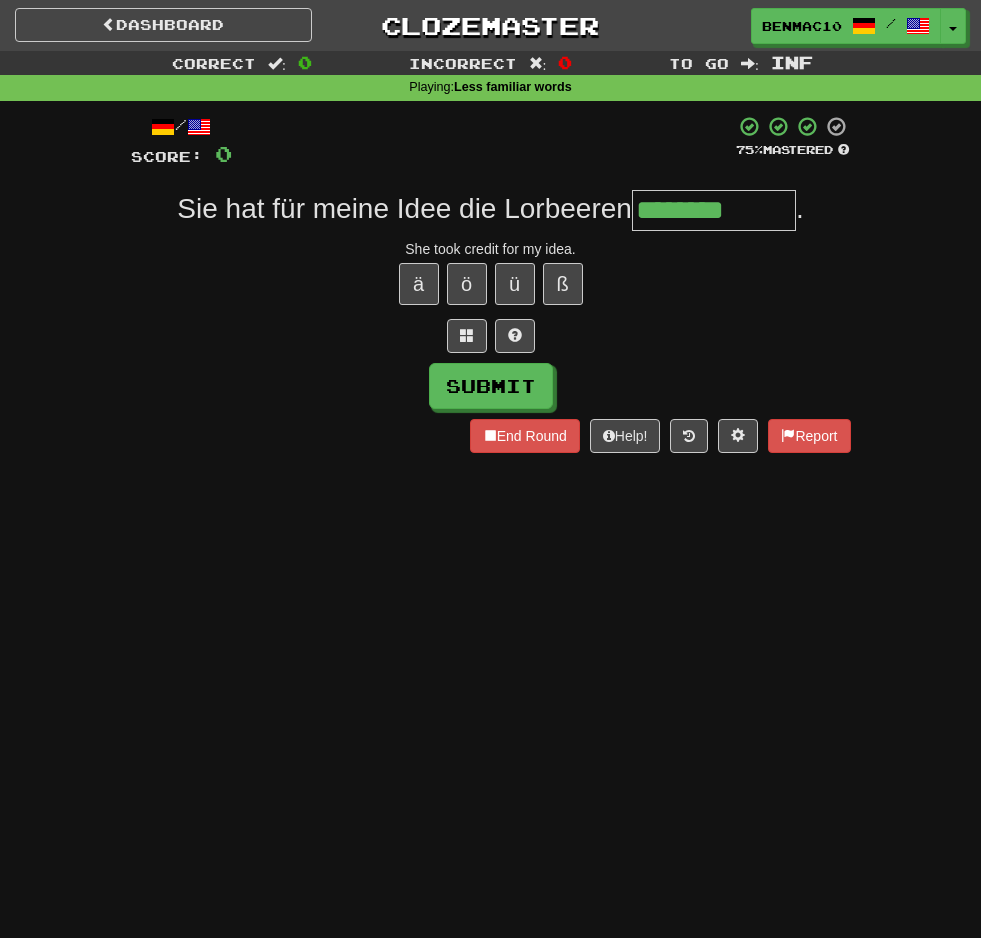 type on "********" 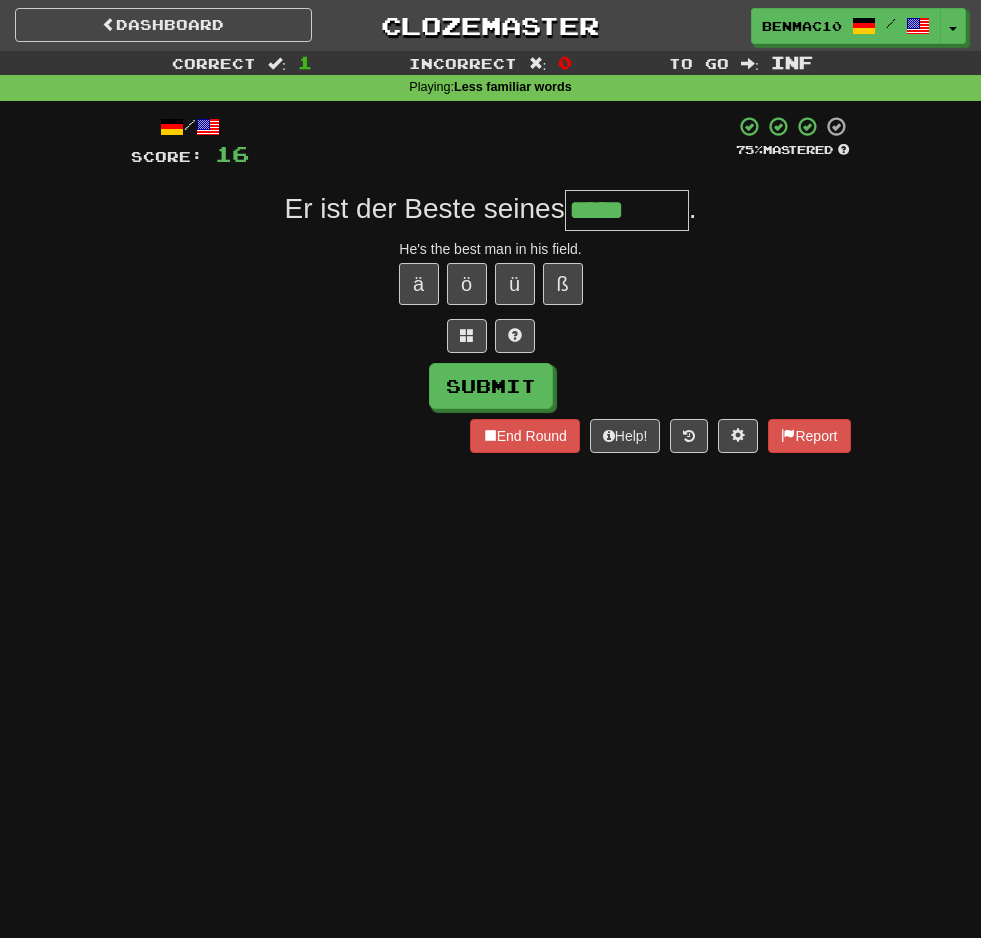 type on "*****" 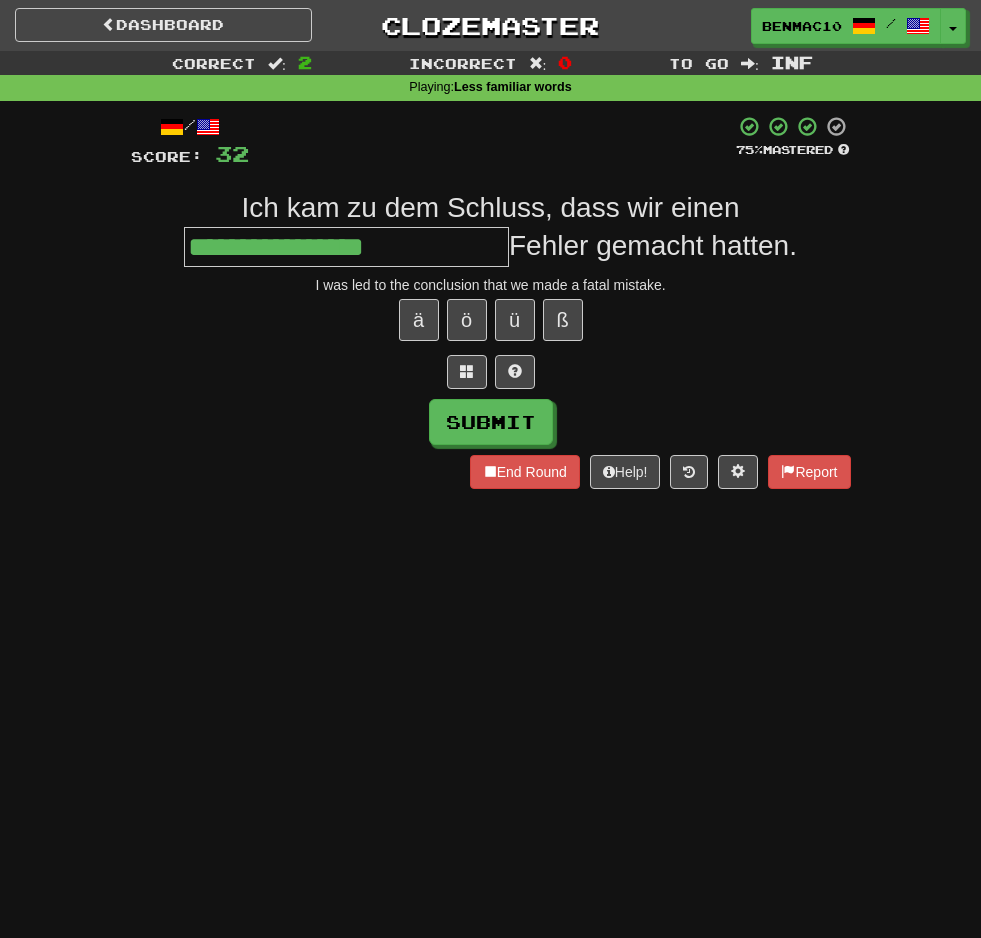 type on "**********" 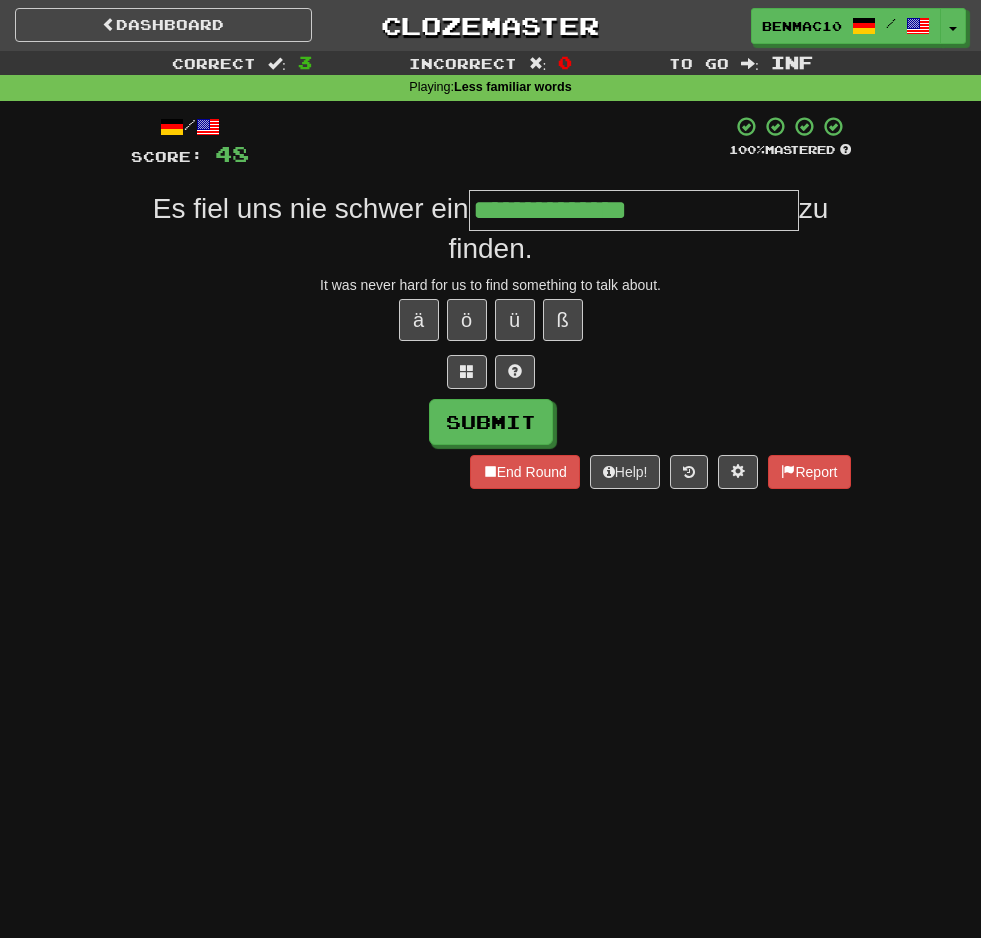 type on "**********" 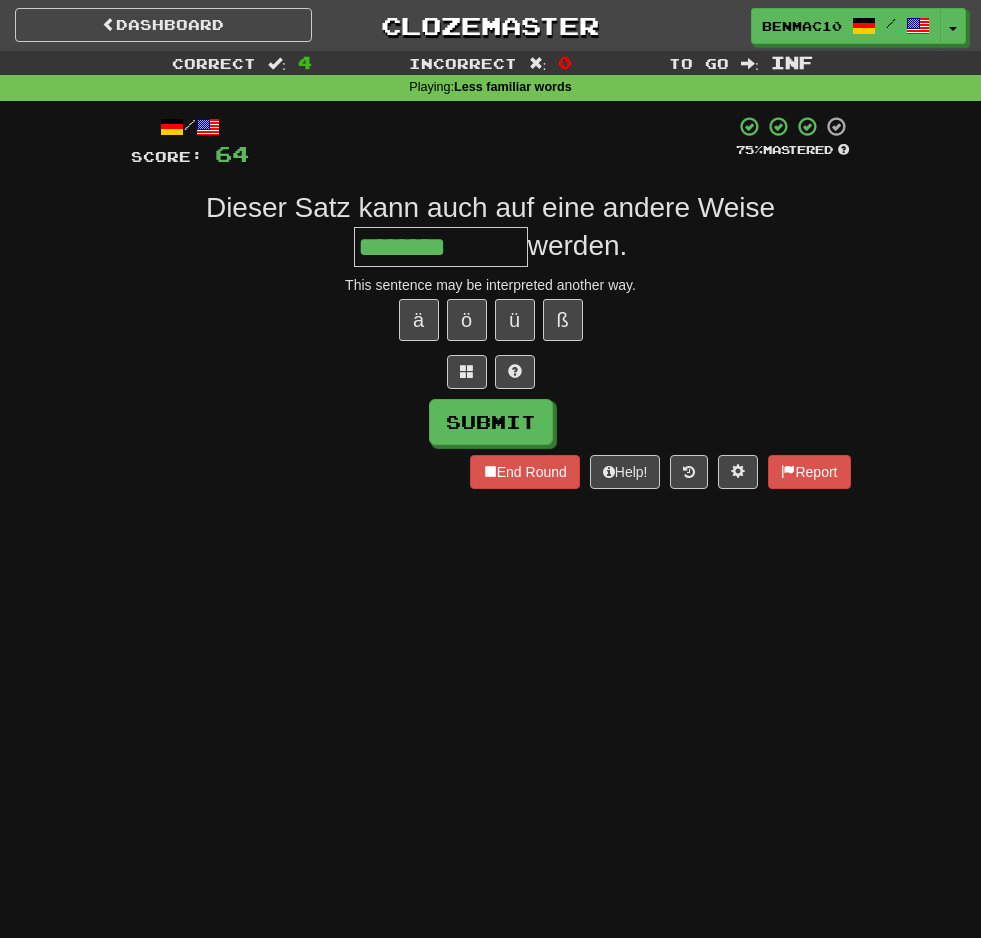 type on "********" 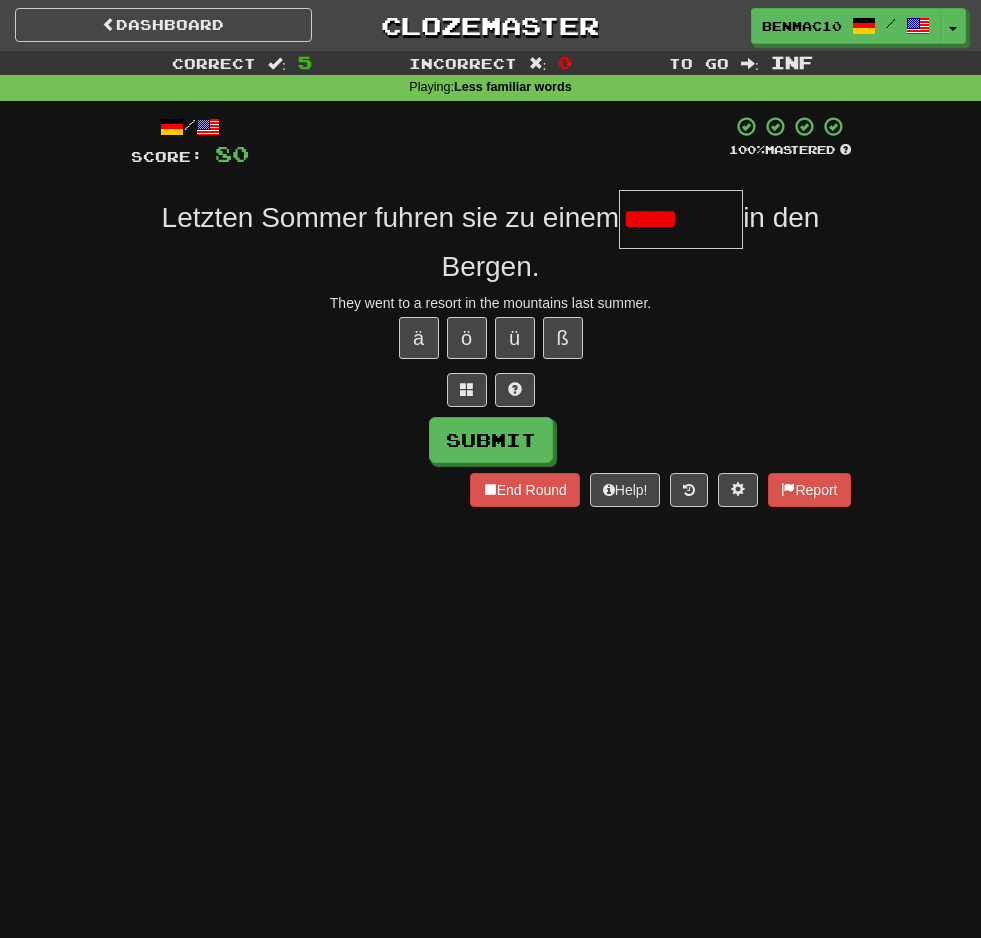 scroll, scrollTop: 0, scrollLeft: 0, axis: both 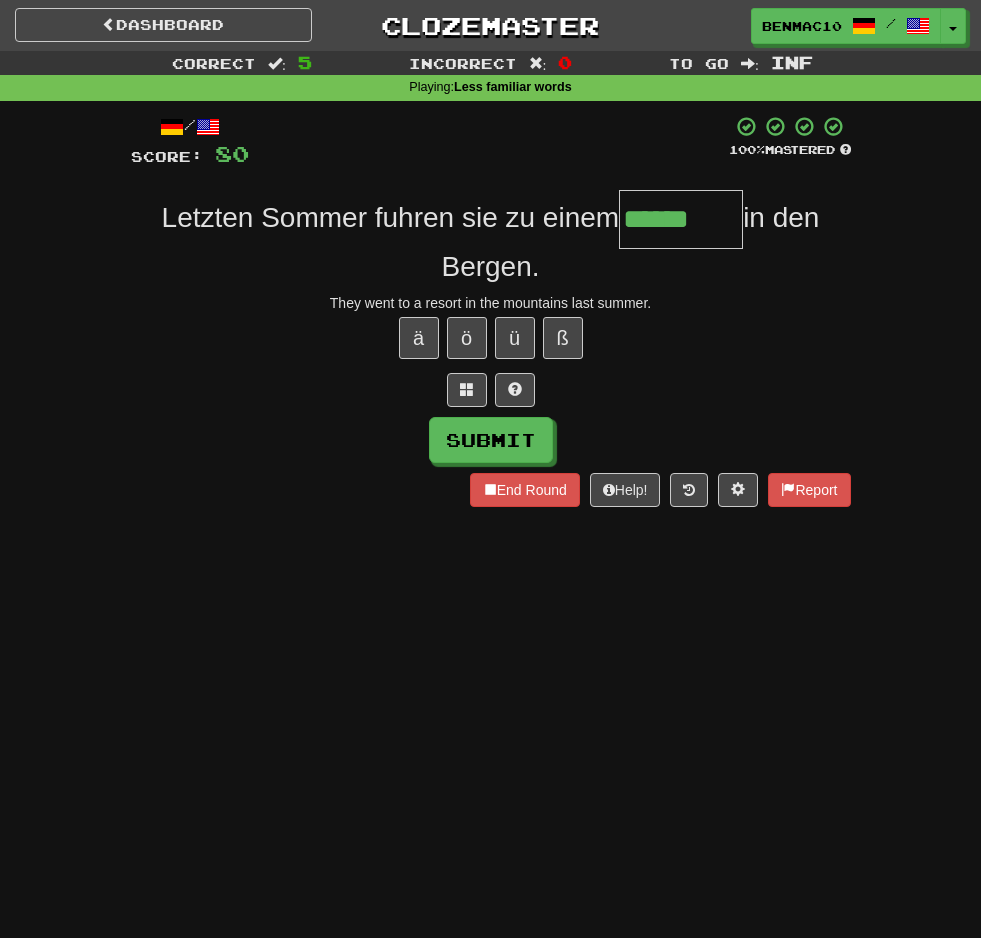 type on "******" 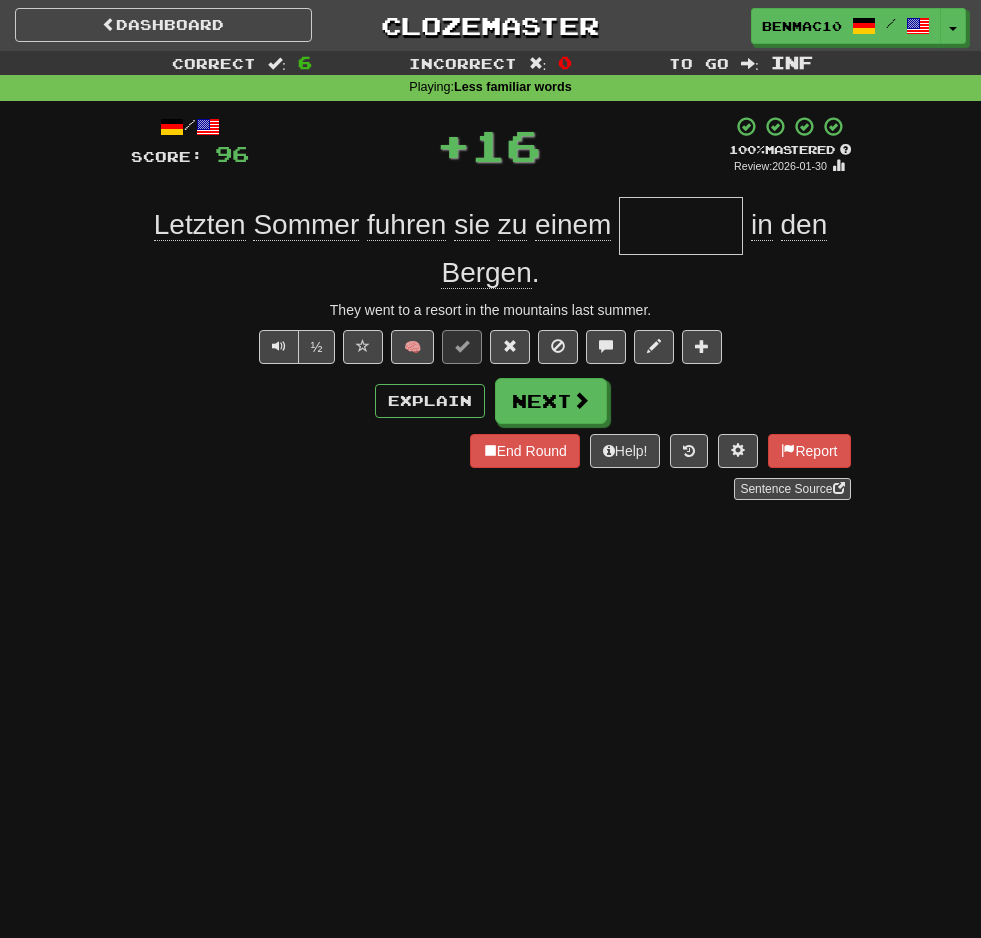 type on "**********" 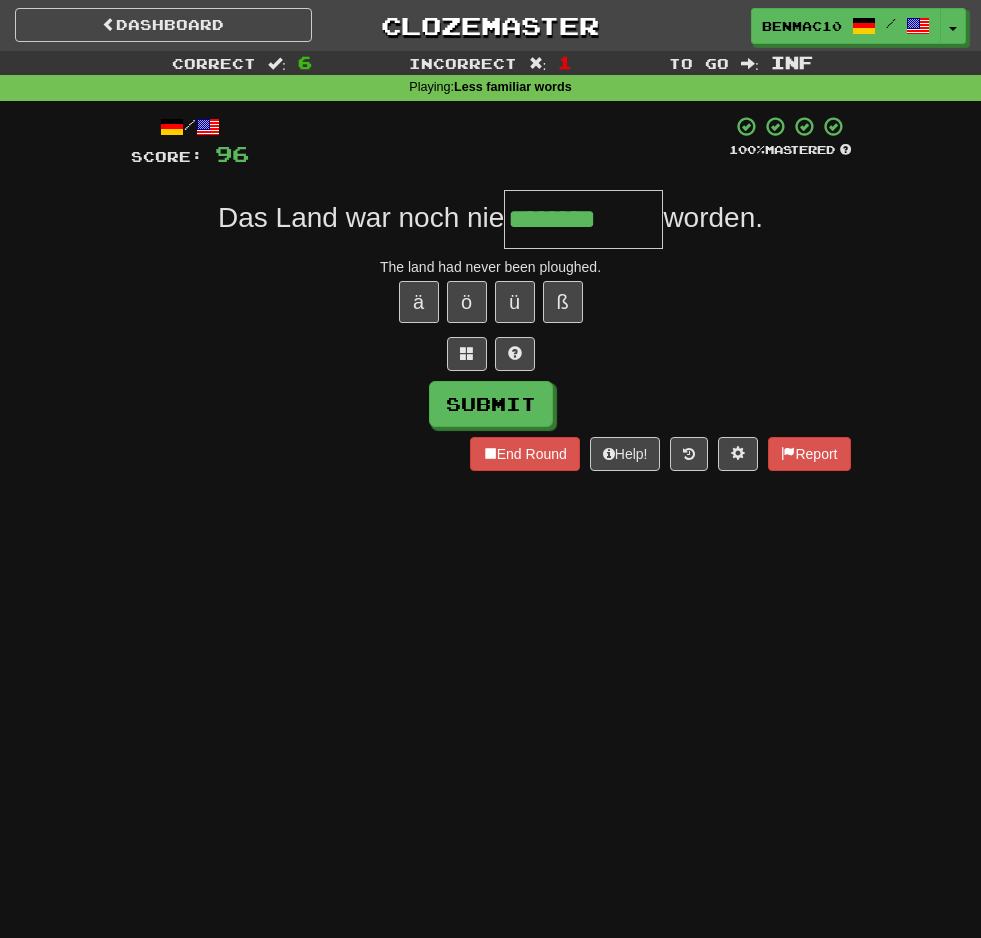 type on "********" 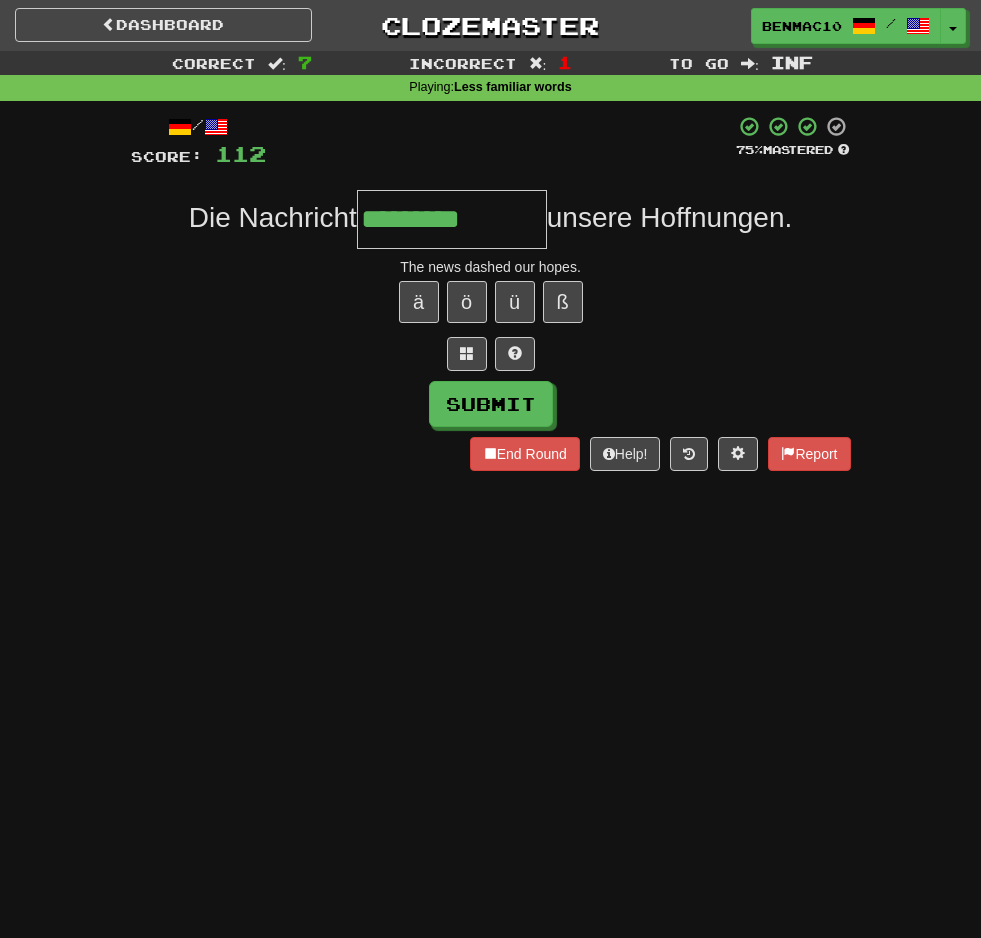 type on "*********" 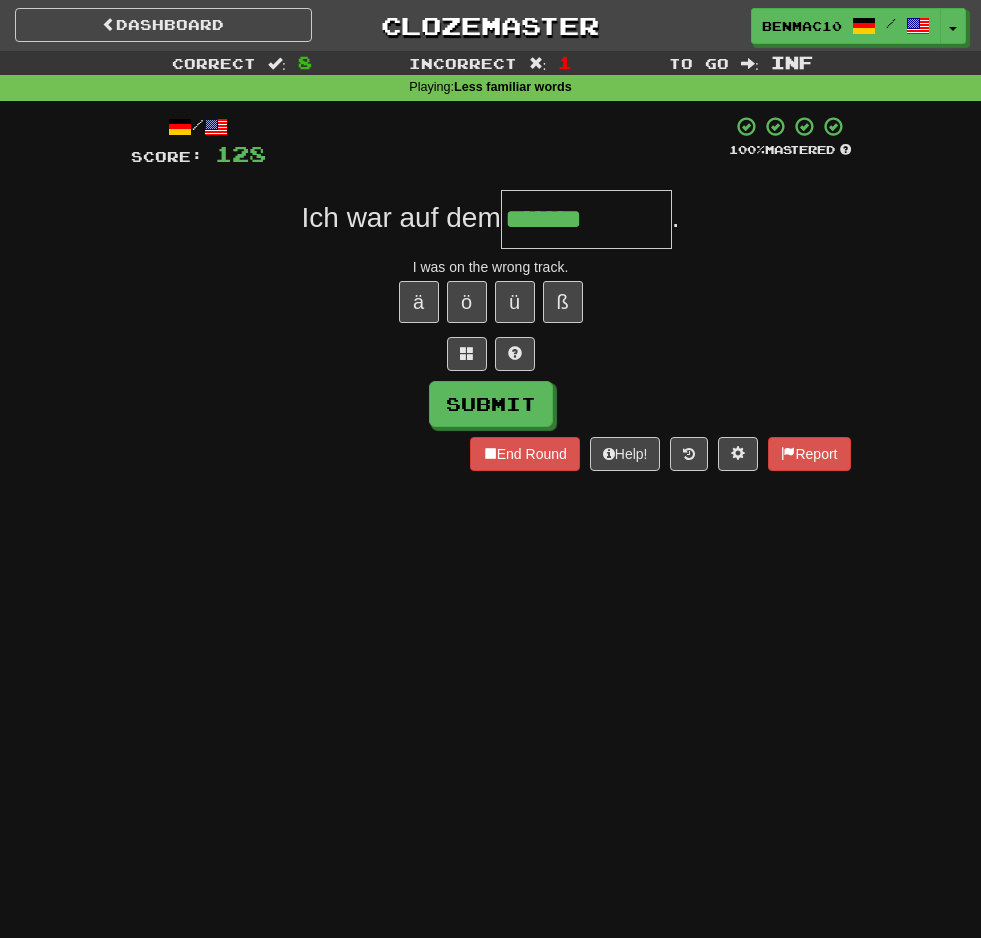 type on "*******" 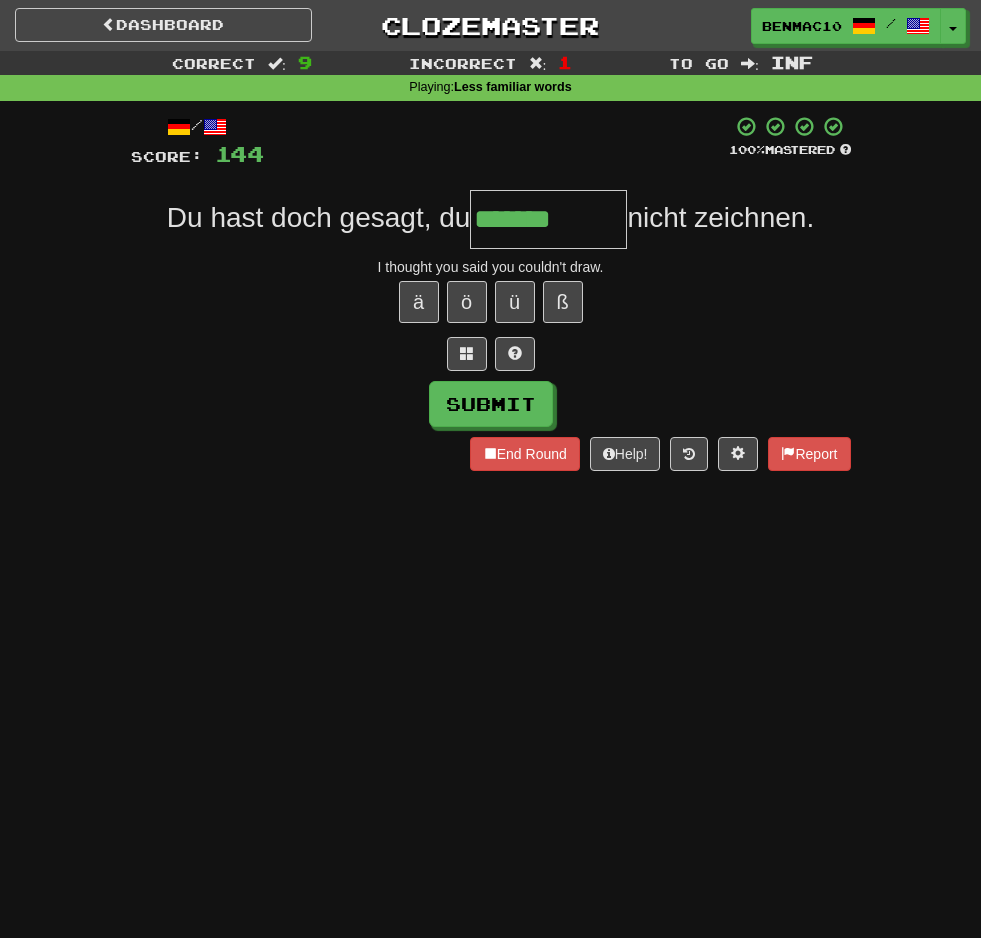 type on "*******" 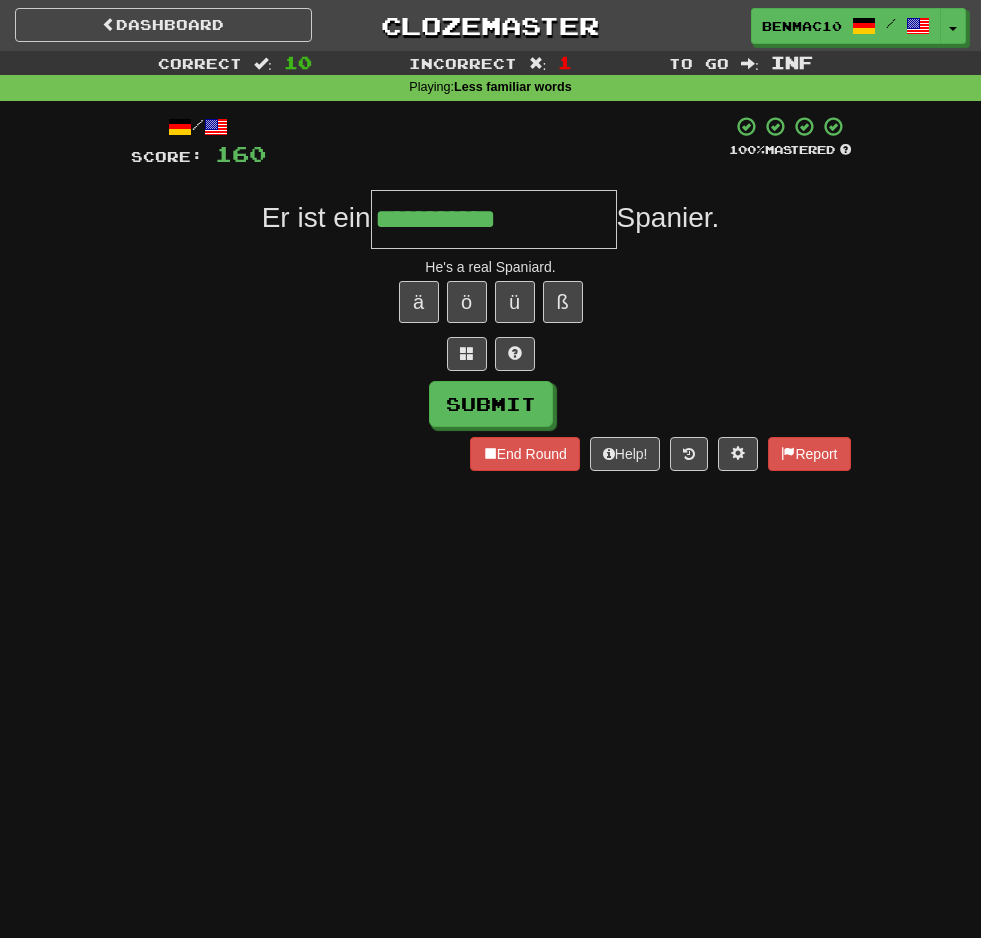 type on "**********" 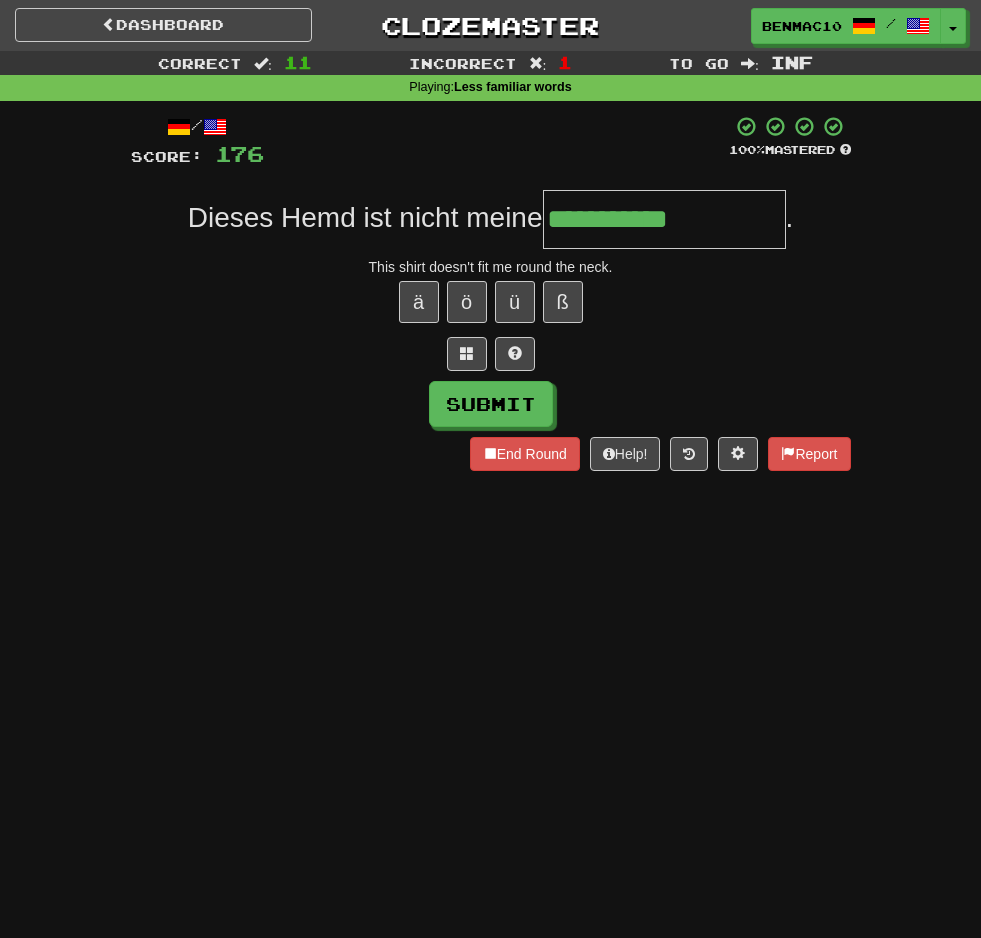 type on "**********" 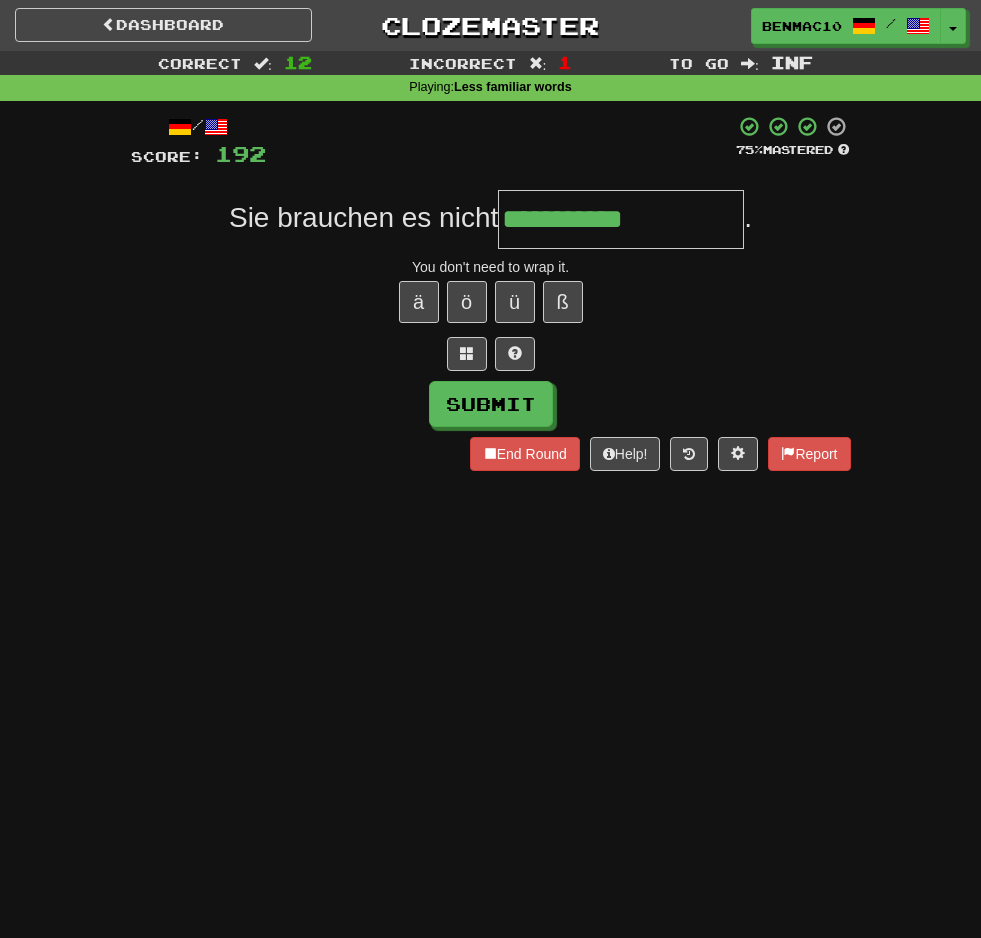 type on "**********" 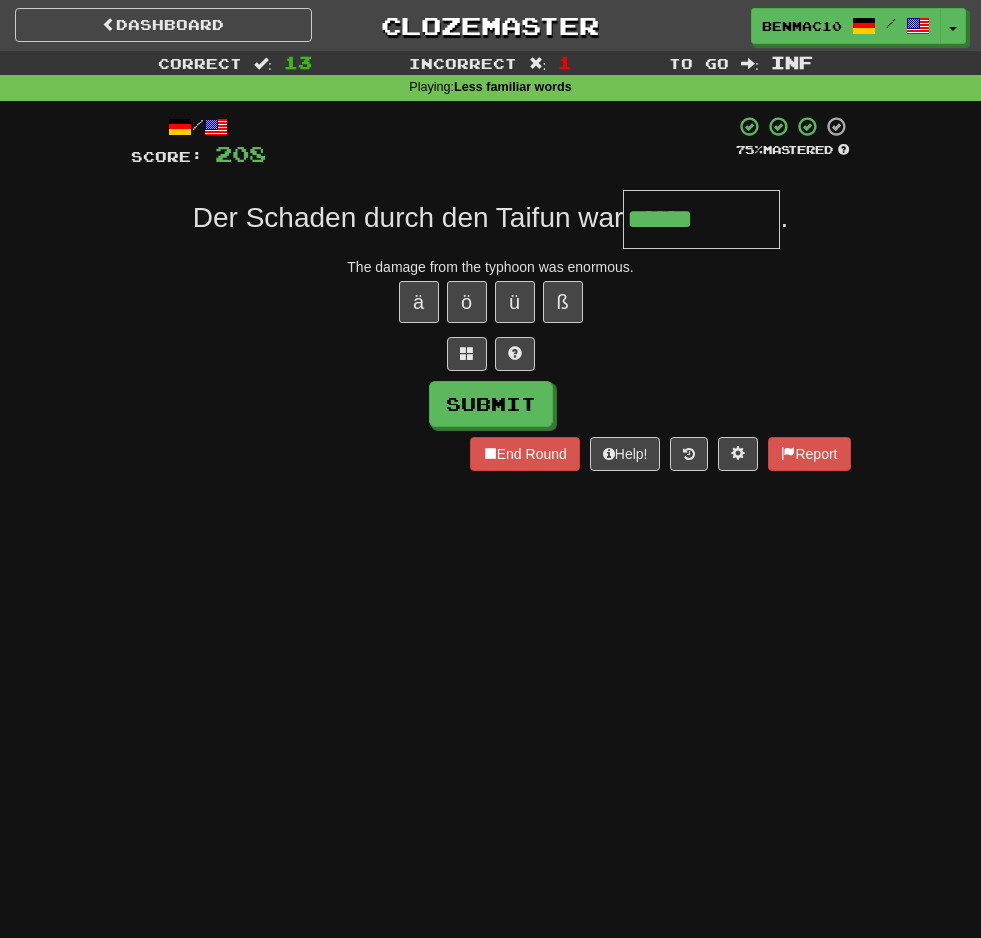 type on "******" 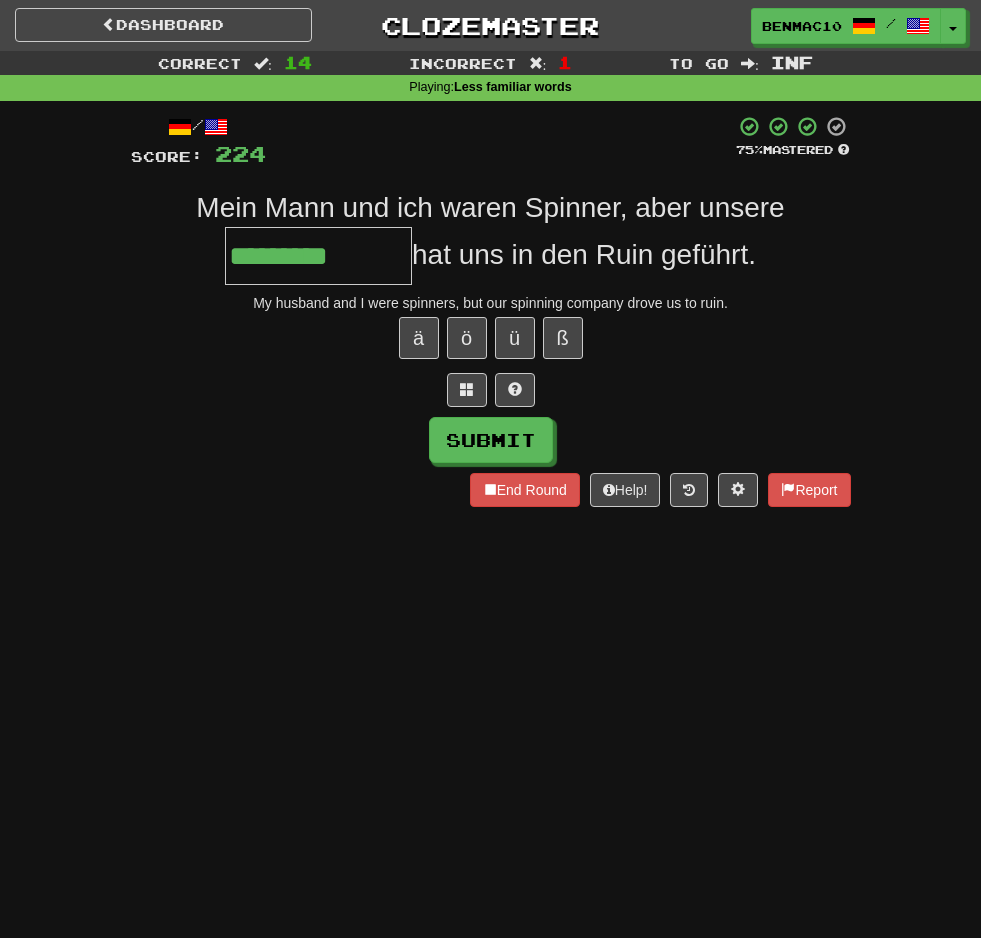 type on "*********" 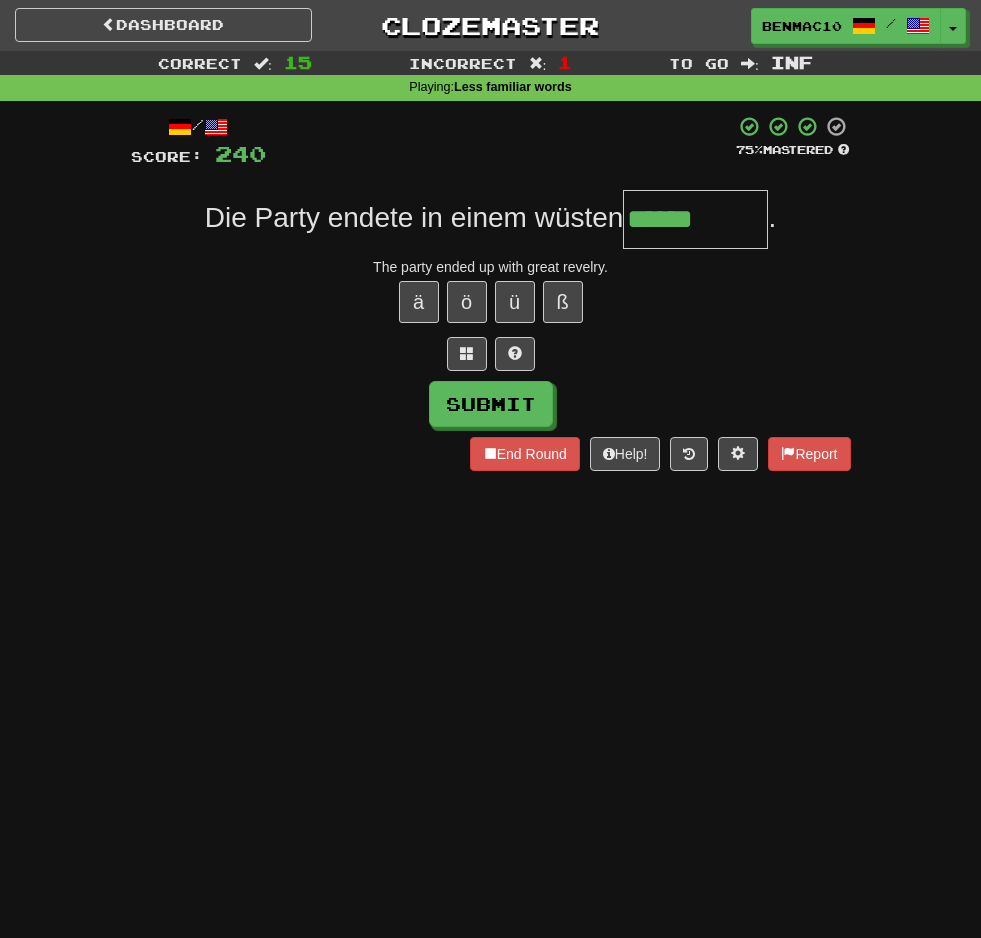type on "******" 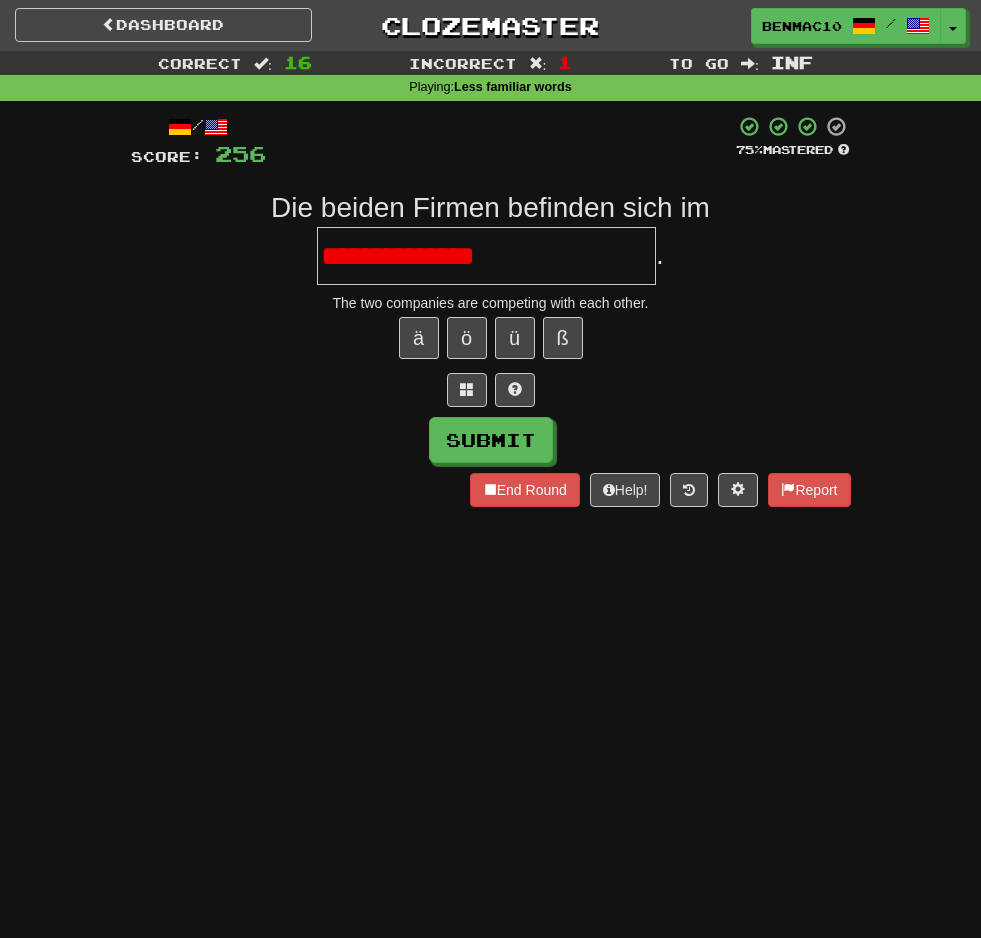 scroll, scrollTop: 0, scrollLeft: 0, axis: both 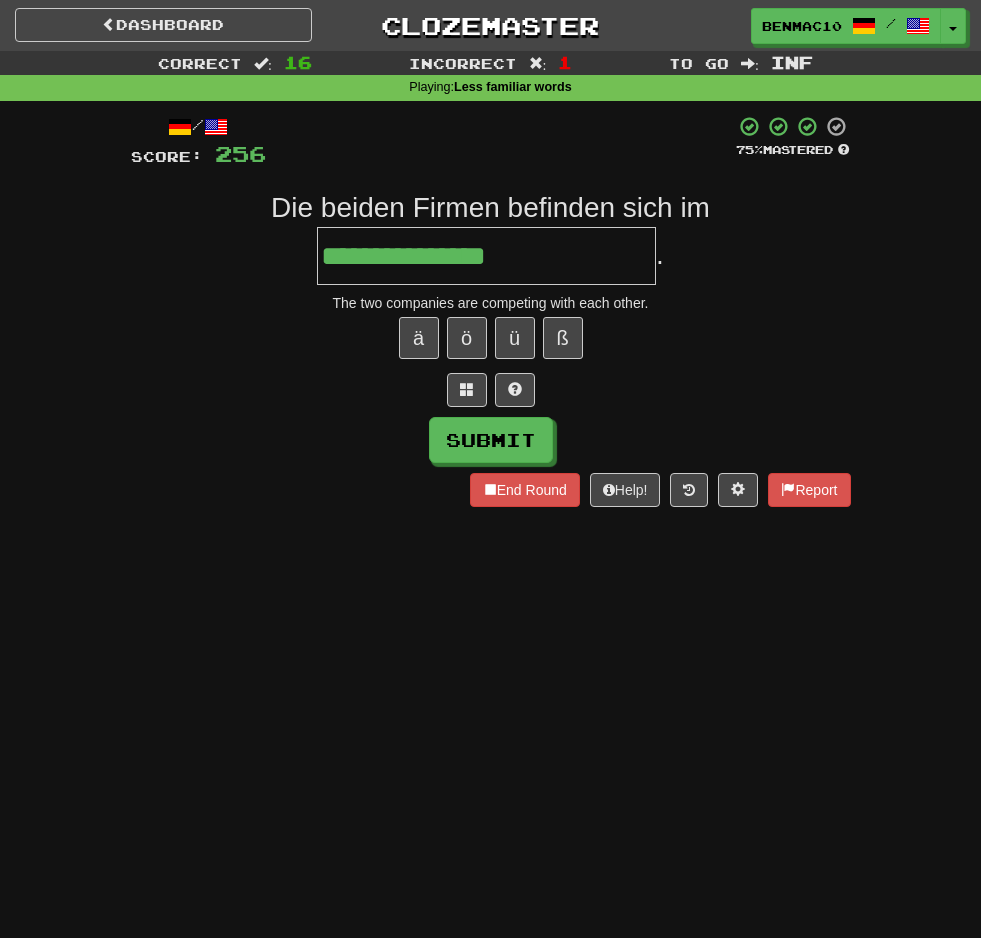 type on "**********" 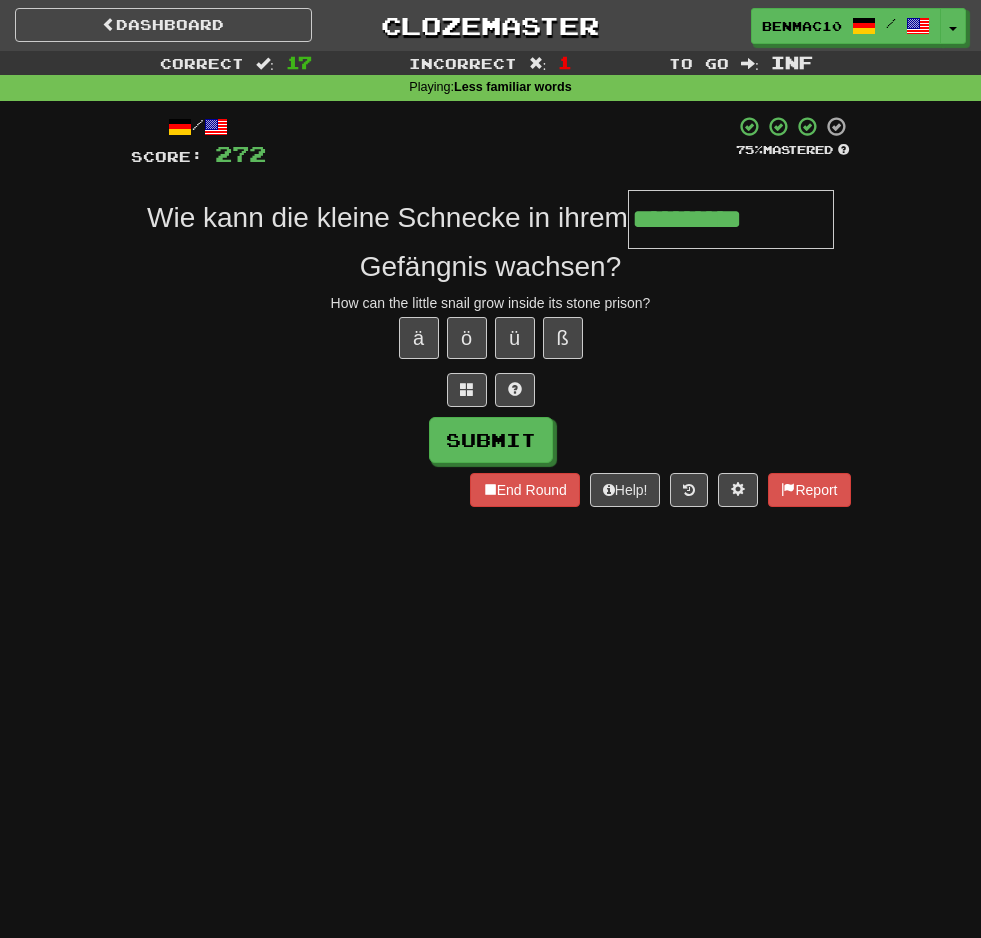 type on "**********" 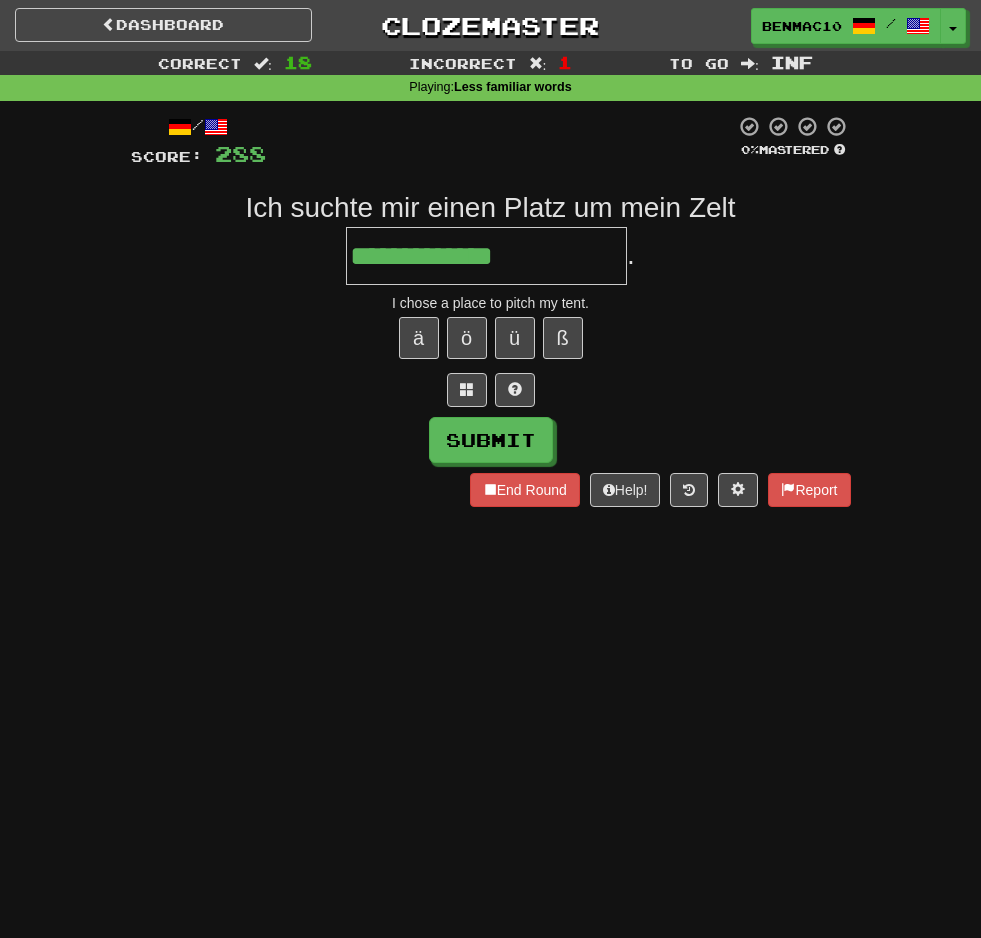 type on "**********" 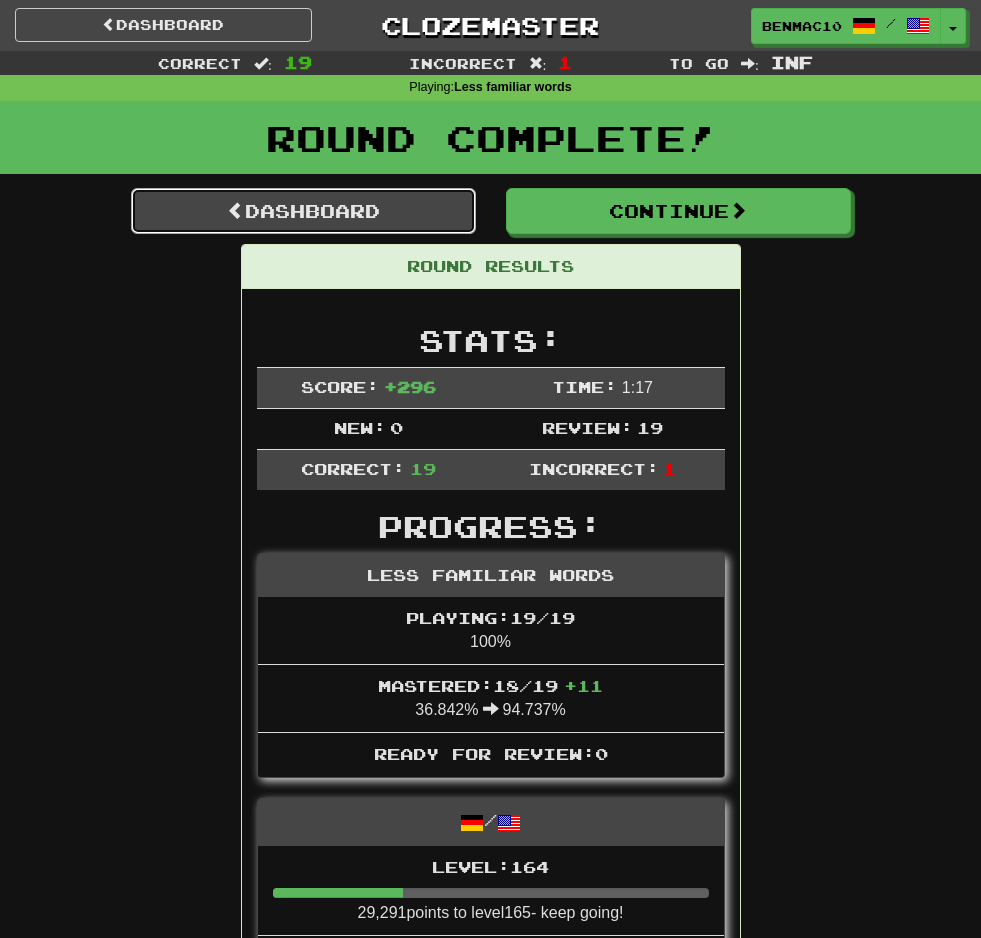 click on "Dashboard" at bounding box center (303, 211) 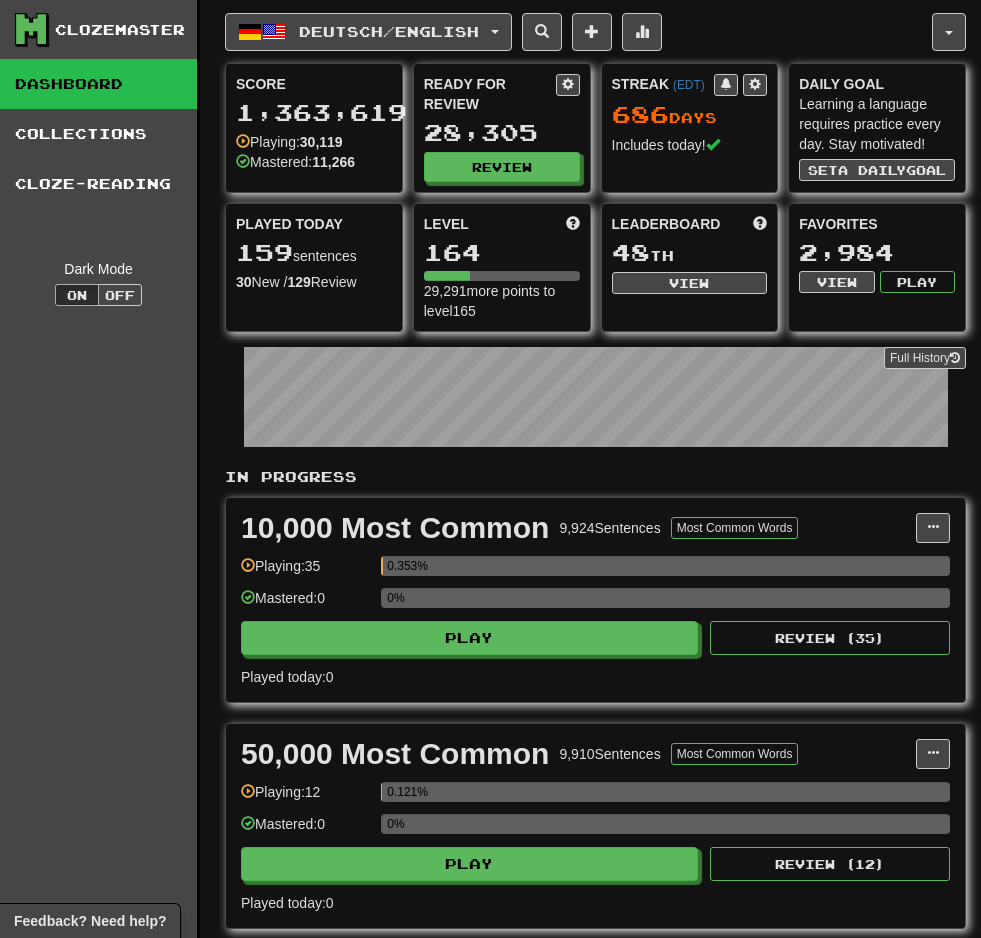 scroll, scrollTop: 0, scrollLeft: 0, axis: both 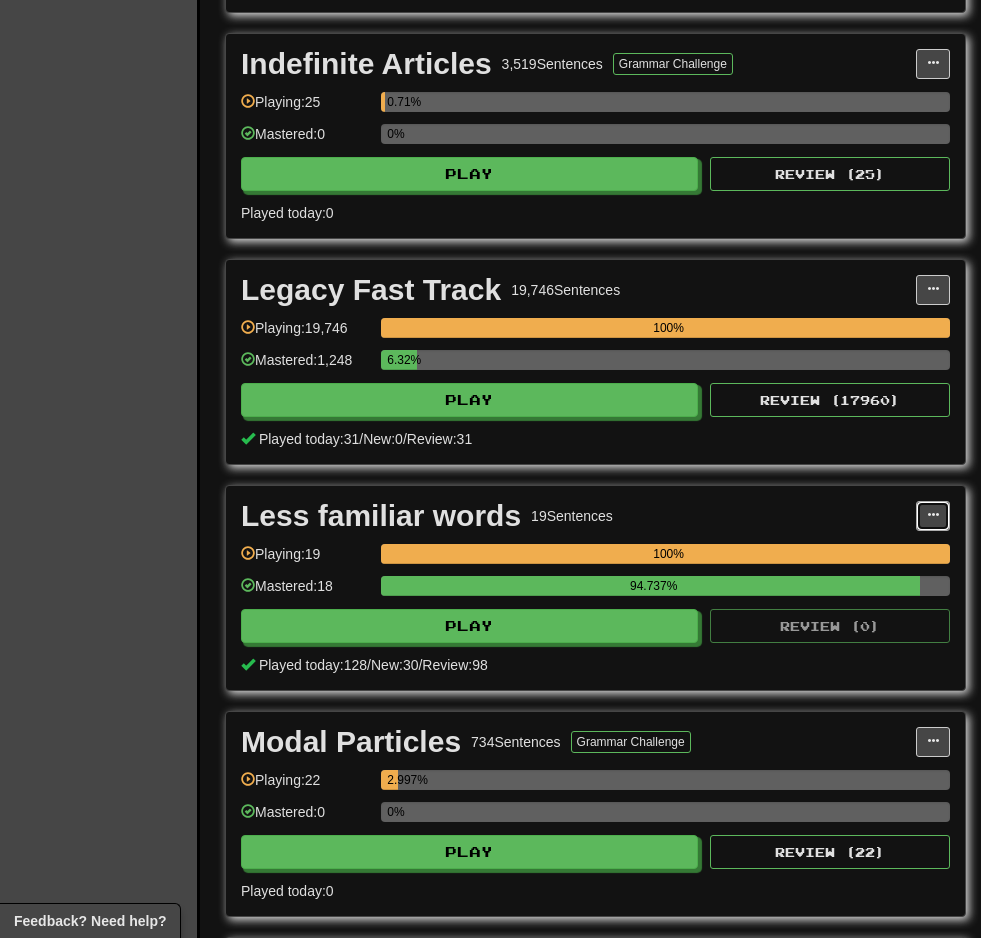 click at bounding box center [933, 516] 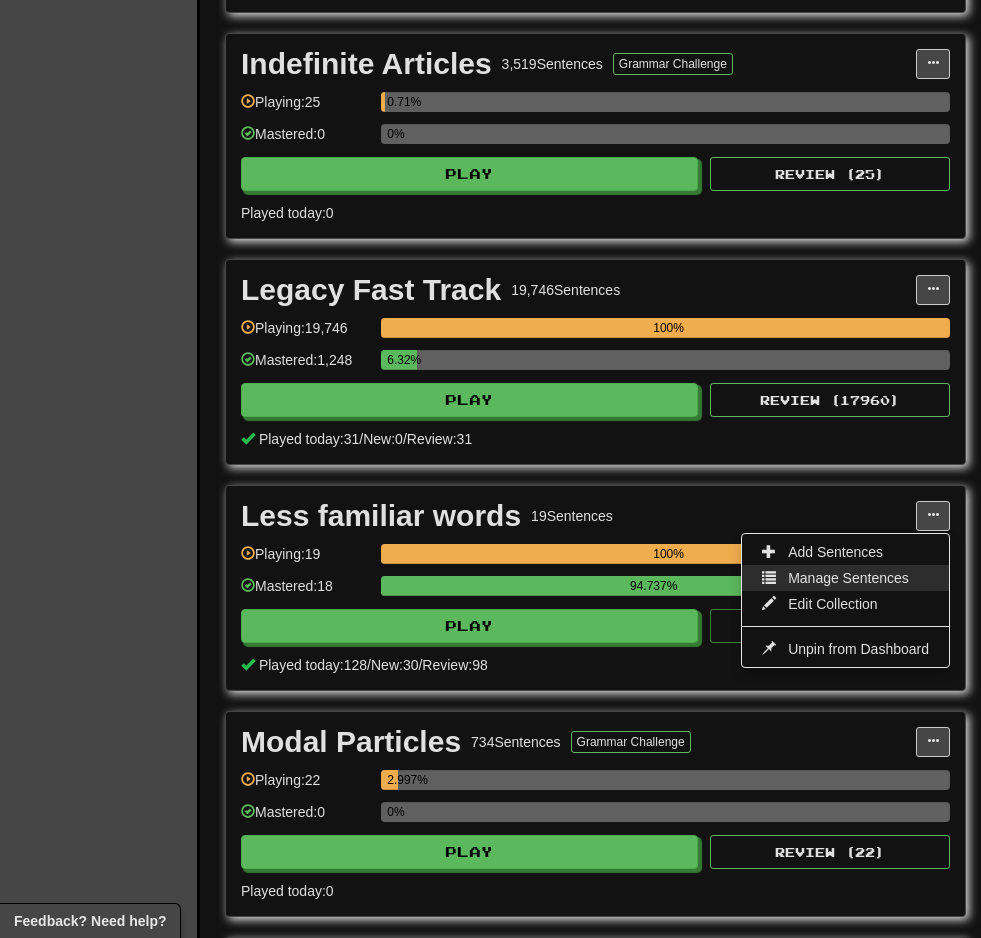 click on "Manage Sentences" at bounding box center (845, 578) 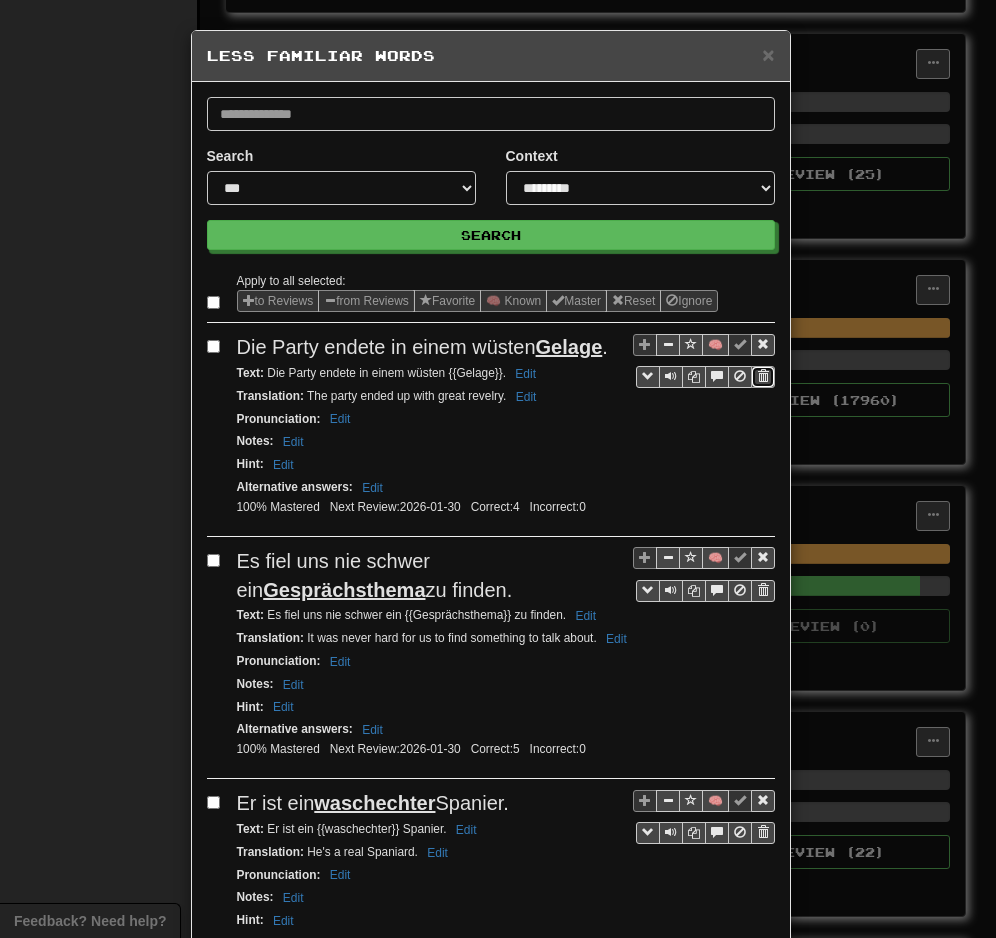 click at bounding box center [763, 376] 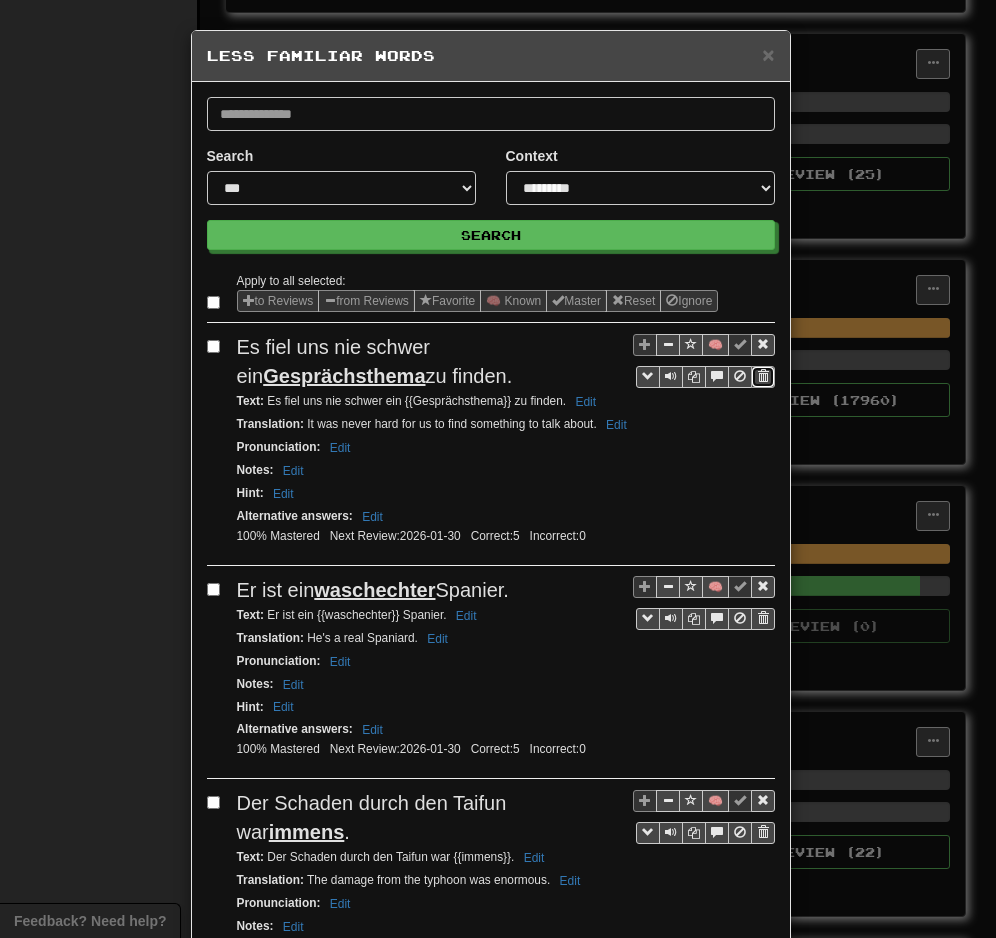 click at bounding box center [763, 376] 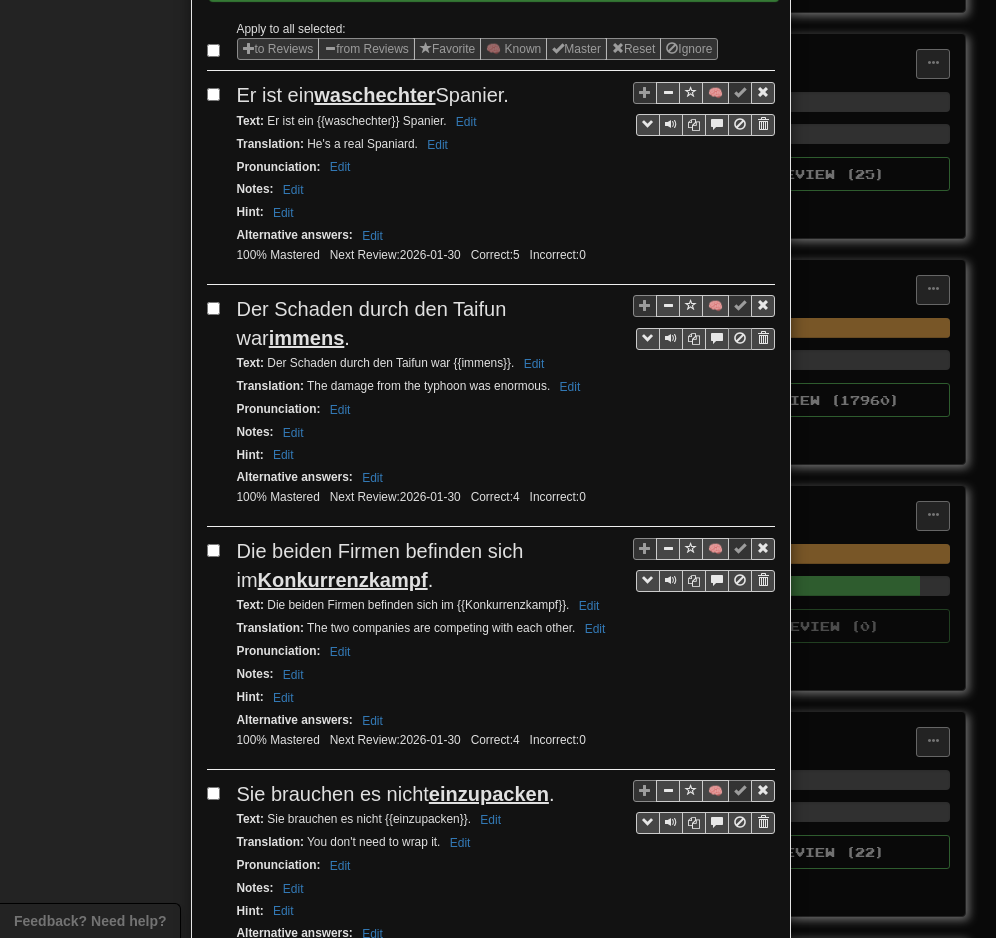 scroll, scrollTop: 267, scrollLeft: 0, axis: vertical 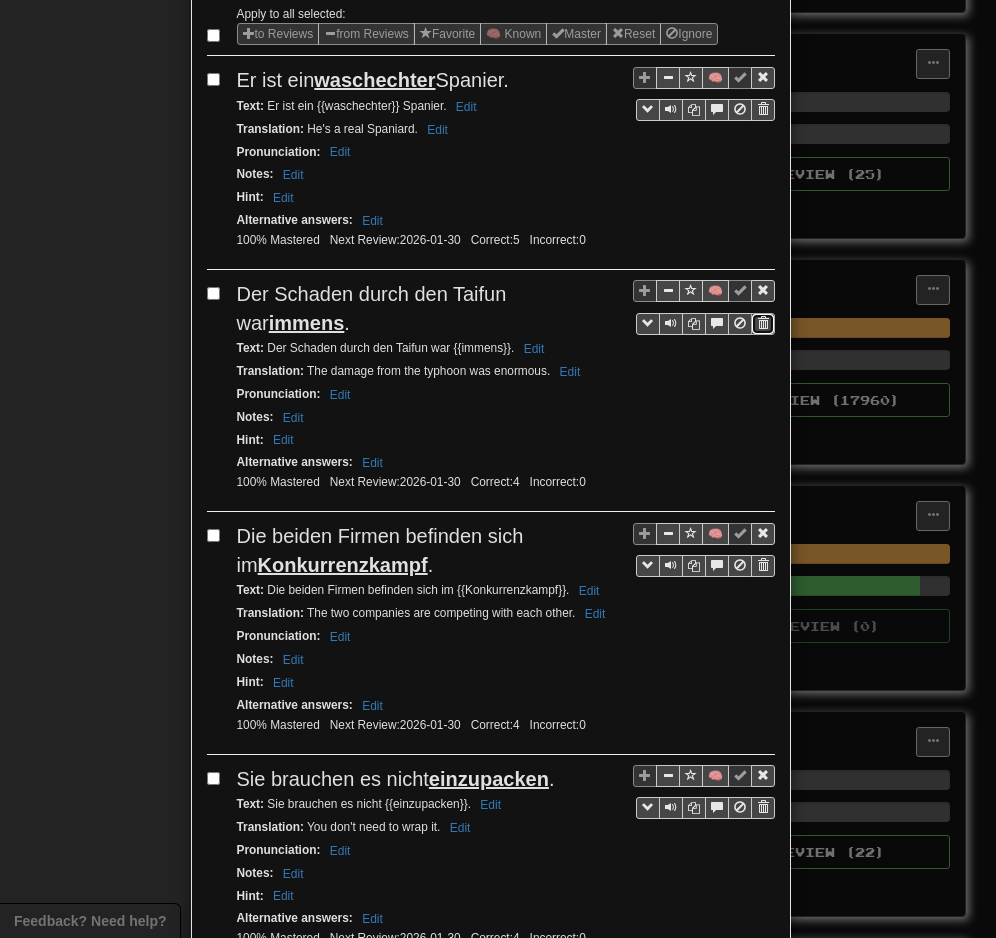 click at bounding box center [763, 323] 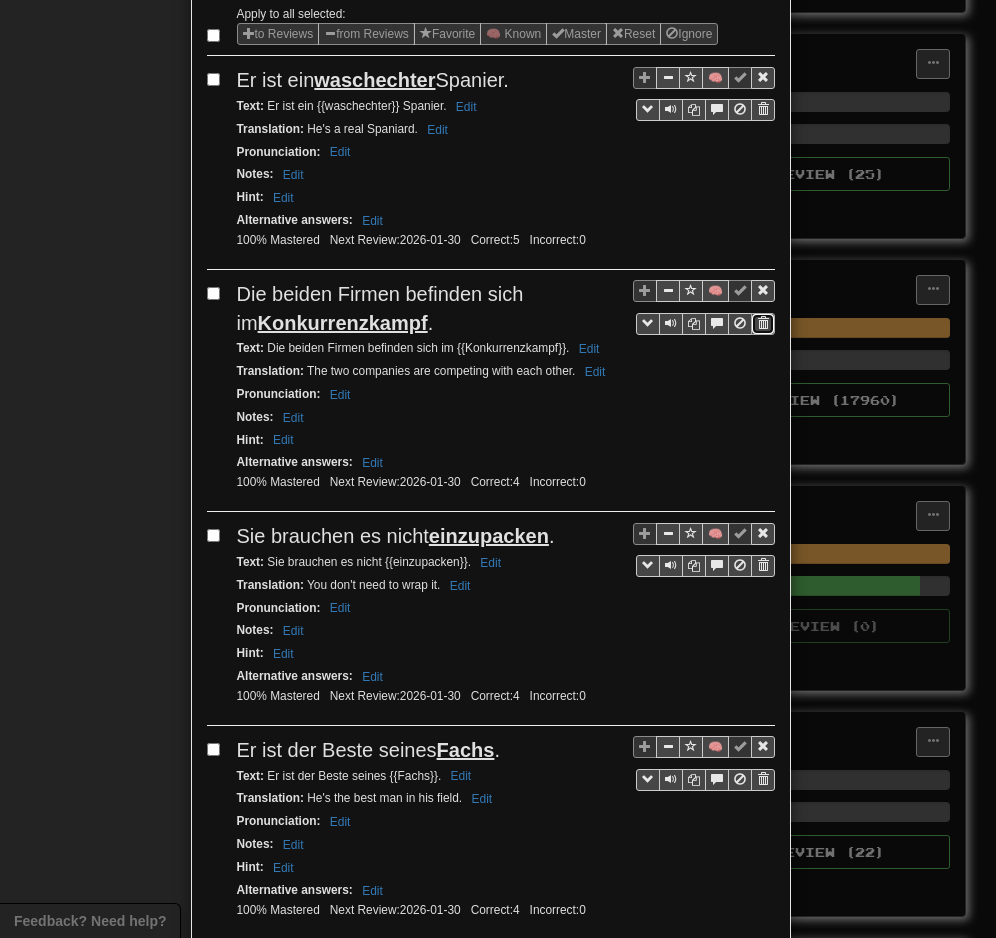 click at bounding box center [763, 323] 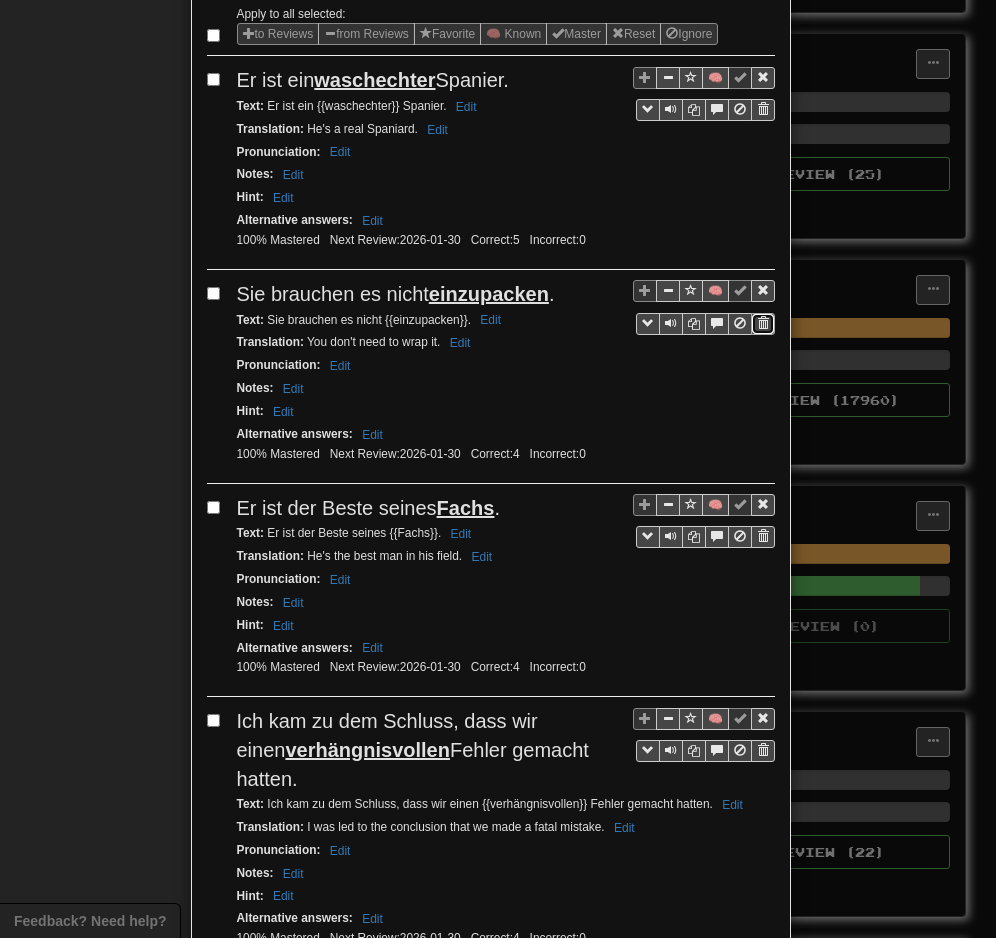 click at bounding box center (763, 324) 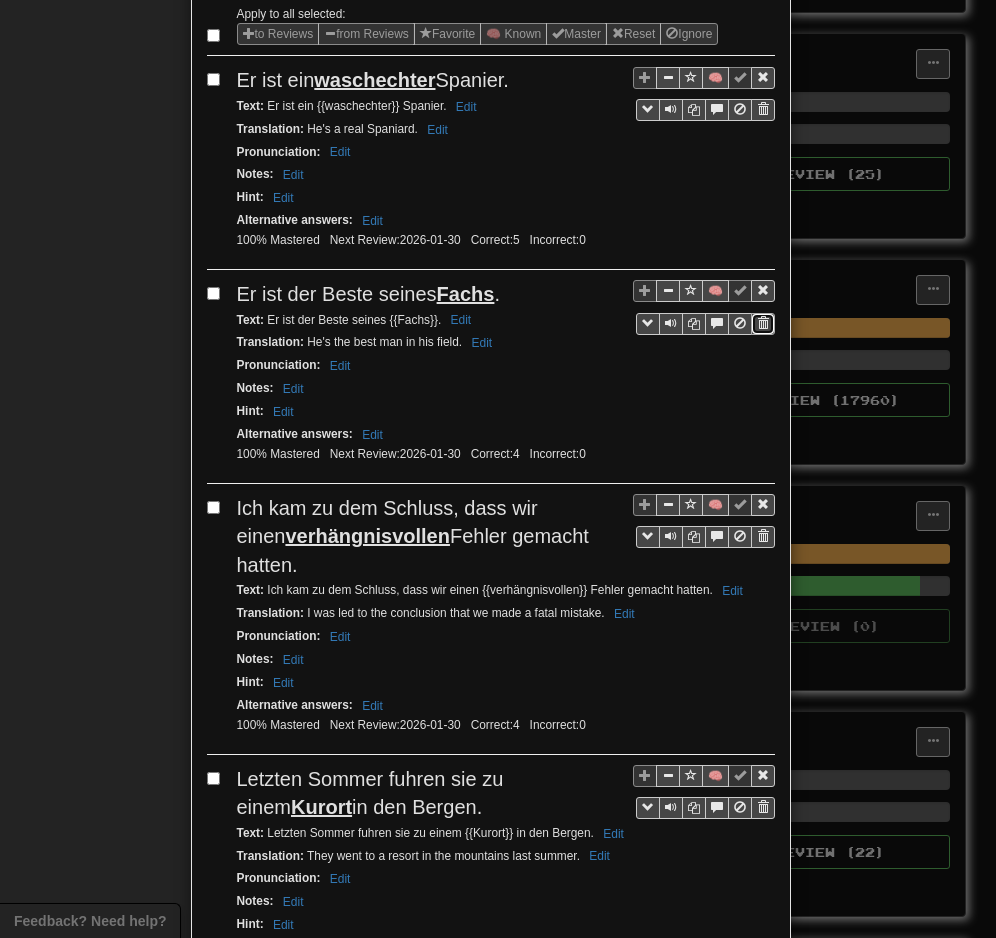 click at bounding box center [763, 323] 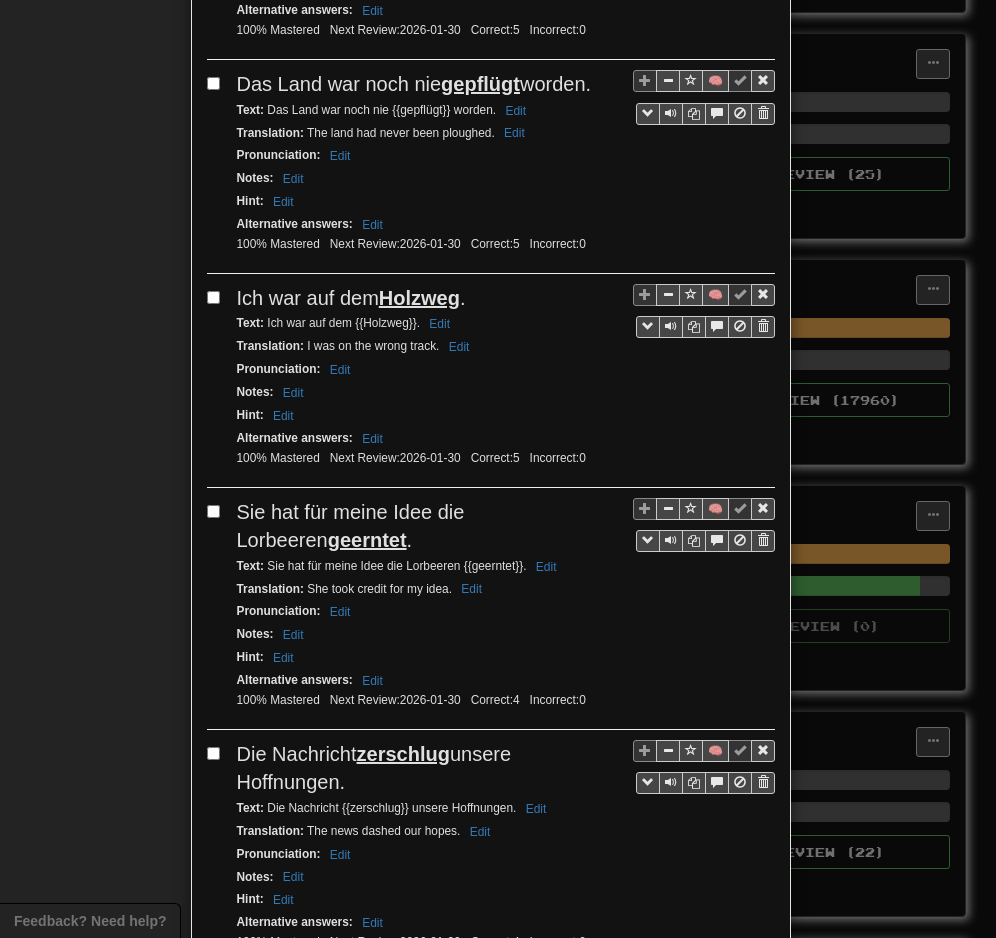 scroll, scrollTop: 1000, scrollLeft: 0, axis: vertical 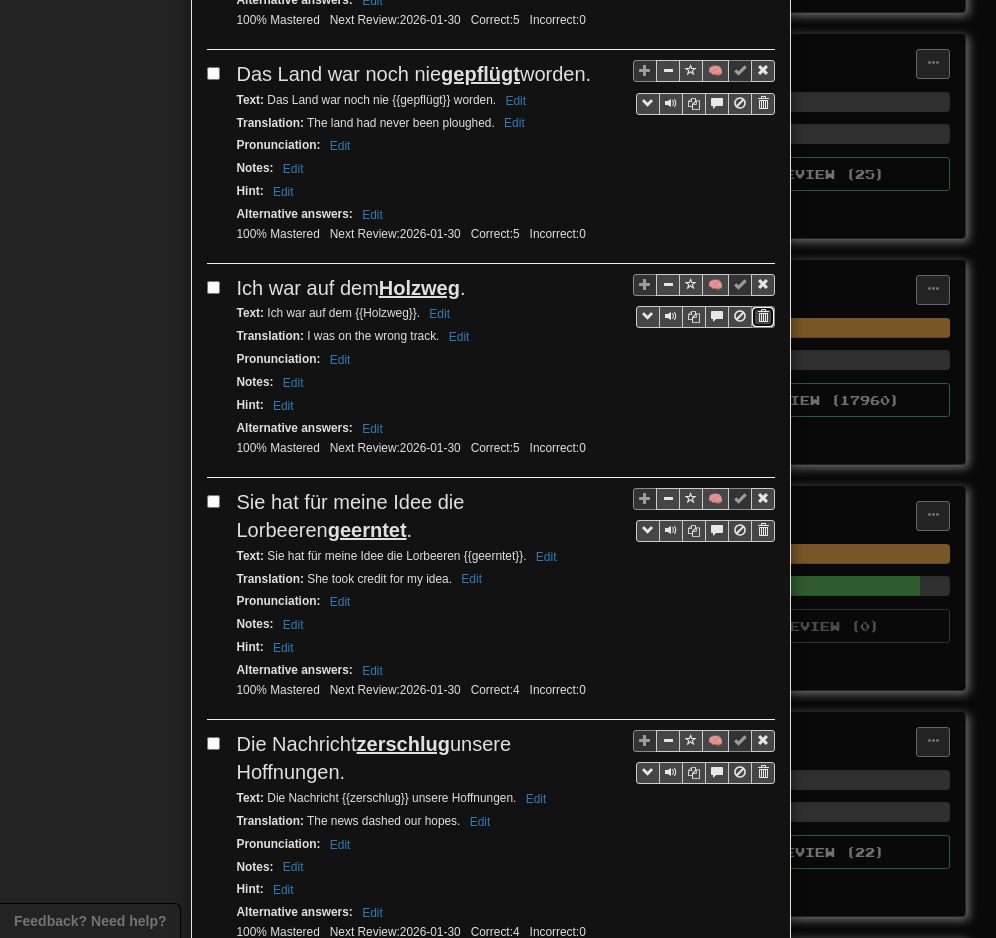 click at bounding box center (763, 316) 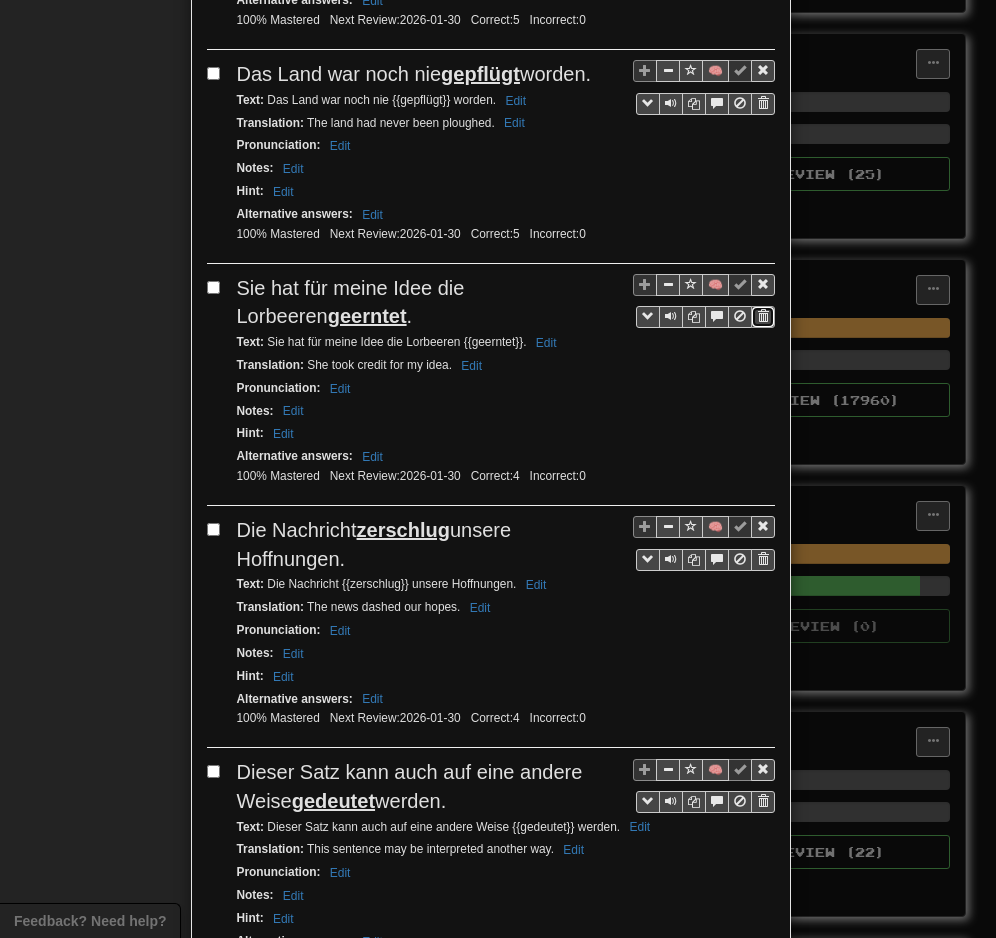 click at bounding box center [763, 317] 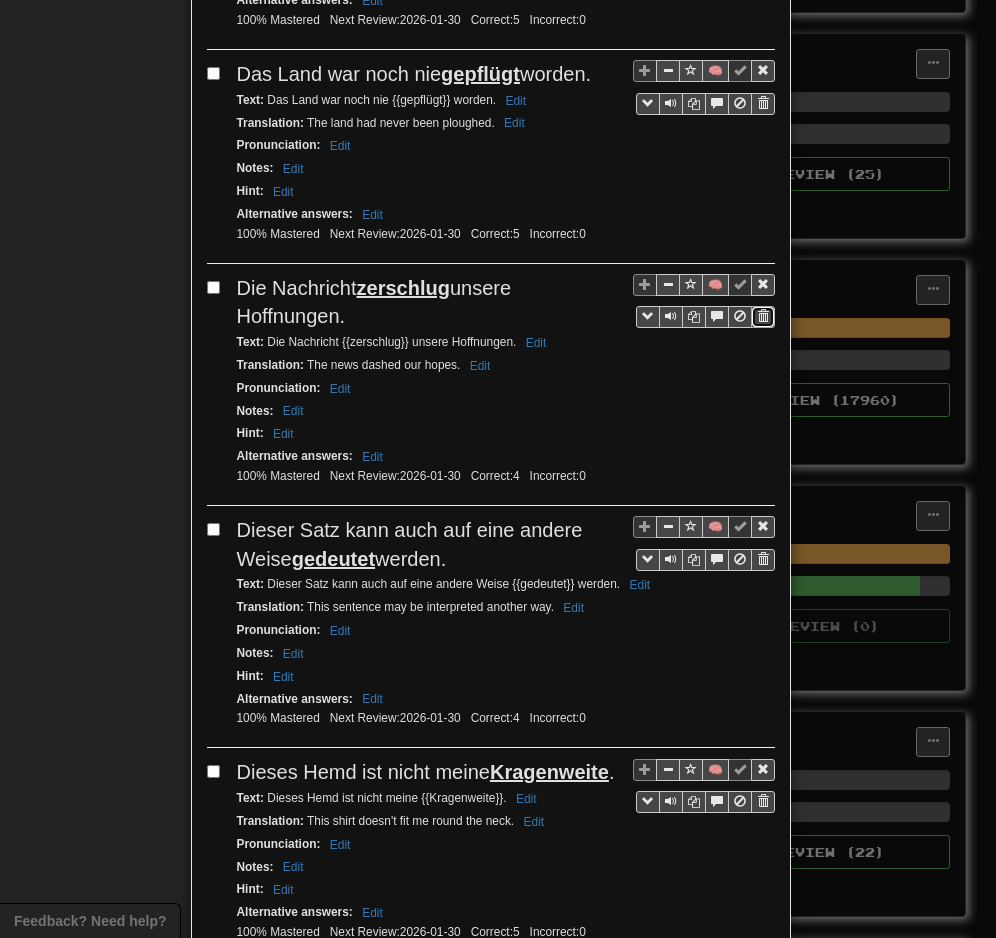 click at bounding box center [763, 316] 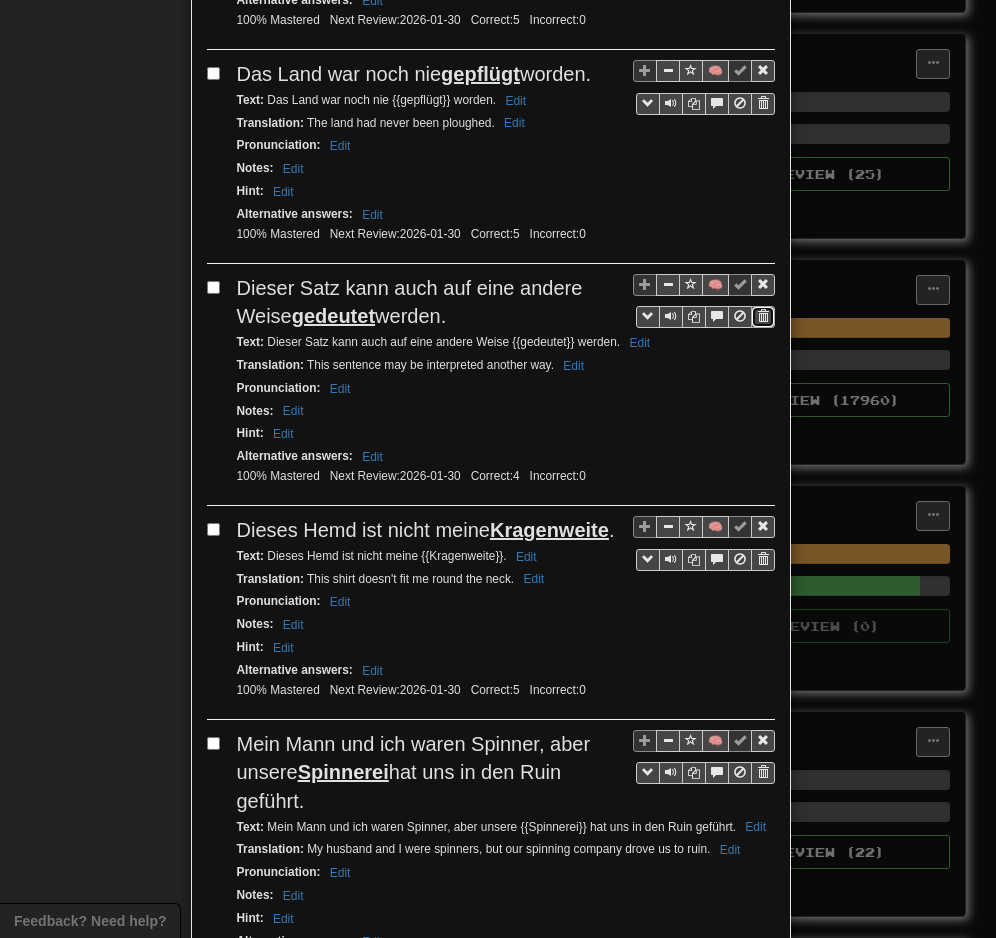 click at bounding box center (763, 316) 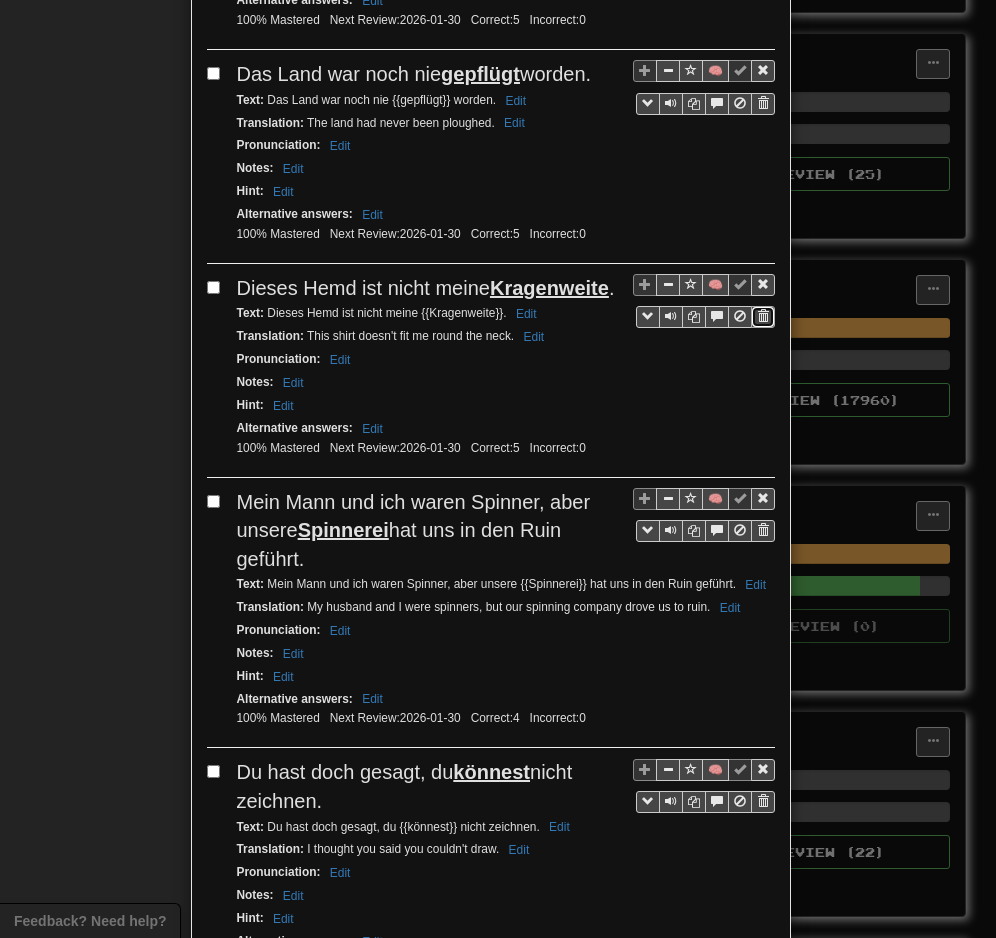 click at bounding box center [763, 316] 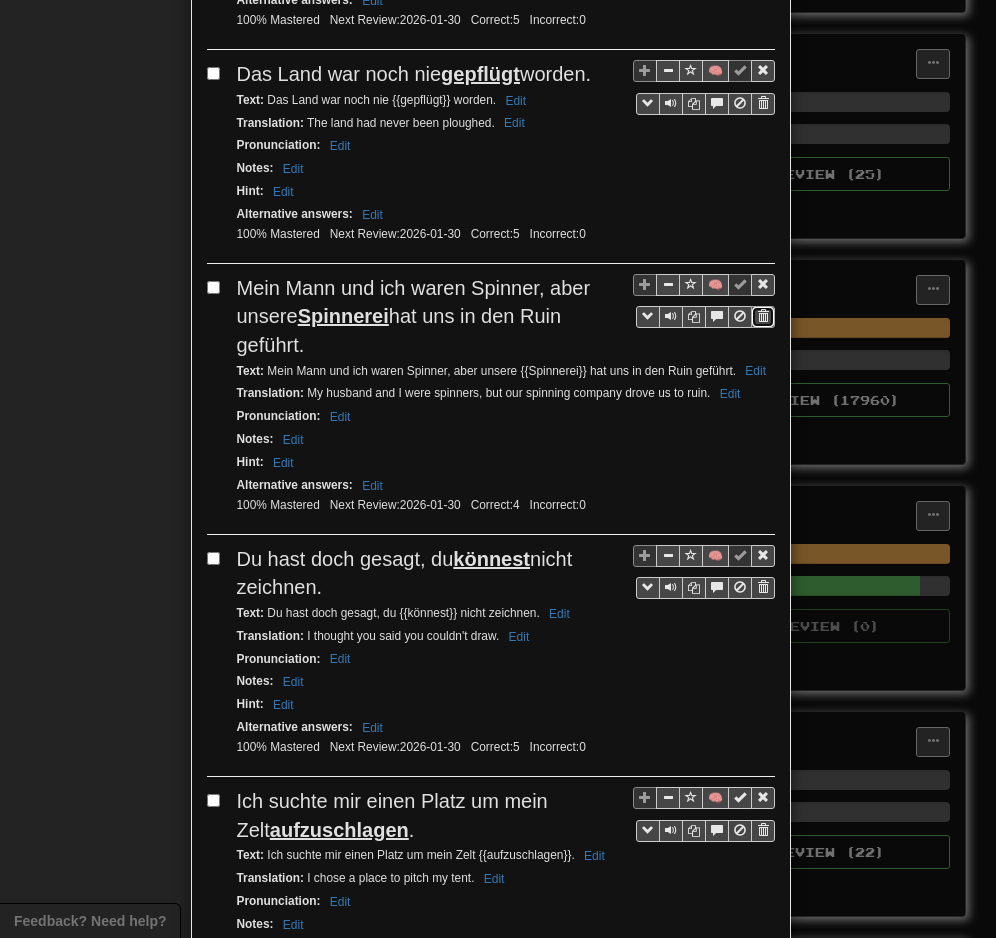 click at bounding box center (763, 316) 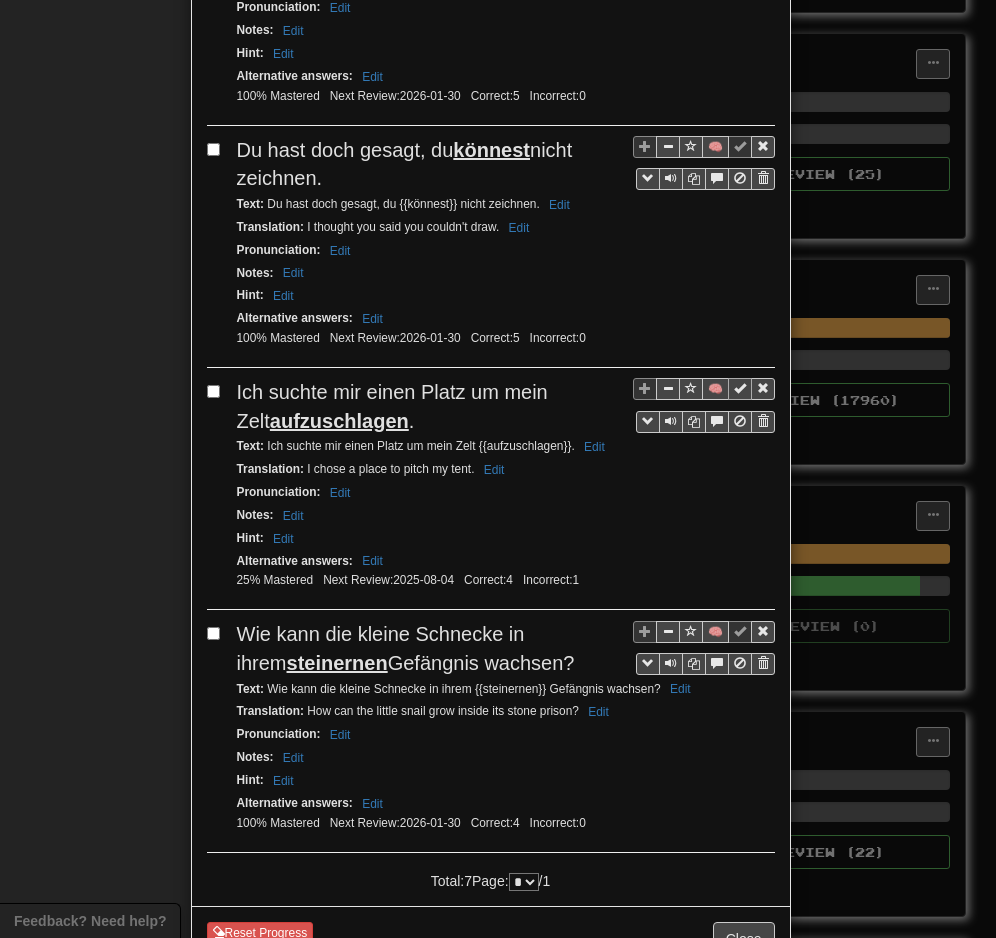 scroll, scrollTop: 1181, scrollLeft: 0, axis: vertical 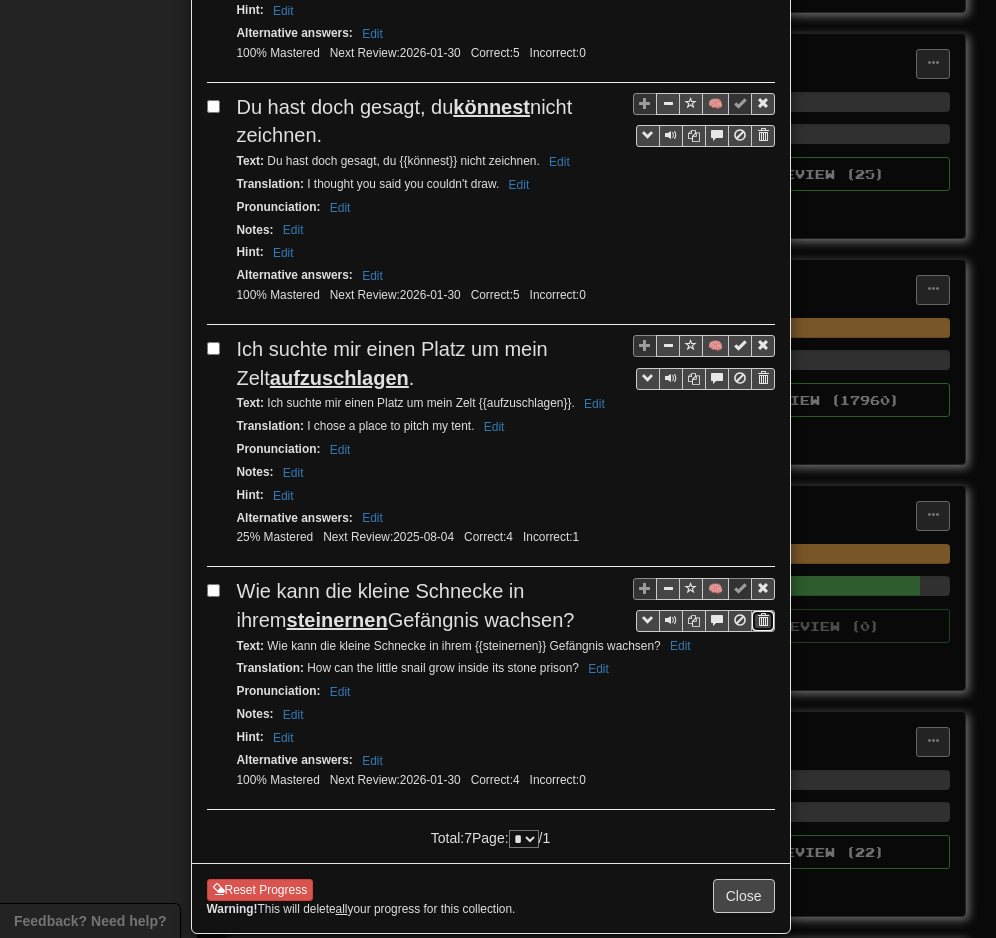 click at bounding box center [763, 620] 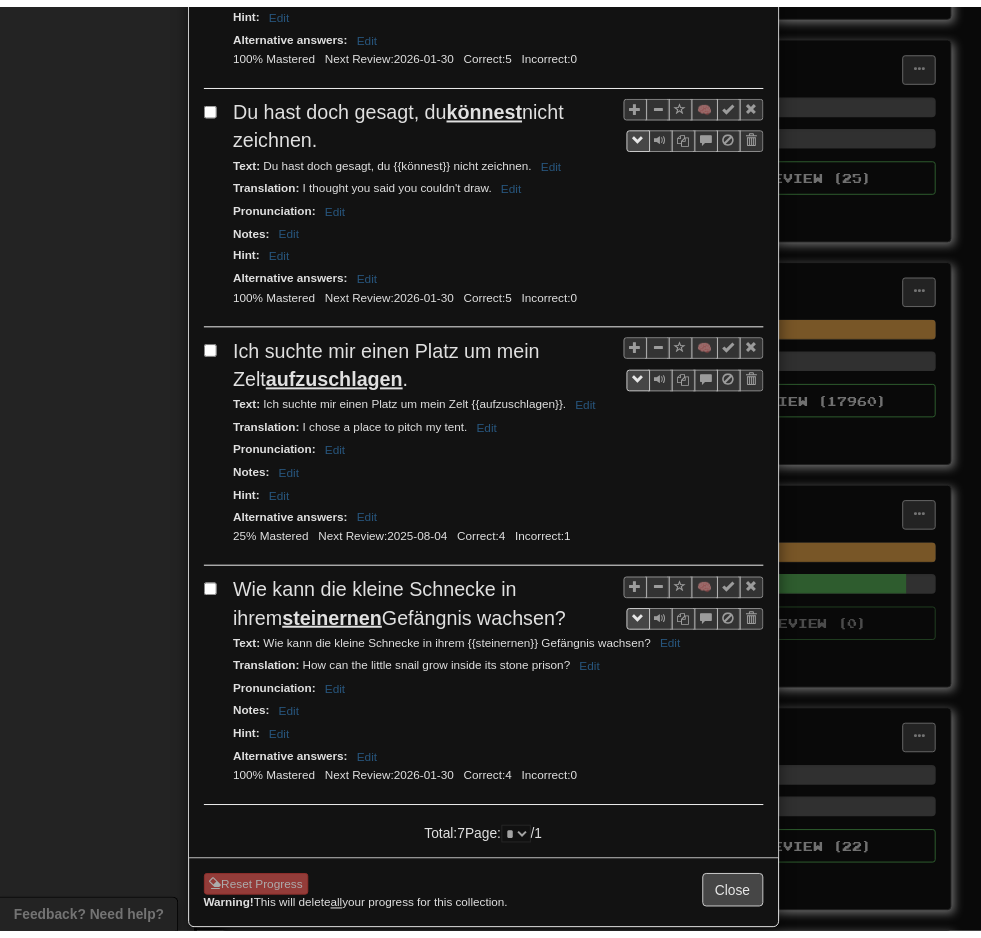 scroll, scrollTop: 939, scrollLeft: 0, axis: vertical 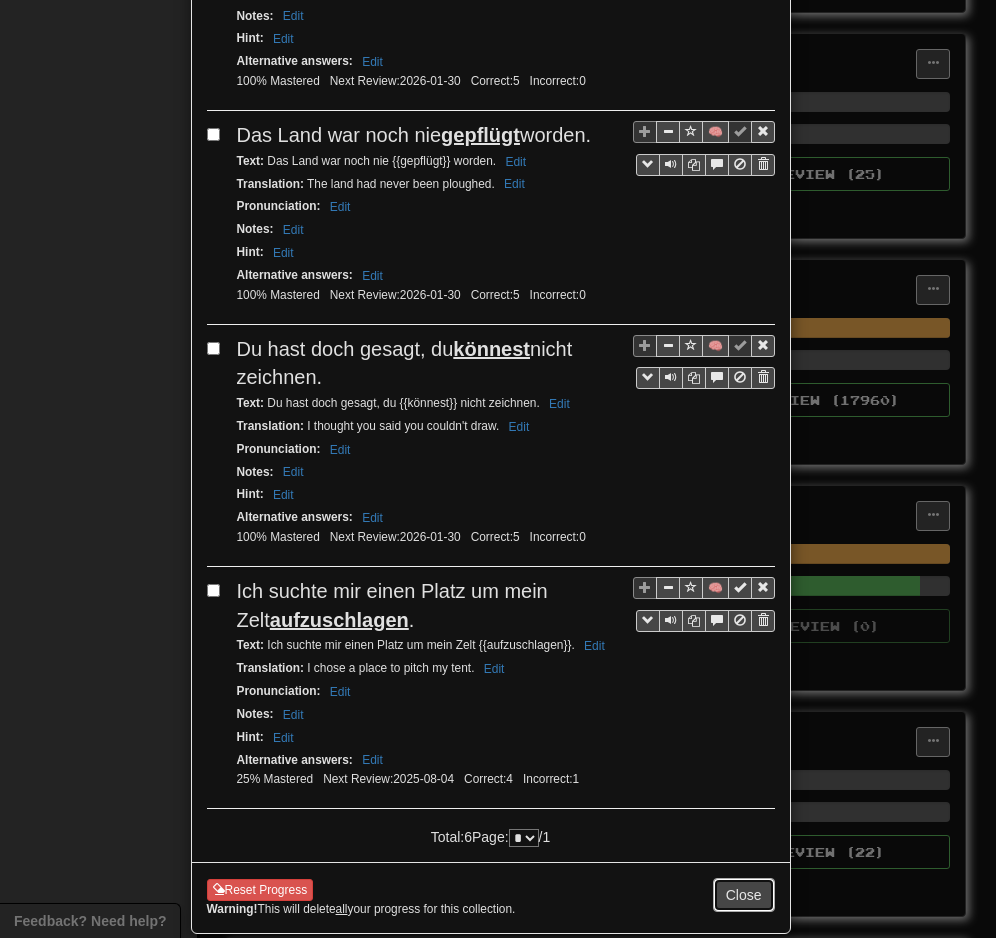 click on "Close" at bounding box center [744, 895] 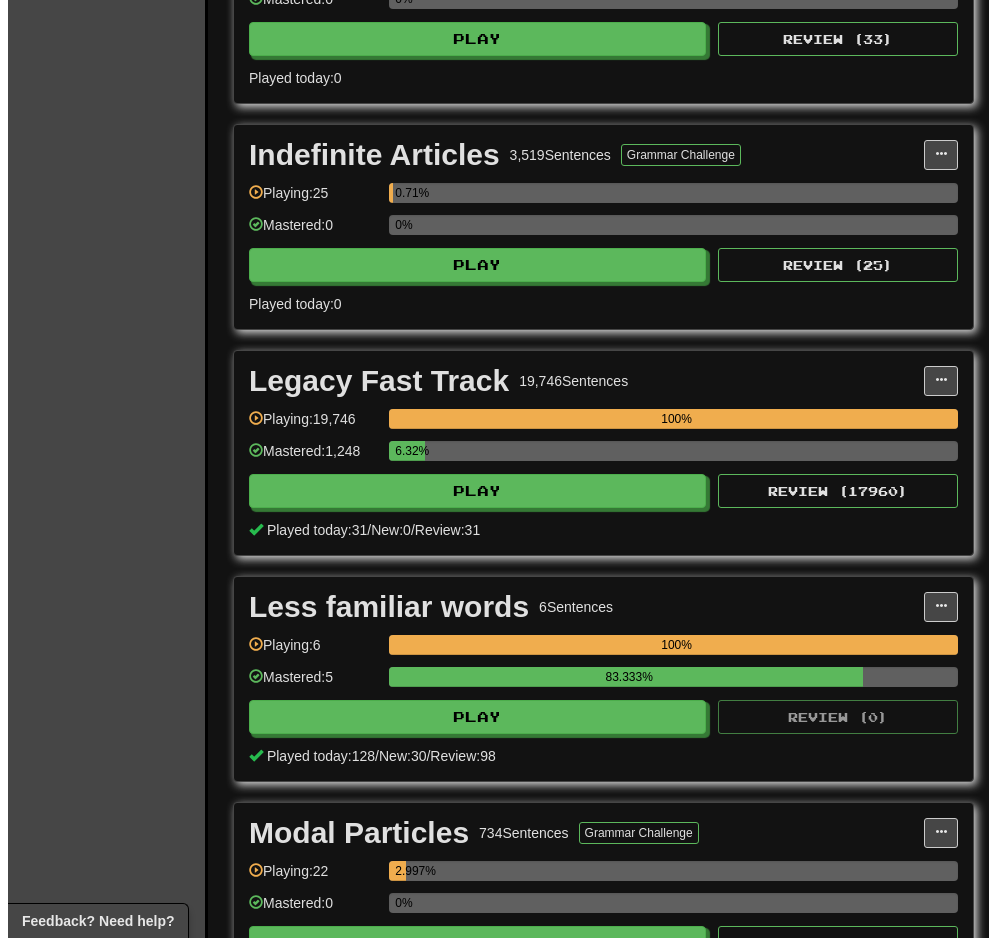 scroll, scrollTop: 4040, scrollLeft: 0, axis: vertical 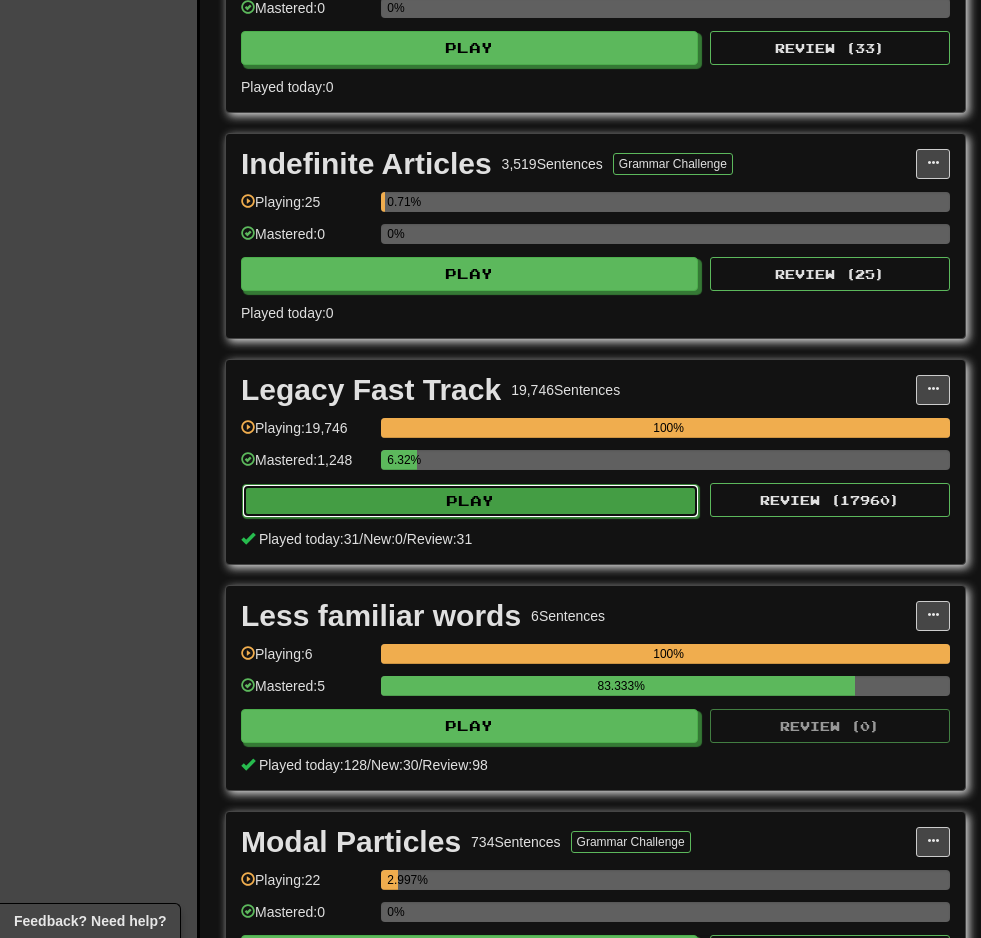 click on "Play" at bounding box center [470, 501] 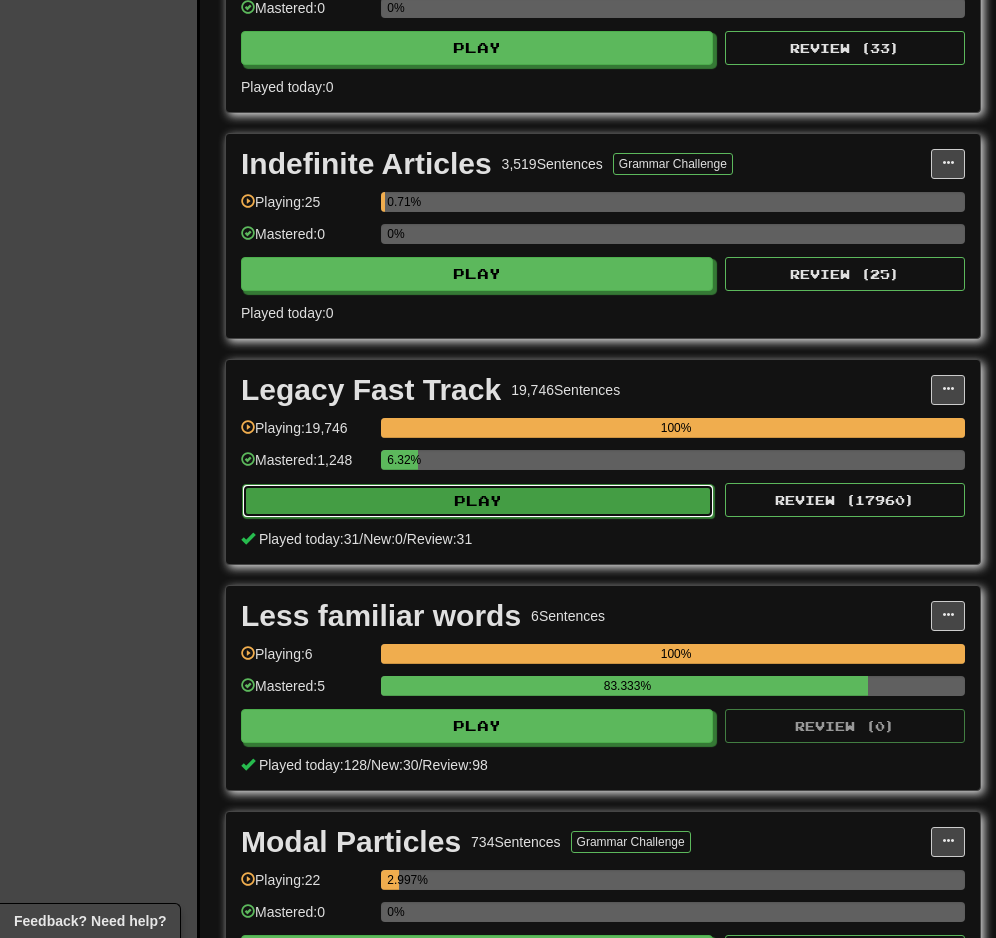select on "********" 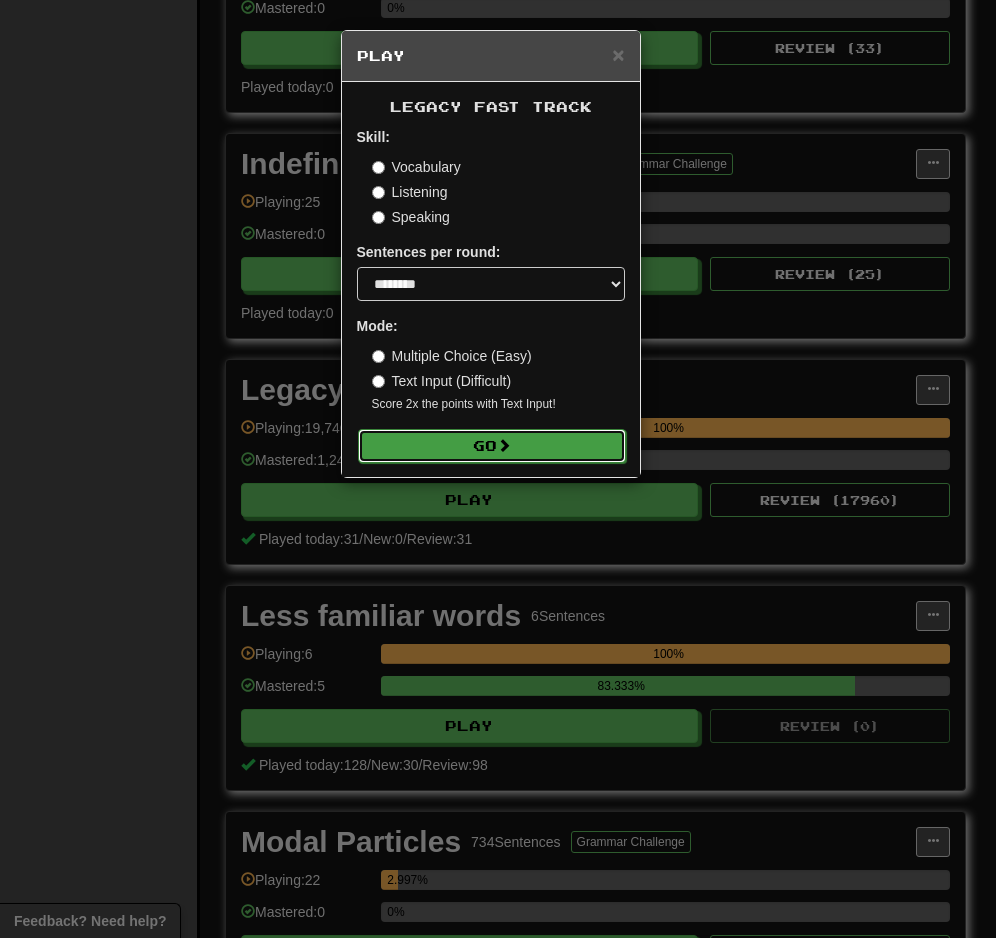 click on "Go" at bounding box center (492, 446) 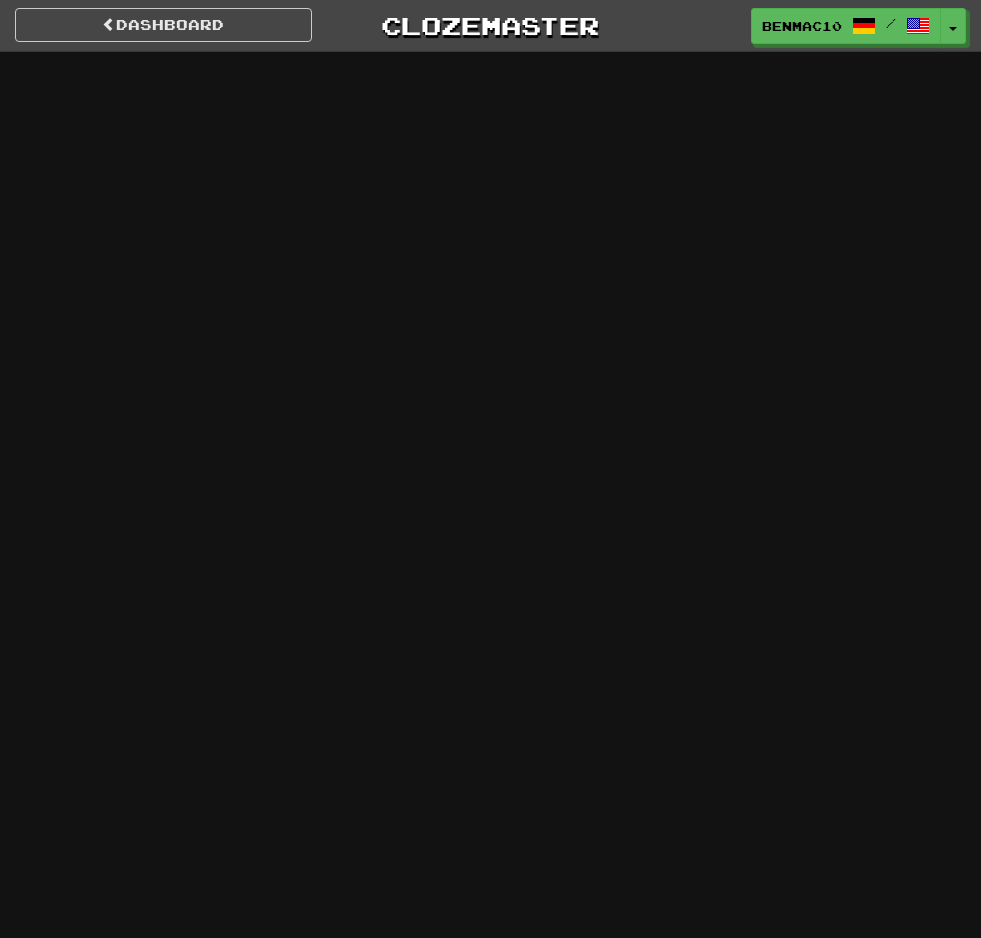 scroll, scrollTop: 0, scrollLeft: 0, axis: both 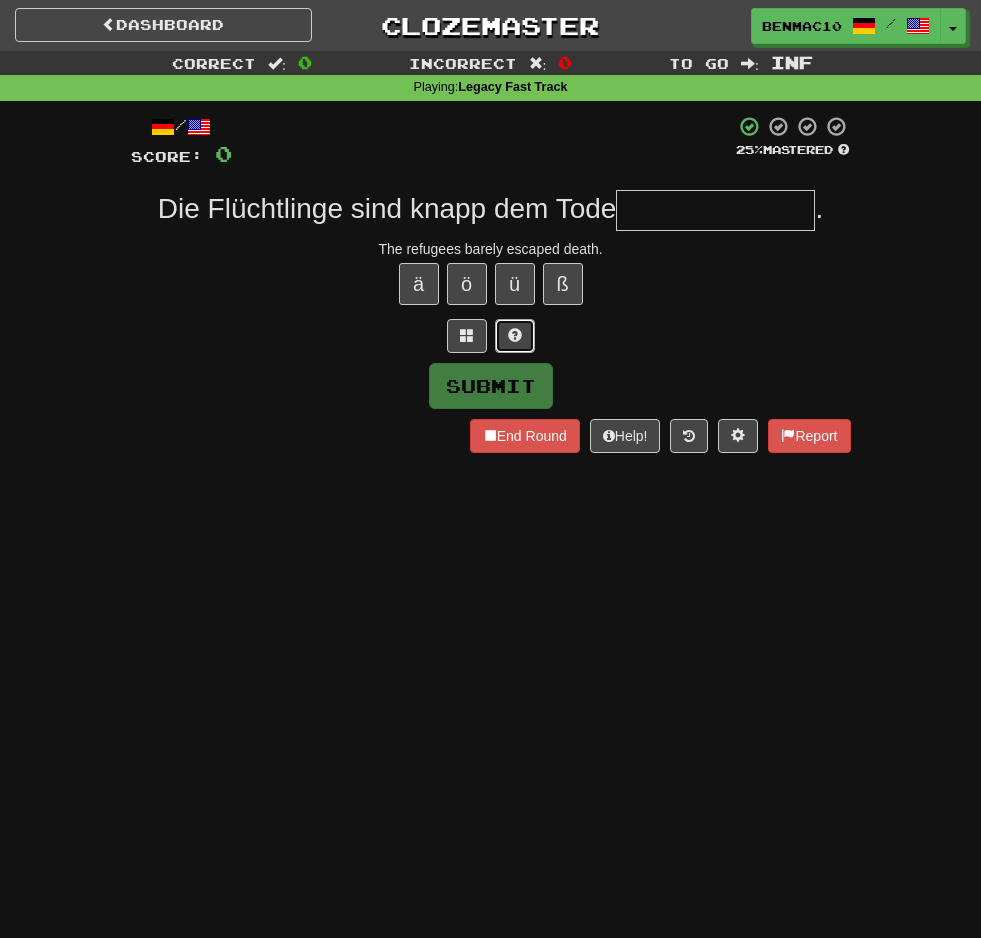 click at bounding box center (515, 336) 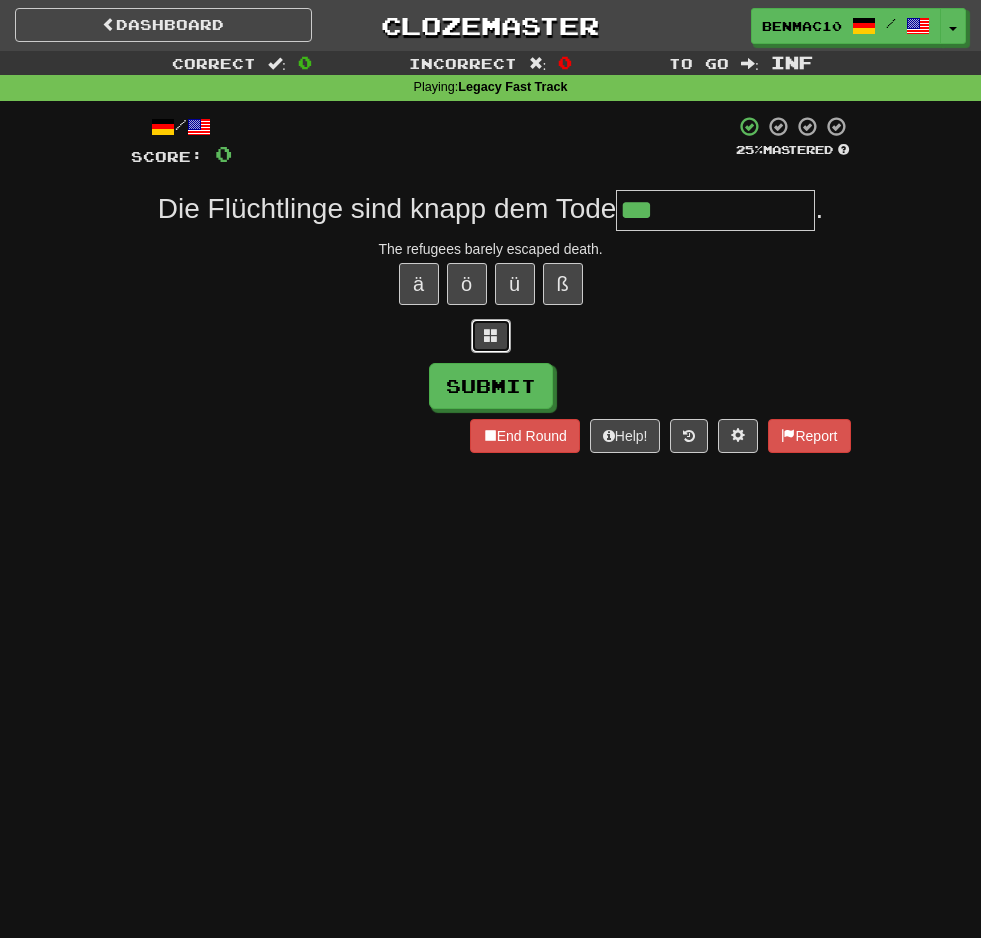 click at bounding box center (491, 336) 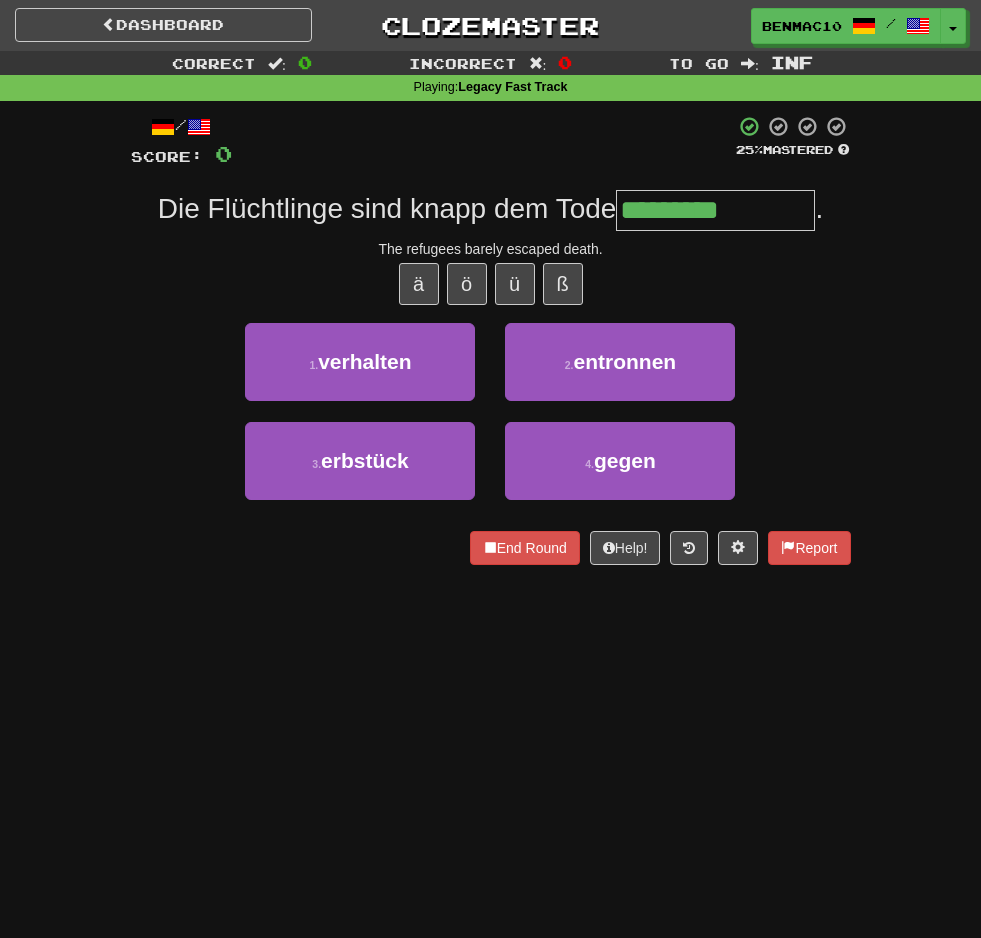 type on "*********" 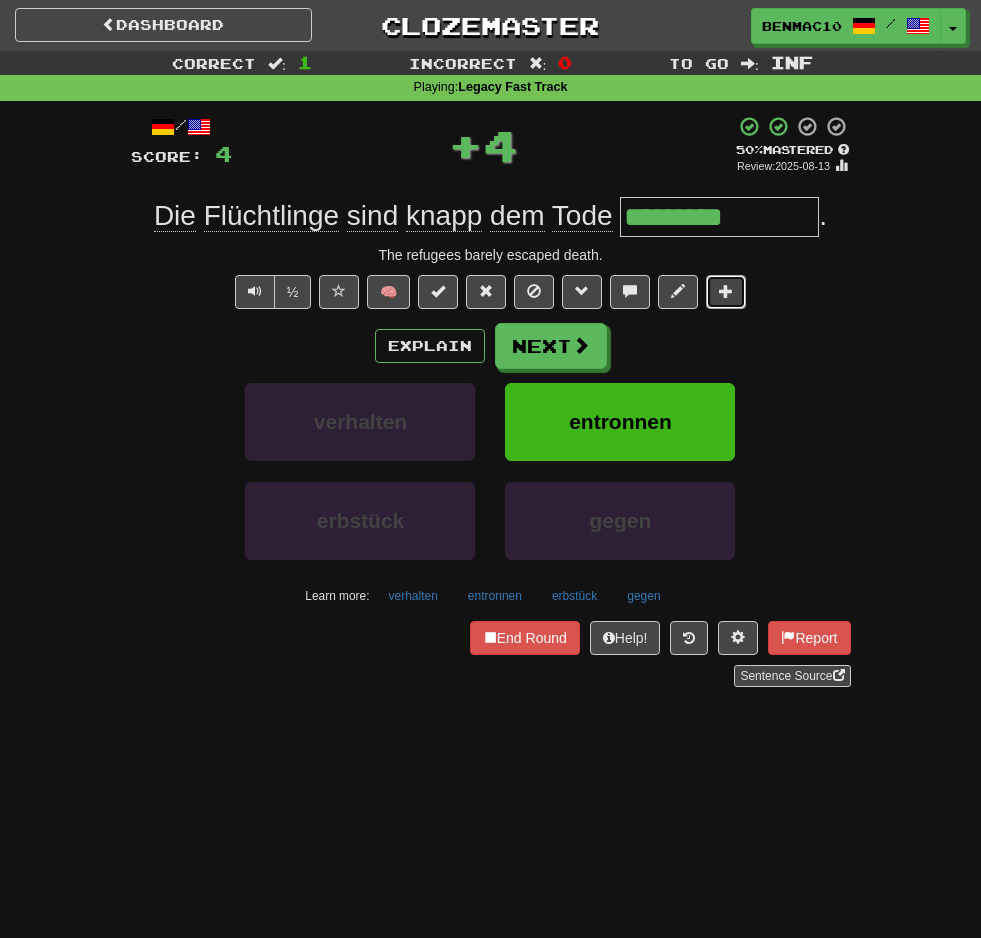 click at bounding box center (726, 292) 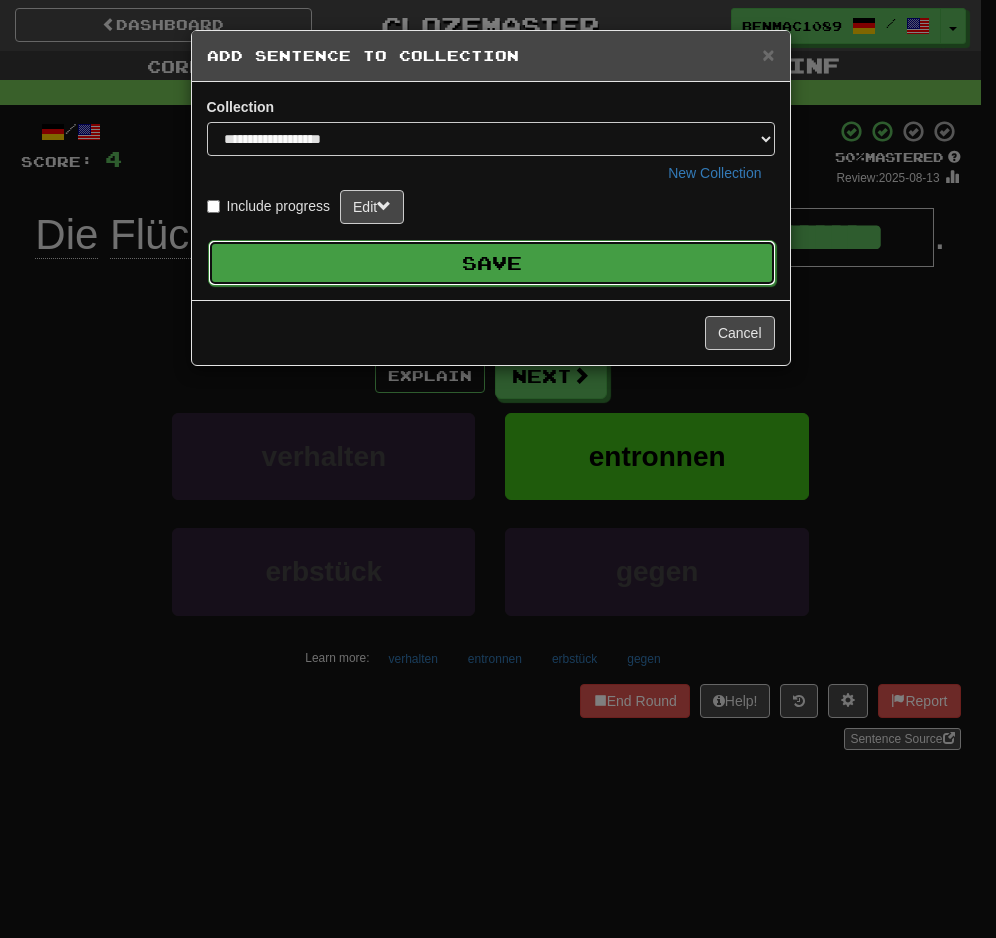 click on "Save" at bounding box center [492, 263] 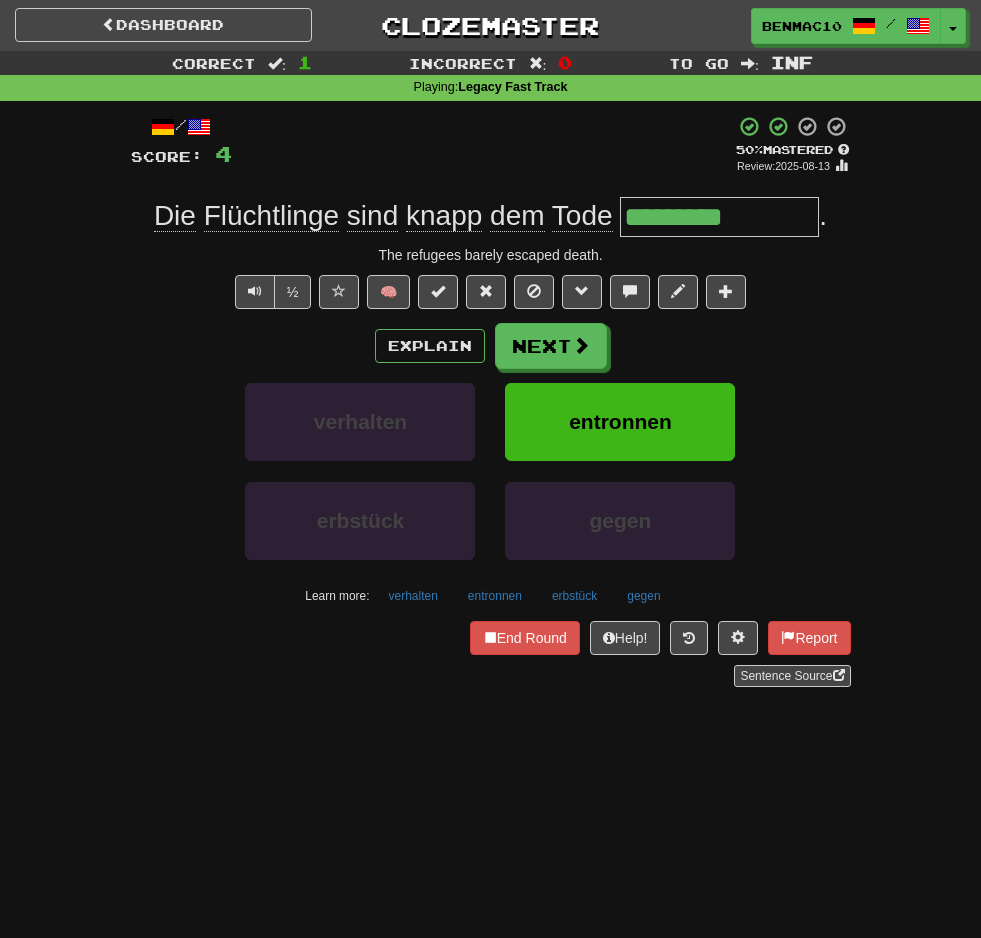 click on "+ 4" at bounding box center (483, 145) 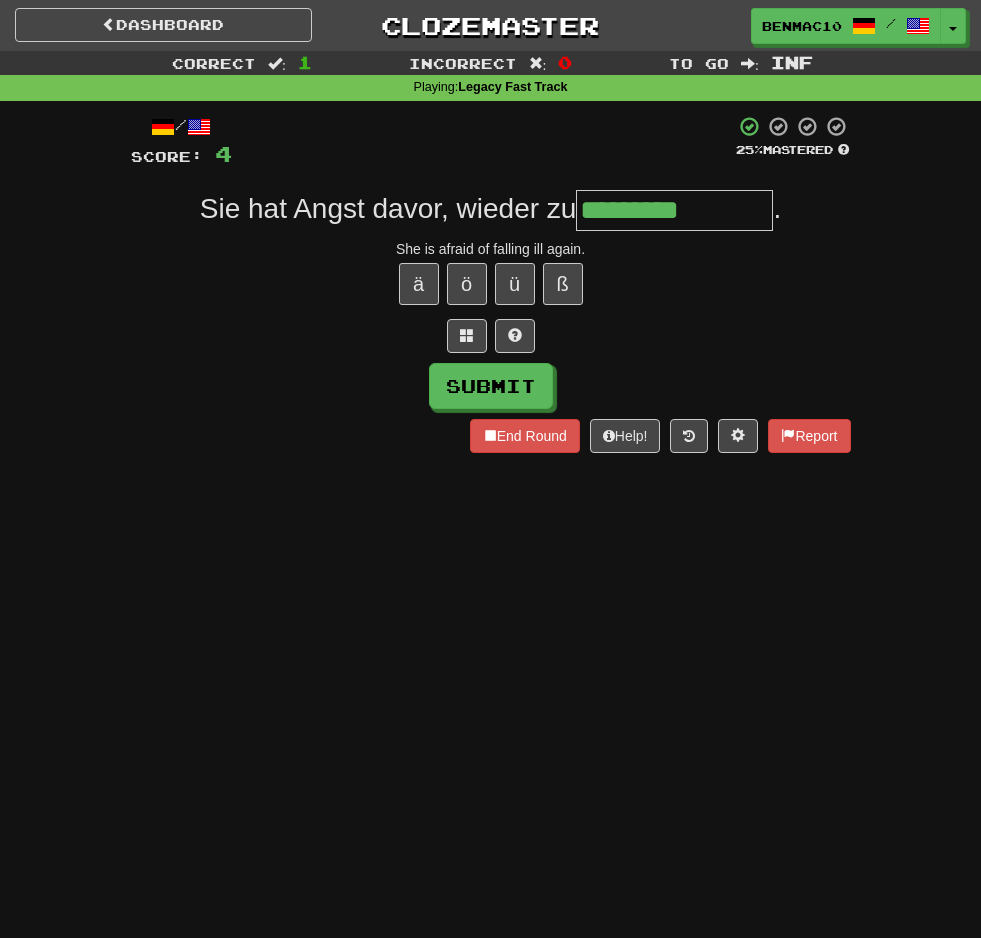 type on "*********" 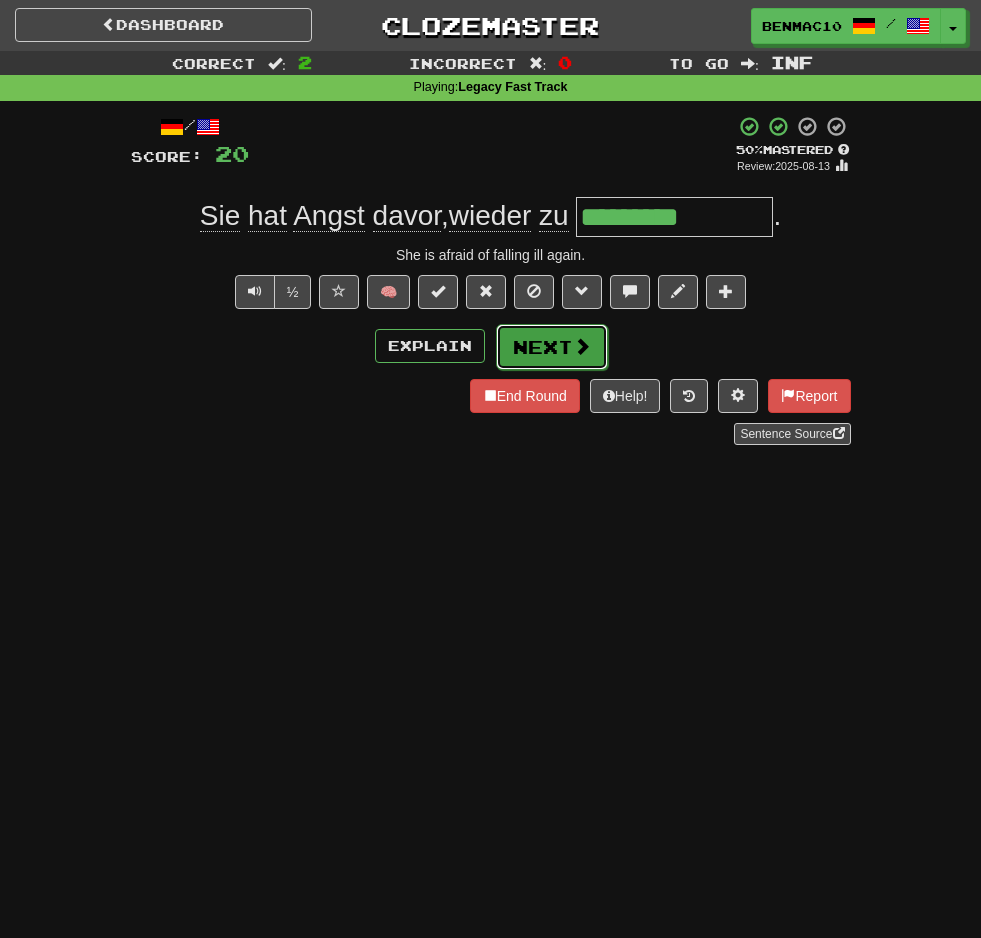 click at bounding box center (582, 346) 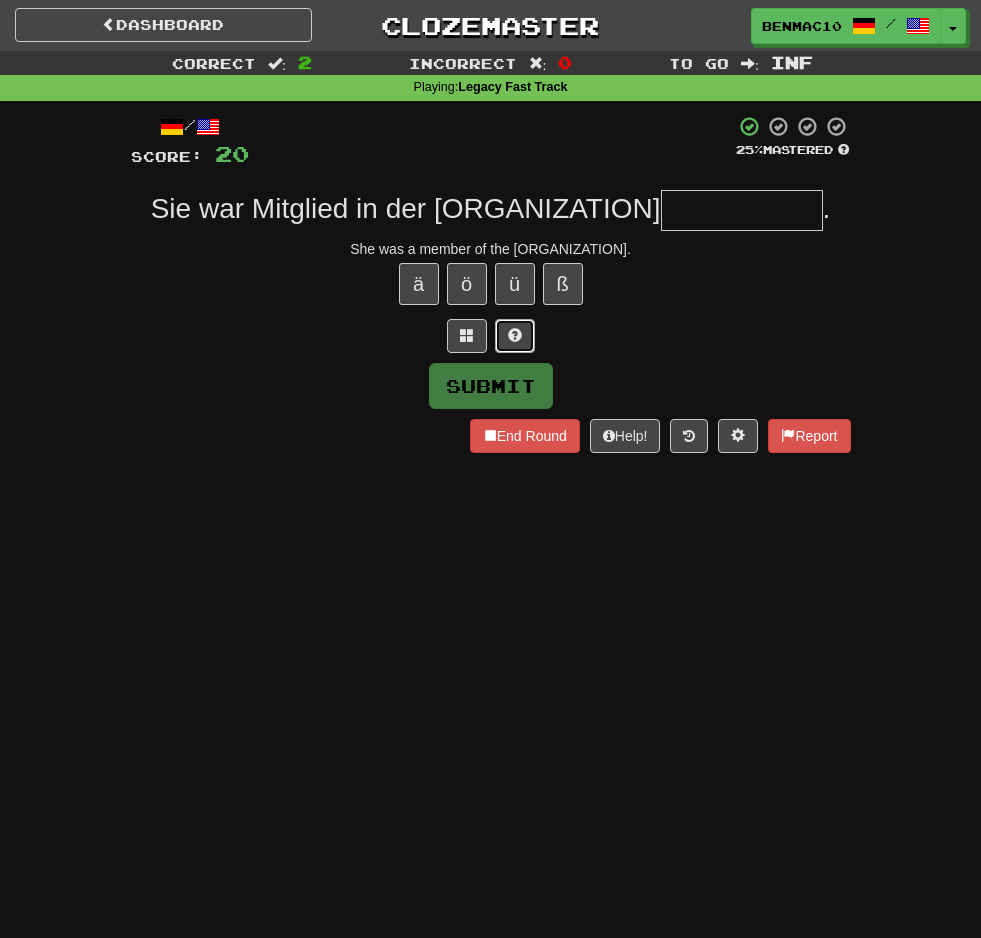 click at bounding box center [515, 335] 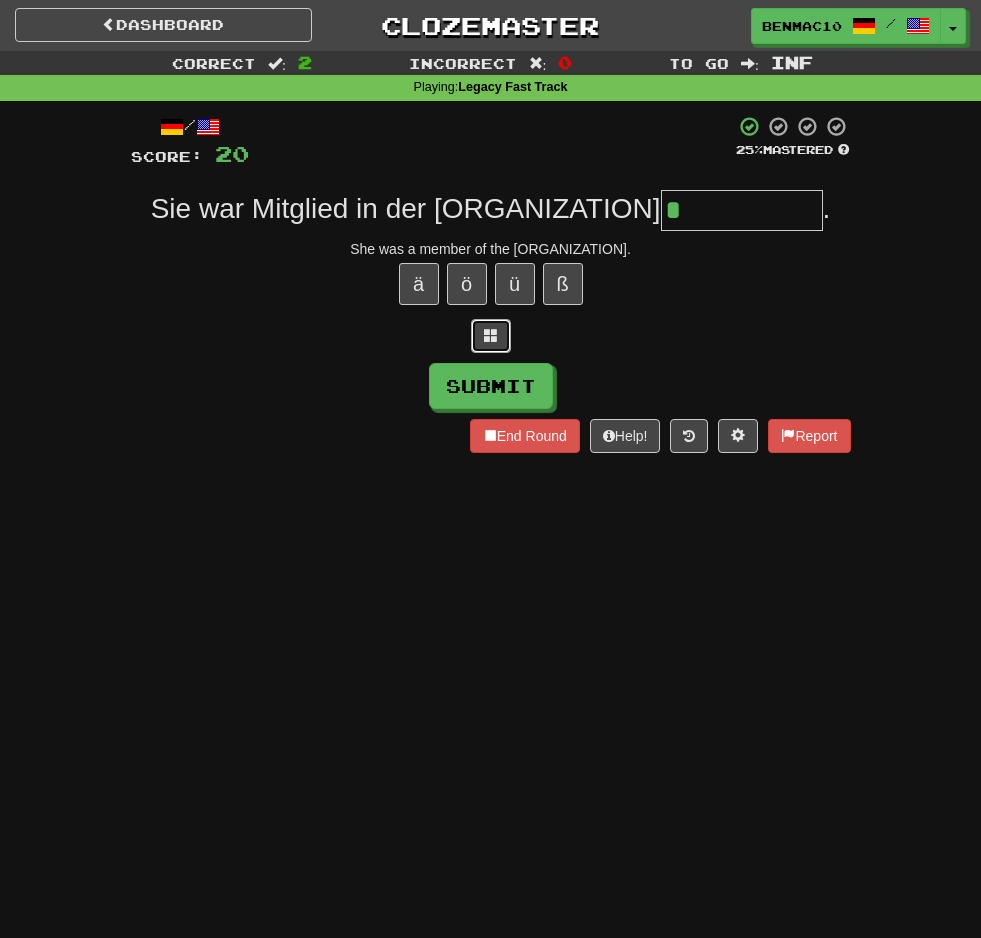 click at bounding box center [491, 335] 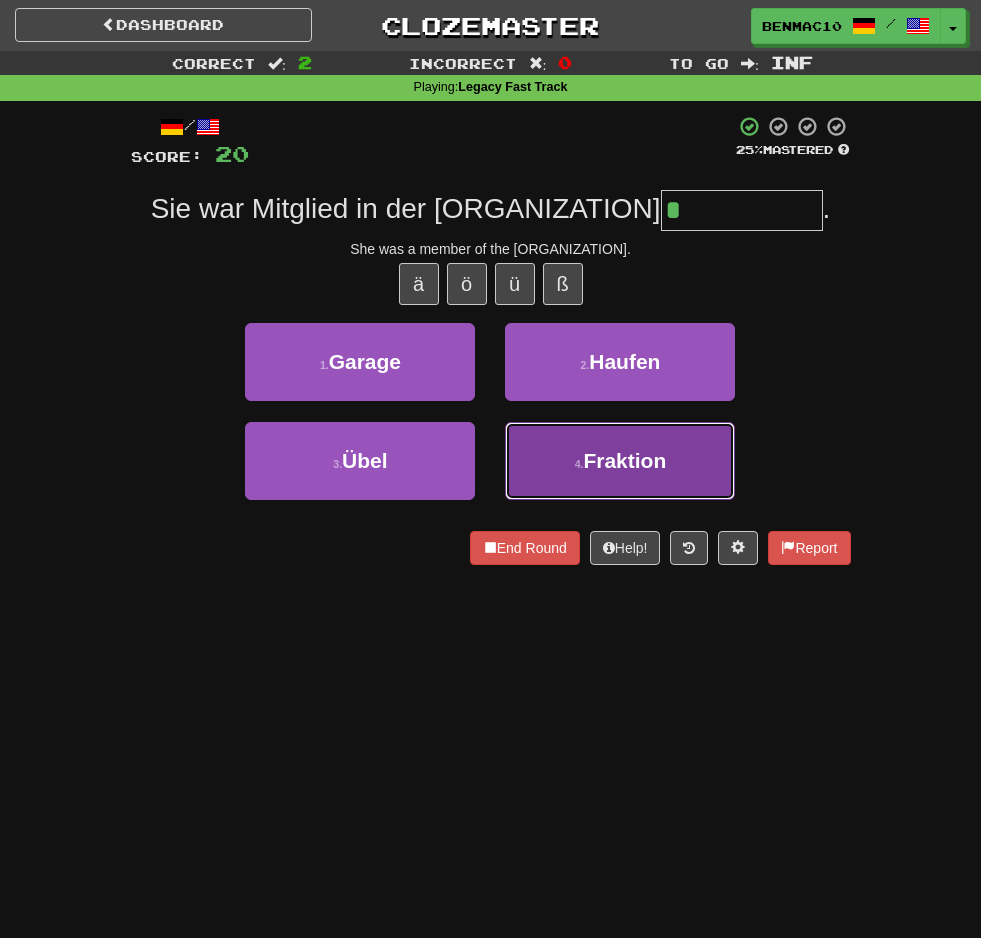 click on "4 .  Fraktion" at bounding box center (620, 461) 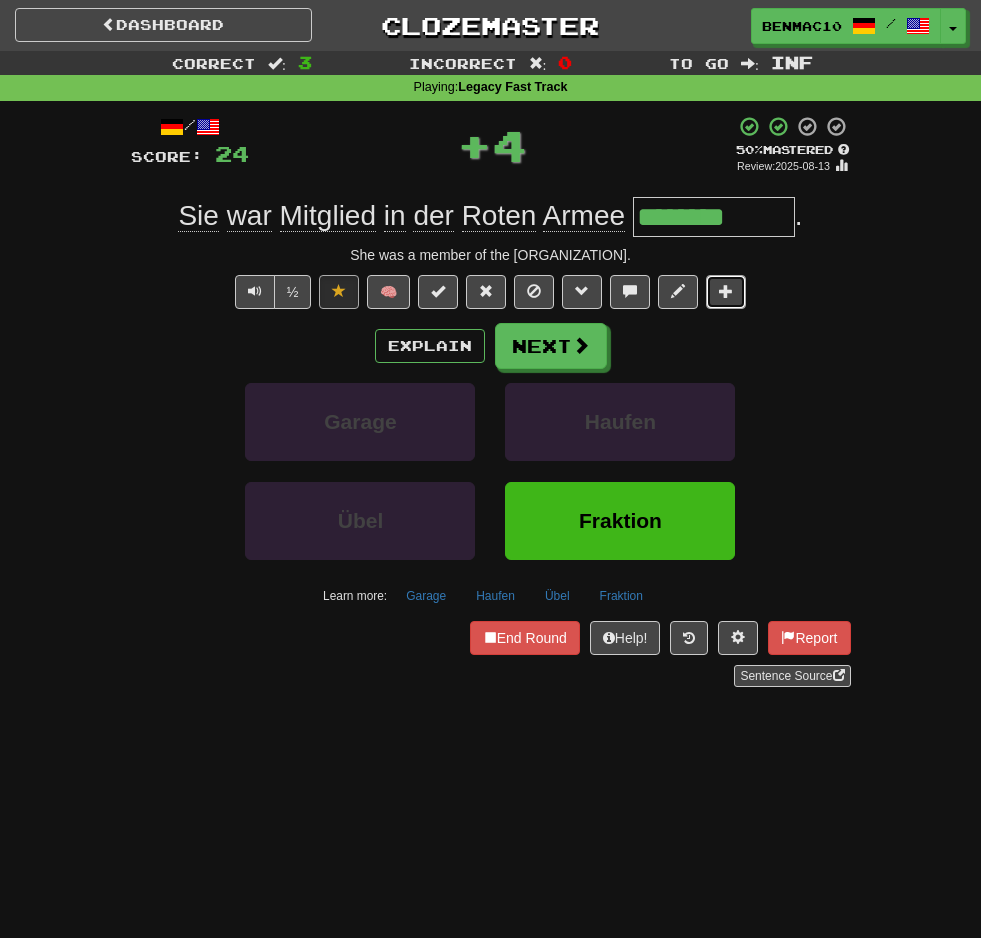click at bounding box center [726, 291] 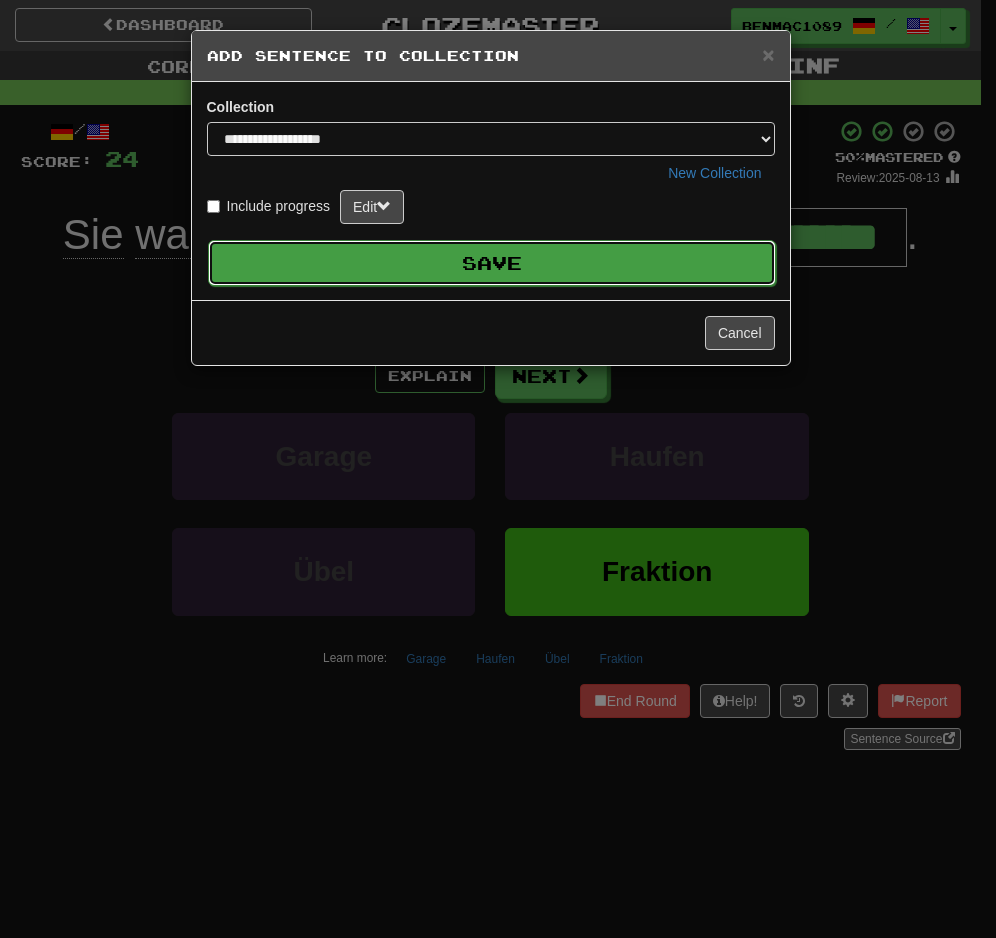 click on "Save" at bounding box center (492, 263) 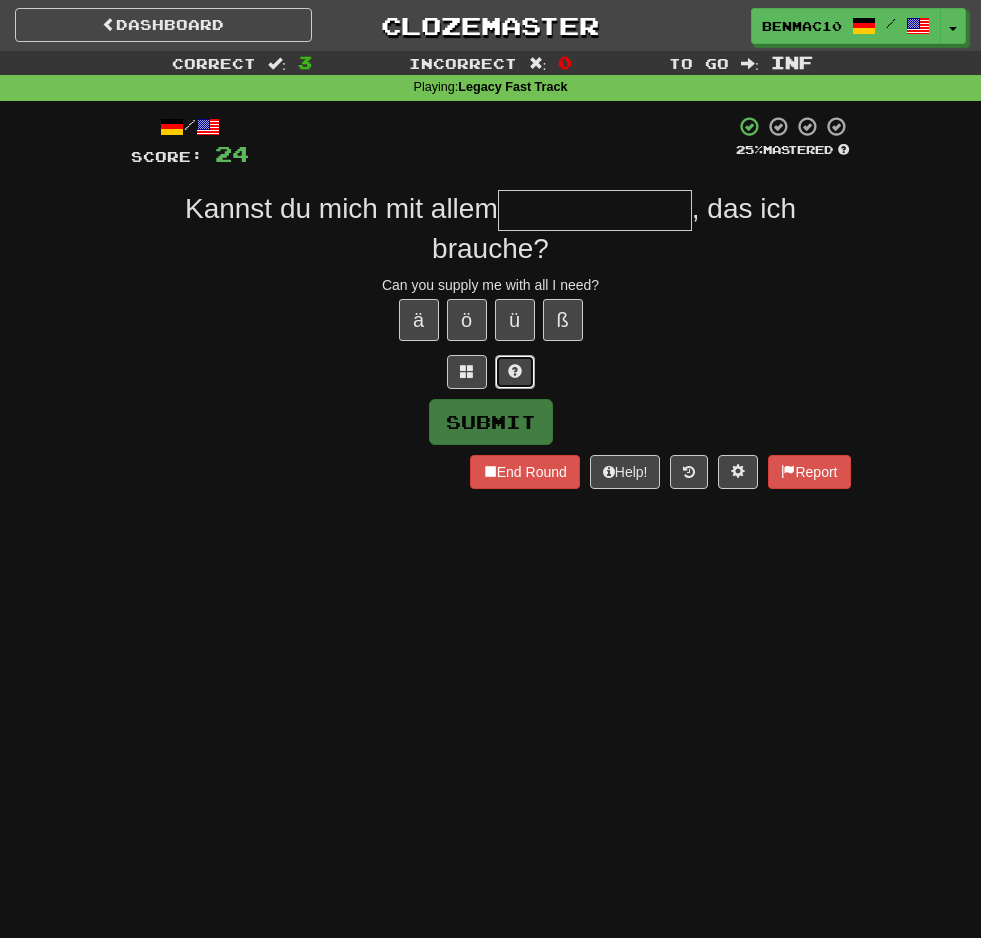 click at bounding box center (515, 371) 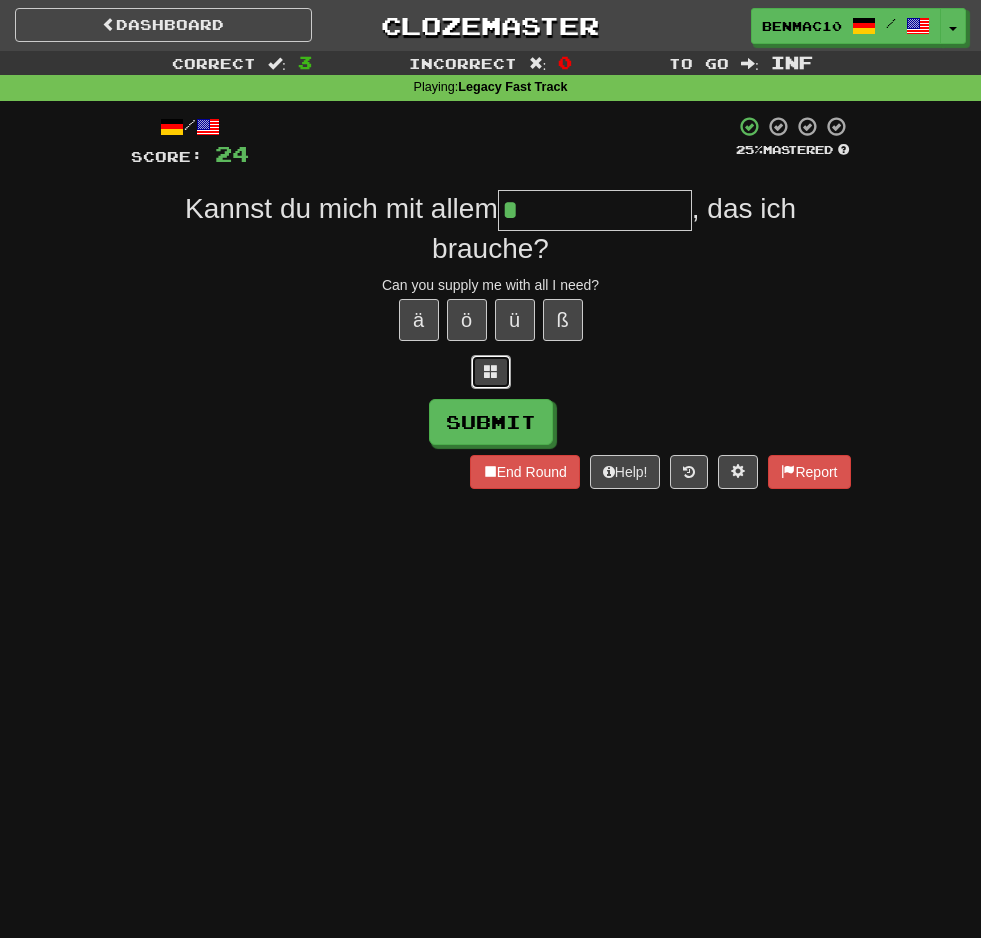 click at bounding box center (491, 372) 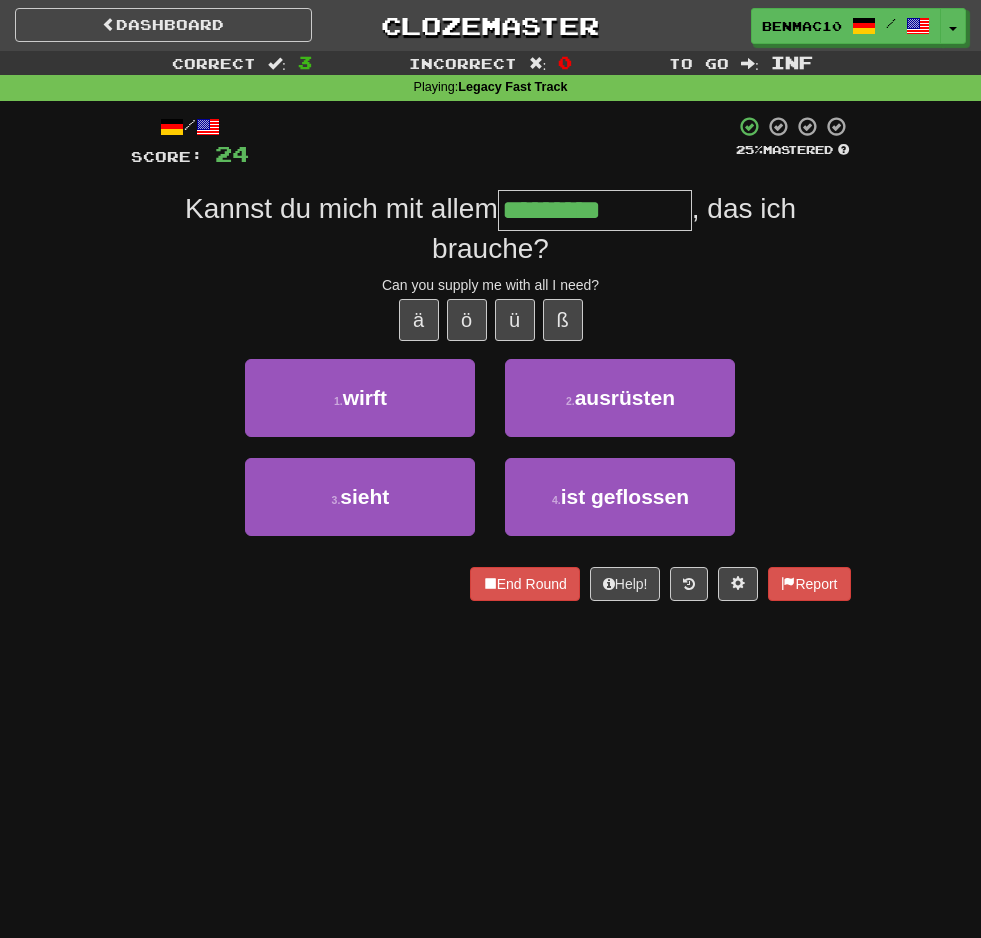 type on "*********" 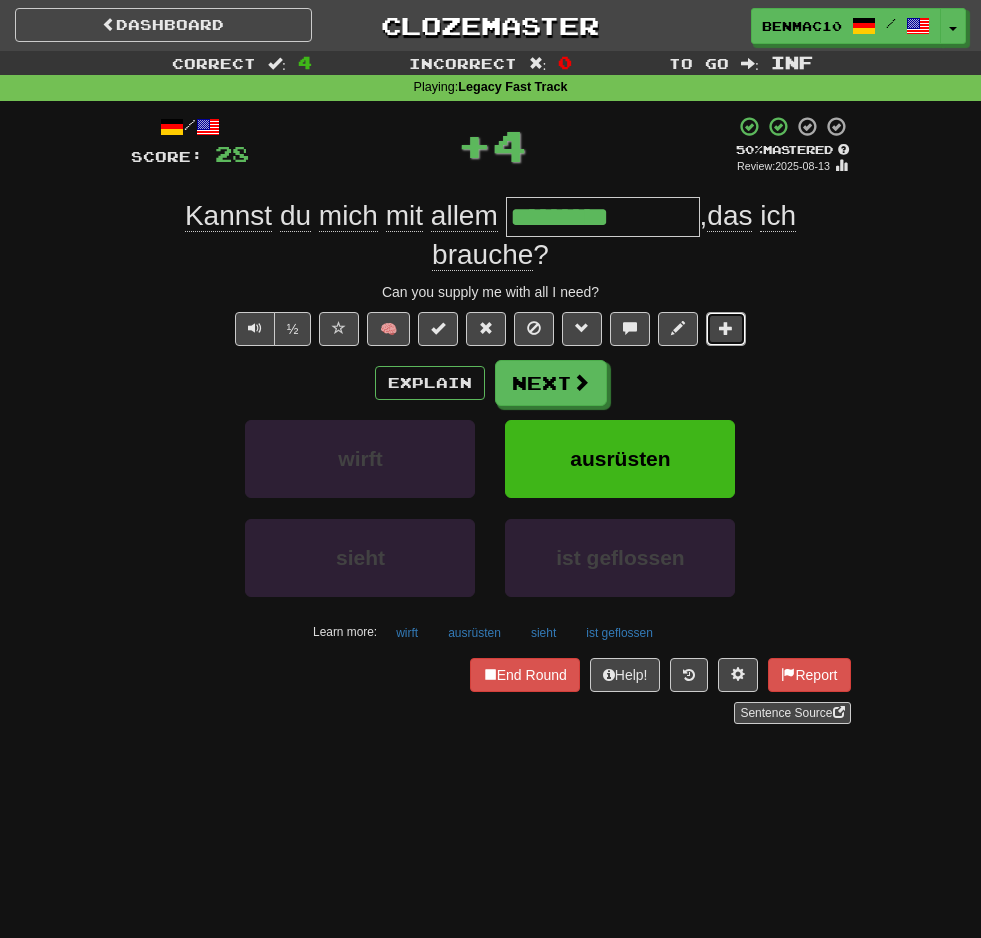 click at bounding box center [726, 328] 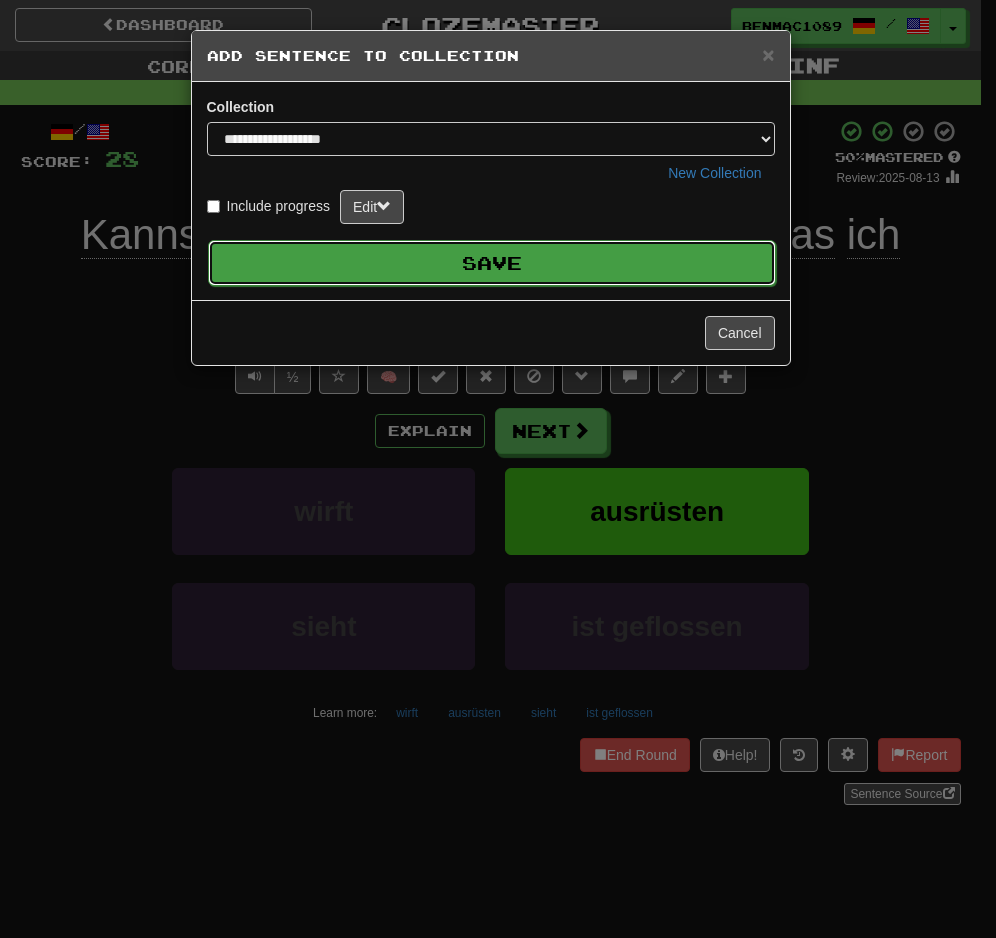 click on "Save" at bounding box center (492, 263) 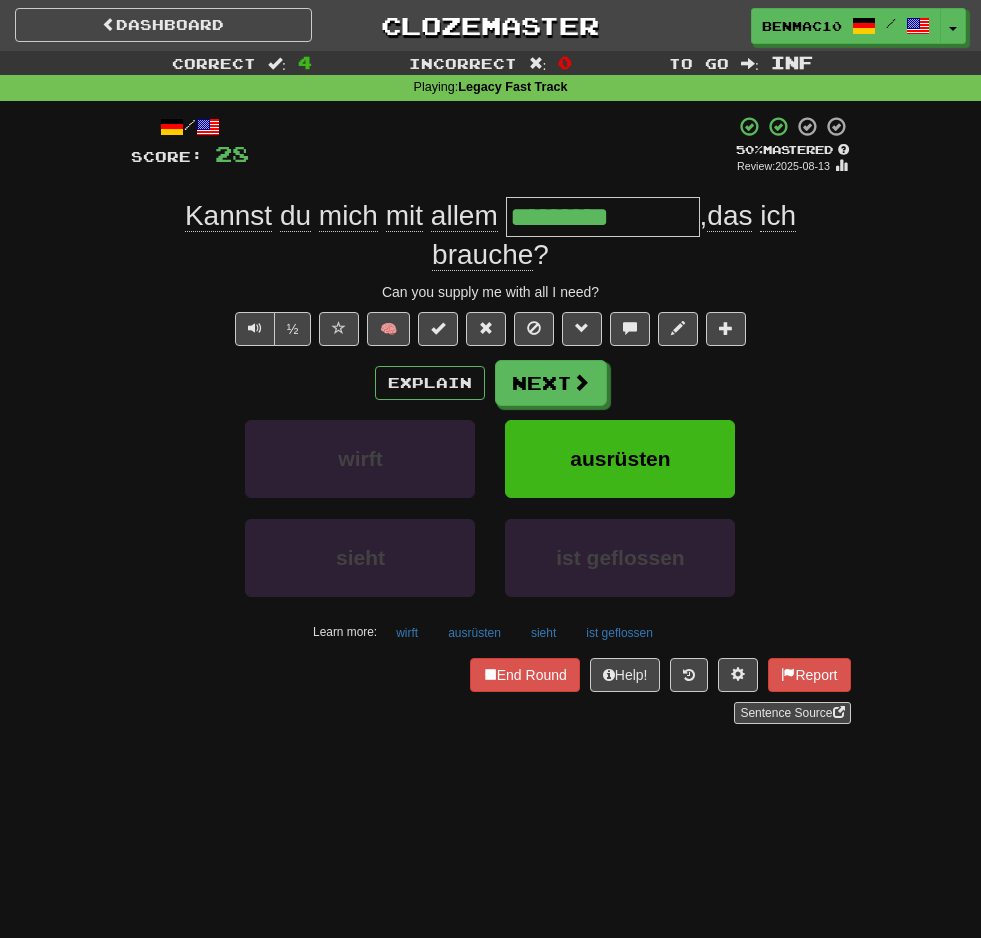 click on "Kannst   du   mich   mit   allem   ********* ,  das   ich   brauche ?" at bounding box center (491, 235) 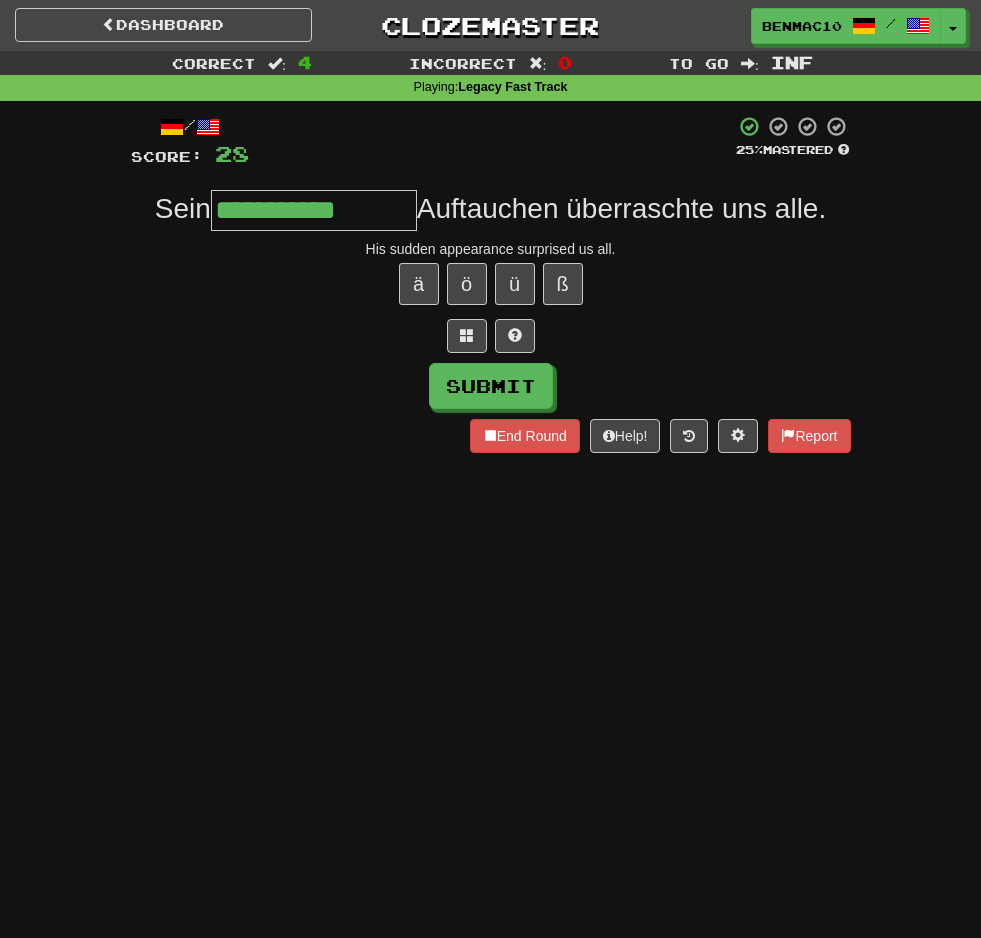 type on "**********" 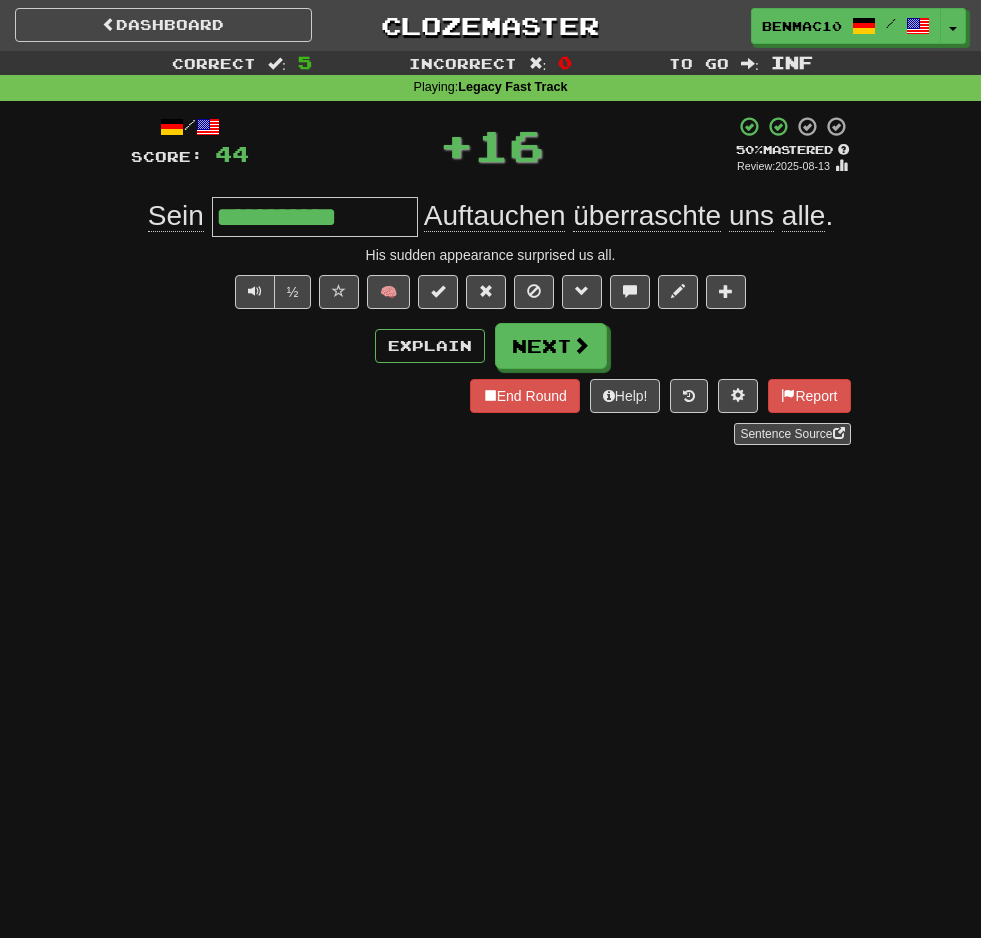 click on "½ 🧠" at bounding box center [491, 292] 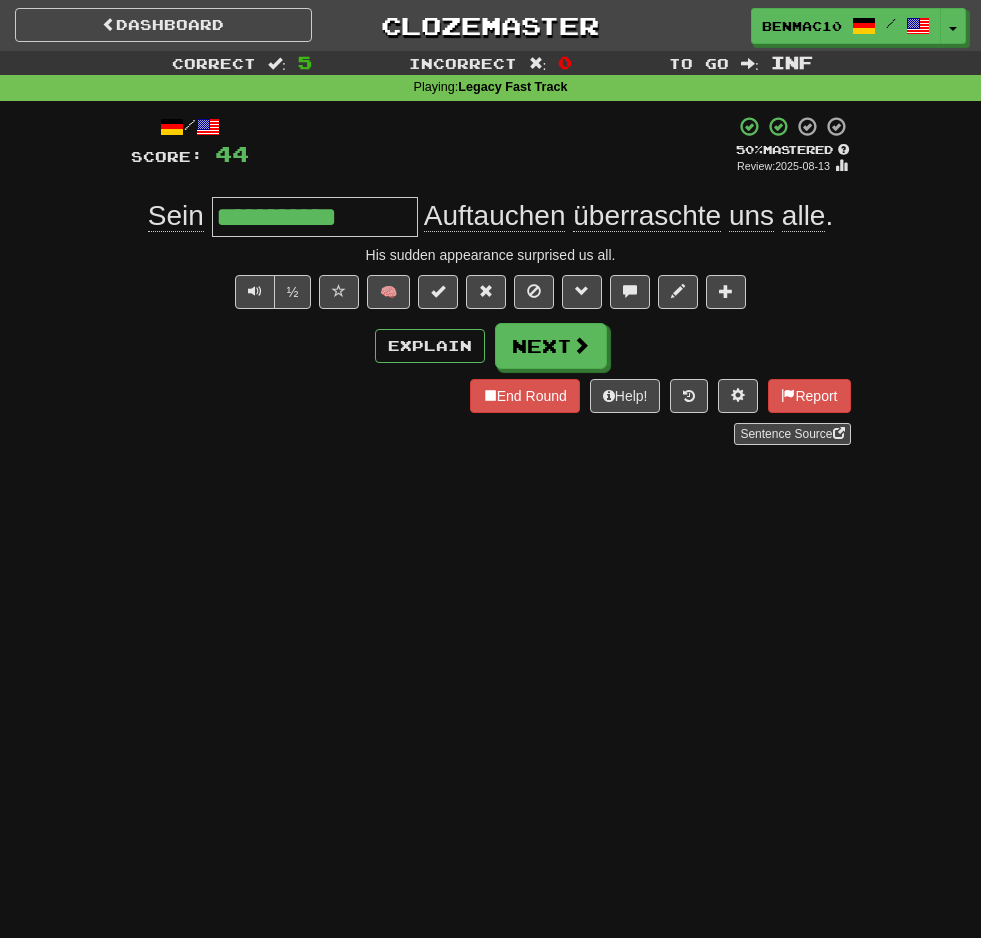 click on "Explain Next" at bounding box center [491, 346] 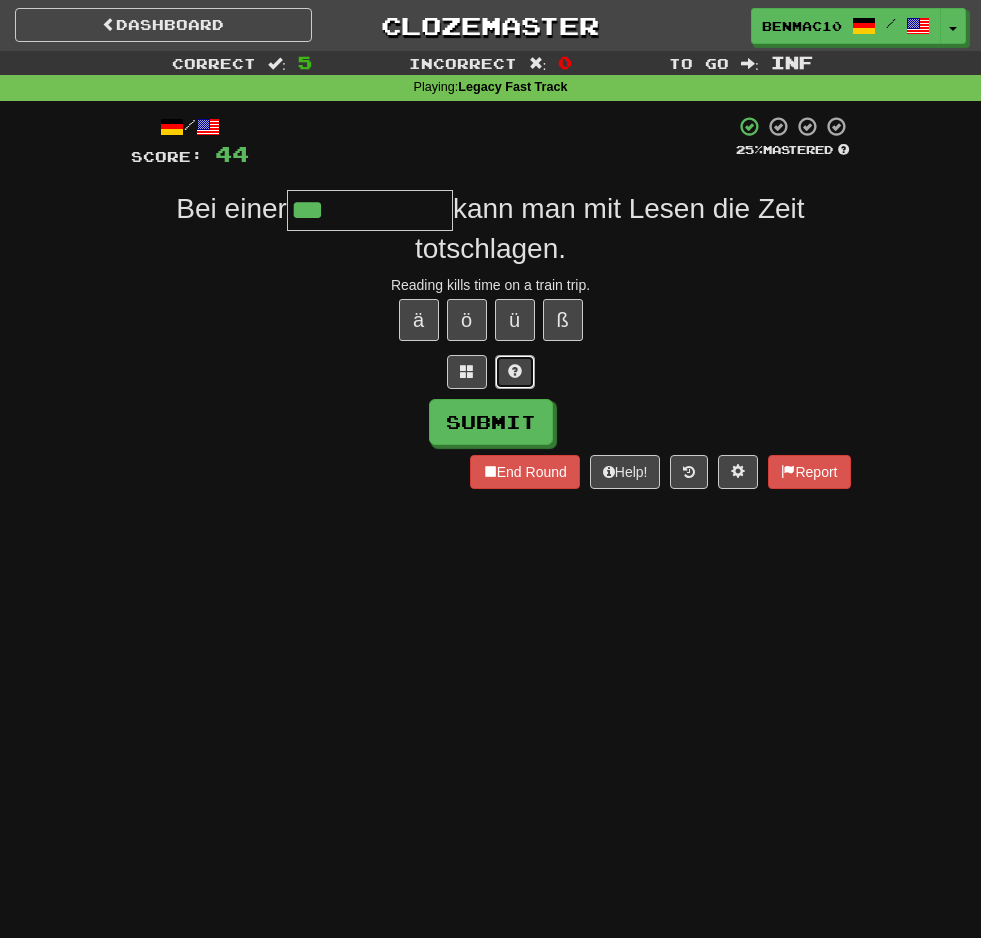 click at bounding box center [515, 371] 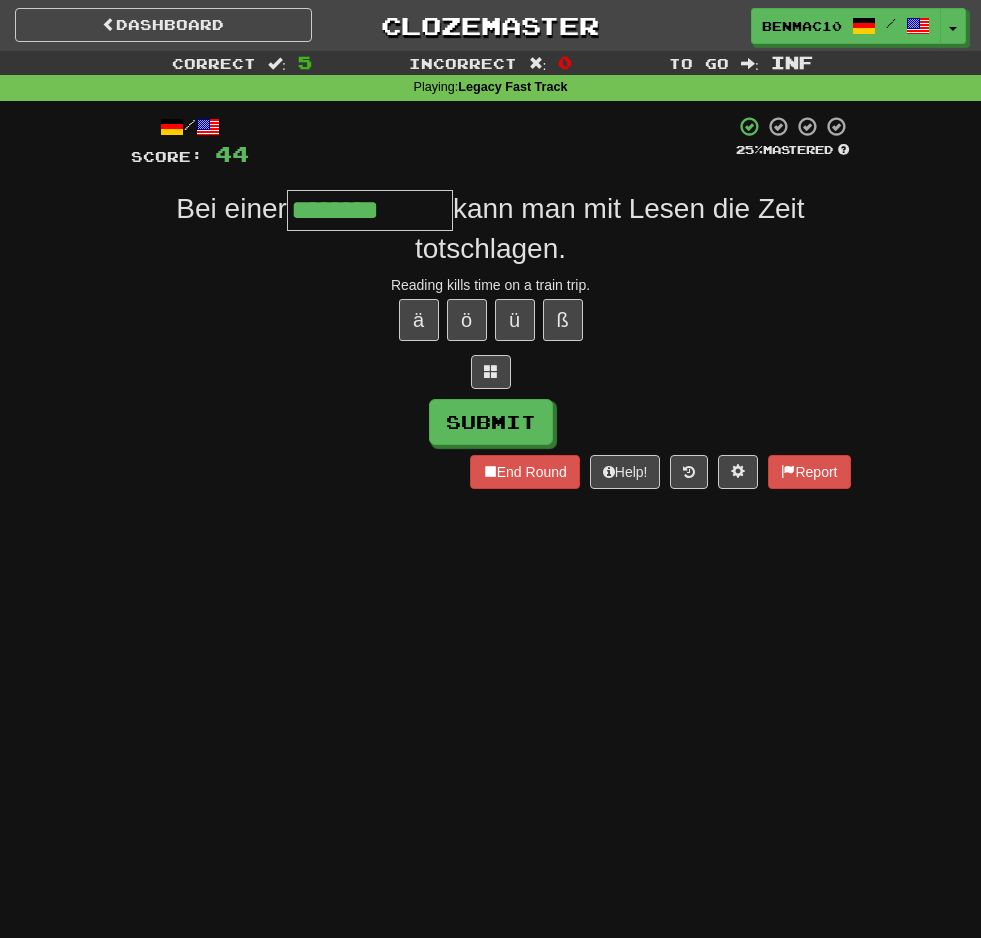 type on "********" 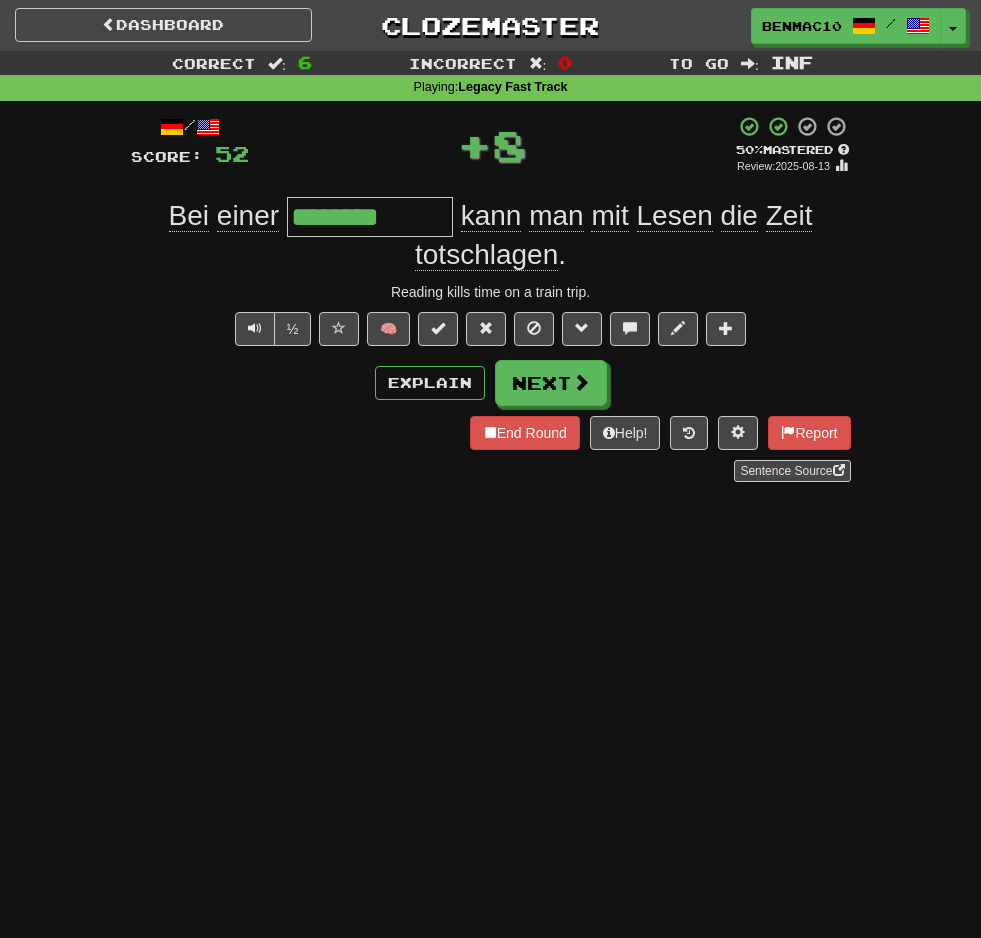 click on "Dashboard
Clozemaster
benmac1089
/
Toggle Dropdown
Dashboard
Leaderboard
Activity Feed
Notifications
Profile
Discussions
Deutsch
/
English
Streak:
686
Review:
28,305
Points Today: 1482
Español
/
English
Streak:
0
Review:
10
Points Today: 0
Tiếng Việt
/
English
Streak:
0
Review:
0
Points Today: 0
Languages
Account
Logout
benmac1089
/
Toggle Dropdown
Dashboard
Leaderboard
Activity Feed
Notifications
Profile
Discussions
Deutsch
/
English
Streak:
686
Review:
28,305
Points Today: 1482
Español
/
English
Streak:
0
Review:
10" at bounding box center [490, 469] 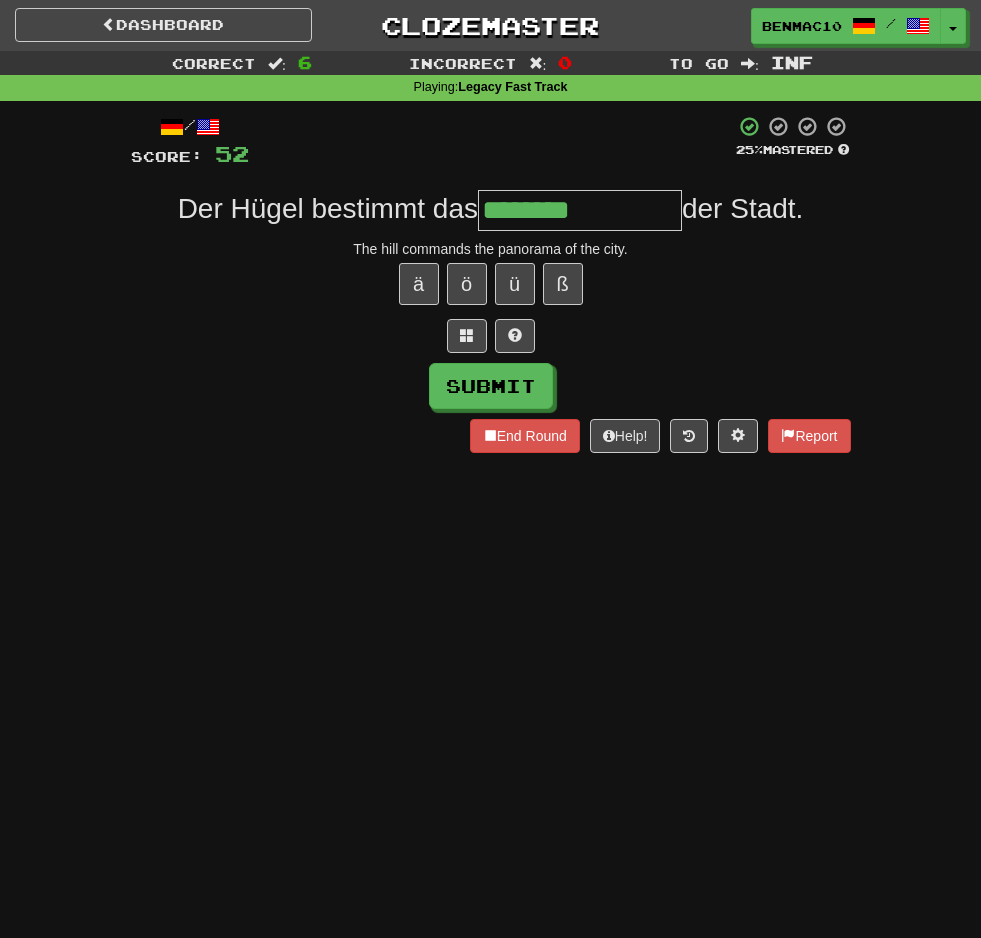 type on "********" 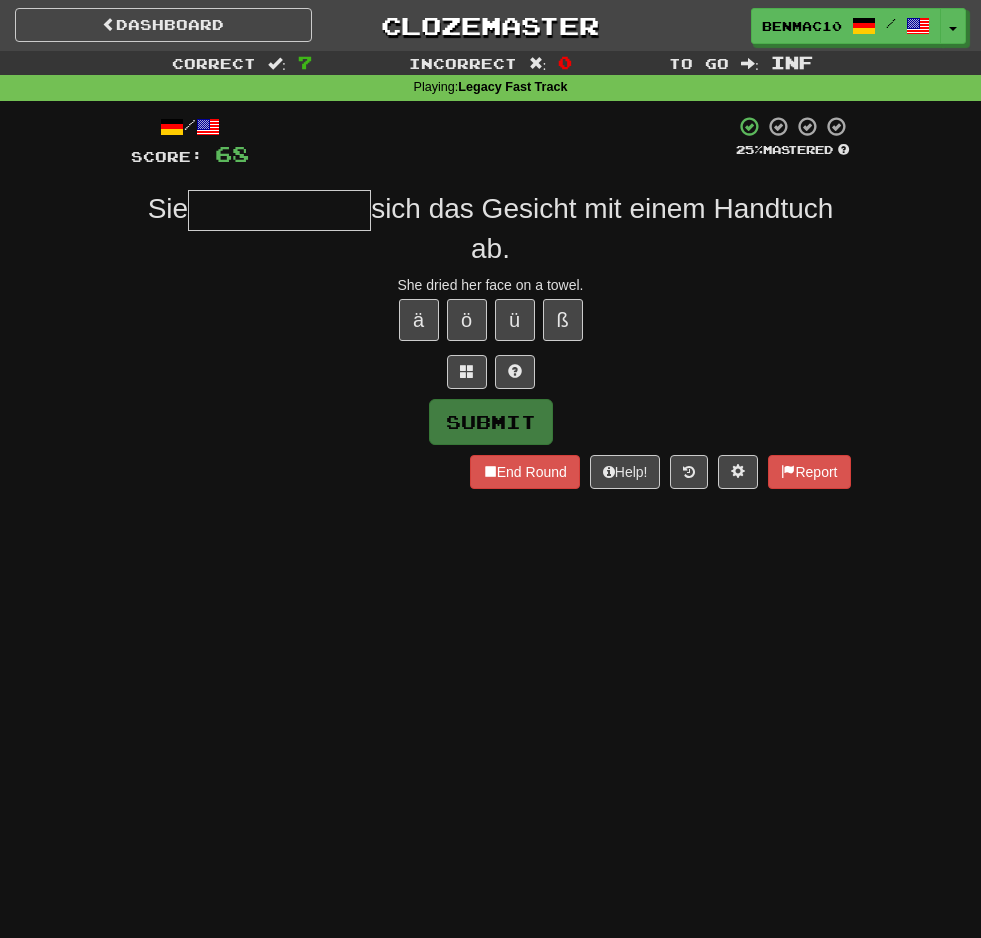 type on "*" 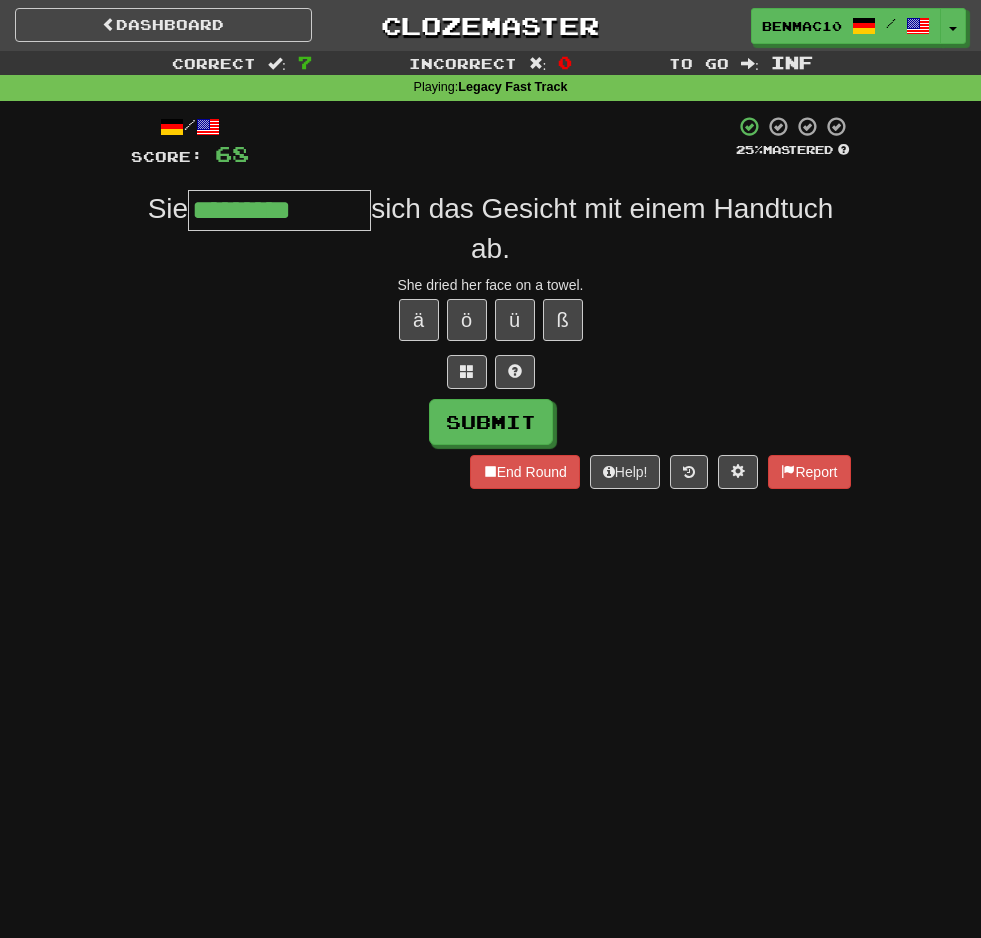 type on "*********" 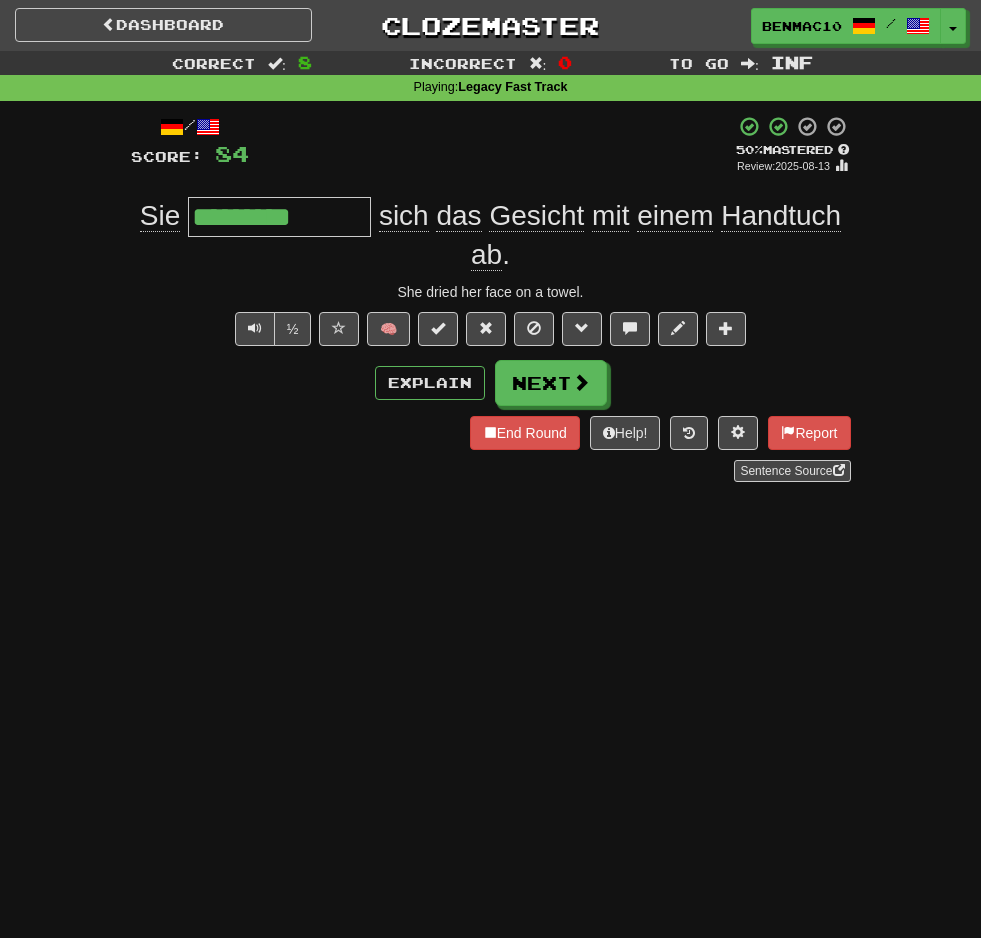 click on "Dashboard
Clozemaster
benmac1089
/
Toggle Dropdown
Dashboard
Leaderboard
Activity Feed
Notifications
Profile
Discussions
Deutsch
/
English
Streak:
686
Review:
28,305
Points Today: 1482
Español
/
English
Streak:
0
Review:
10
Points Today: 0
Tiếng Việt
/
English
Streak:
0
Review:
0
Points Today: 0
Languages
Account
Logout
benmac1089
/
Toggle Dropdown
Dashboard
Leaderboard
Activity Feed
Notifications
Profile
Discussions
Deutsch
/
English
Streak:
686
Review:
28,305
Points Today: 1482
Español
/
English
Streak:
0
Review:
10" at bounding box center (490, 469) 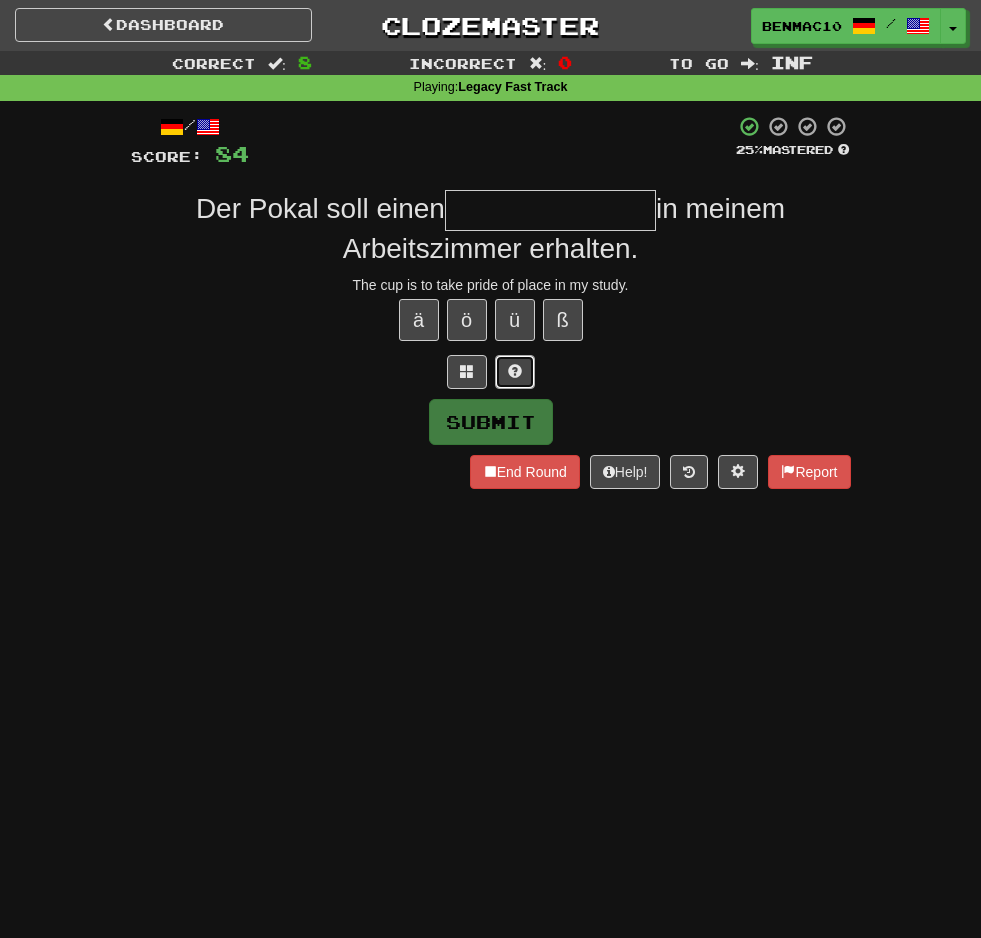 click at bounding box center (515, 372) 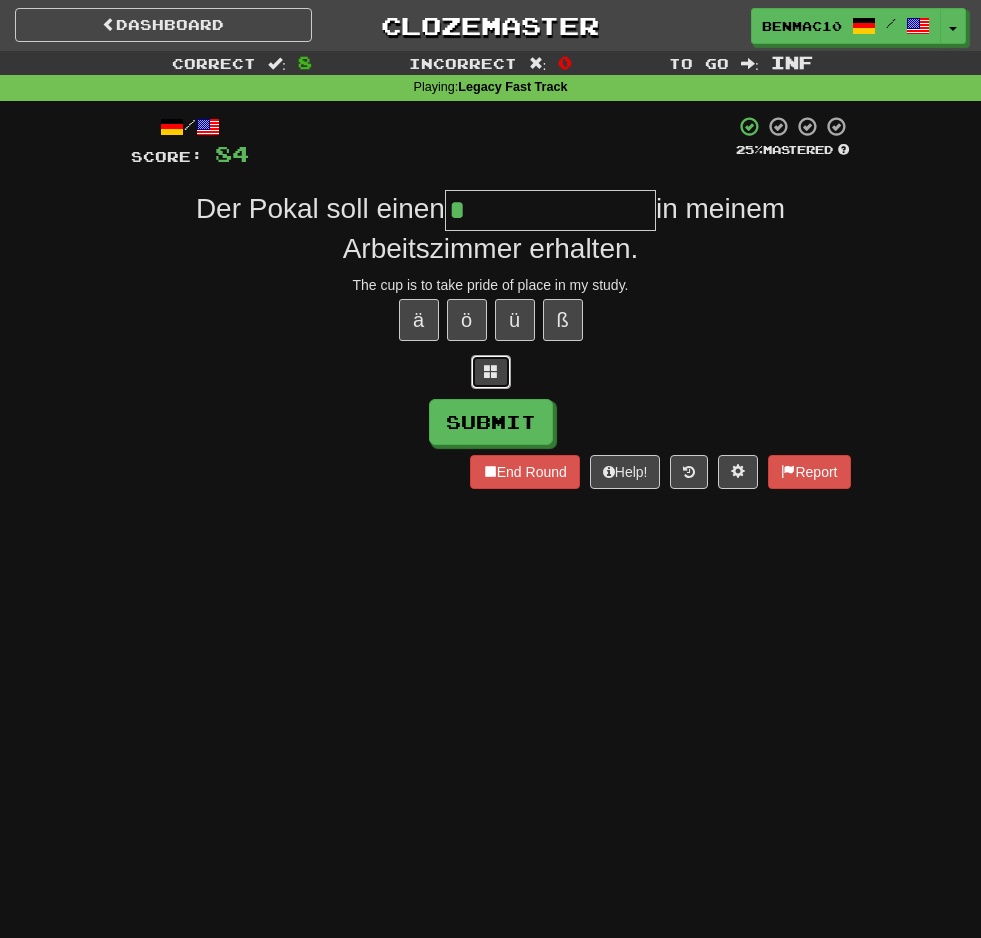 click at bounding box center (491, 371) 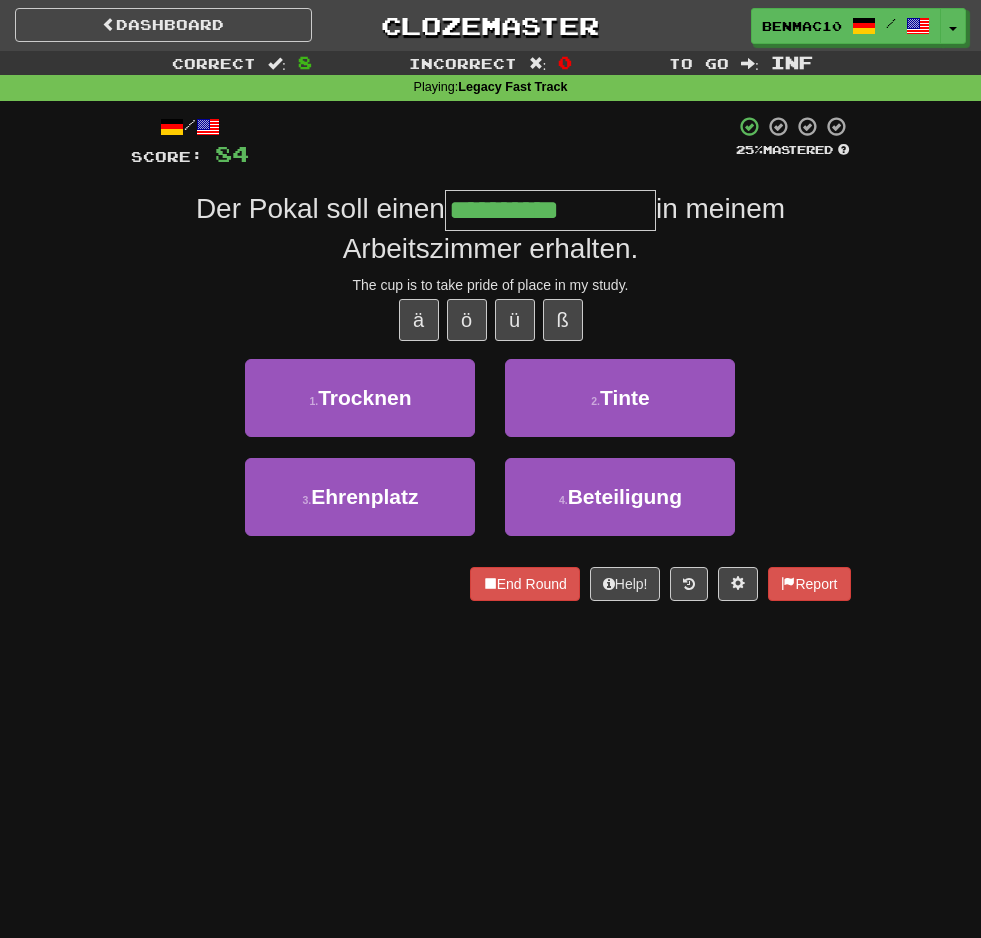 type on "**********" 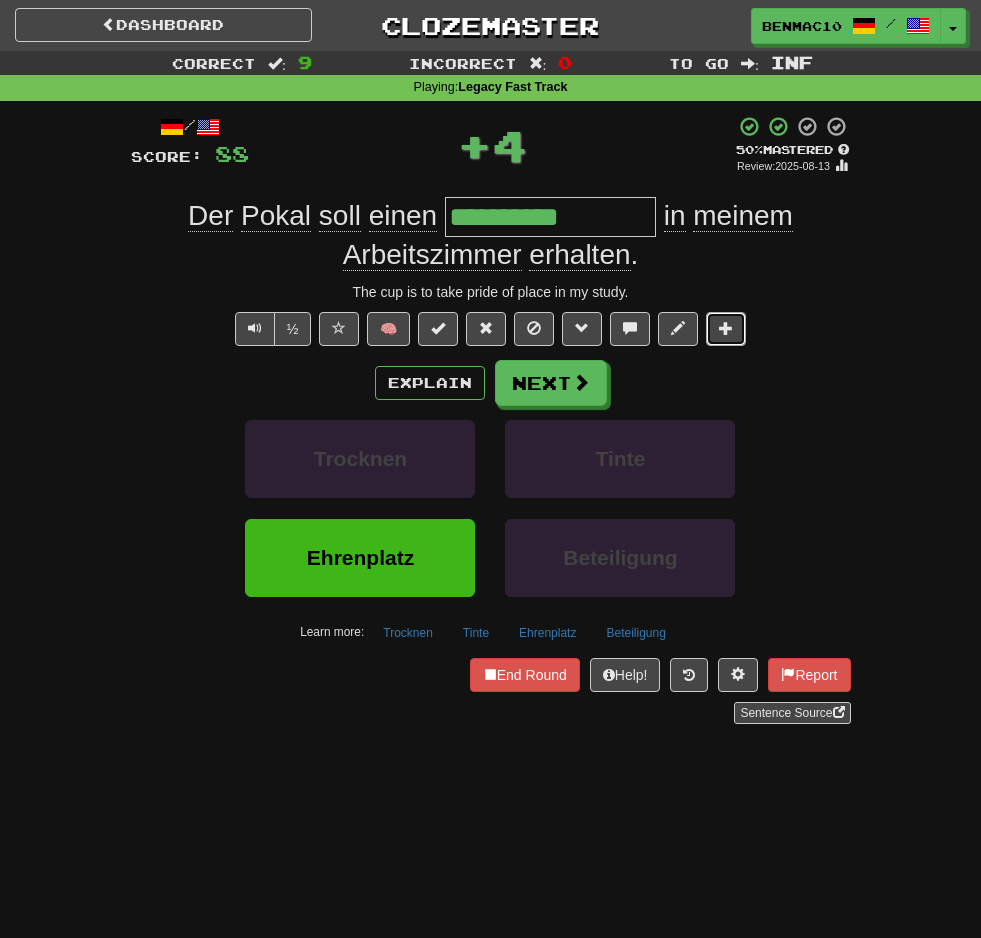 click at bounding box center [726, 328] 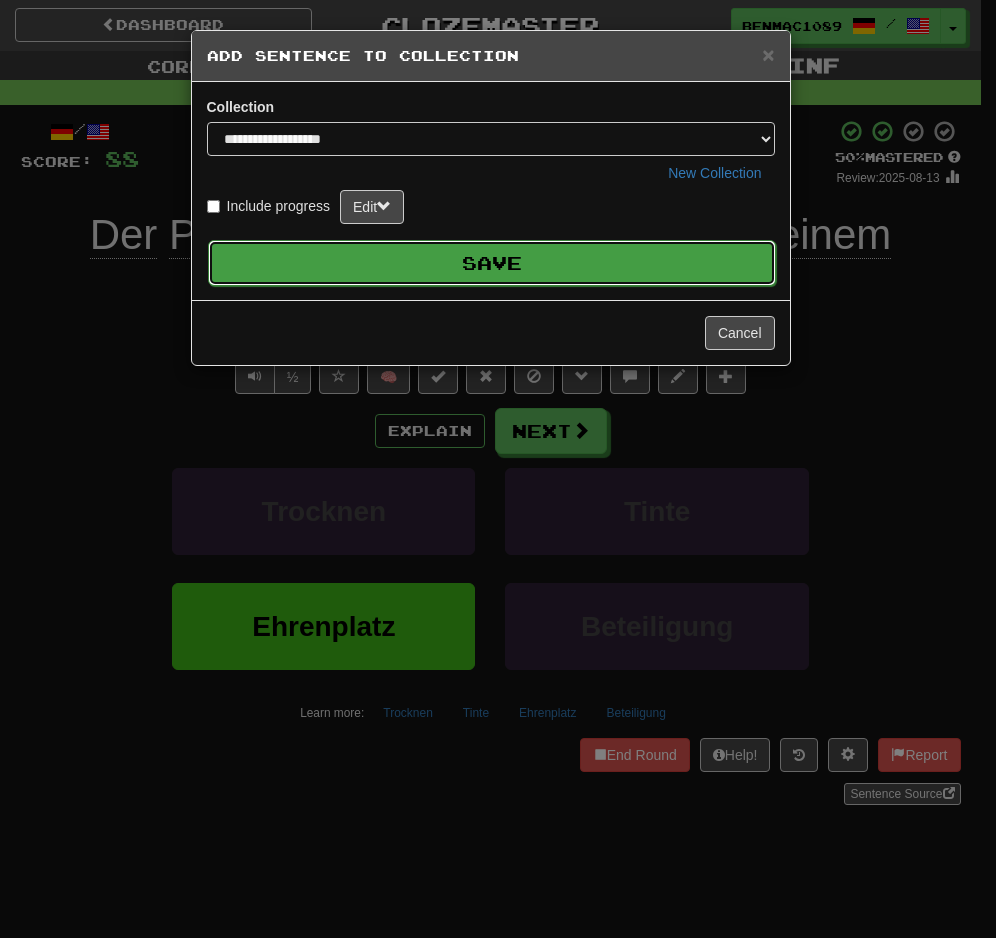 click on "Save" at bounding box center (492, 263) 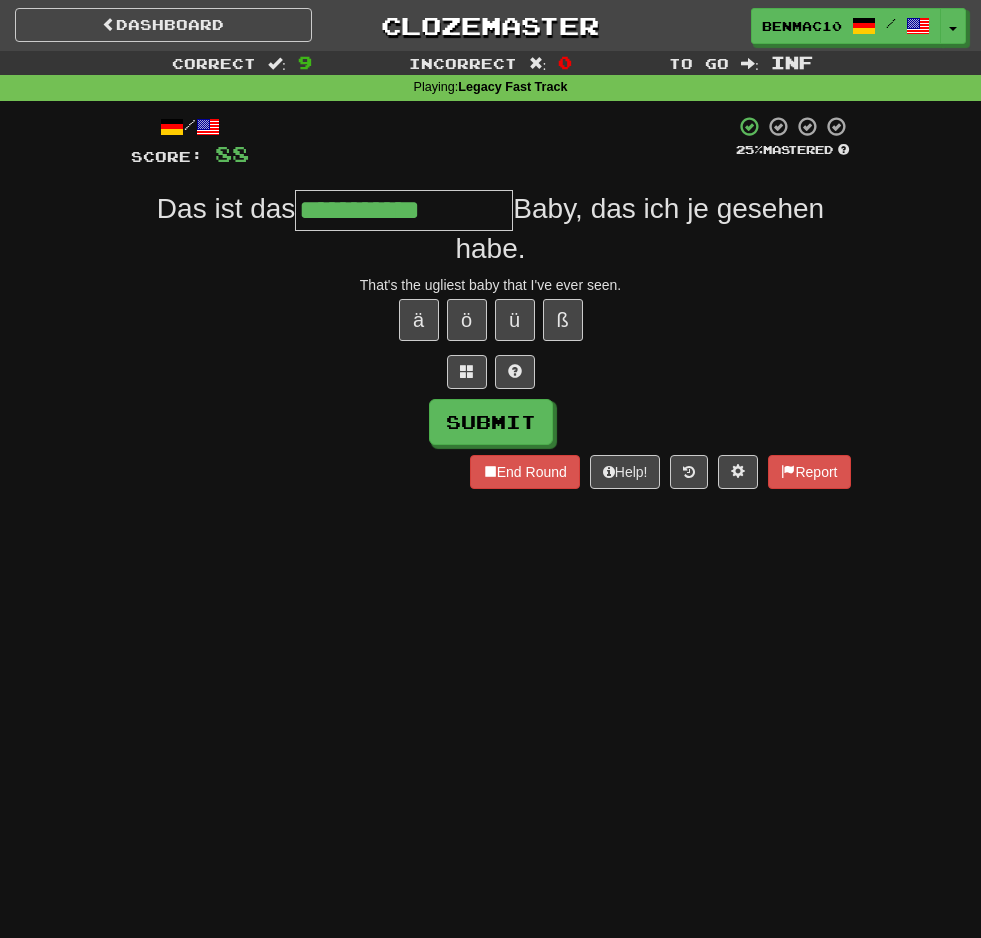 type on "**********" 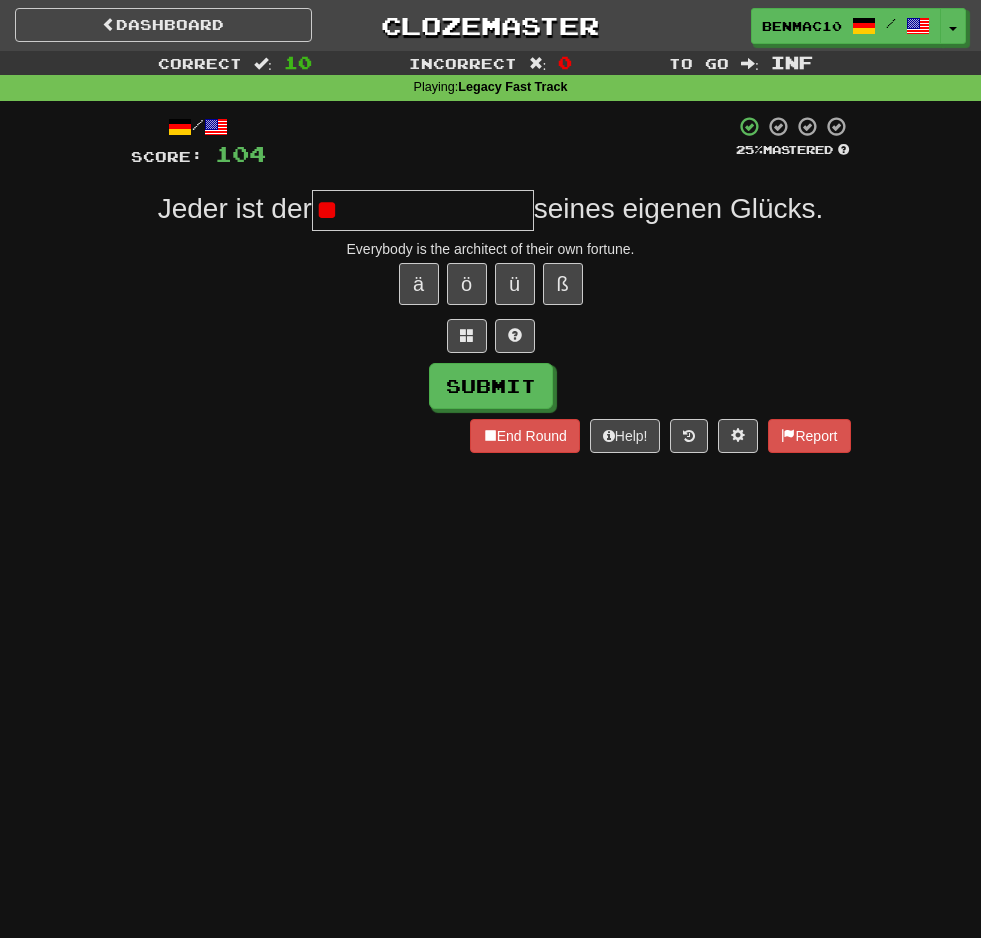type on "*" 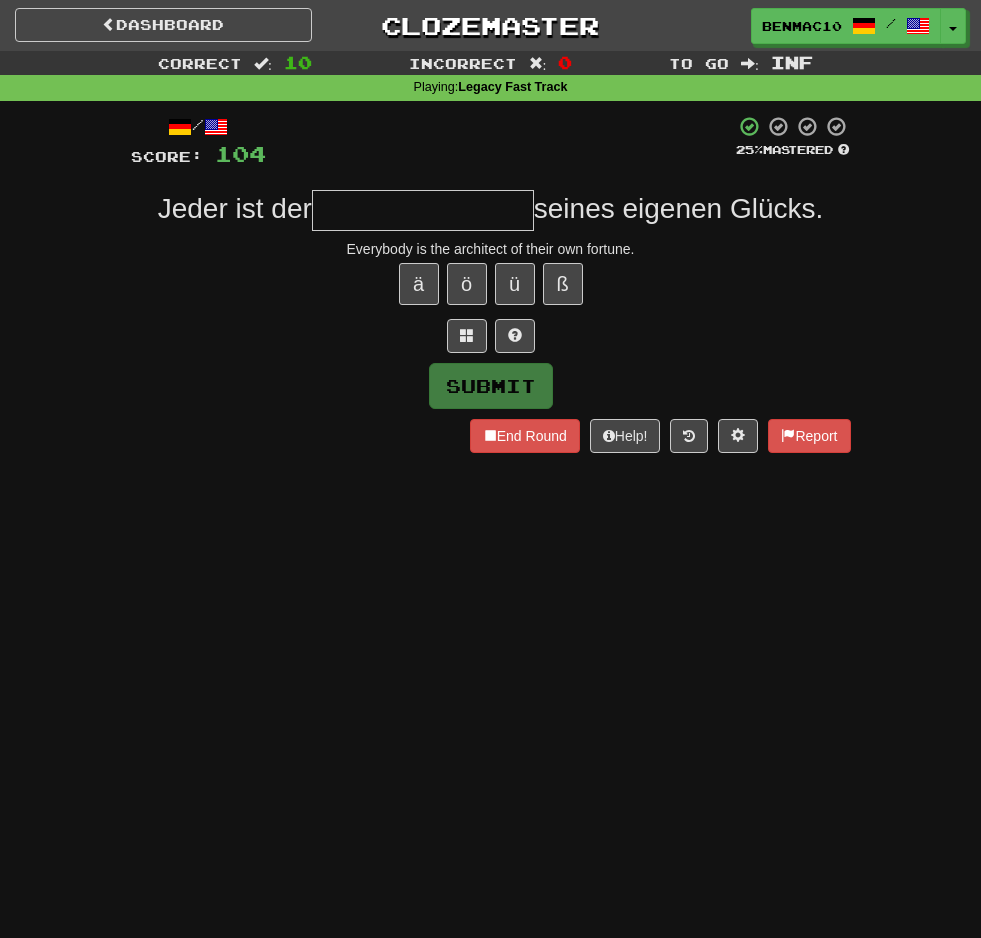 type on "*" 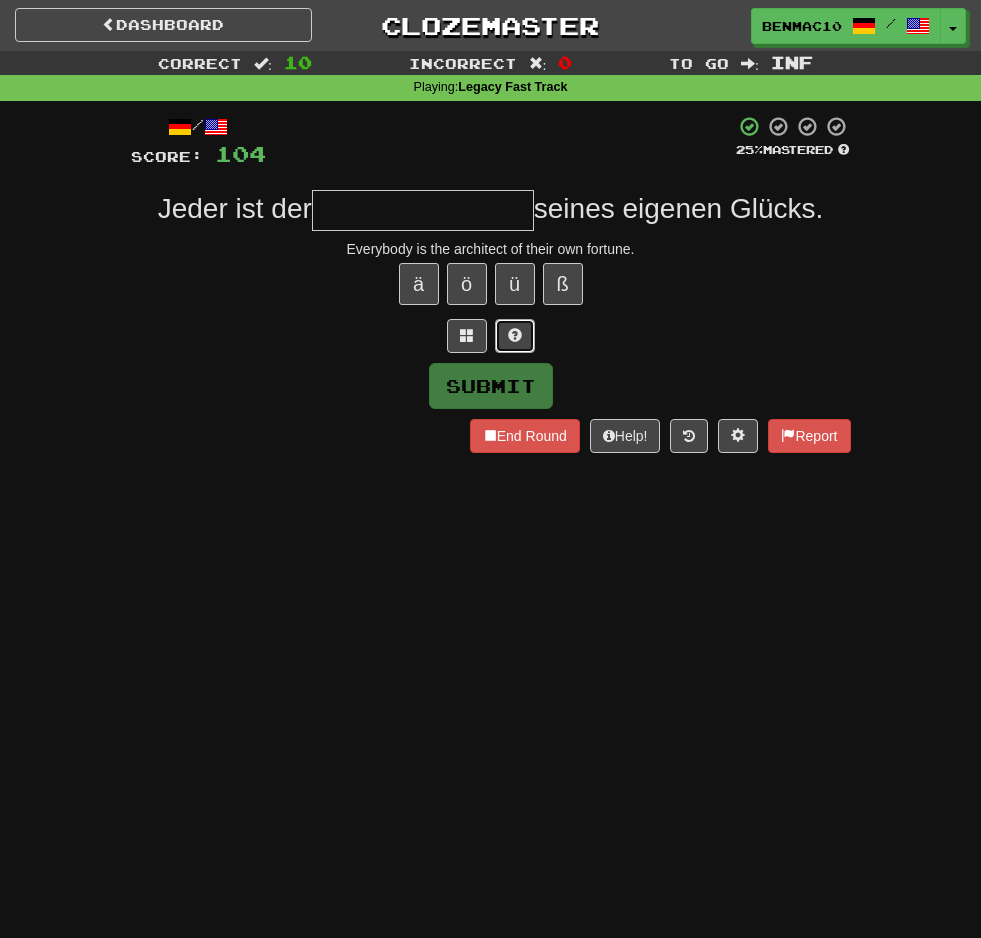 click at bounding box center [515, 336] 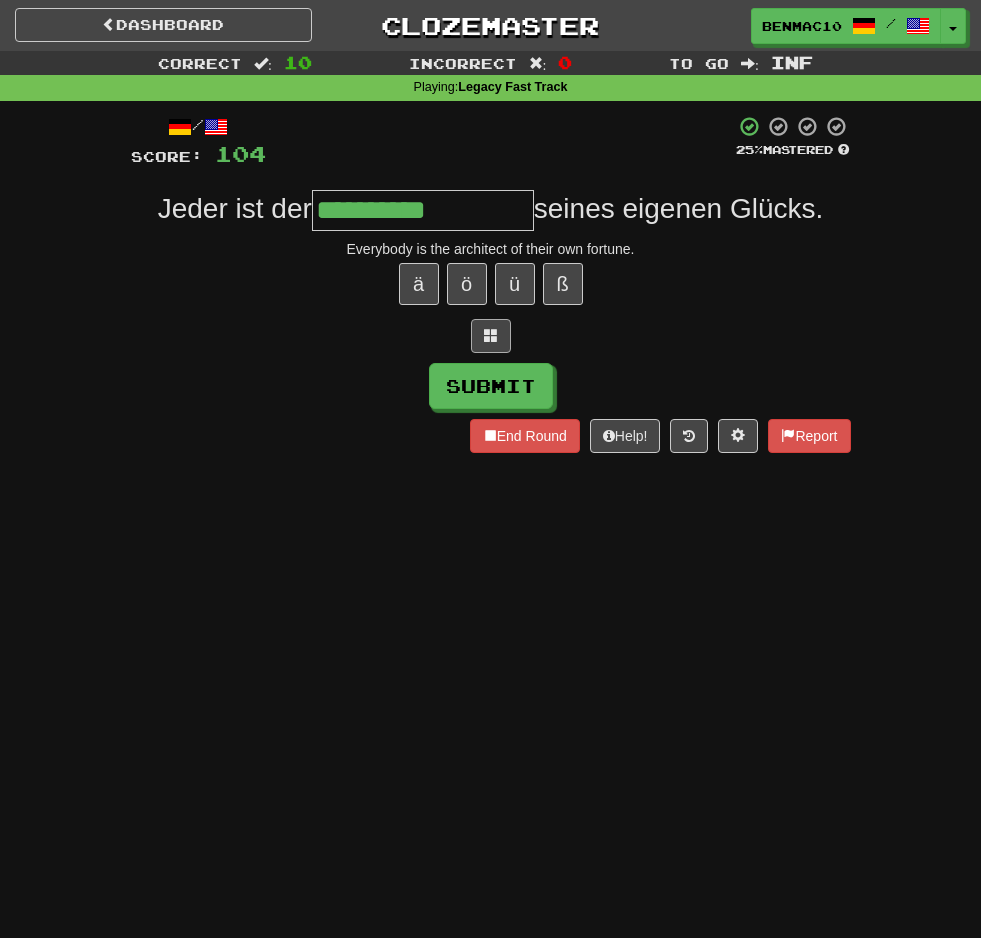 type on "**********" 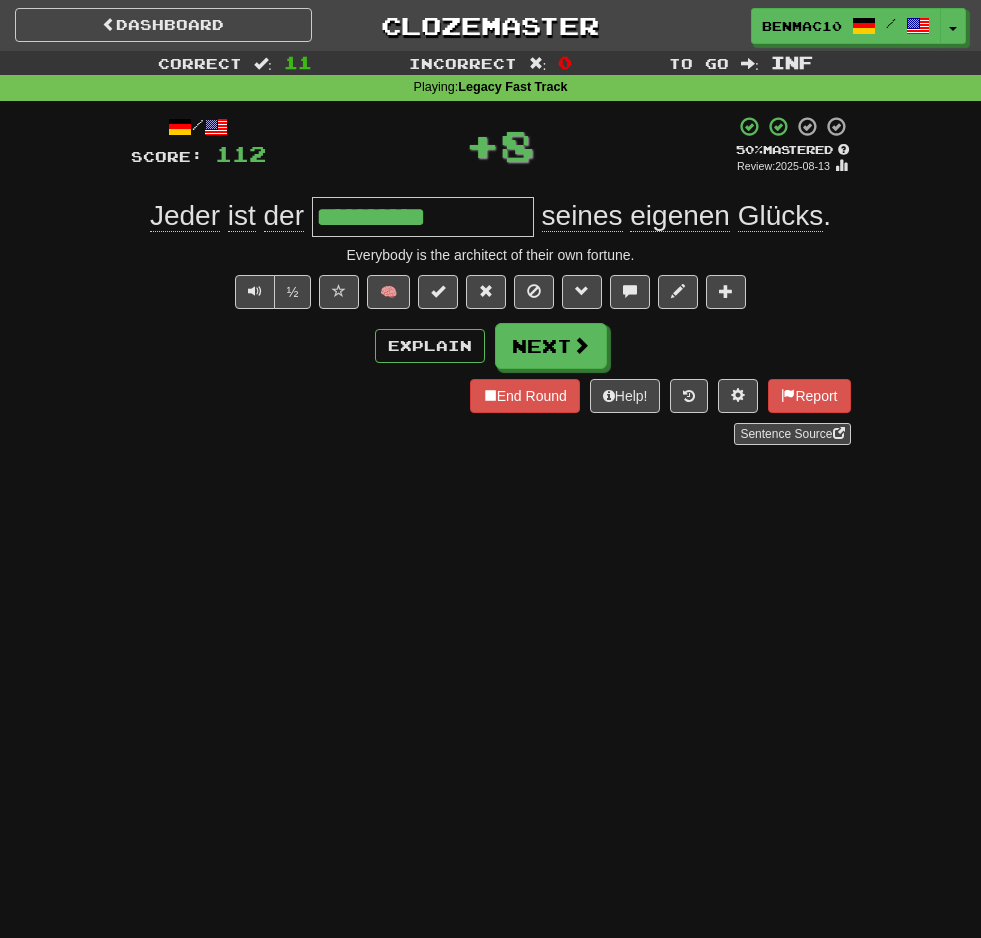 click on "**********" at bounding box center (491, 287) 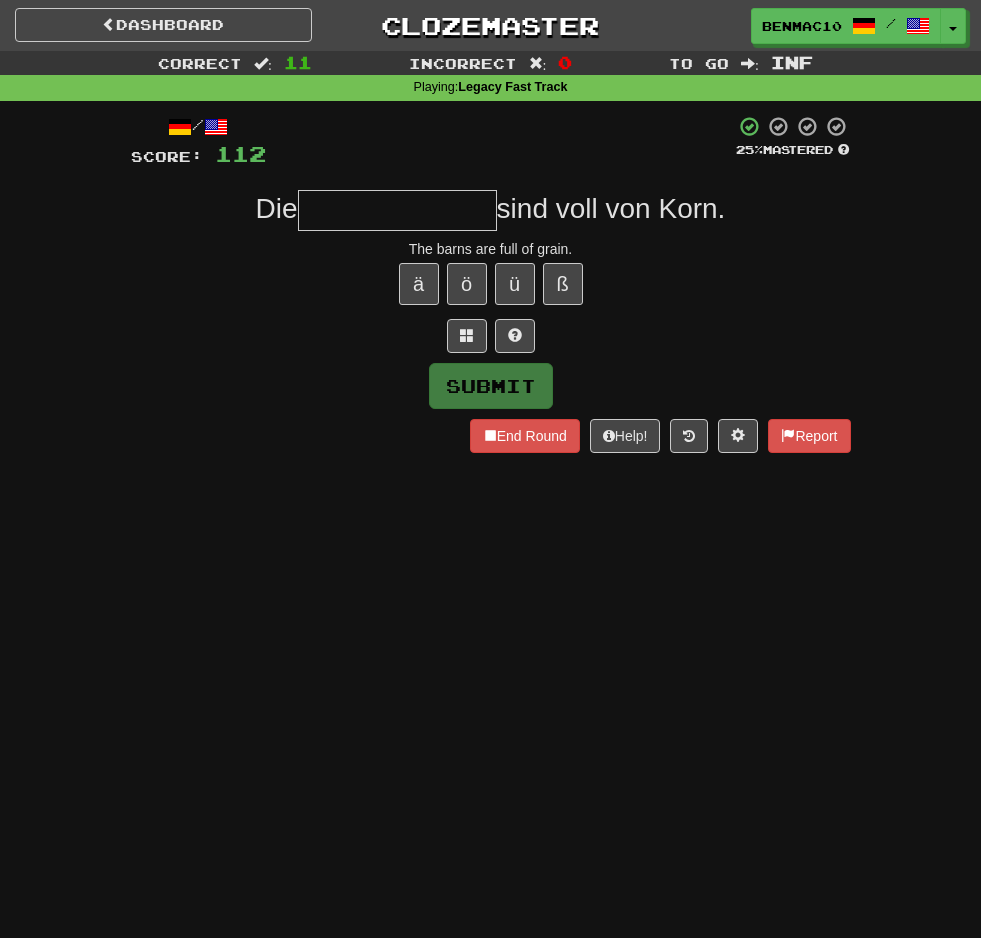 type on "*" 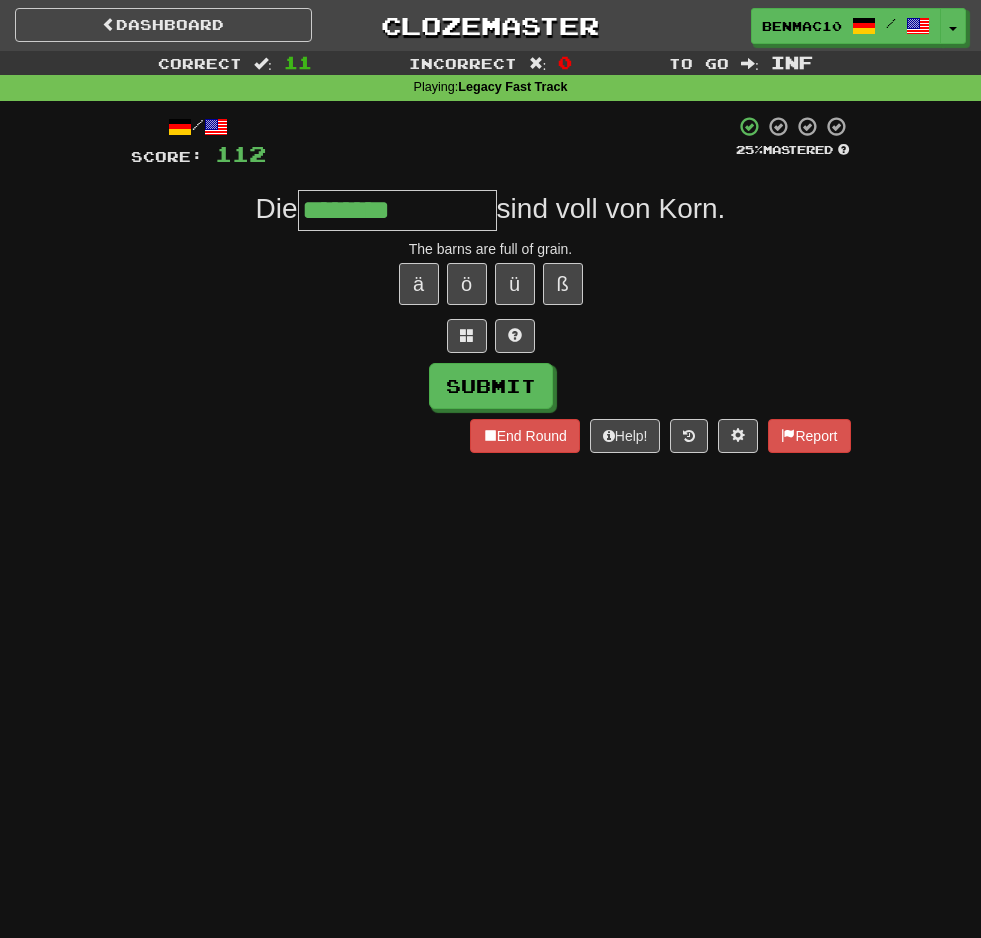 type on "********" 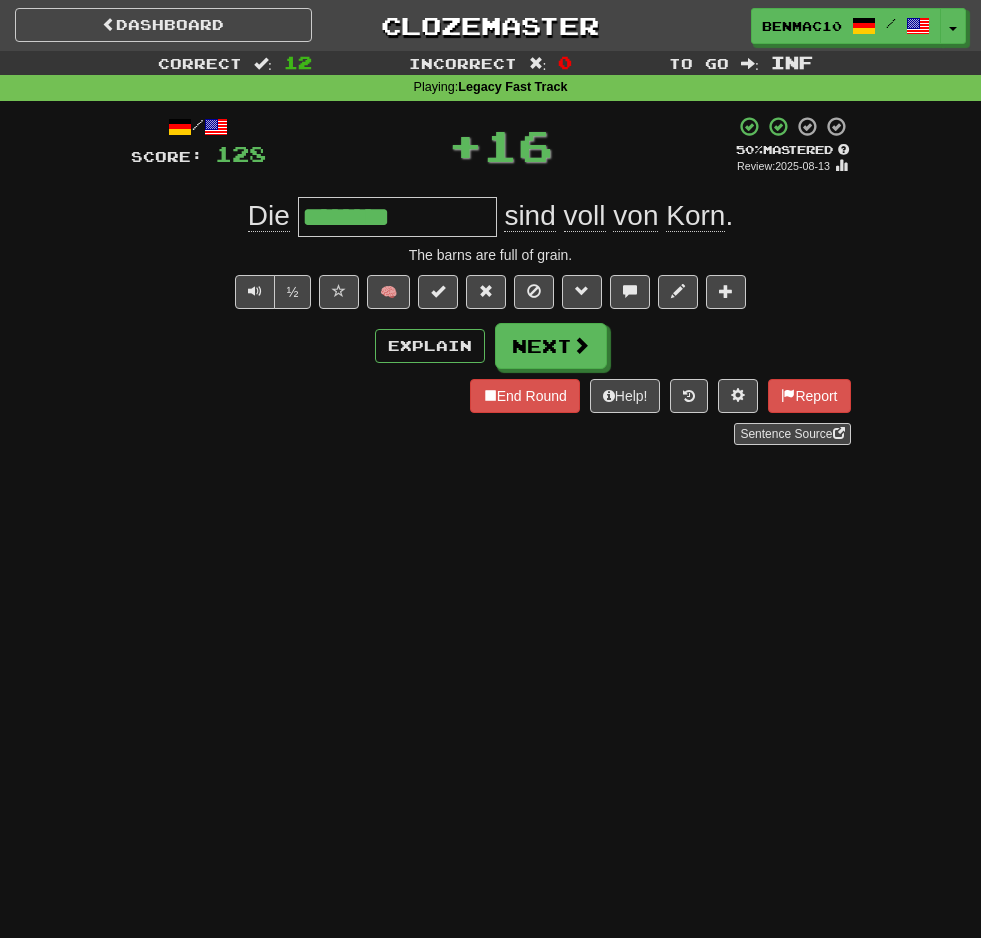 click on "Dashboard
Clozemaster
benmac1089
/
Toggle Dropdown
Dashboard
Leaderboard
Activity Feed
Notifications
Profile
Discussions
Deutsch
/
English
Streak:
686
Review:
28,305
Points Today: 1482
Español
/
English
Streak:
0
Review:
10
Points Today: 0
Tiếng Việt
/
English
Streak:
0
Review:
0
Points Today: 0
Languages
Account
Logout
benmac1089
/
Toggle Dropdown
Dashboard
Leaderboard
Activity Feed
Notifications
Profile
Discussions
Deutsch
/
English
Streak:
686
Review:
28,305
Points Today: 1482
Español
/
English
Streak:
0
Review:
10" at bounding box center [490, 469] 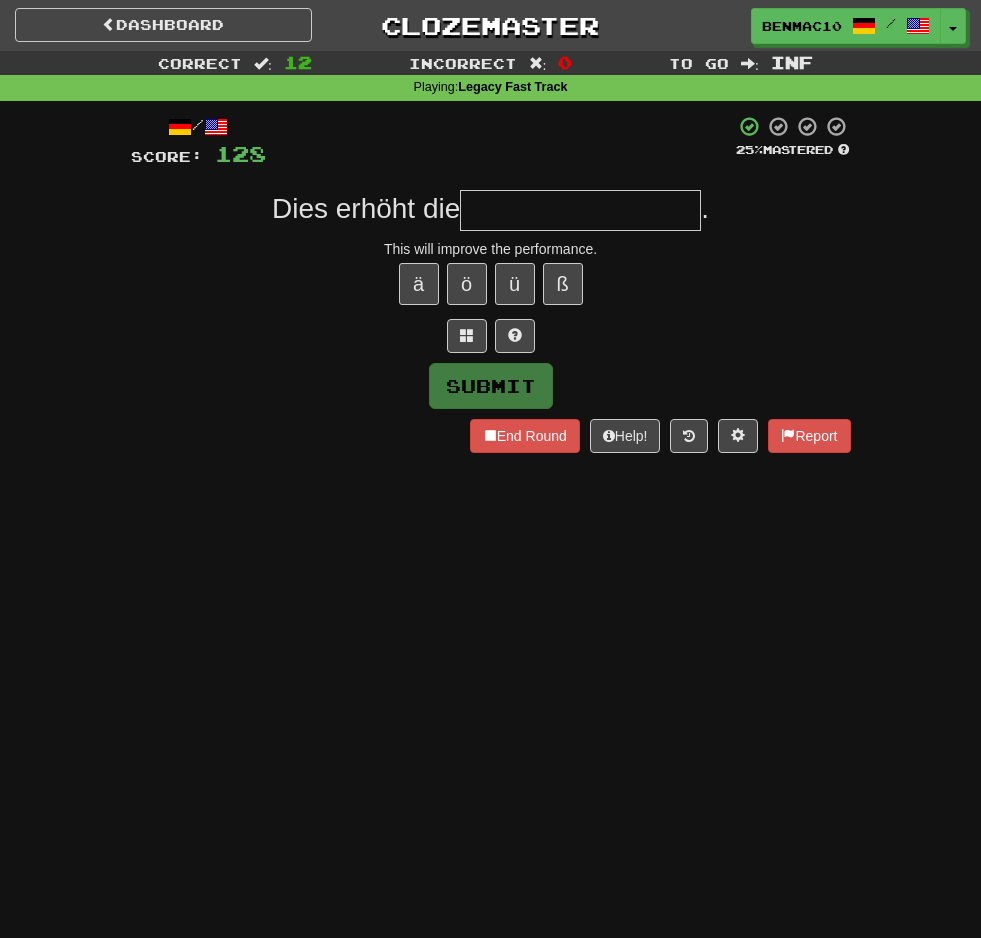 type on "*" 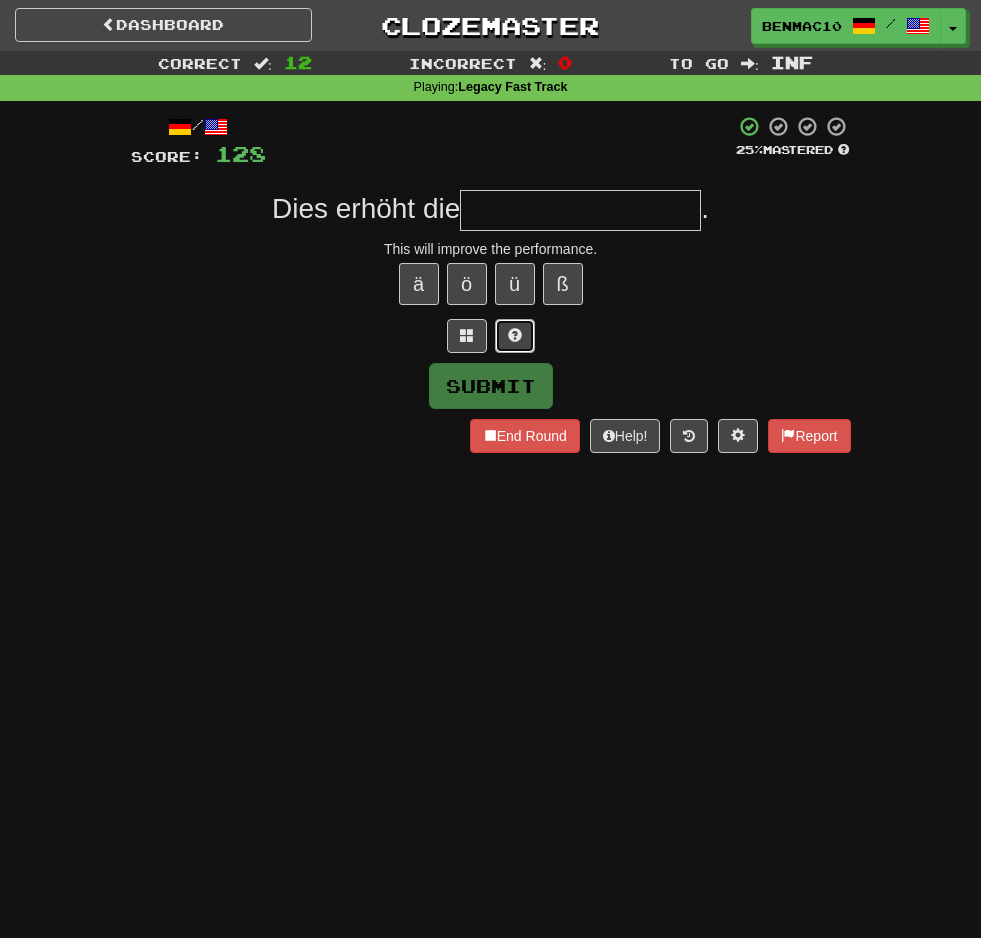 click at bounding box center (515, 336) 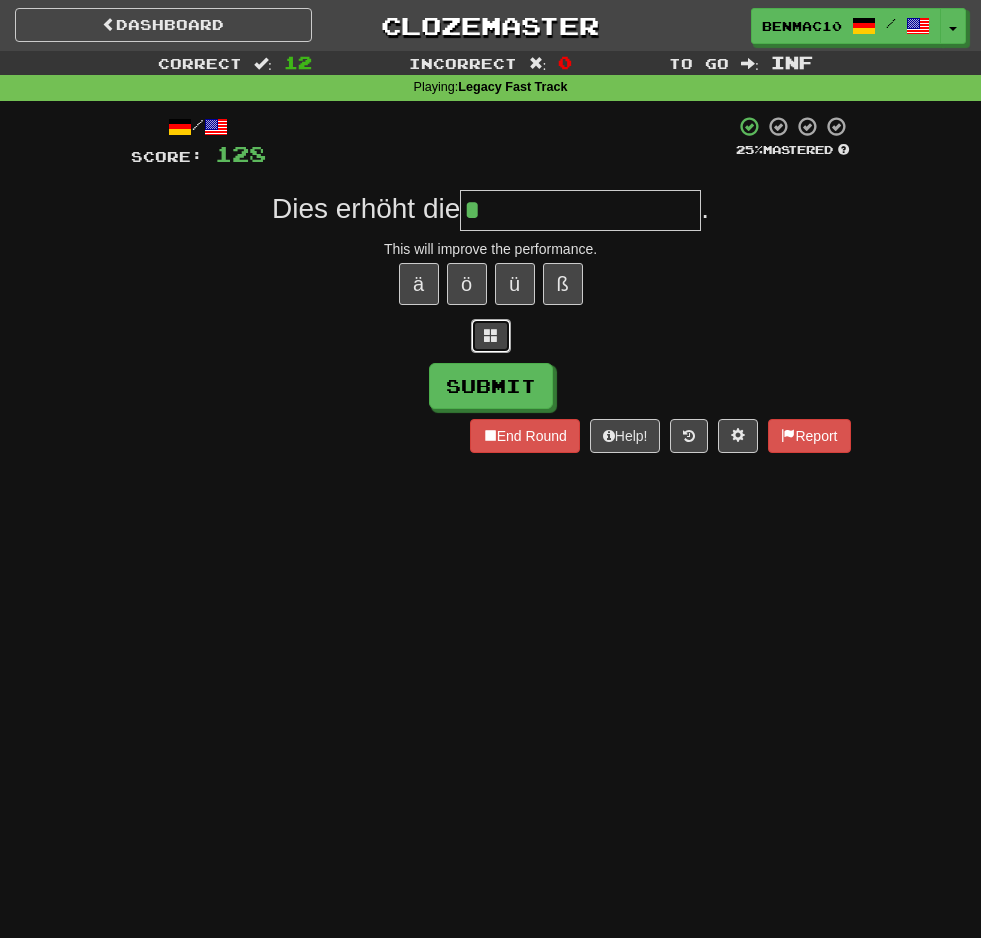 click at bounding box center [491, 336] 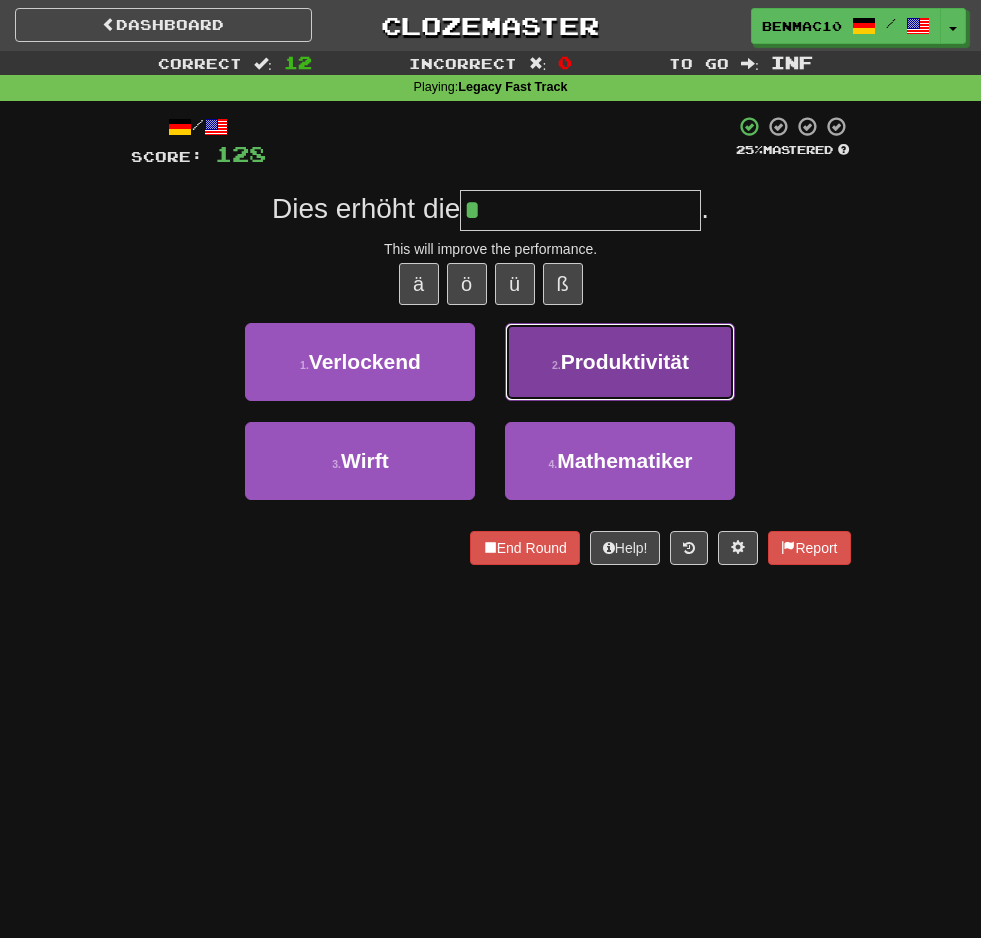click on "2 .  Produktivität" at bounding box center (620, 362) 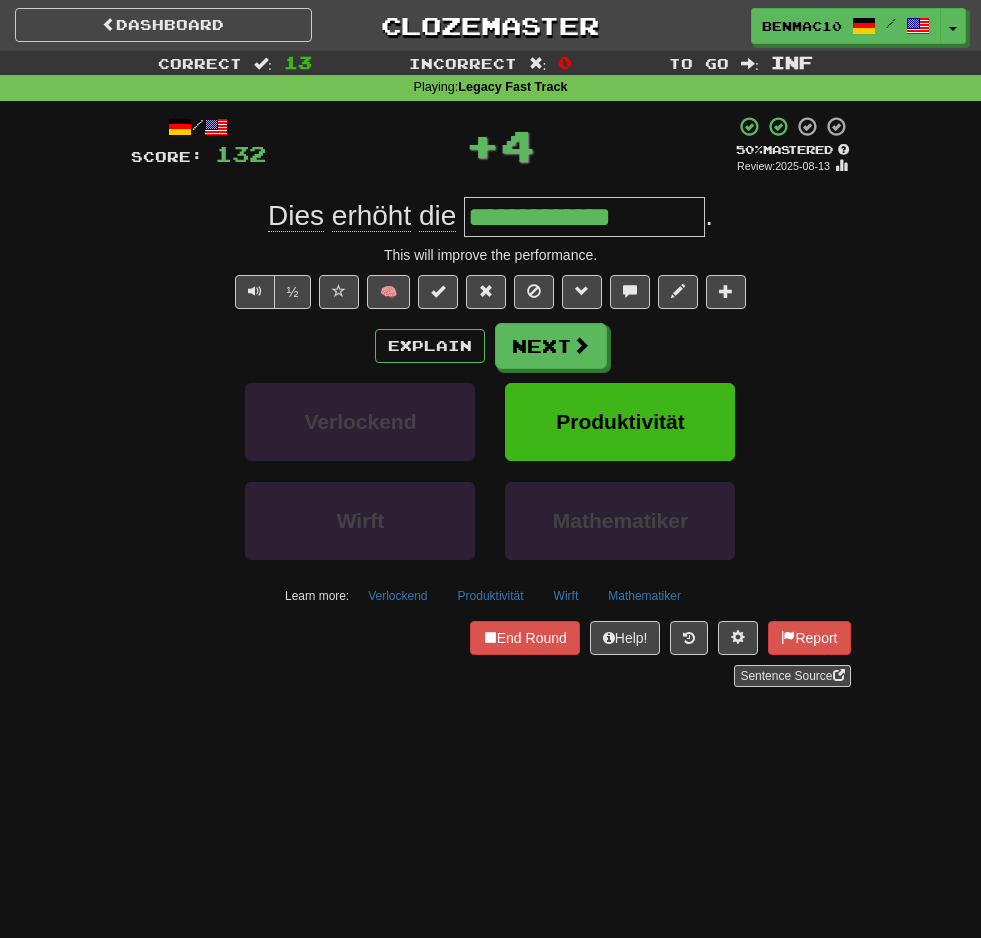 click on "½ 🧠" at bounding box center (491, 292) 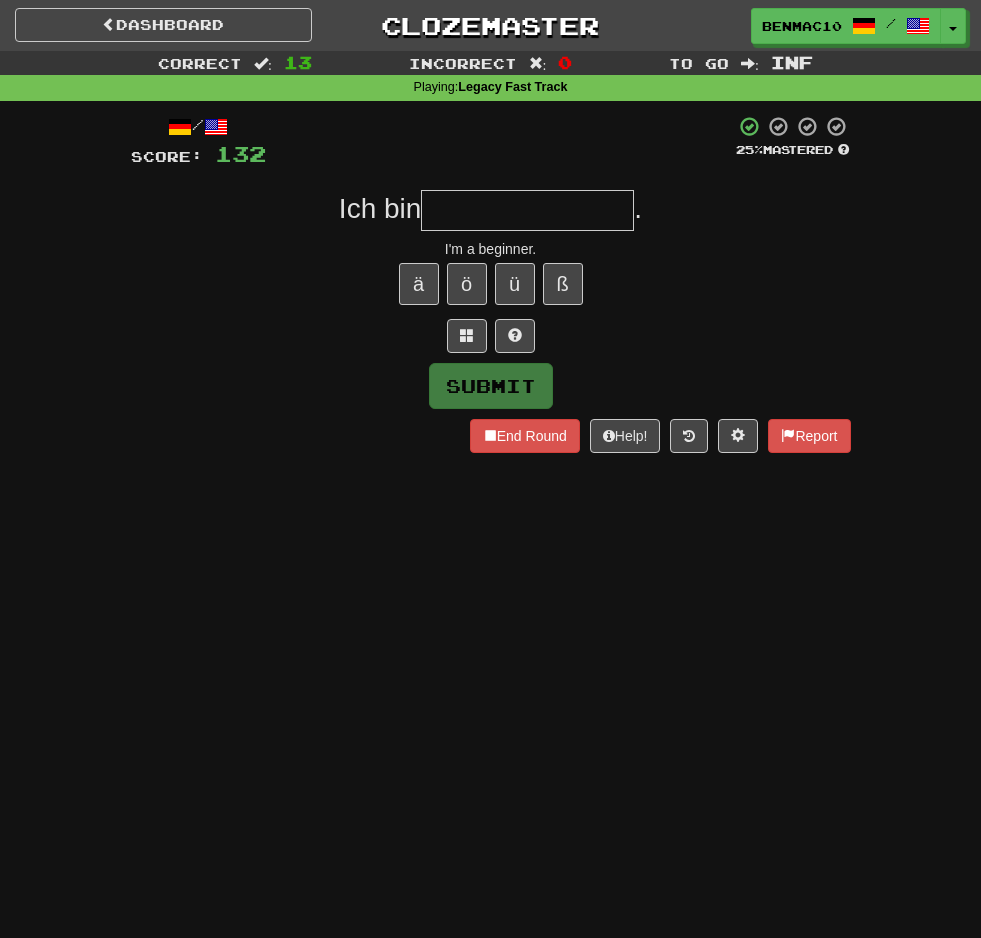 type on "*" 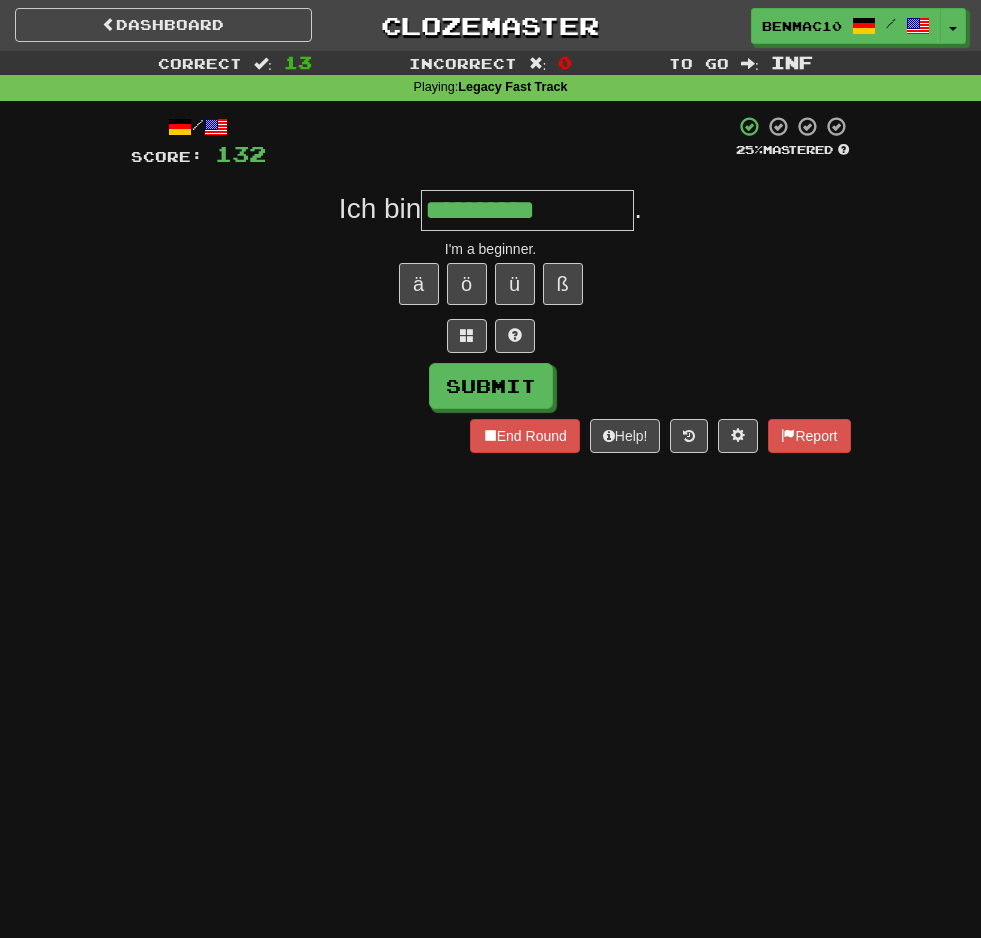 type on "**********" 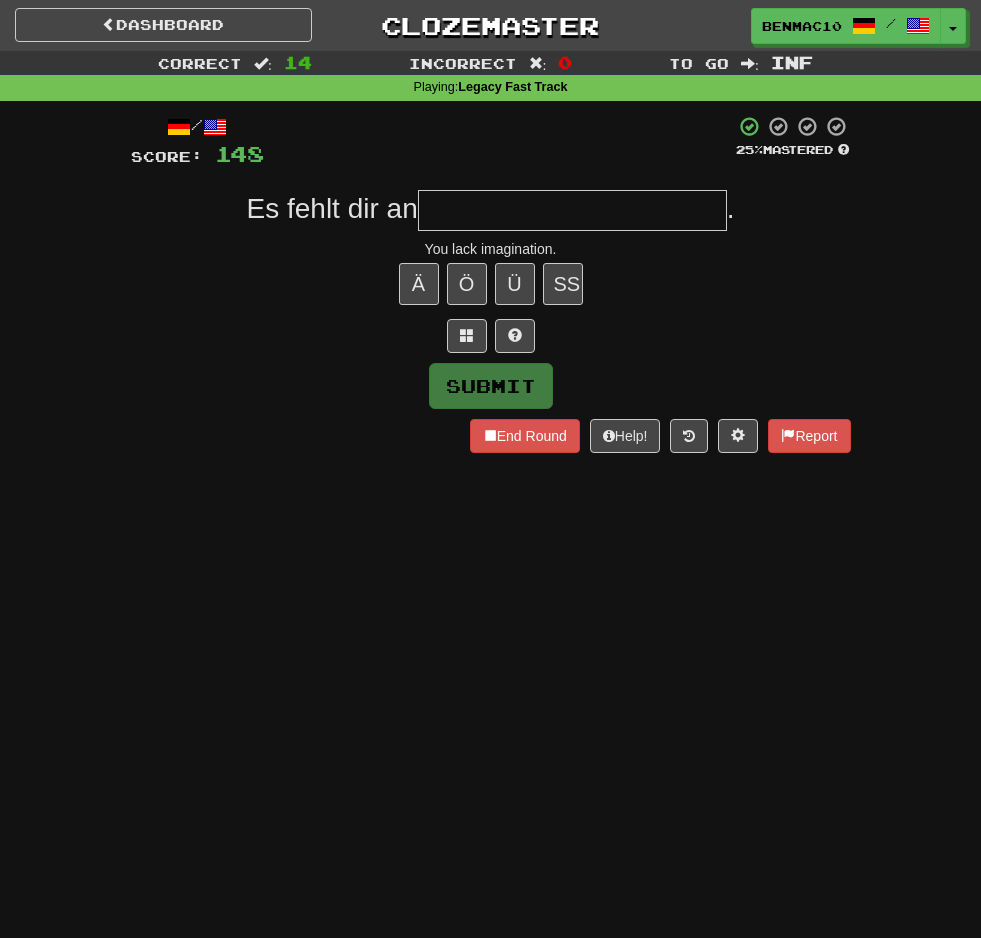 type on "*" 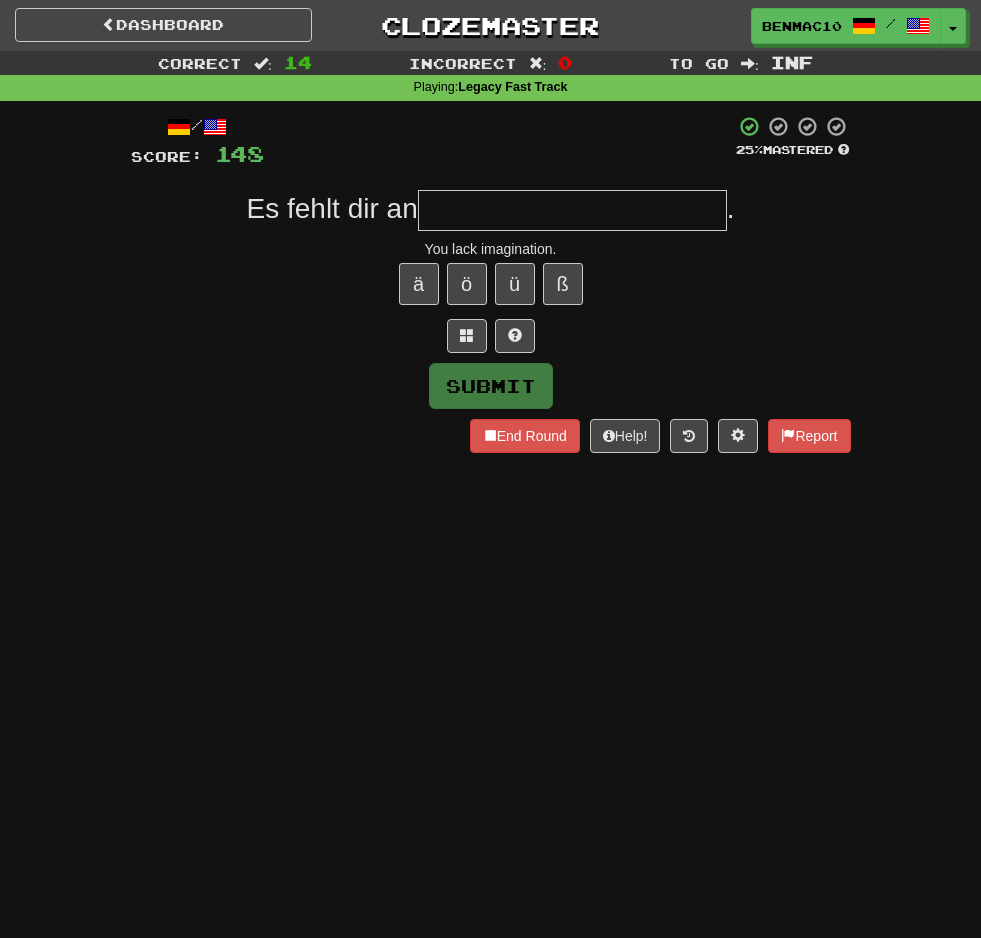 type on "*" 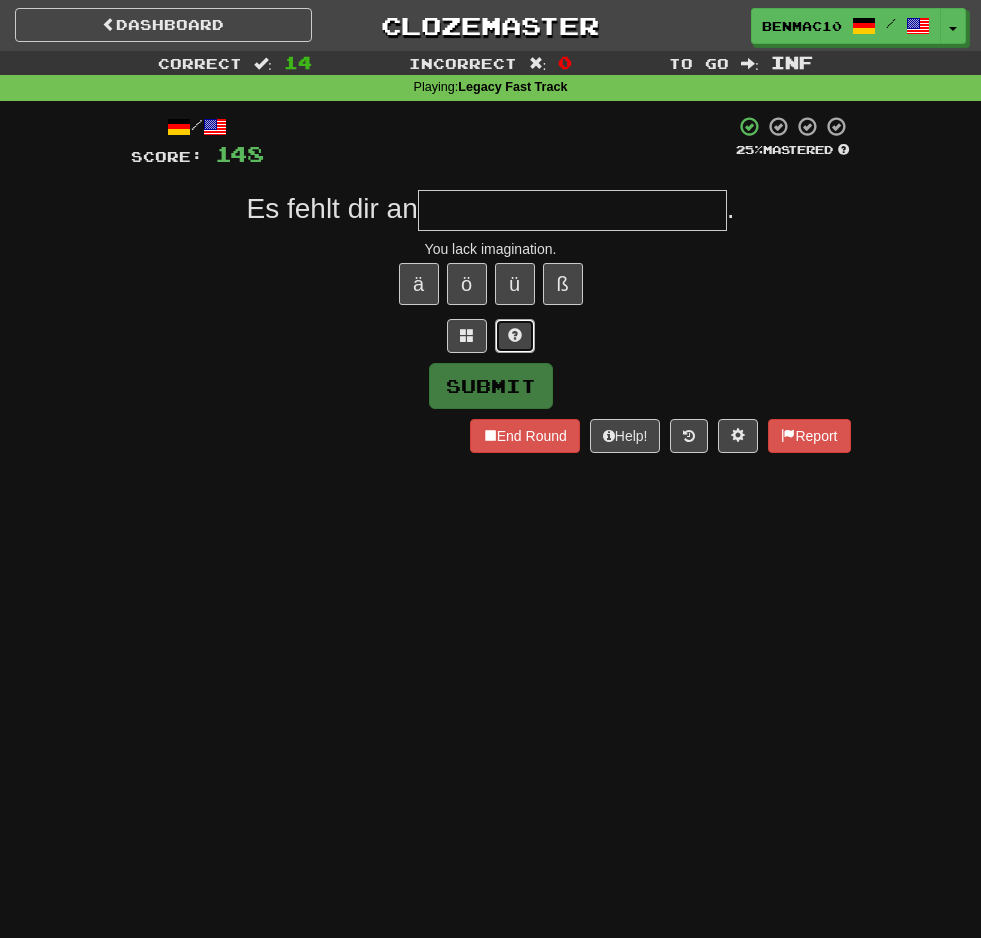 click at bounding box center (515, 335) 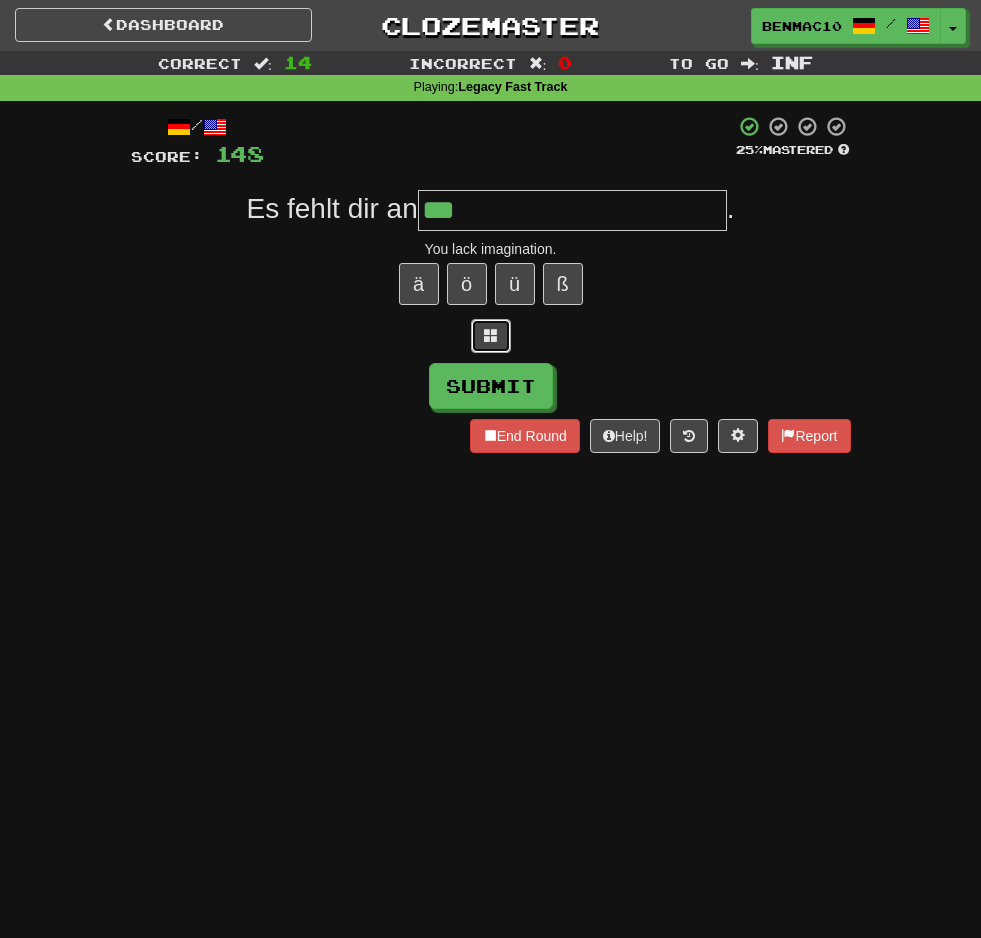 click at bounding box center (491, 336) 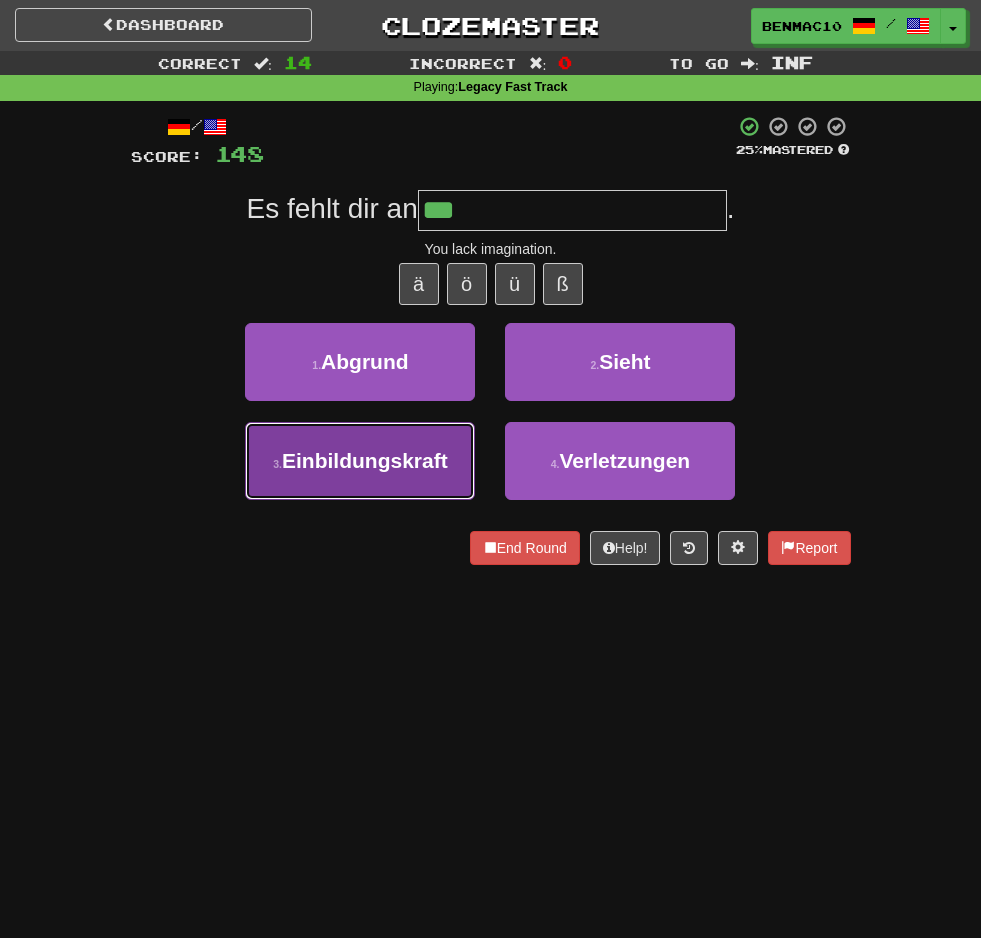 click on "Einbildungskraft" at bounding box center (365, 460) 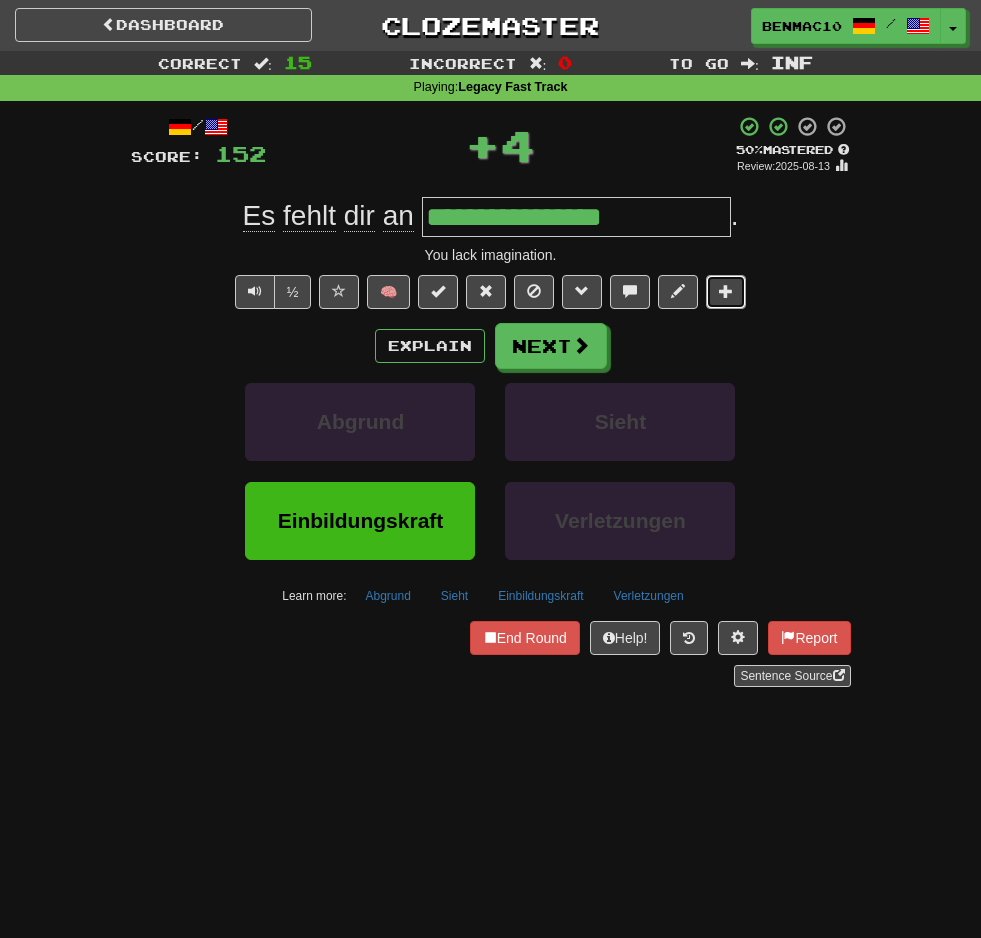 click at bounding box center [726, 291] 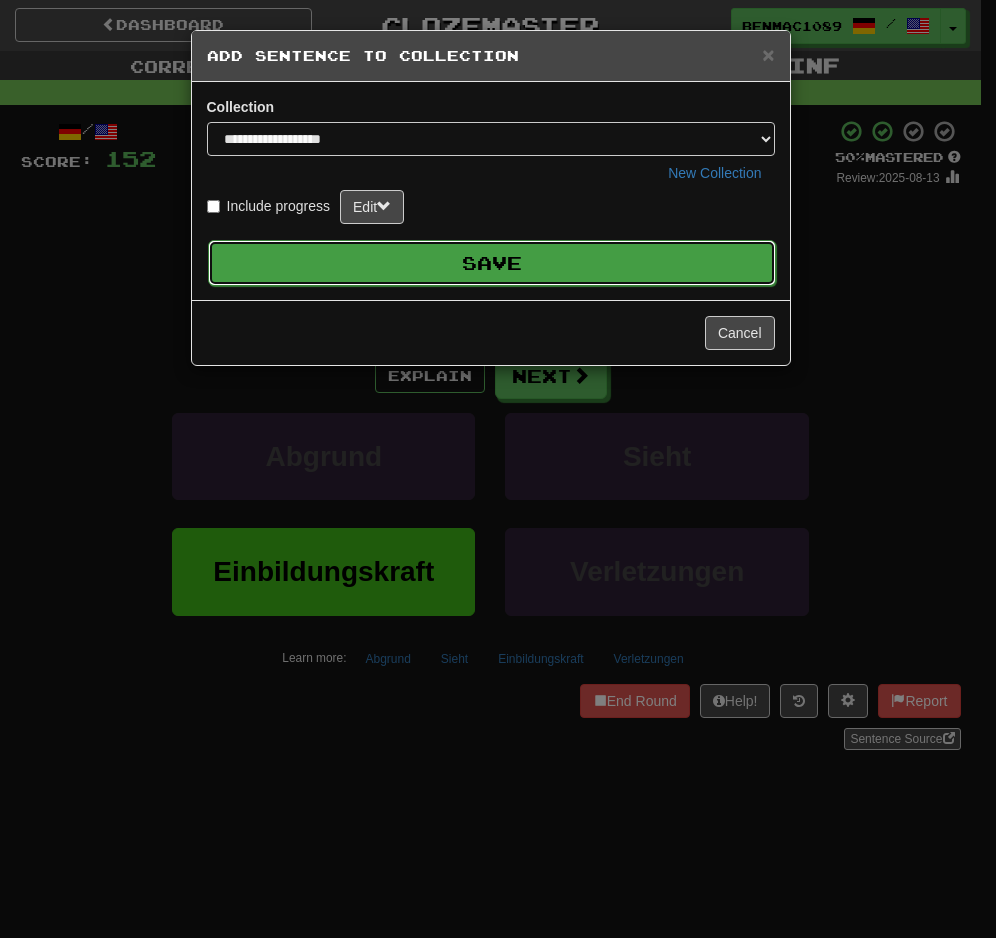 click on "Save" at bounding box center (492, 263) 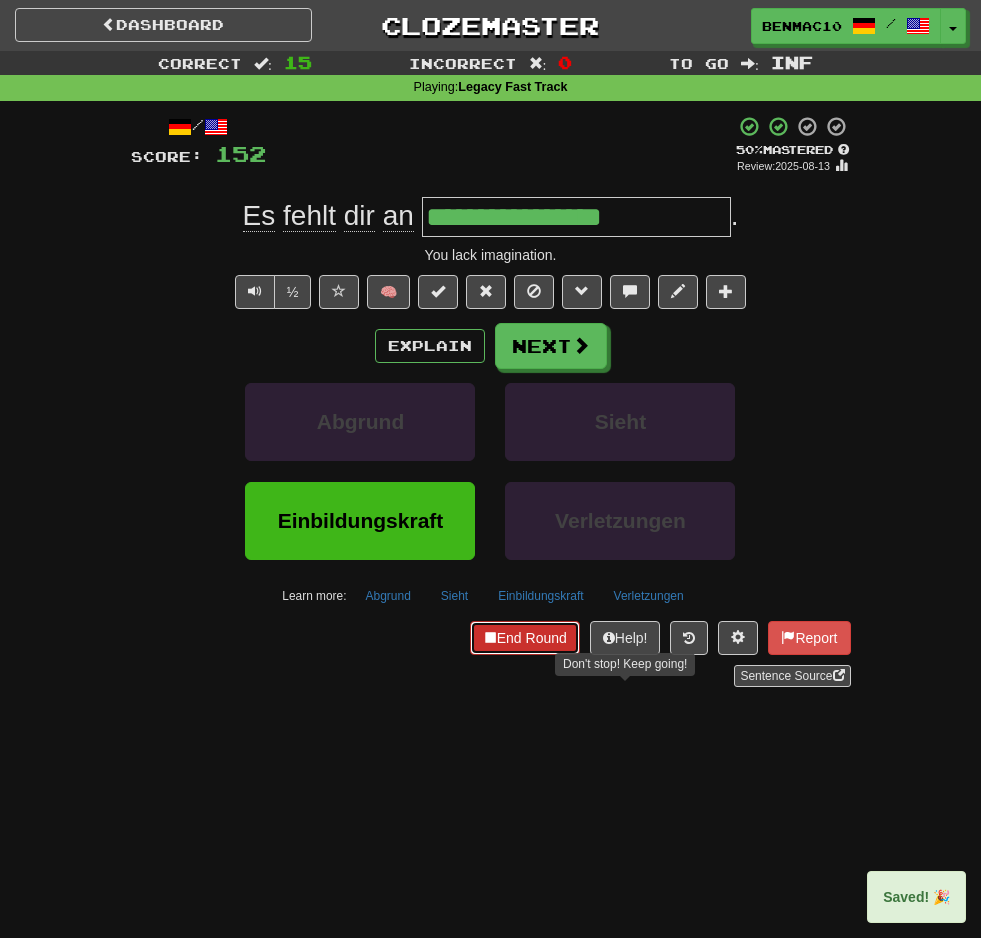 click on "End Round" at bounding box center [525, 638] 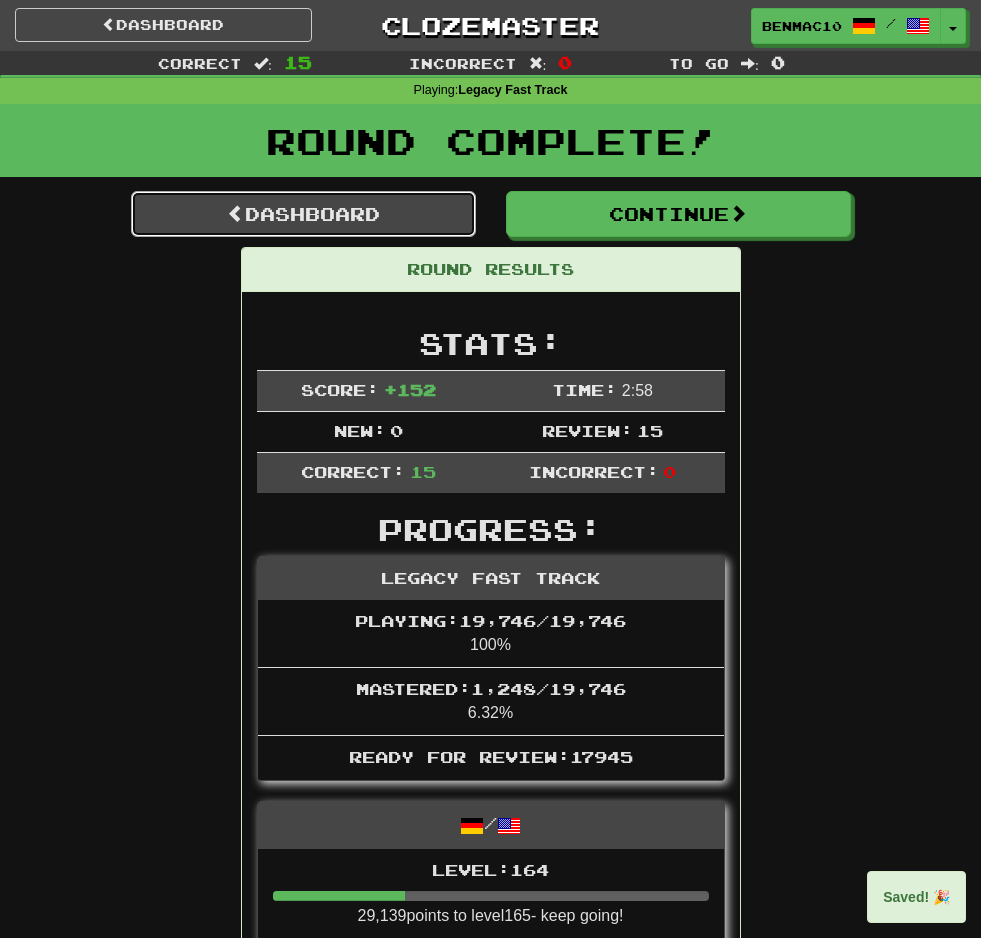 click on "Dashboard" at bounding box center (303, 214) 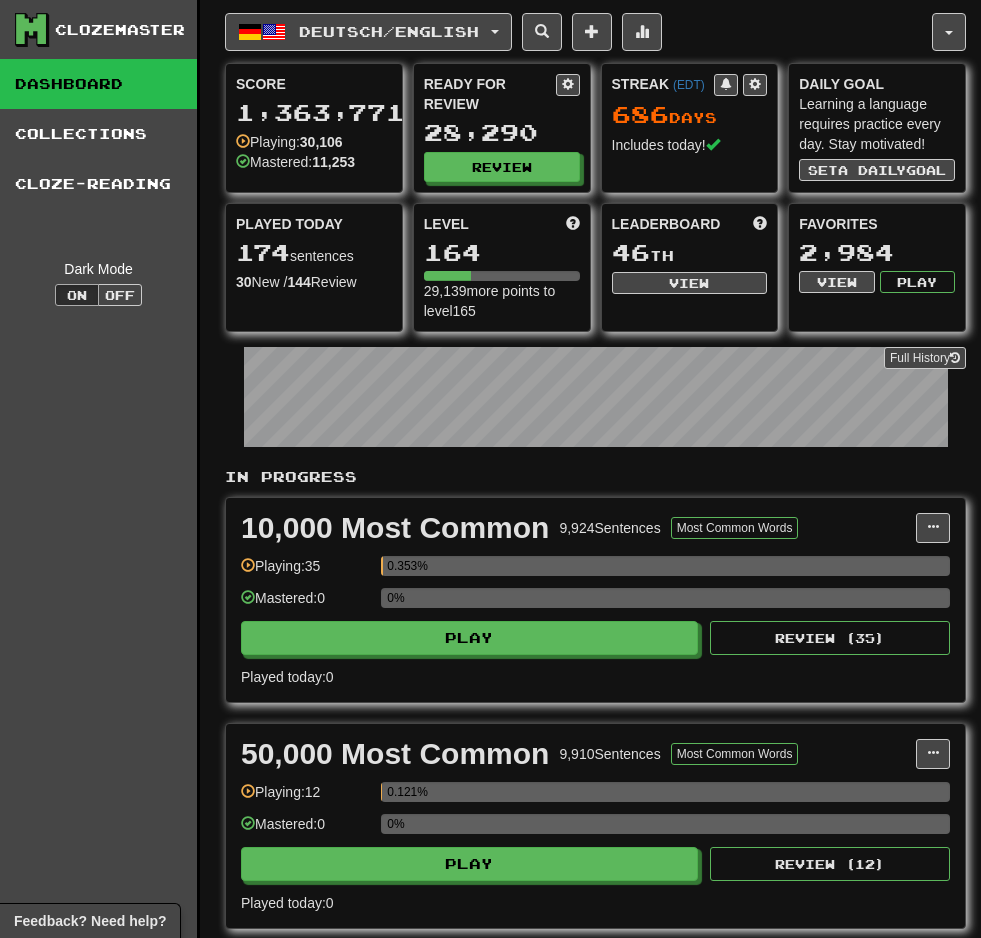 scroll, scrollTop: 0, scrollLeft: 0, axis: both 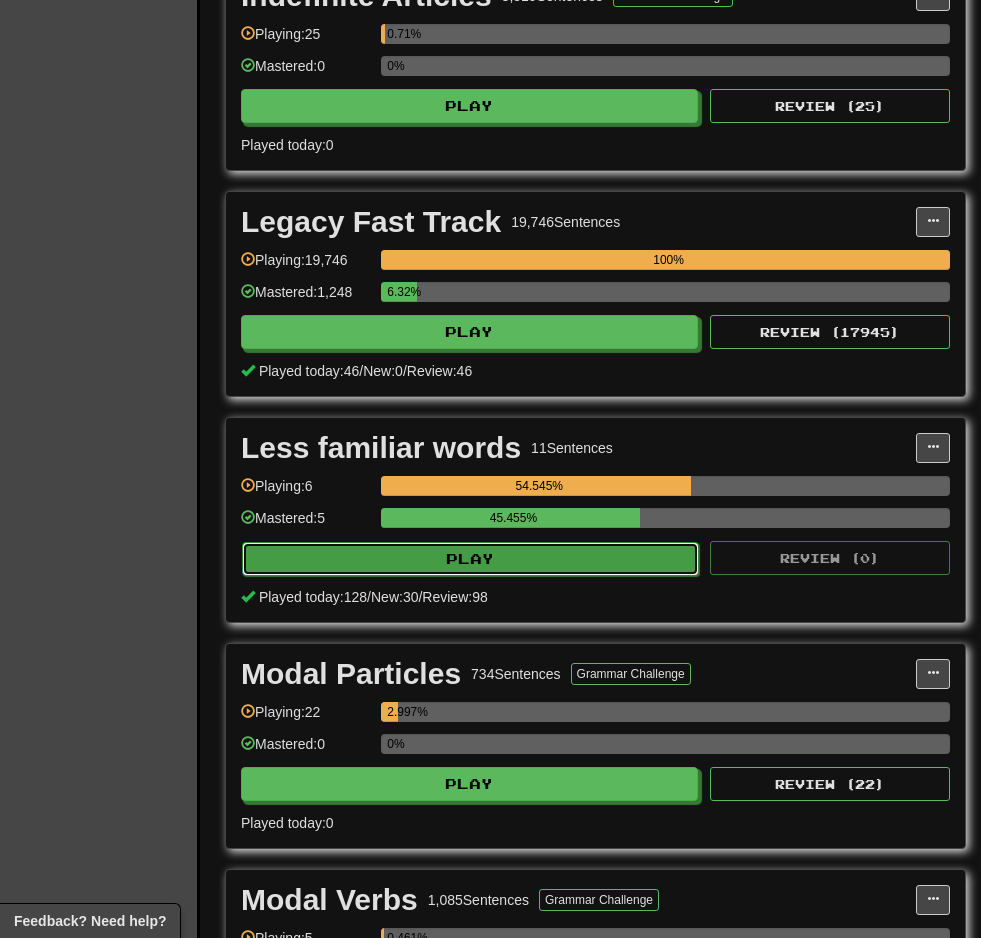 click on "Play" at bounding box center (470, 559) 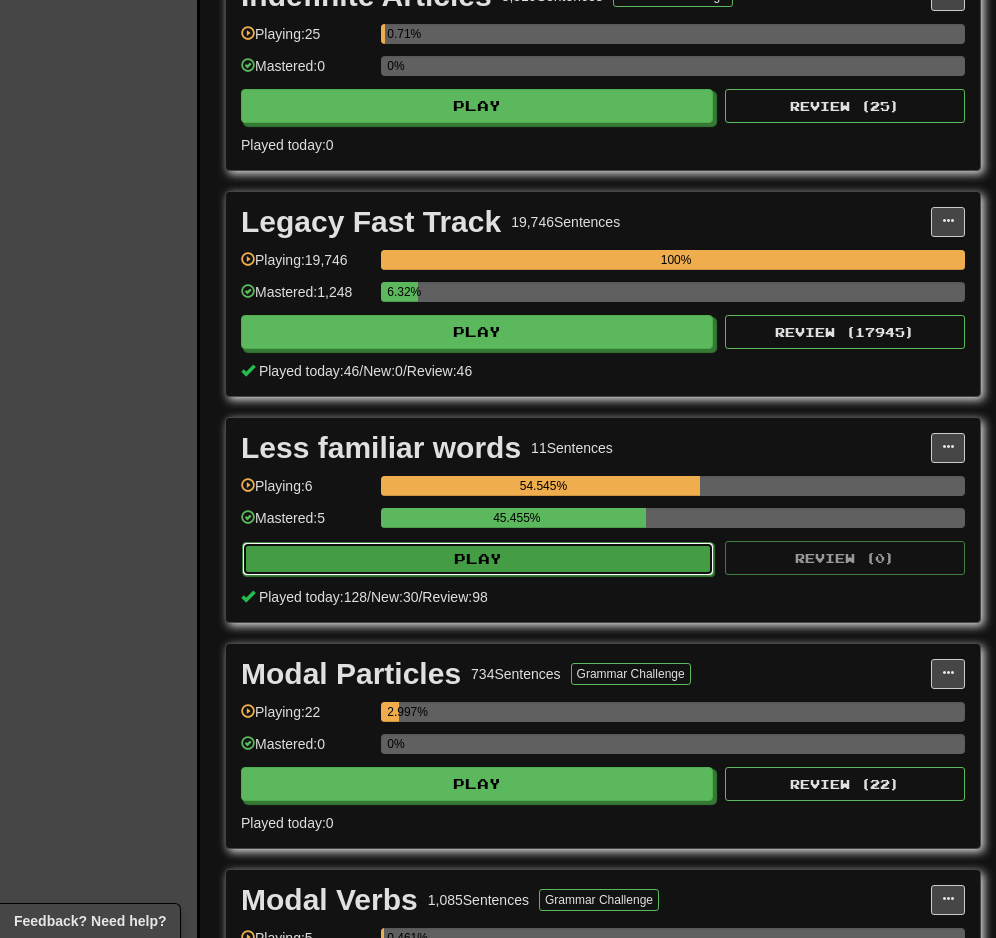 select on "********" 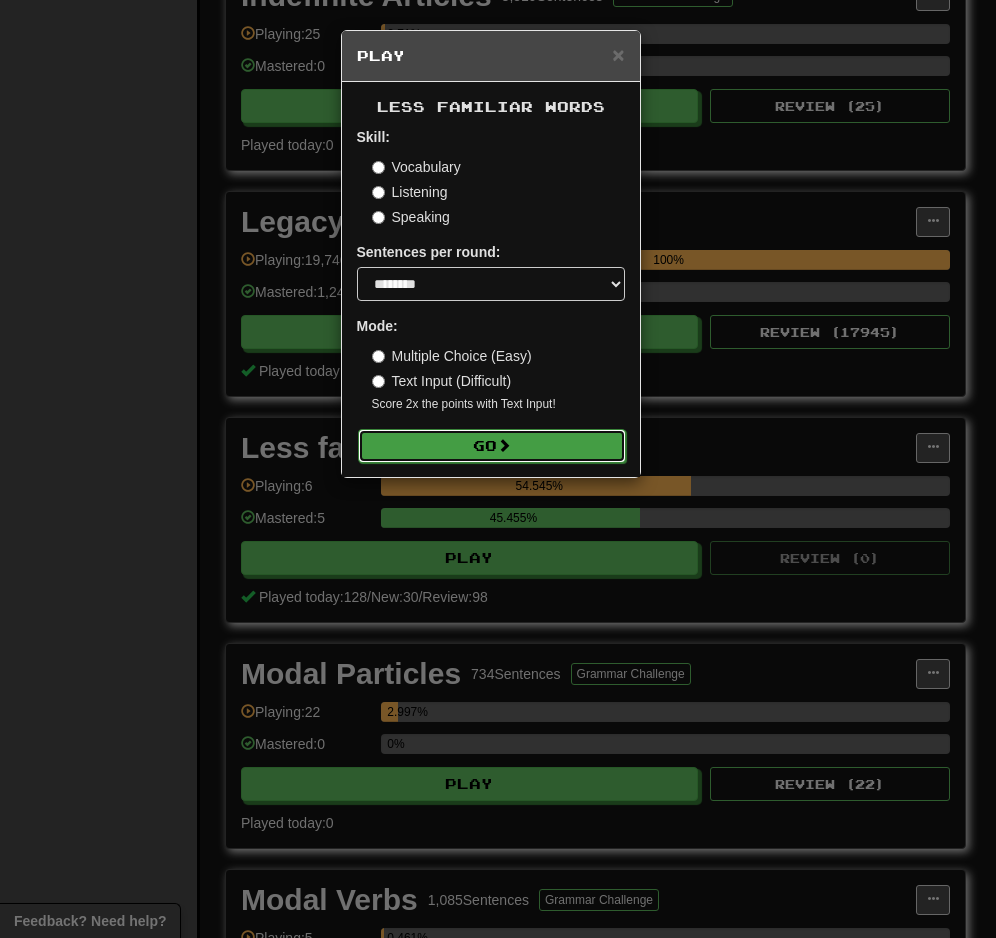 click on "Go" at bounding box center (492, 446) 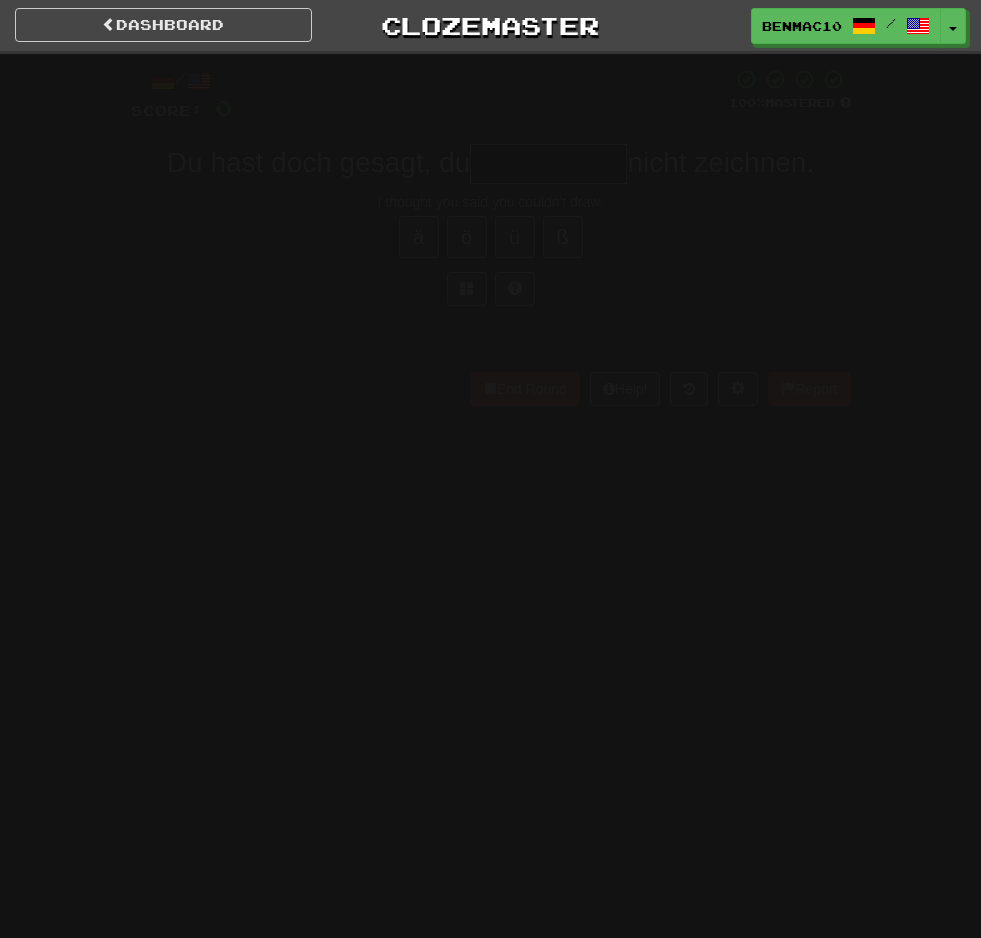 scroll, scrollTop: 0, scrollLeft: 0, axis: both 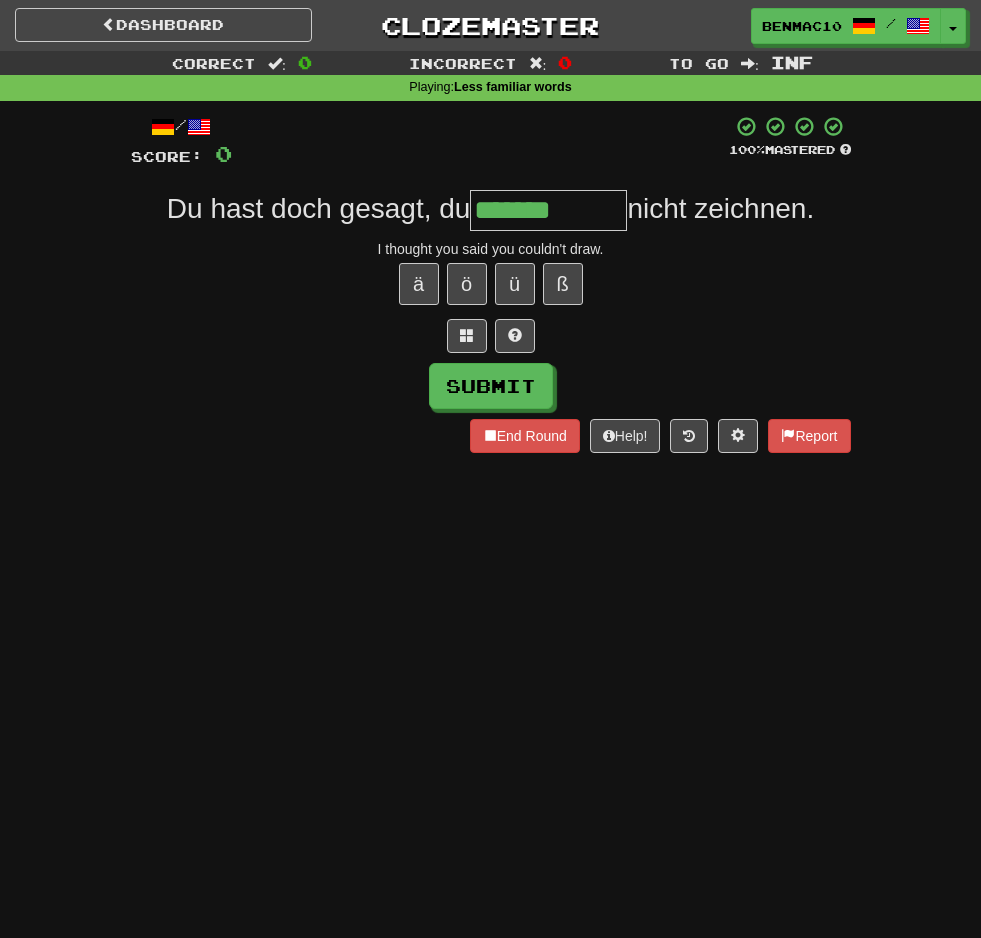 type on "*******" 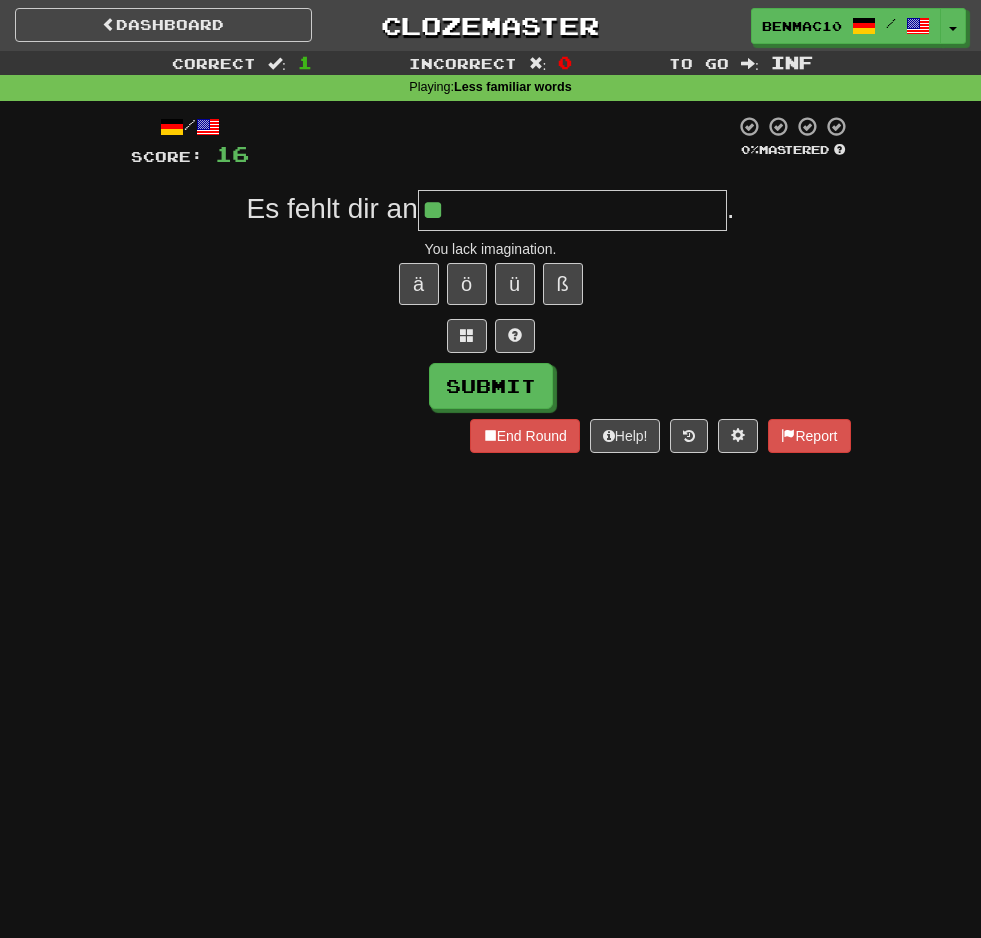 type on "*" 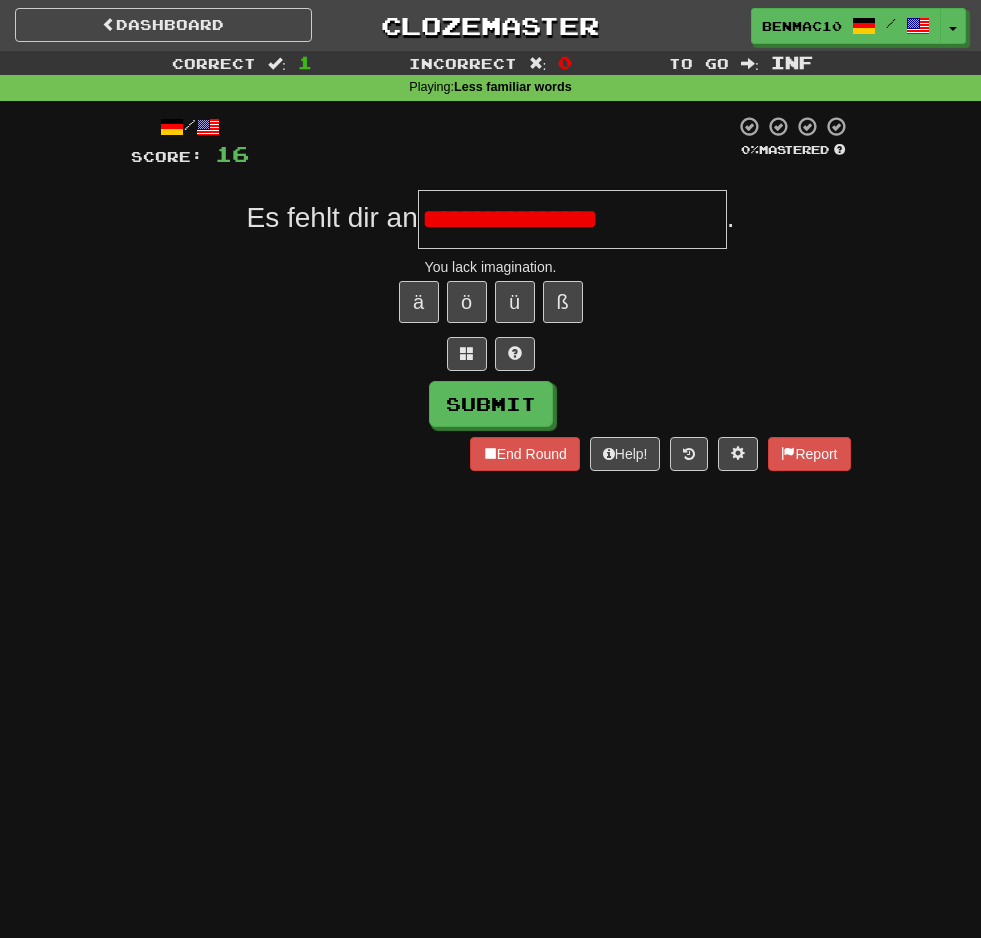 scroll, scrollTop: 0, scrollLeft: 0, axis: both 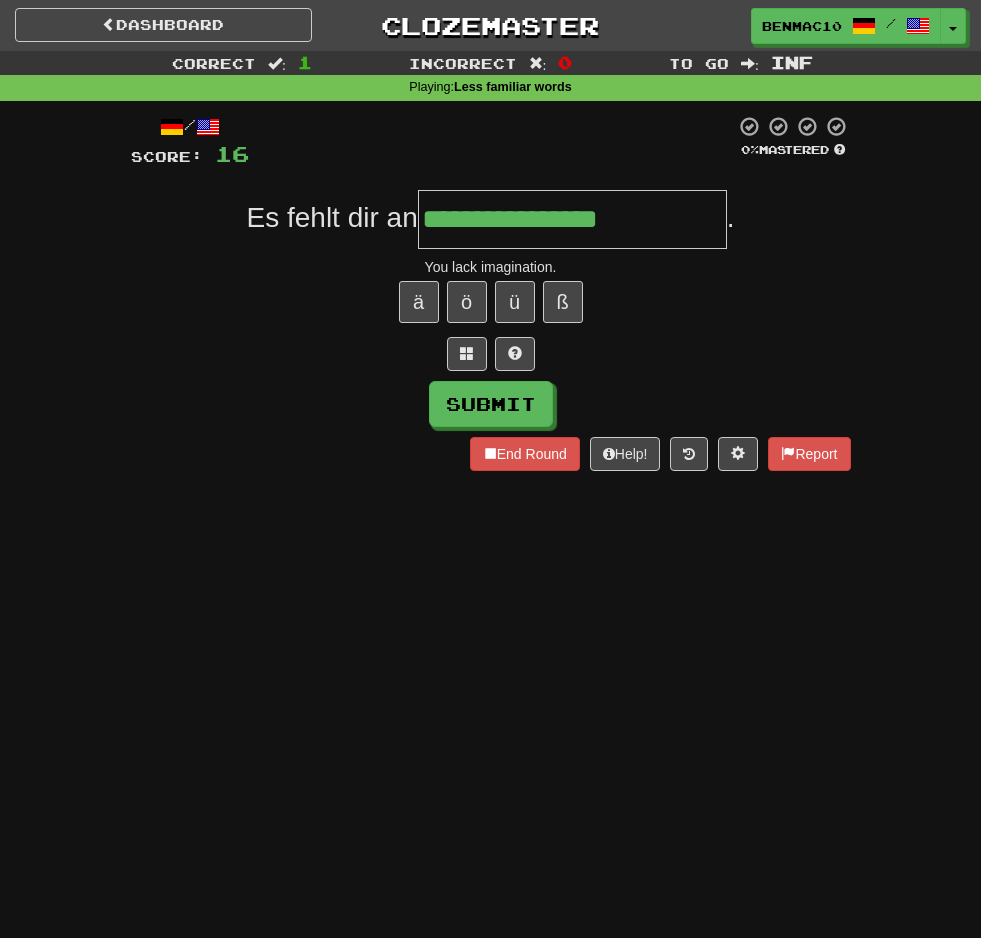 type on "**********" 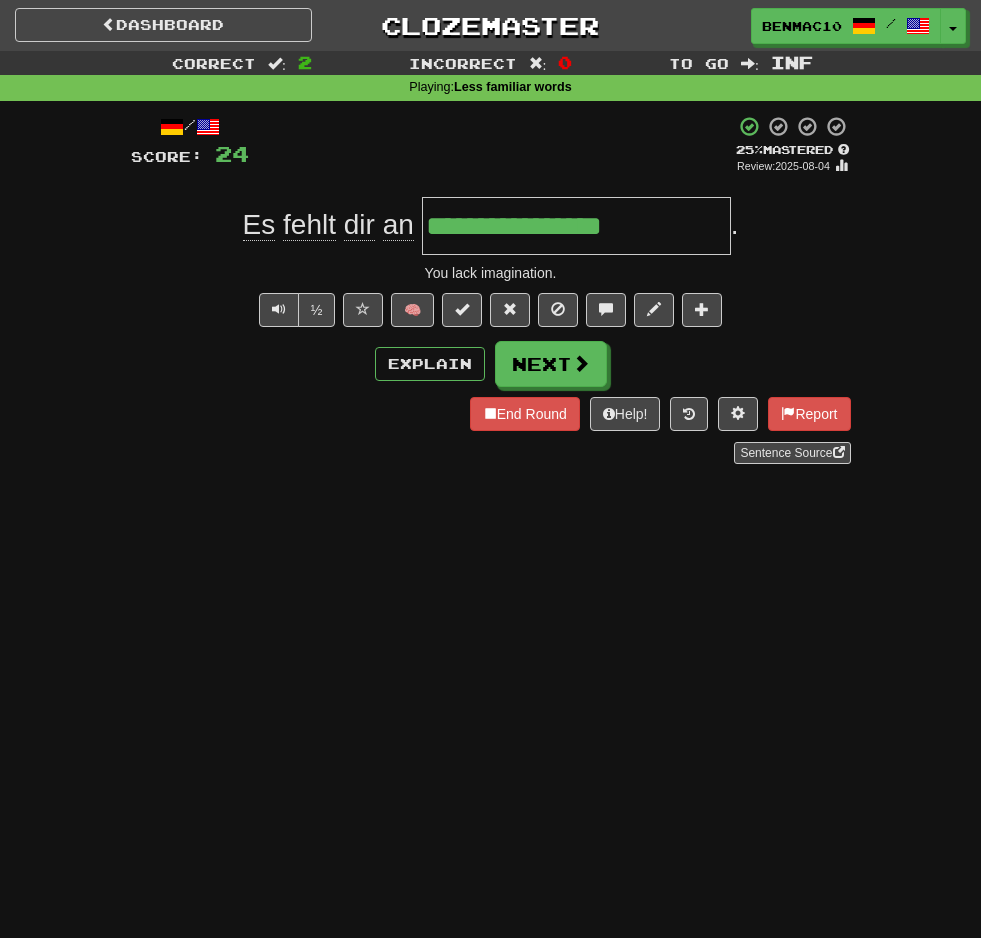 click on "½ 🧠" at bounding box center (491, 310) 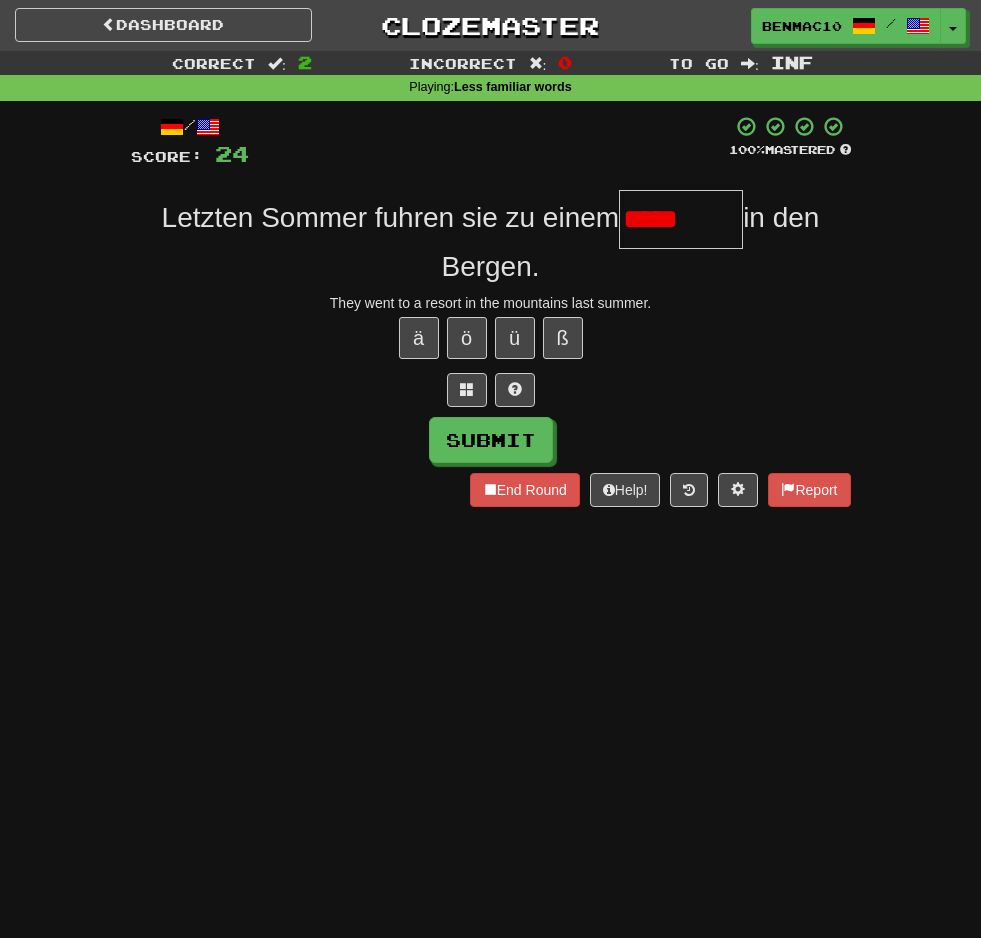 scroll, scrollTop: 0, scrollLeft: 0, axis: both 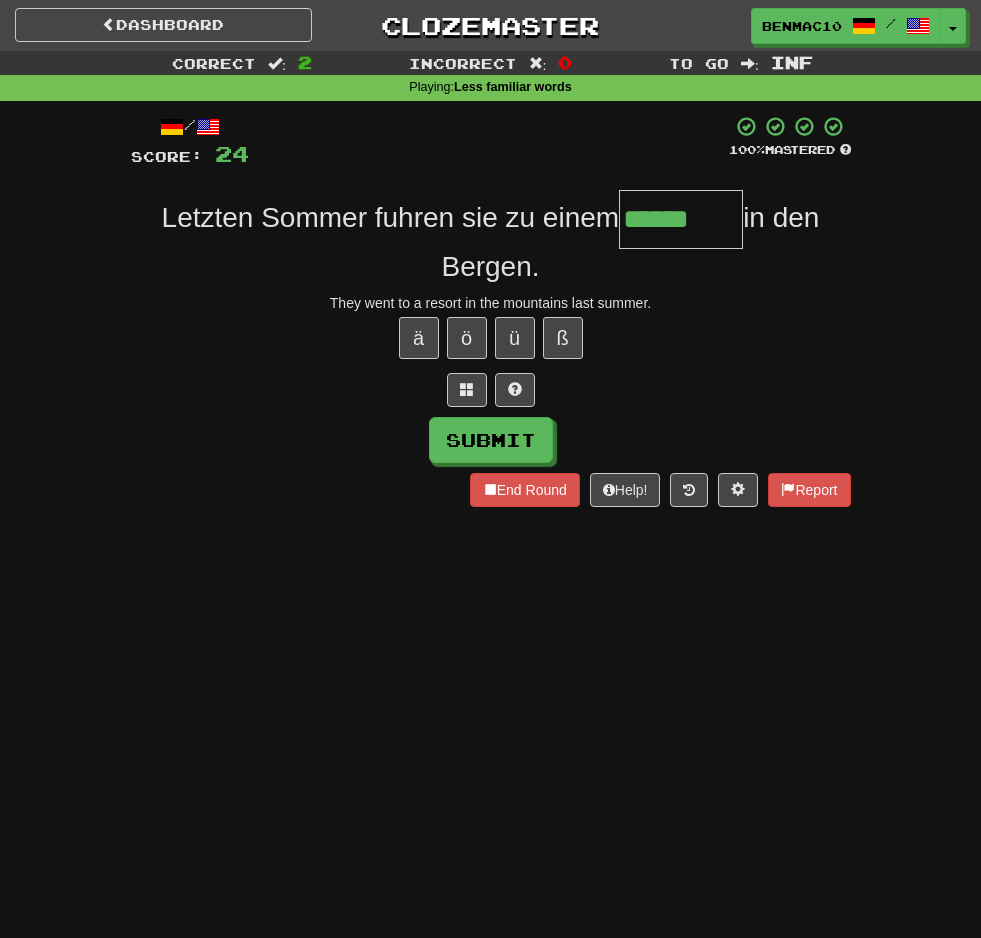 type on "******" 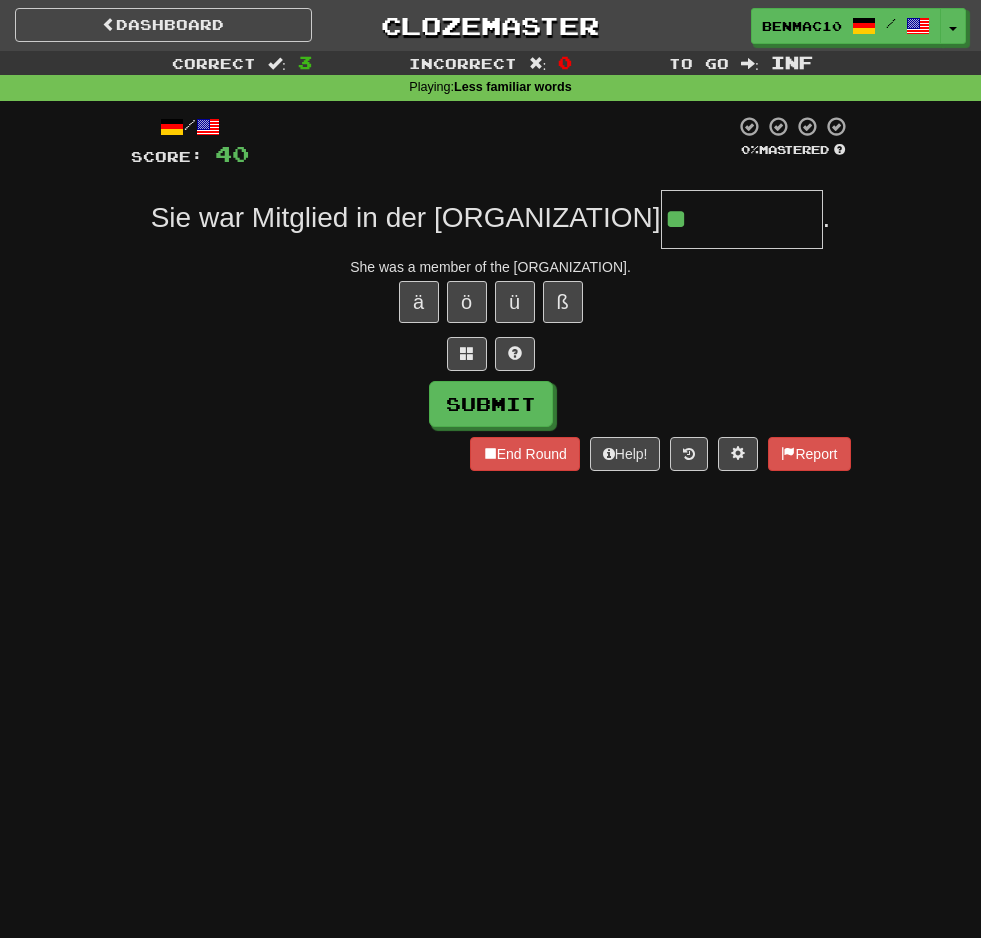 type on "*" 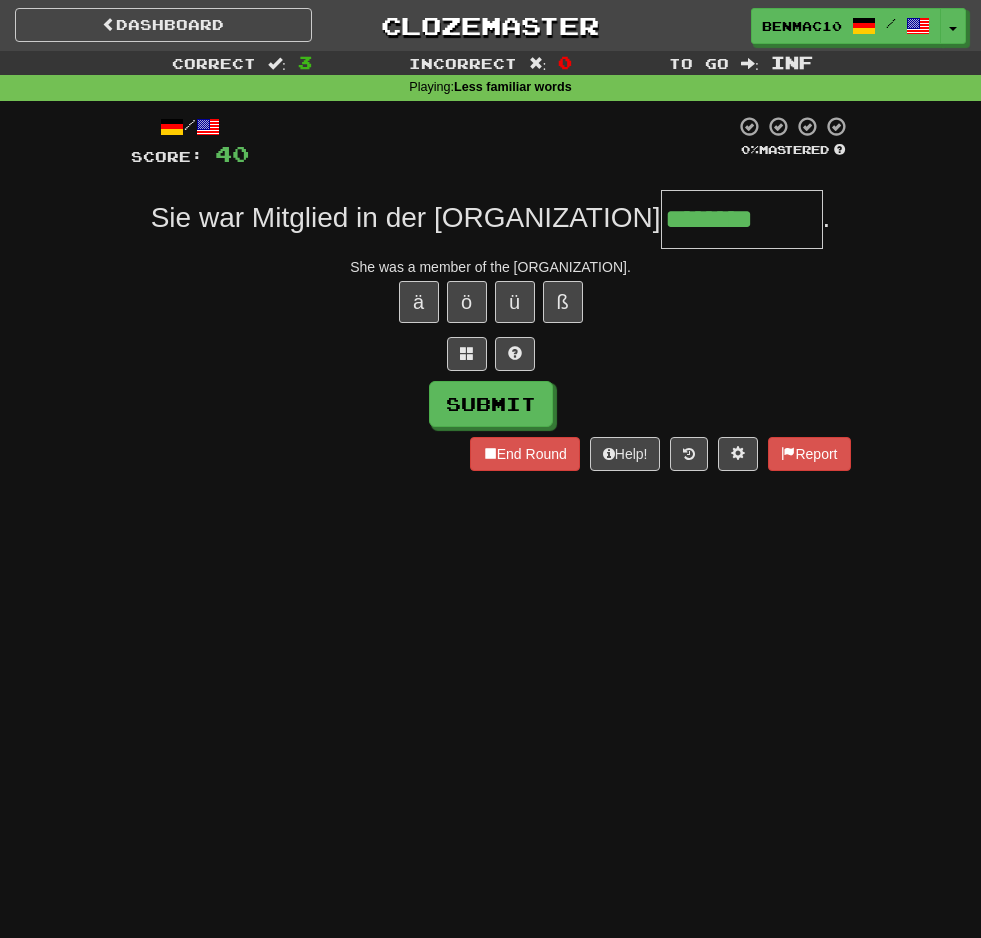 type on "********" 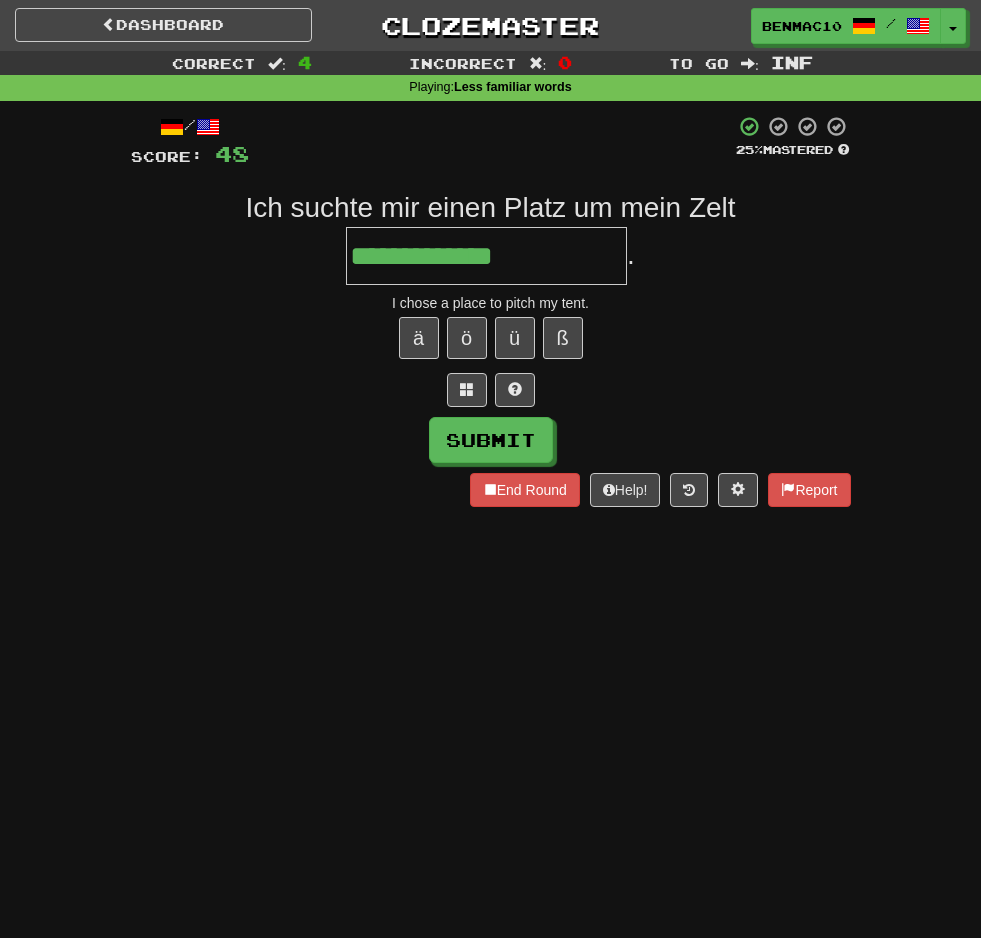 type on "**********" 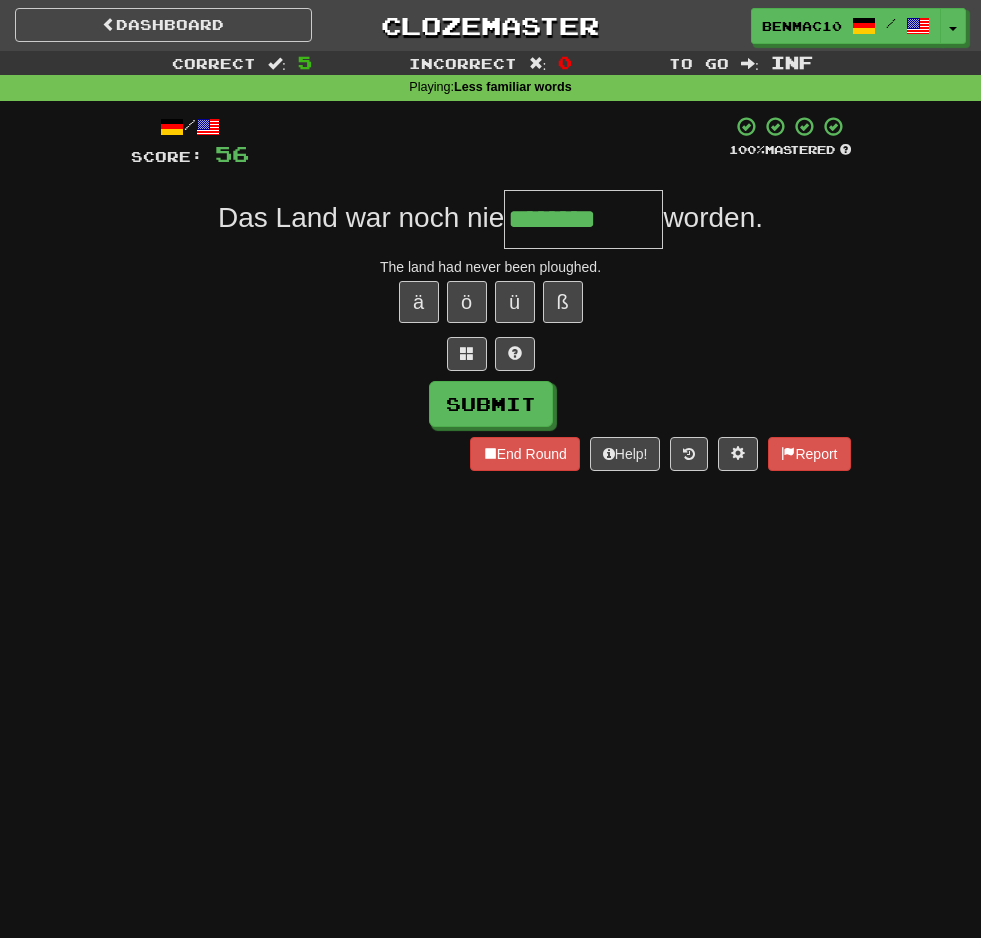 type on "********" 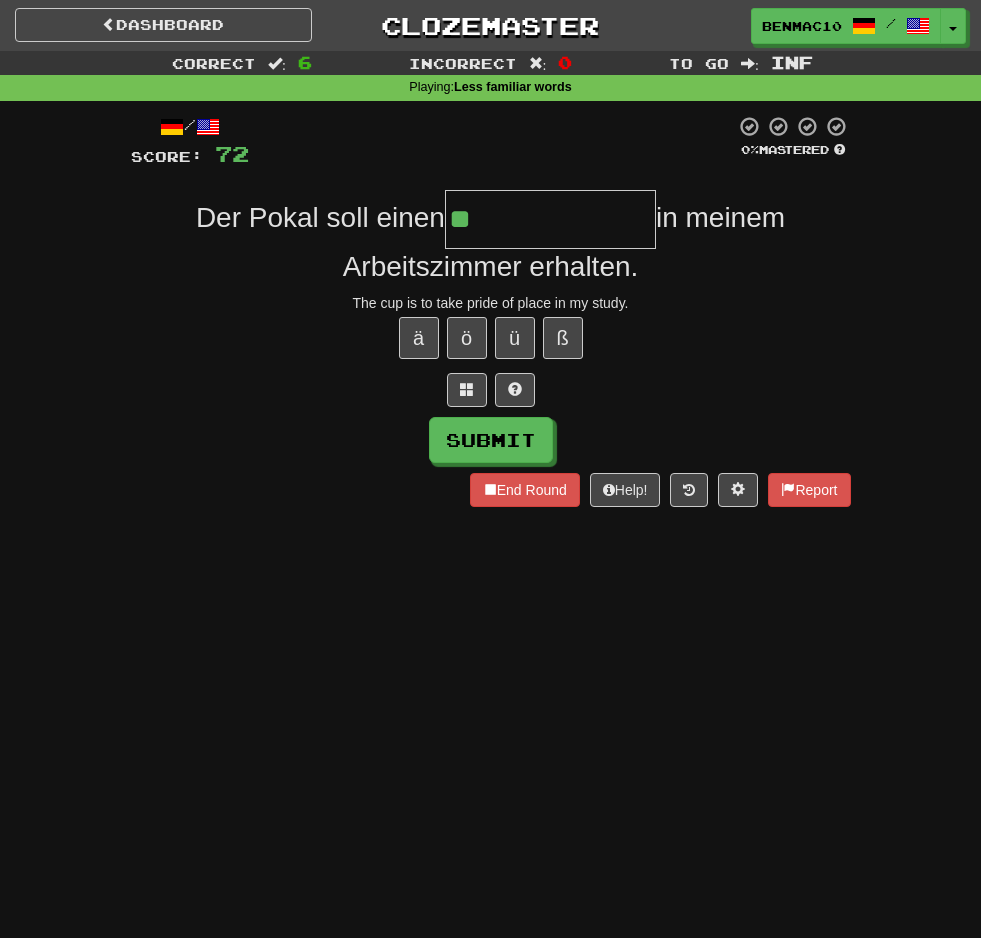type on "*" 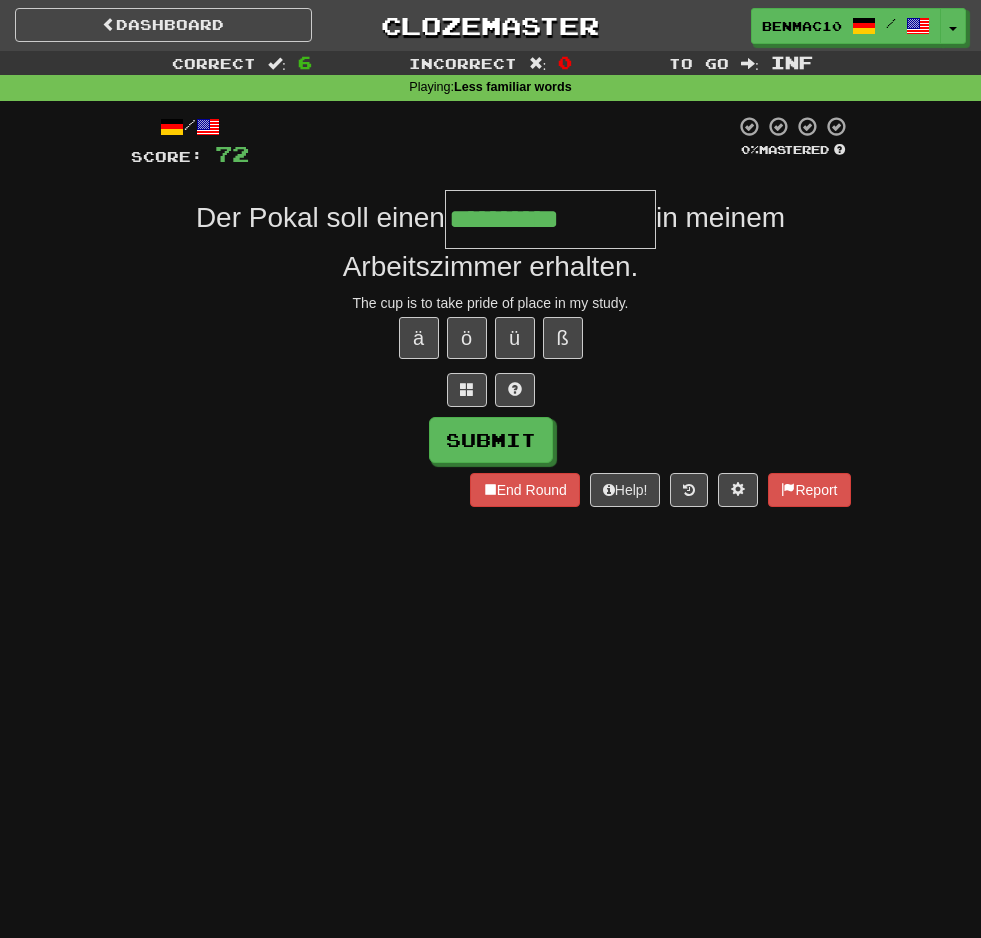 type on "**********" 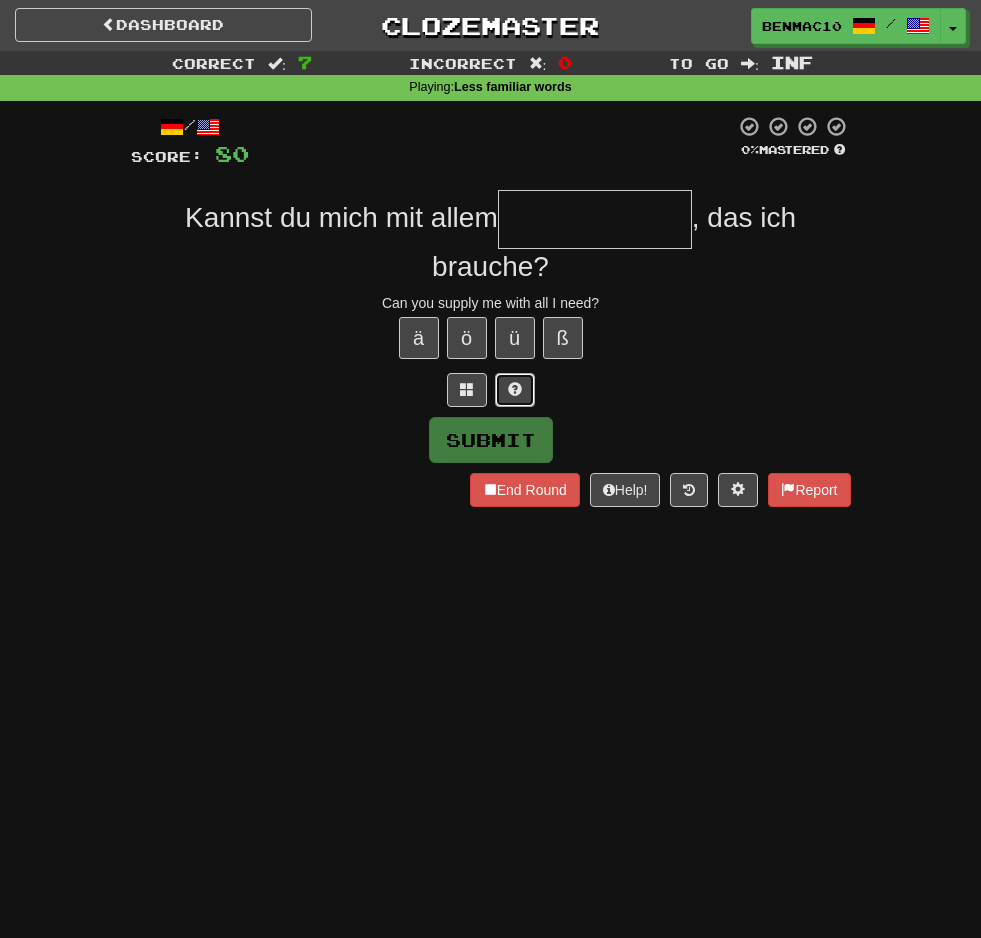 click at bounding box center [515, 390] 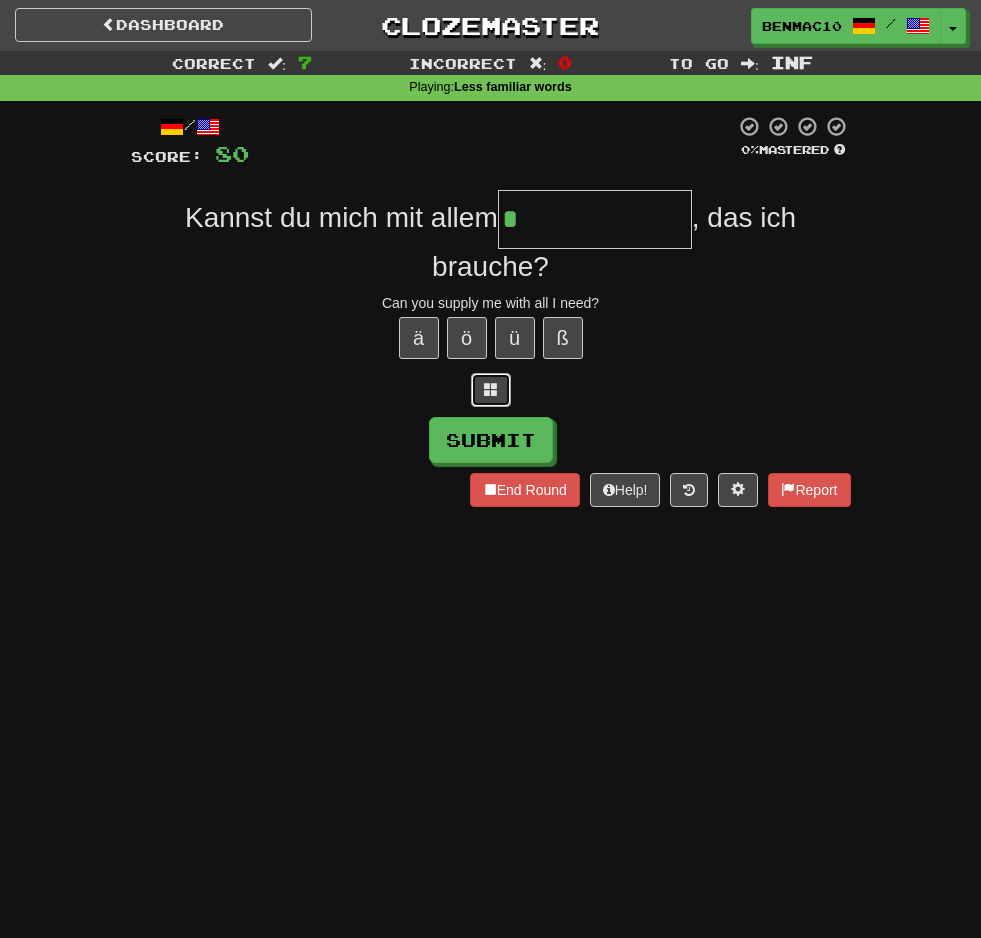 click at bounding box center [491, 390] 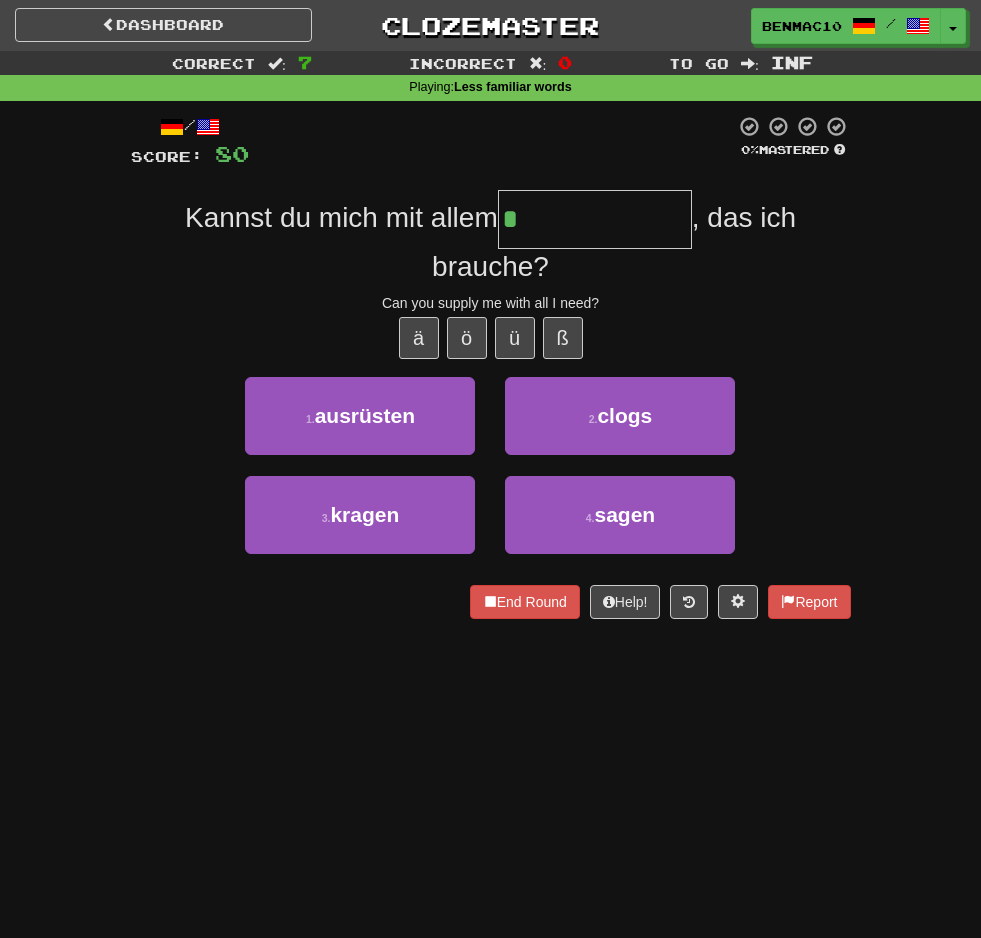 click on "*" at bounding box center [595, 219] 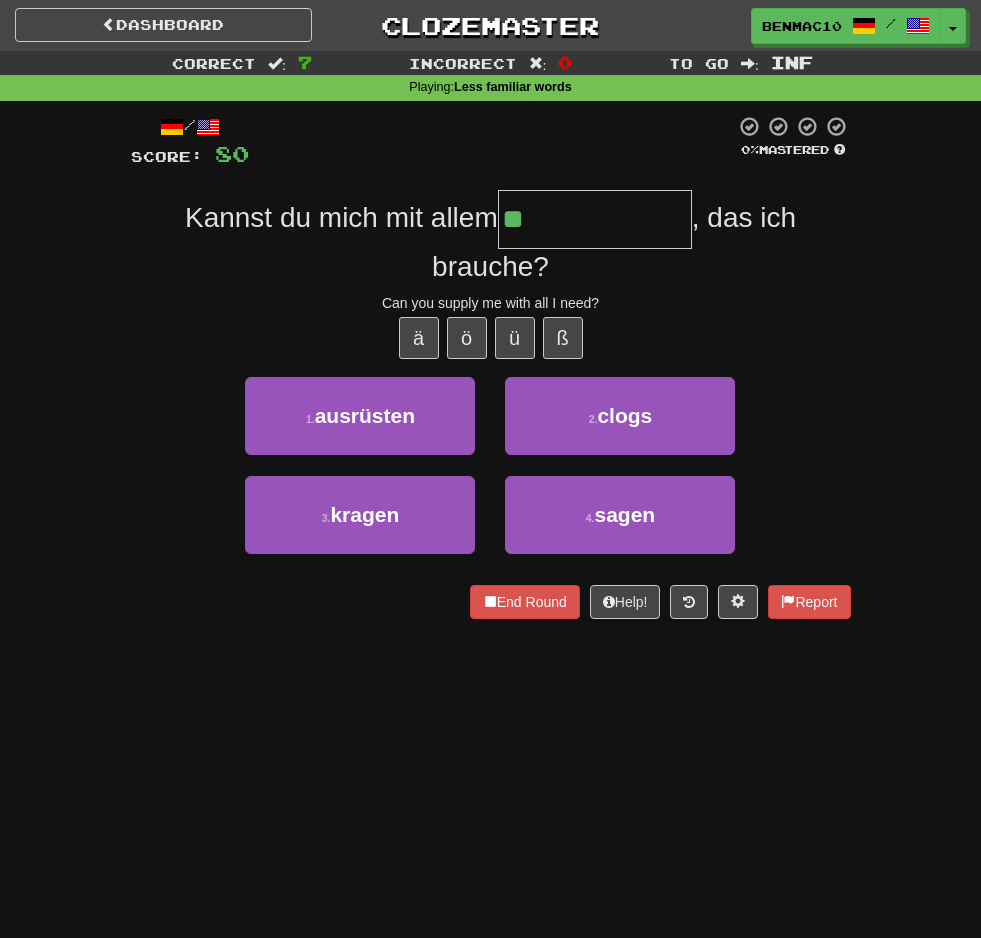 type on "*" 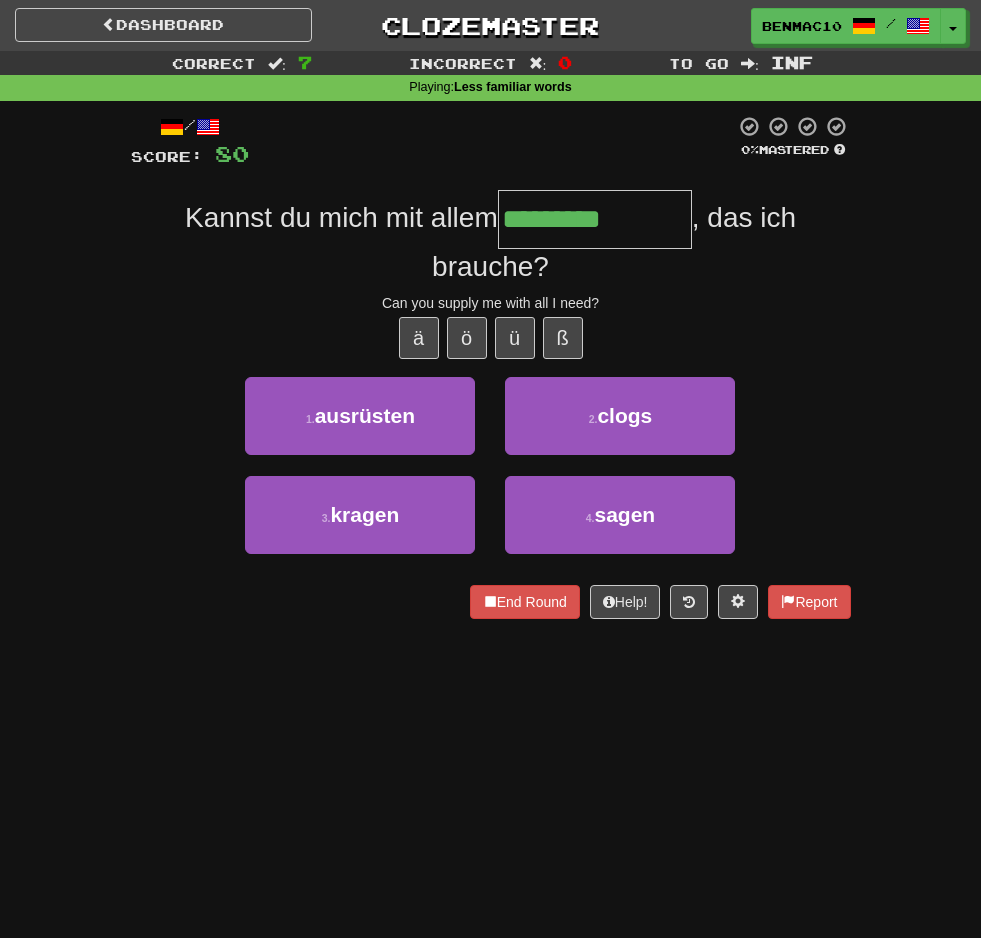 type on "*********" 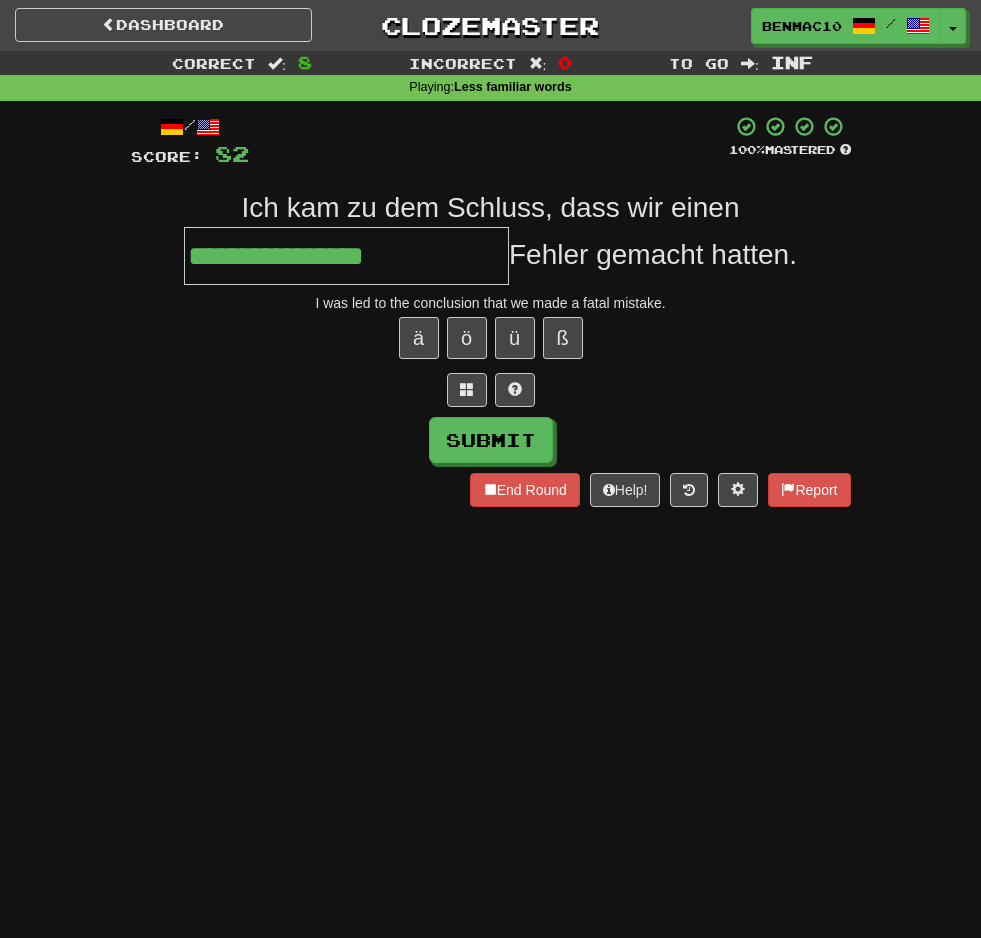 type on "**********" 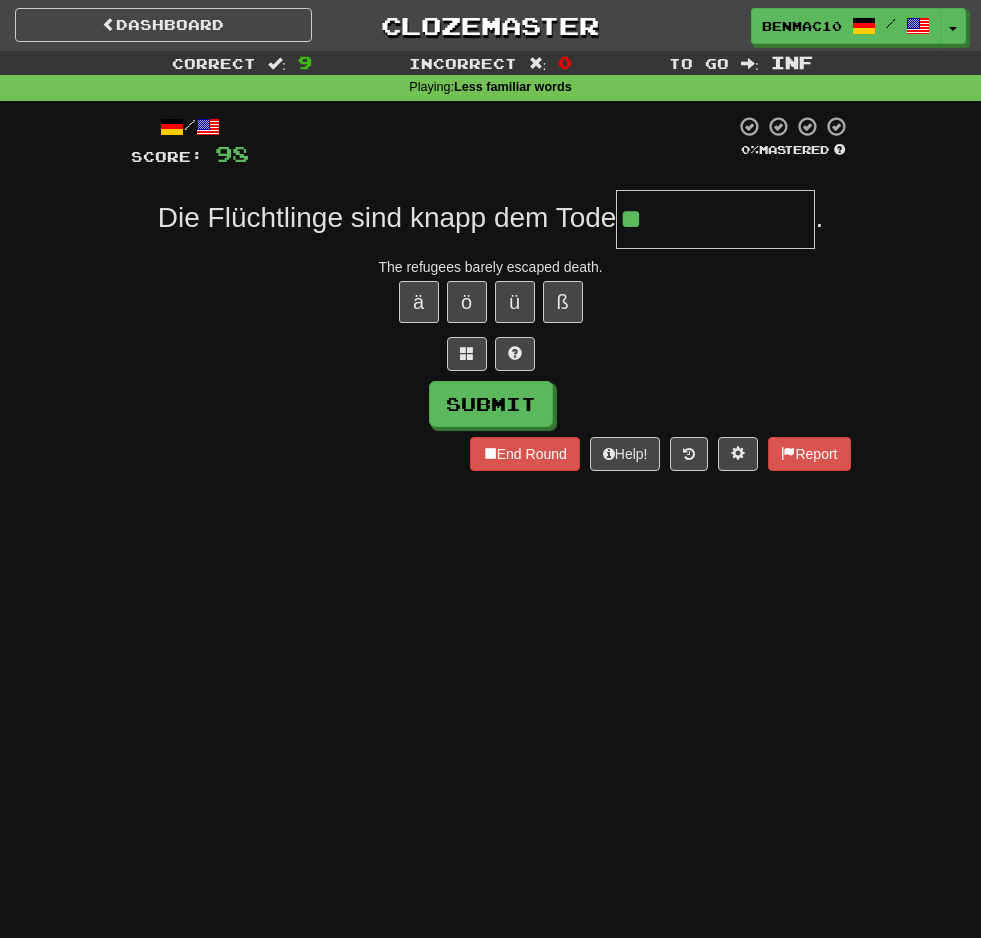 type on "*" 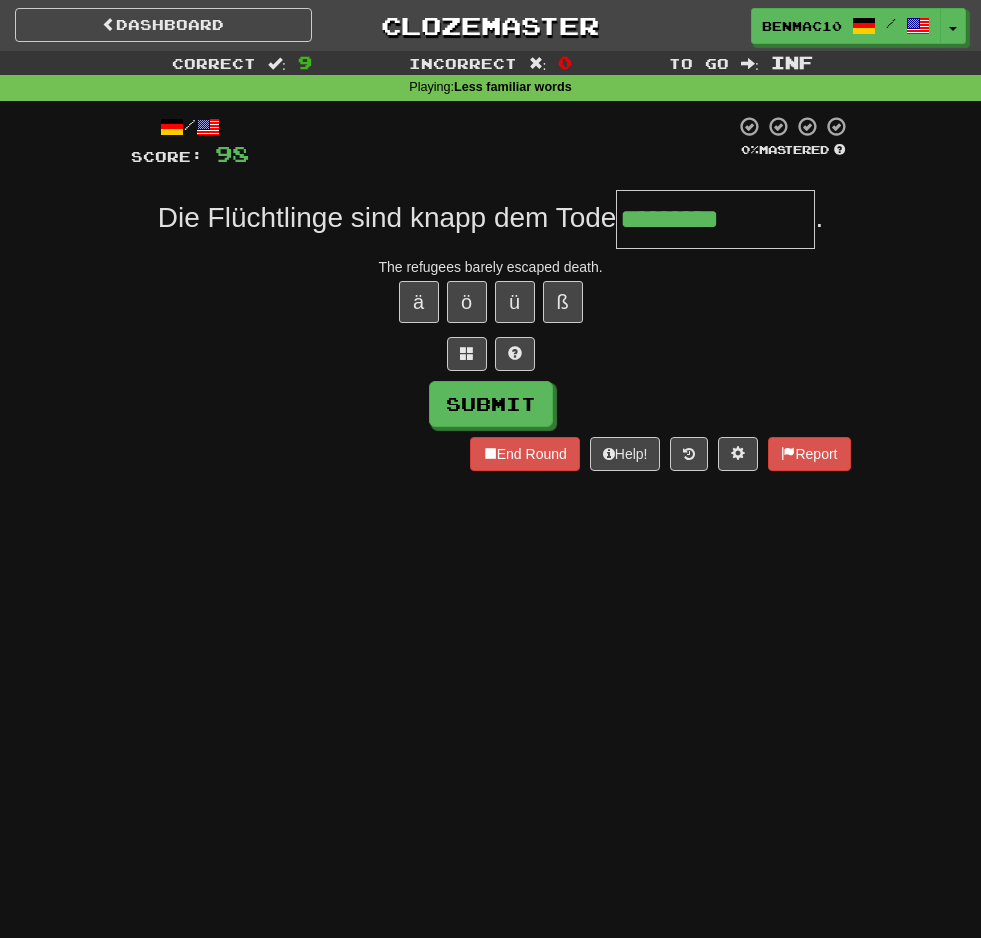 type on "*********" 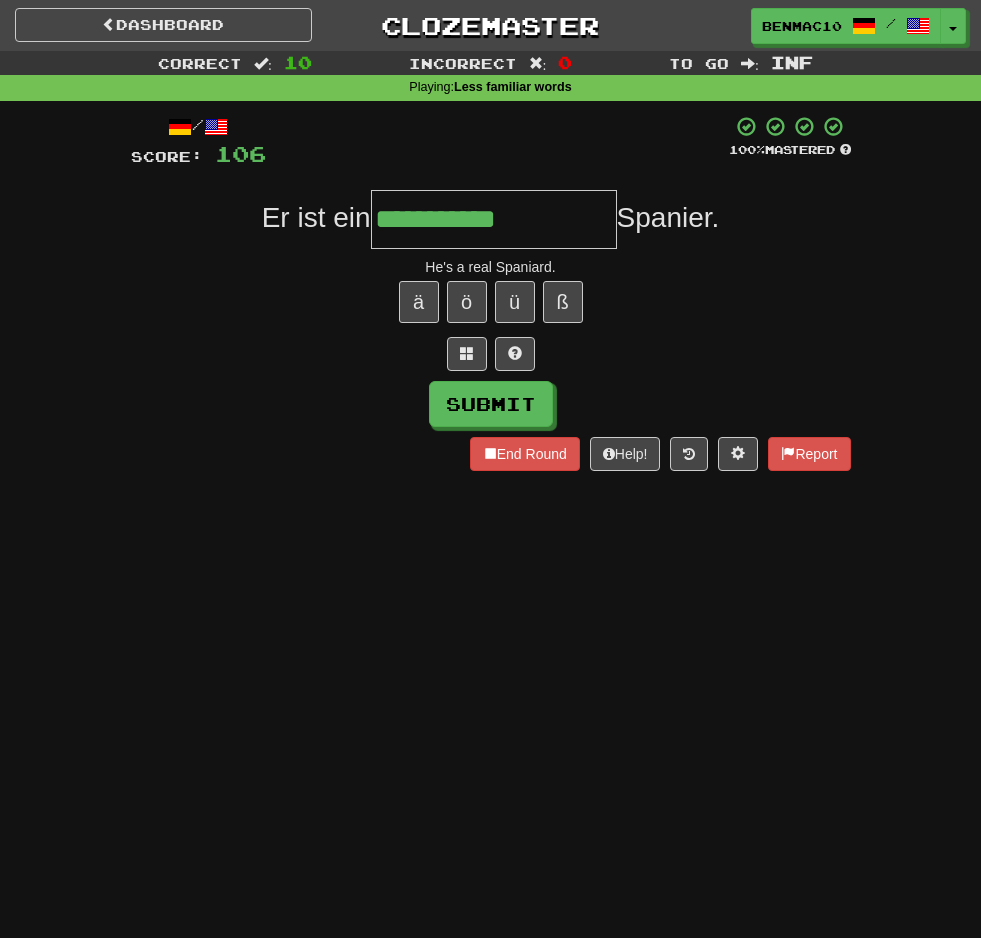 type on "**********" 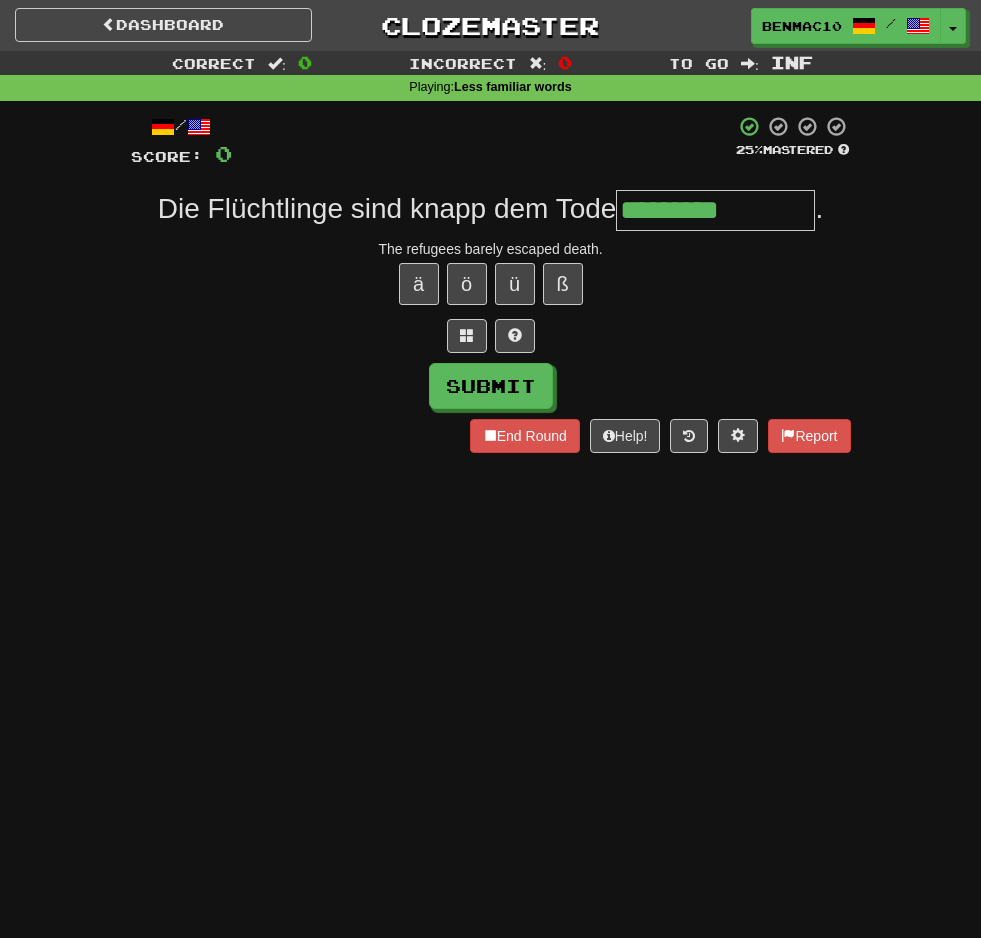 type on "*********" 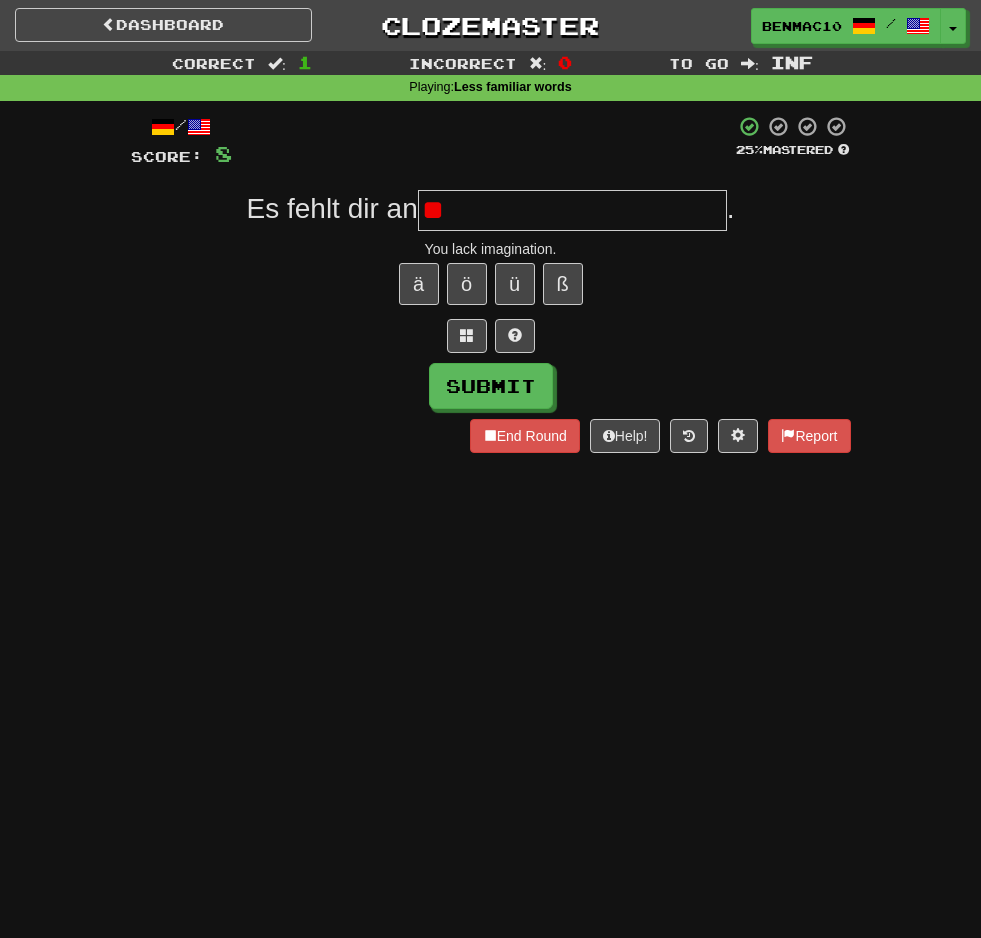 type on "*" 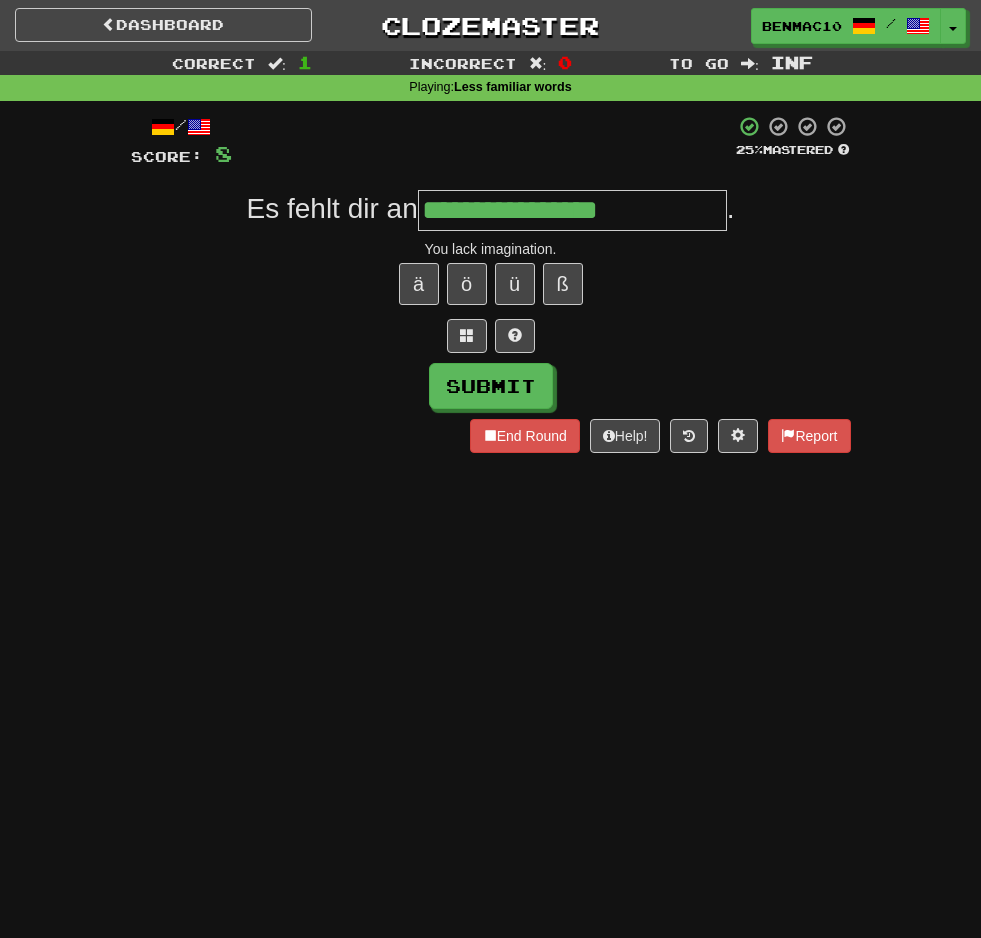 type on "**********" 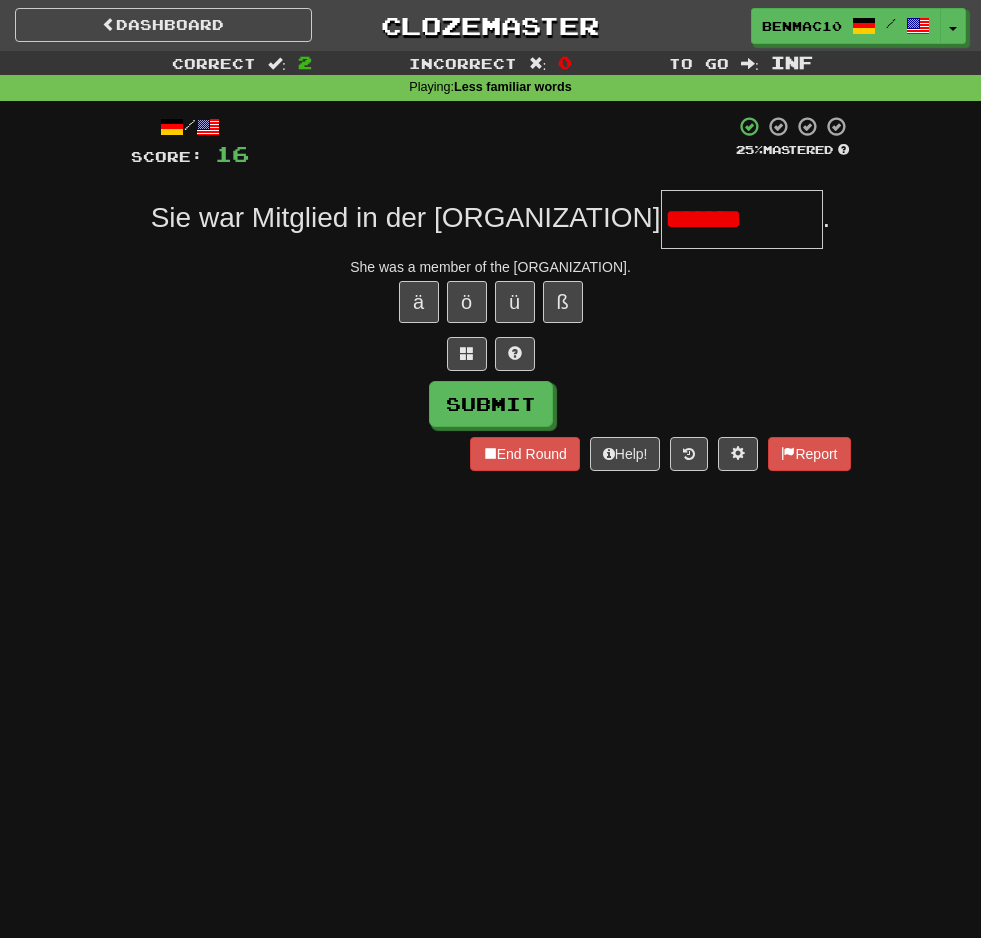scroll, scrollTop: 0, scrollLeft: 0, axis: both 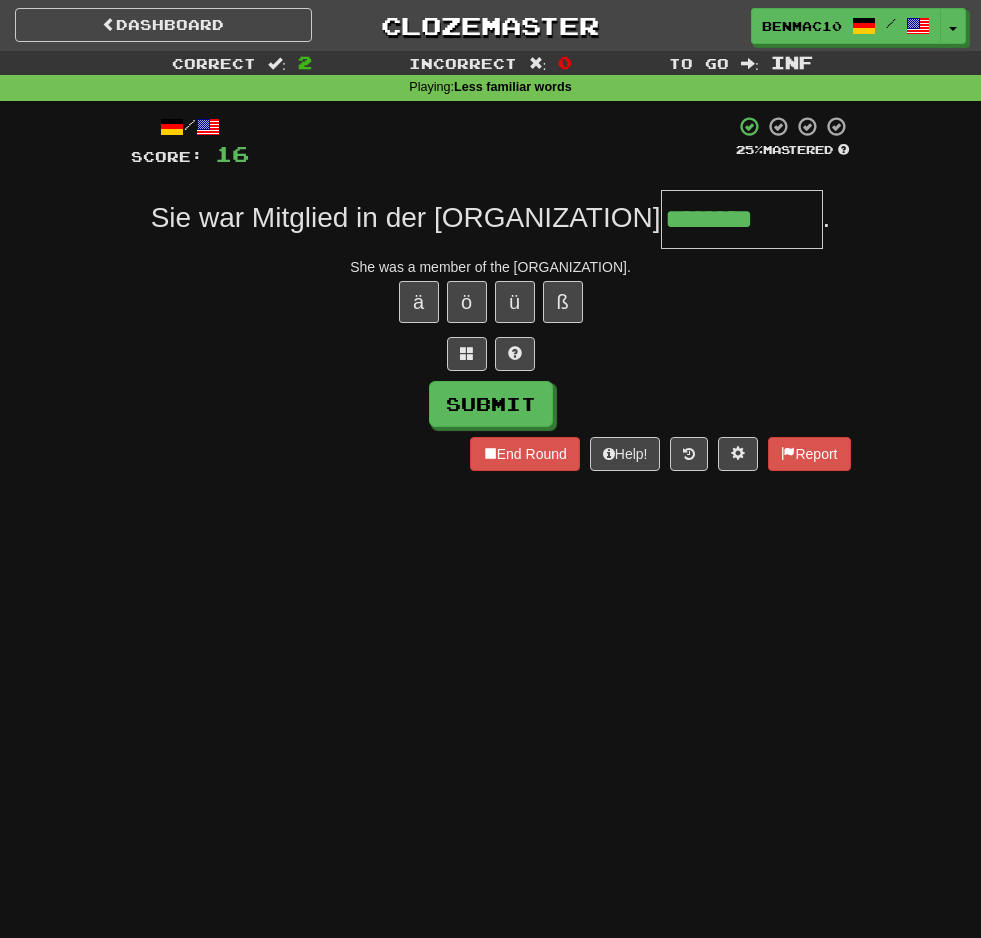 type on "********" 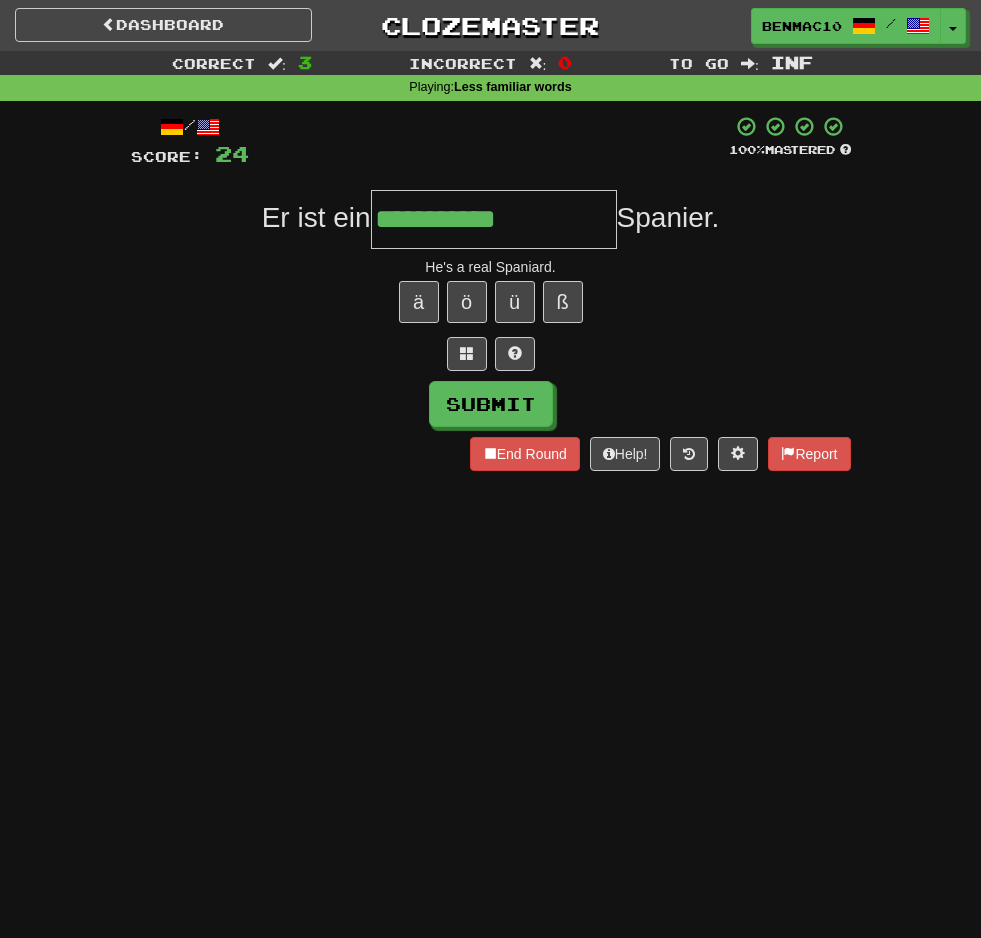 type on "**********" 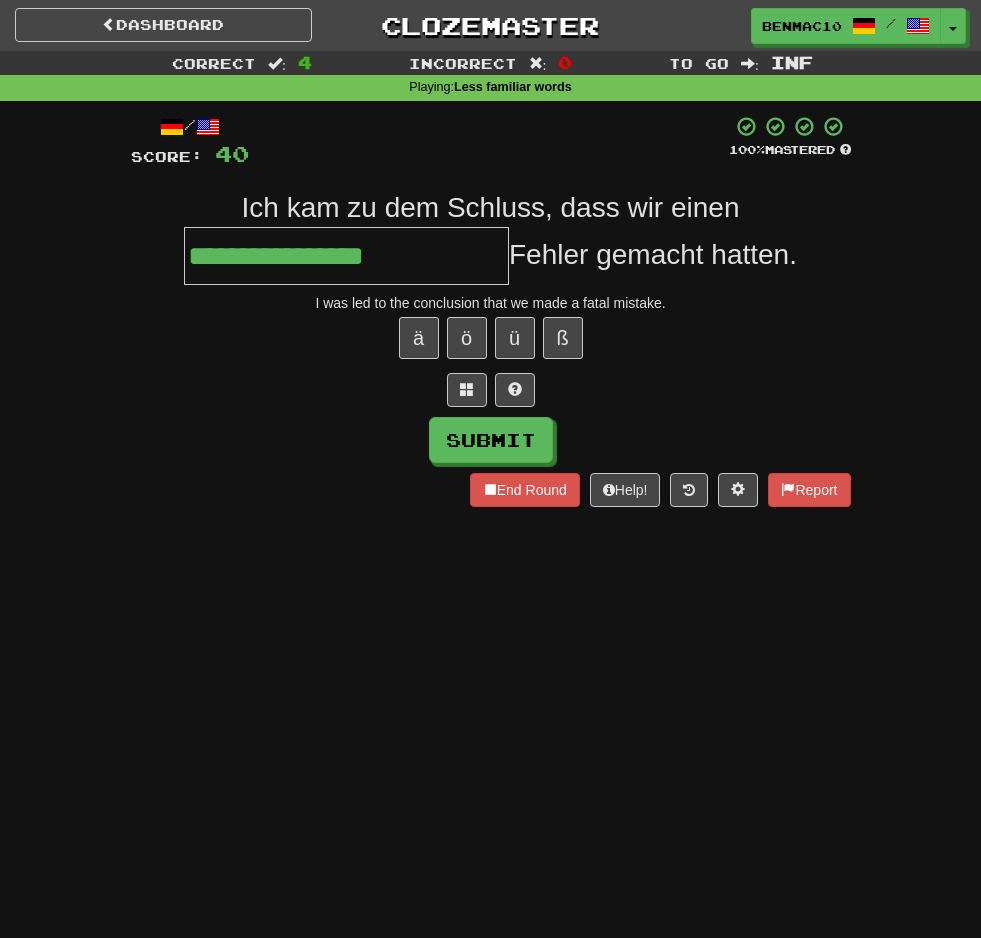 type on "**********" 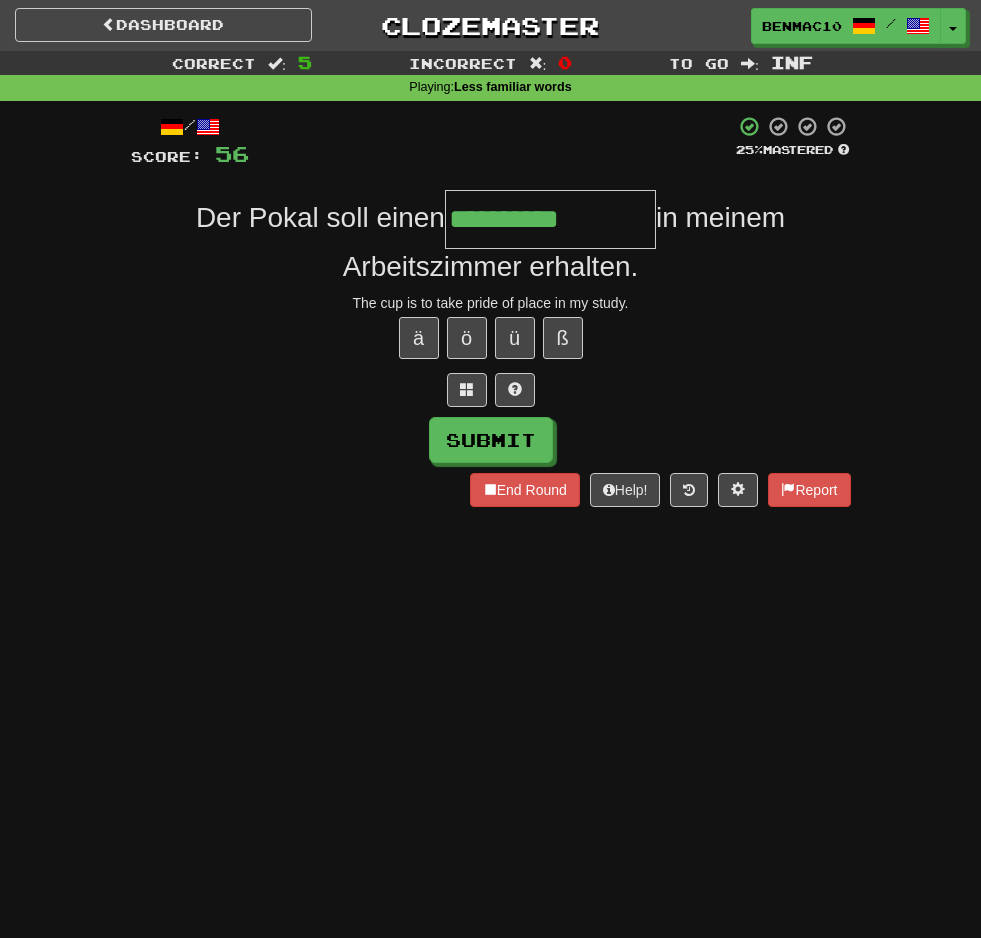 type on "**********" 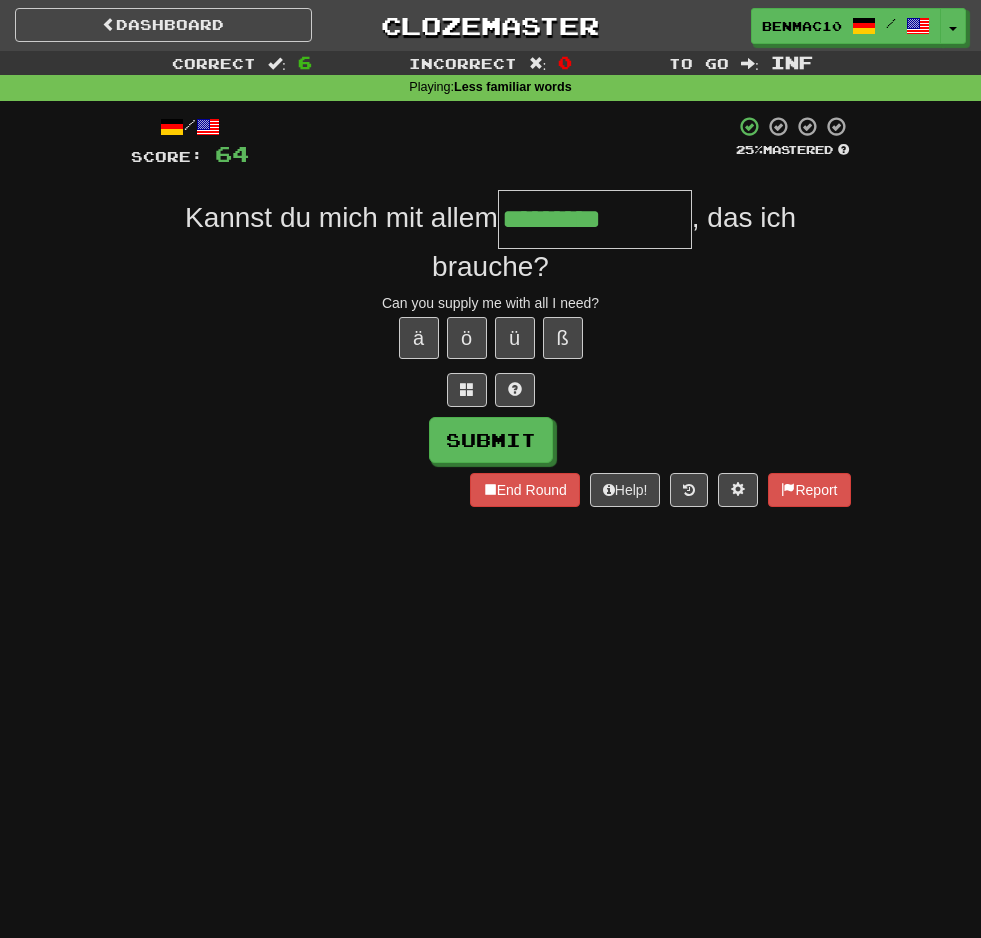 type on "*********" 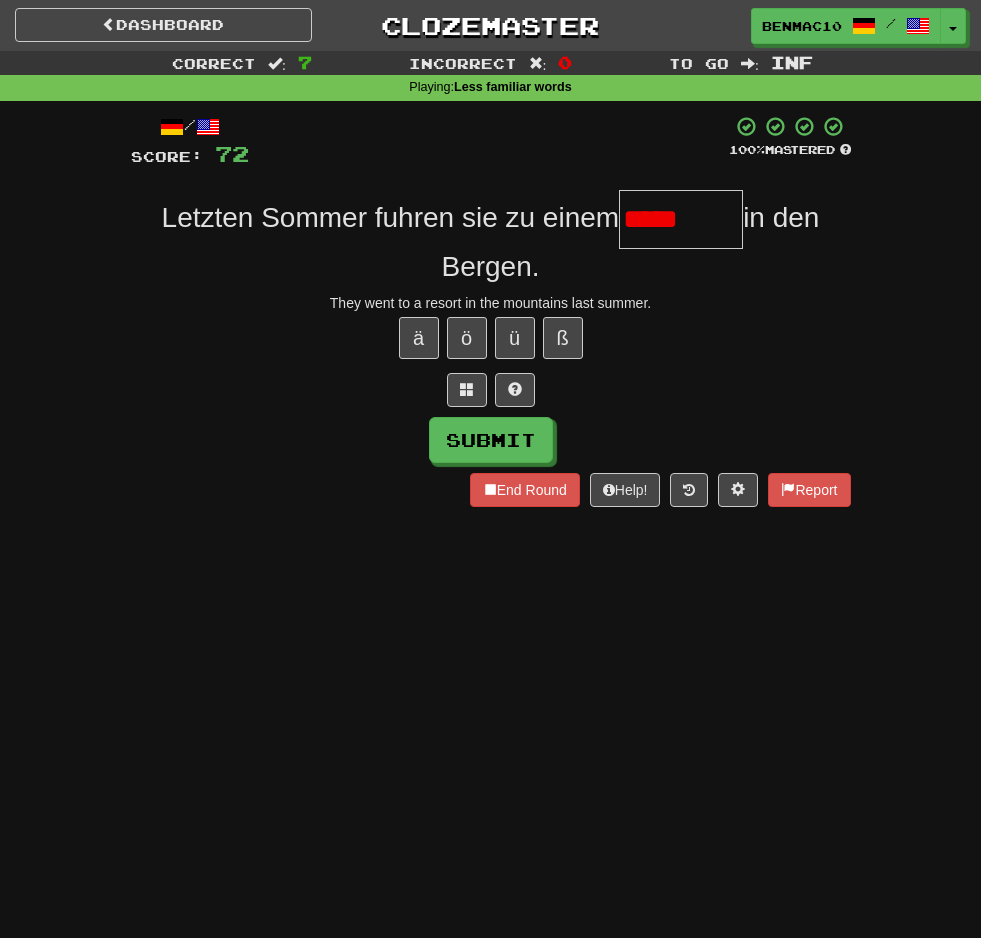 scroll, scrollTop: 0, scrollLeft: 0, axis: both 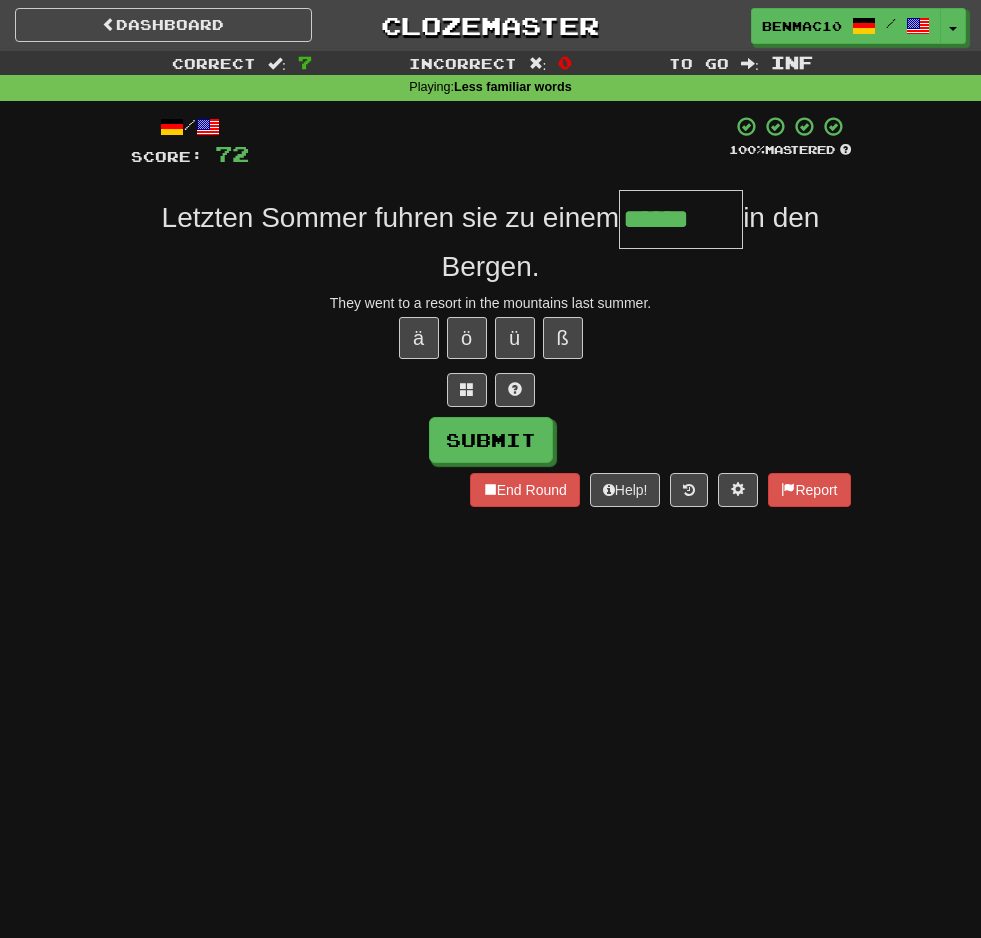 type on "******" 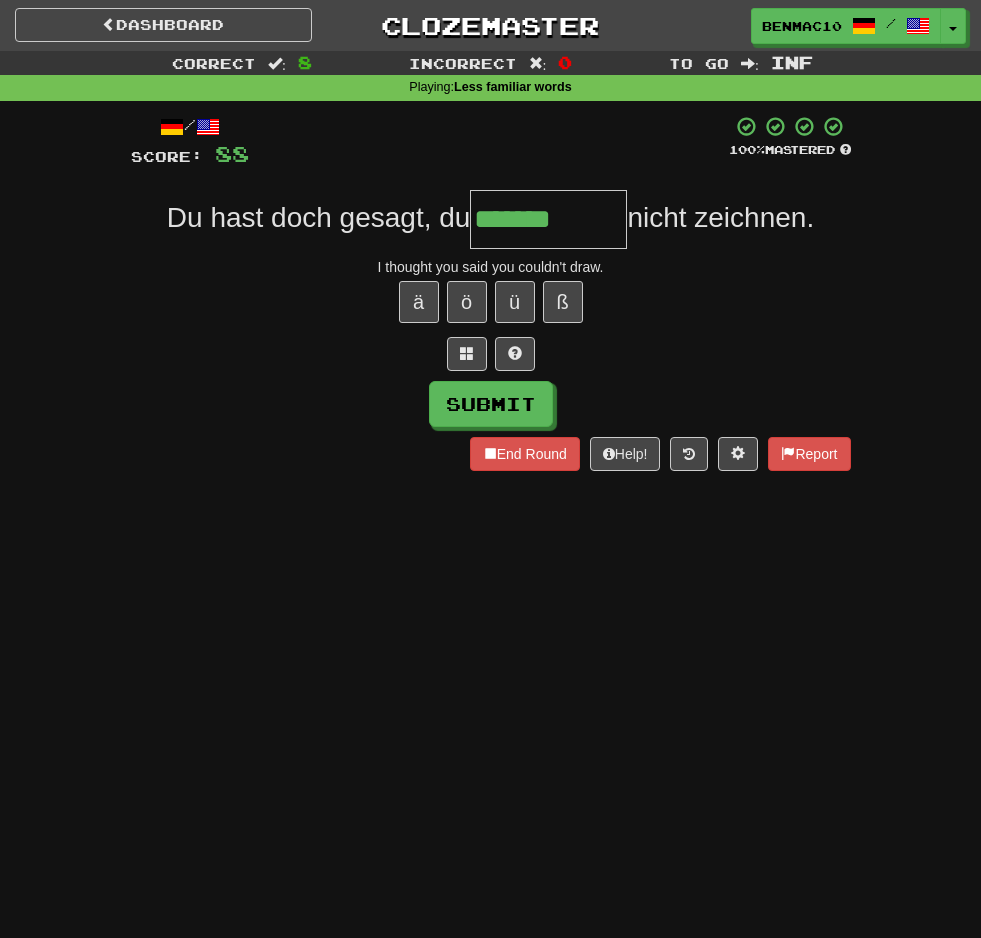type on "*******" 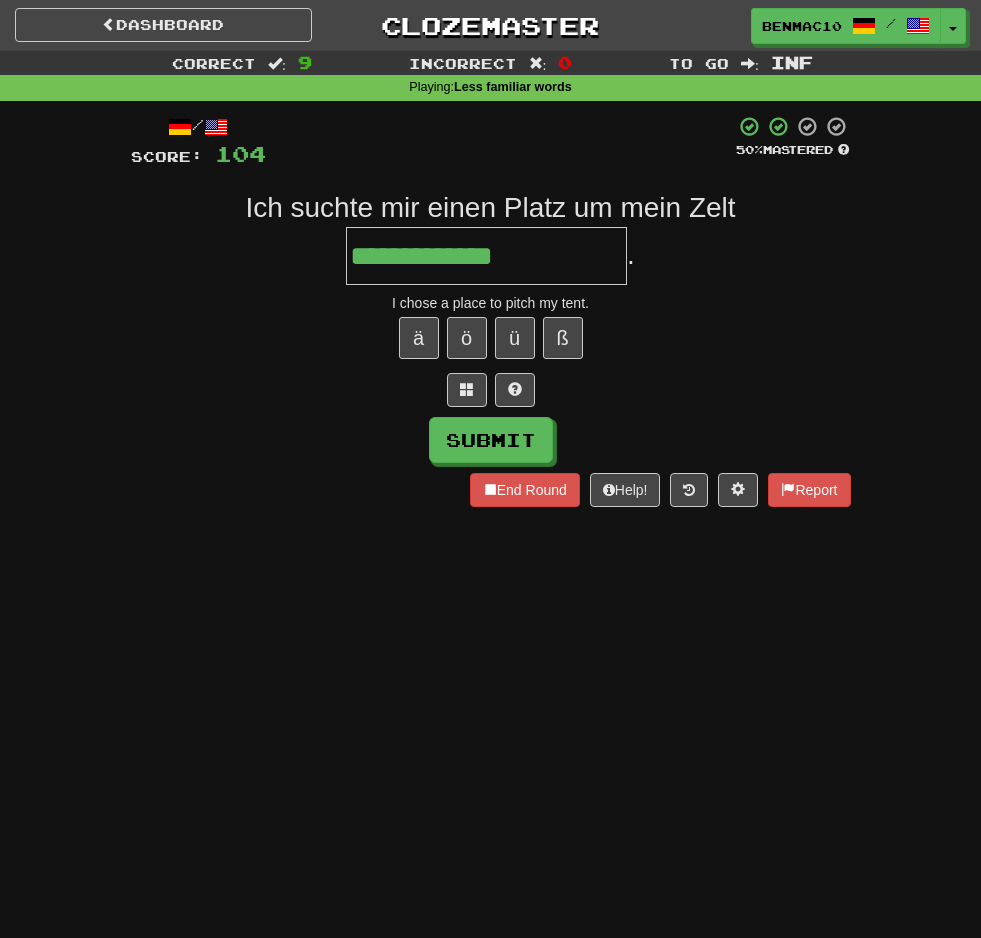type on "**********" 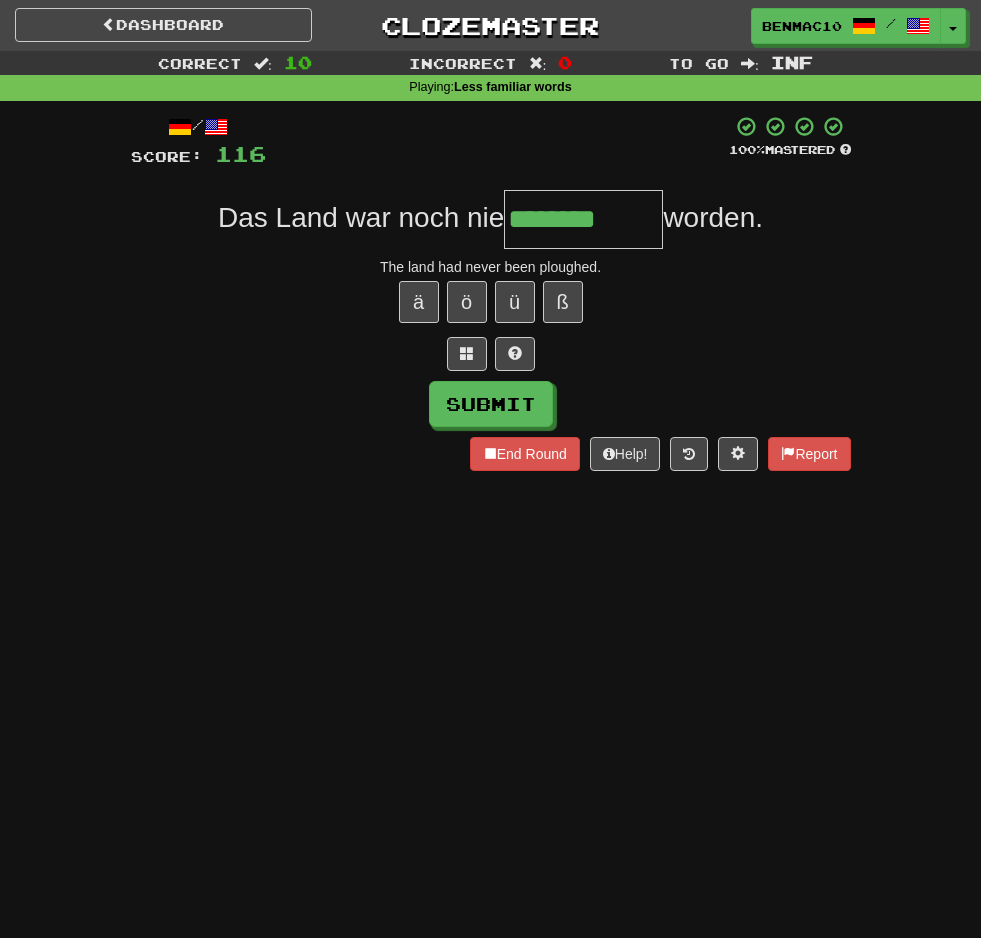 type on "********" 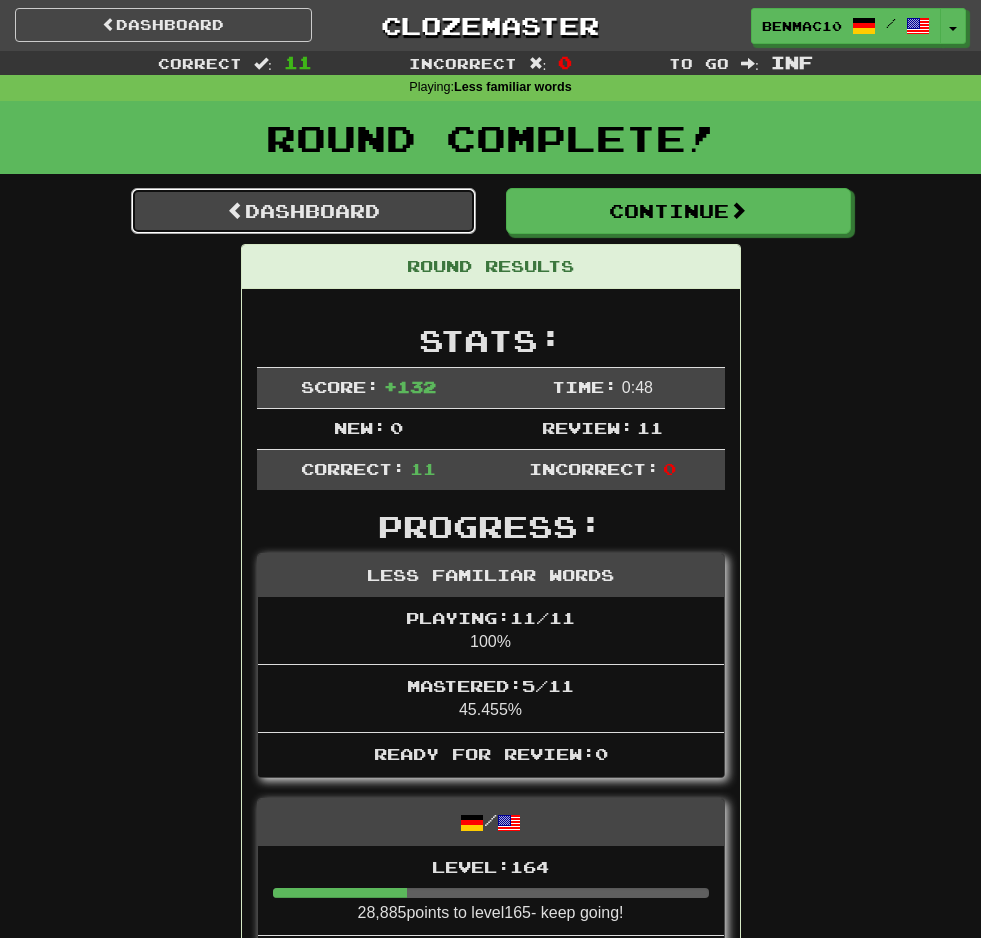 click on "Dashboard" at bounding box center (303, 211) 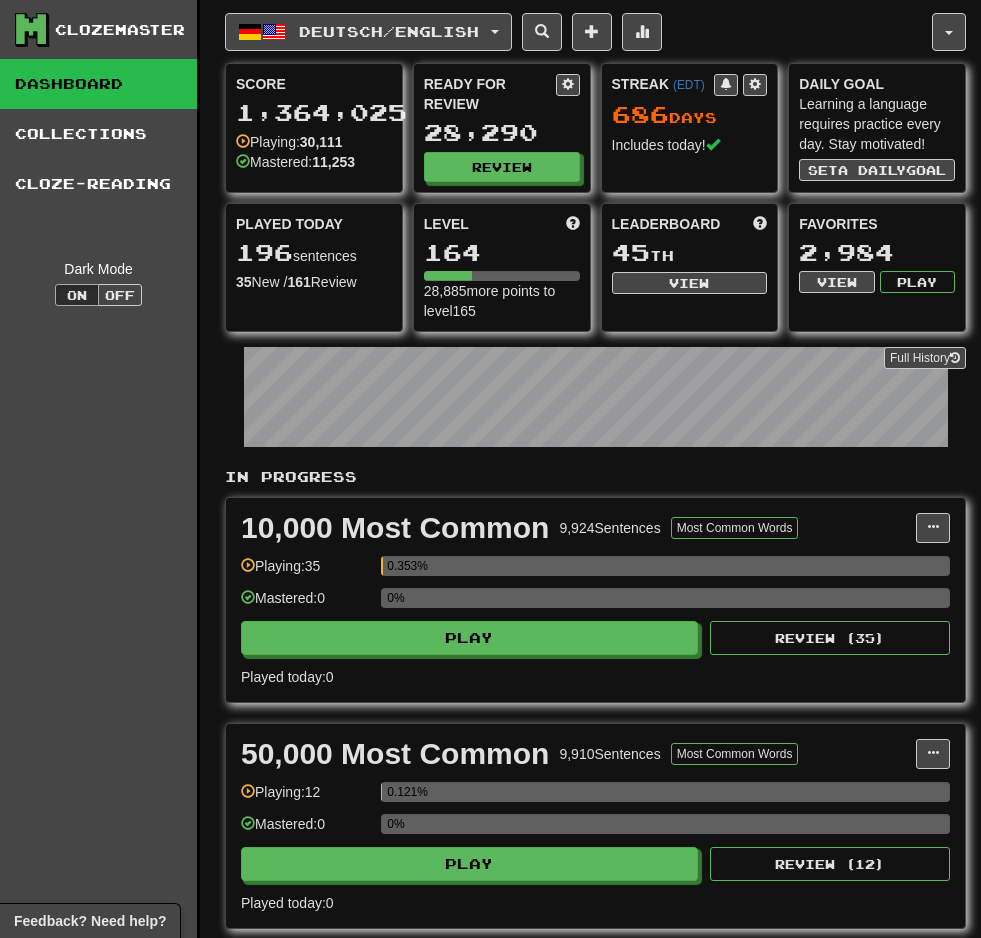 scroll, scrollTop: 0, scrollLeft: 0, axis: both 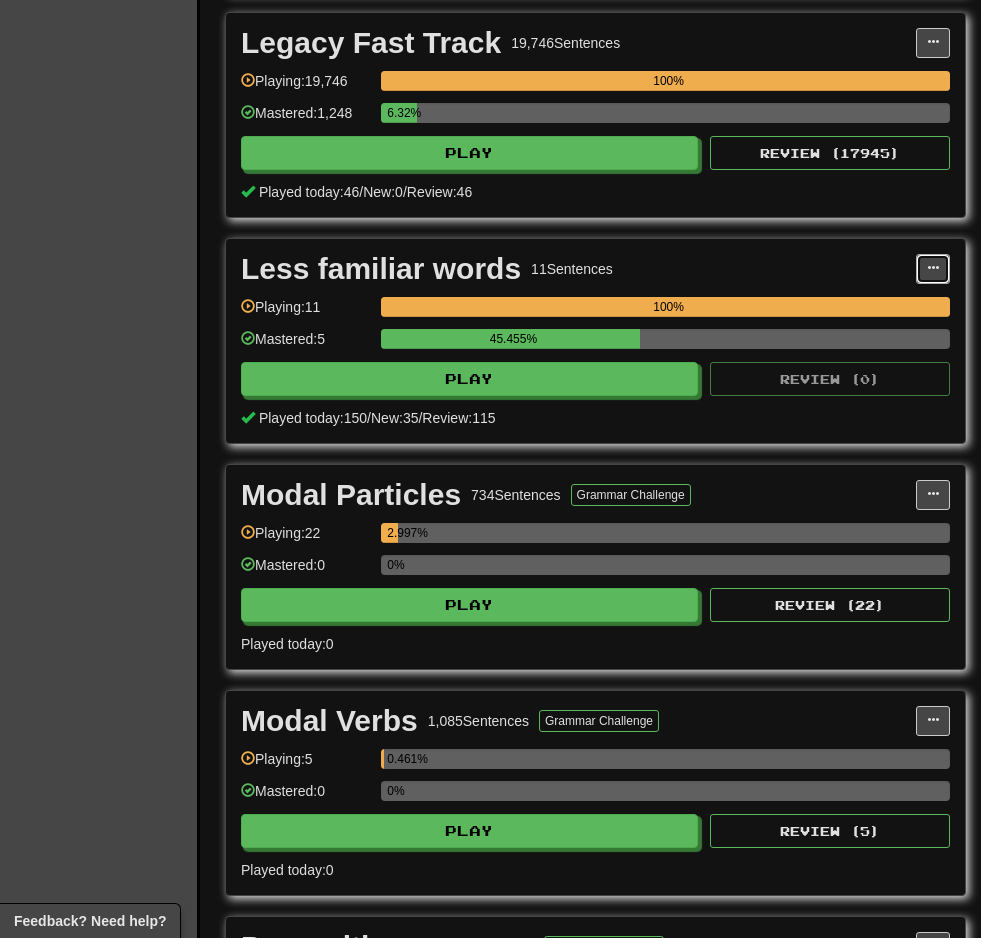 click at bounding box center [933, 269] 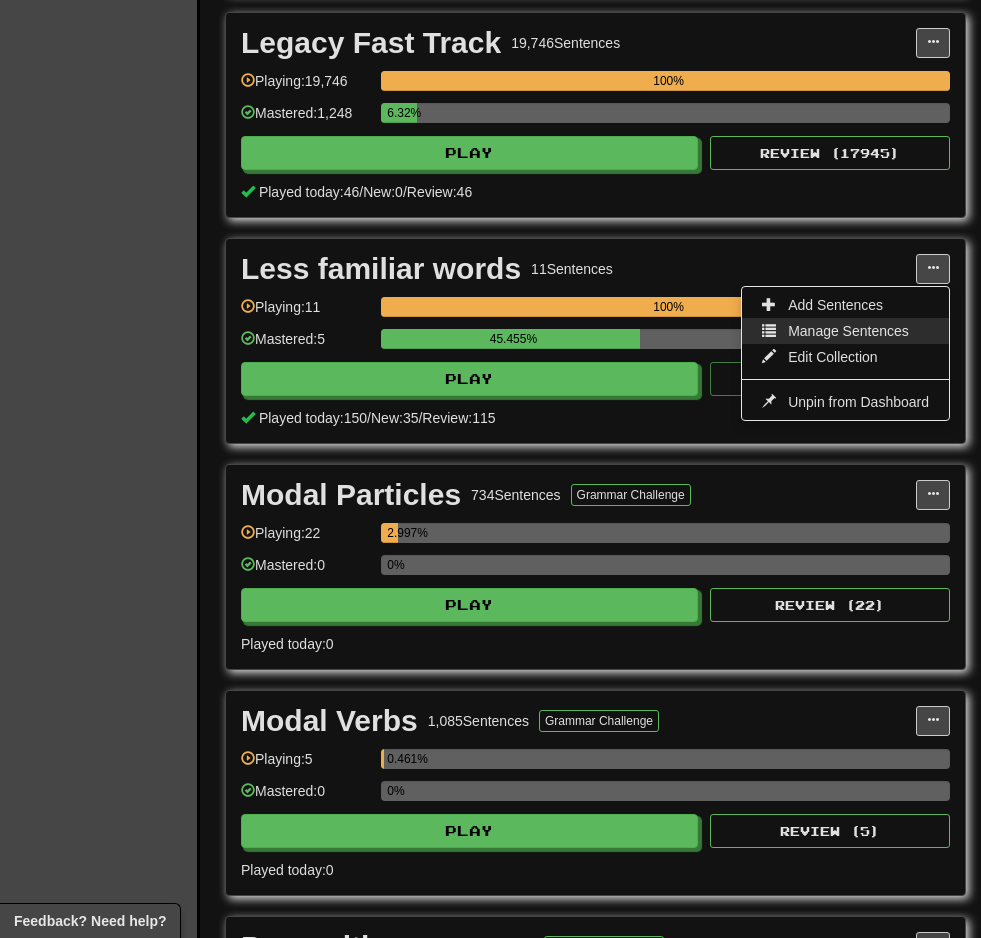 click on "Manage Sentences" at bounding box center (848, 331) 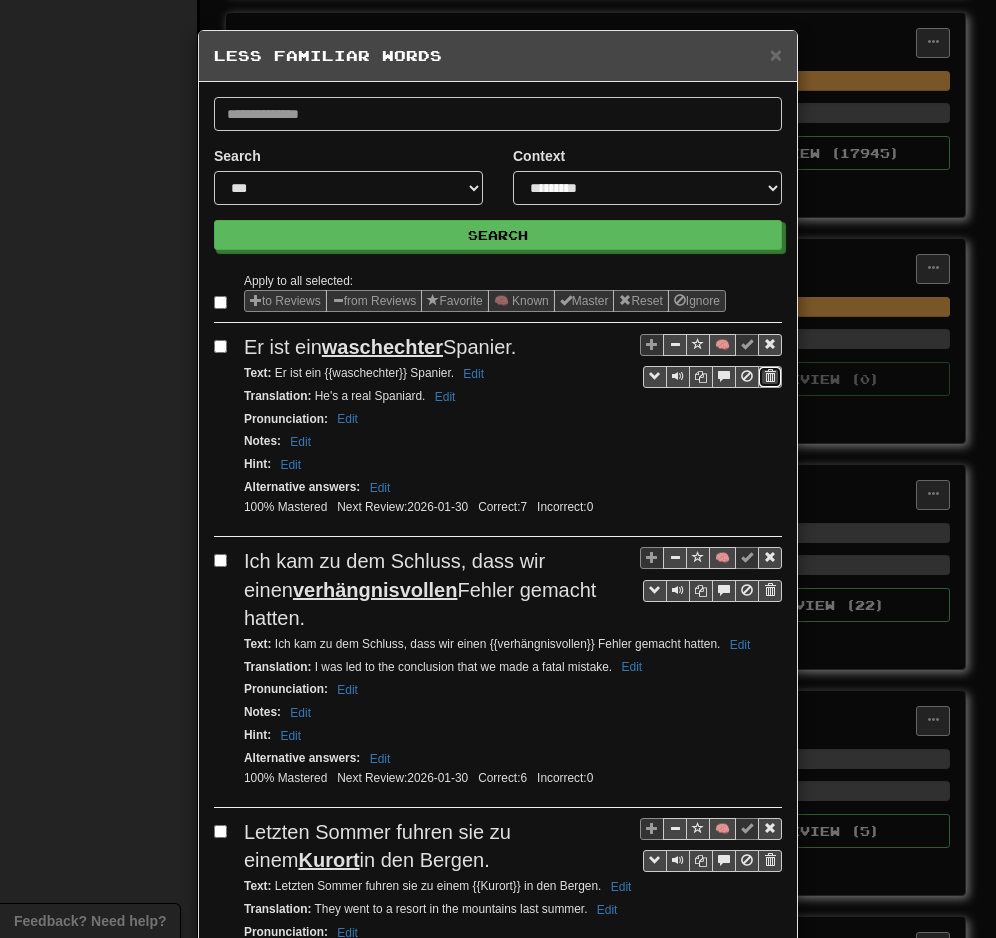 click at bounding box center [770, 376] 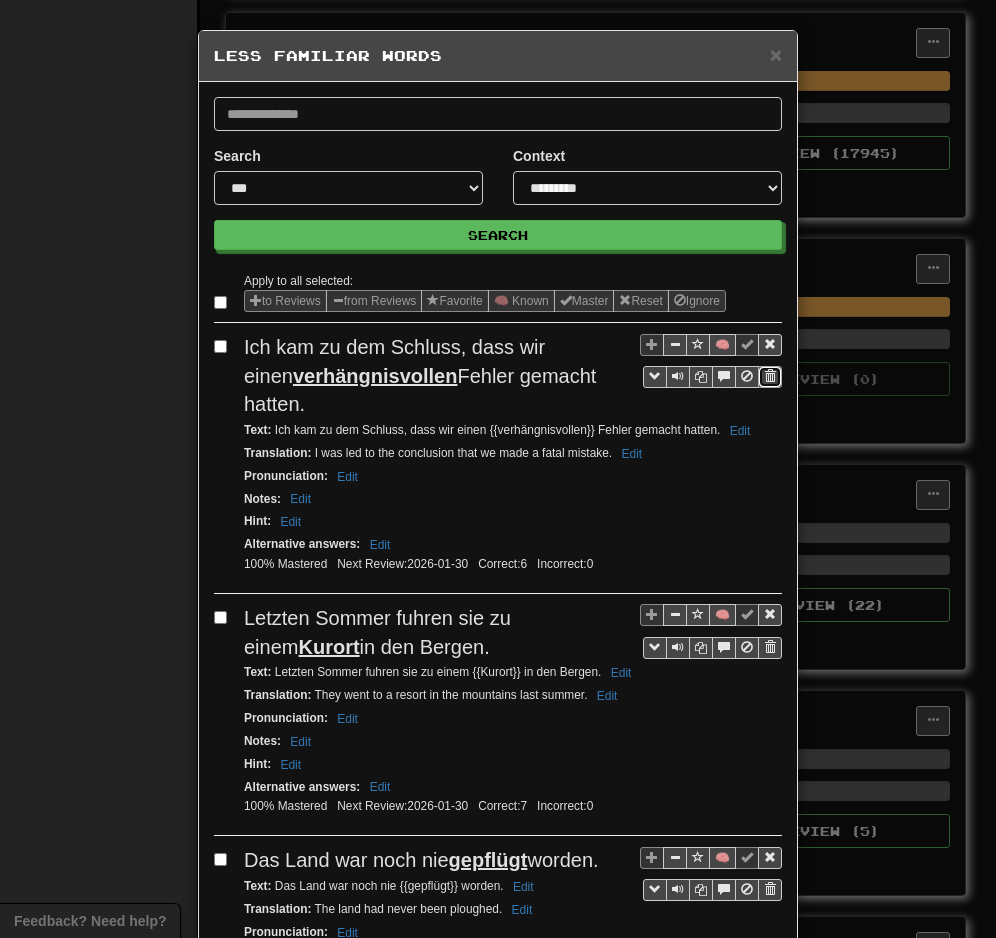 click at bounding box center [770, 376] 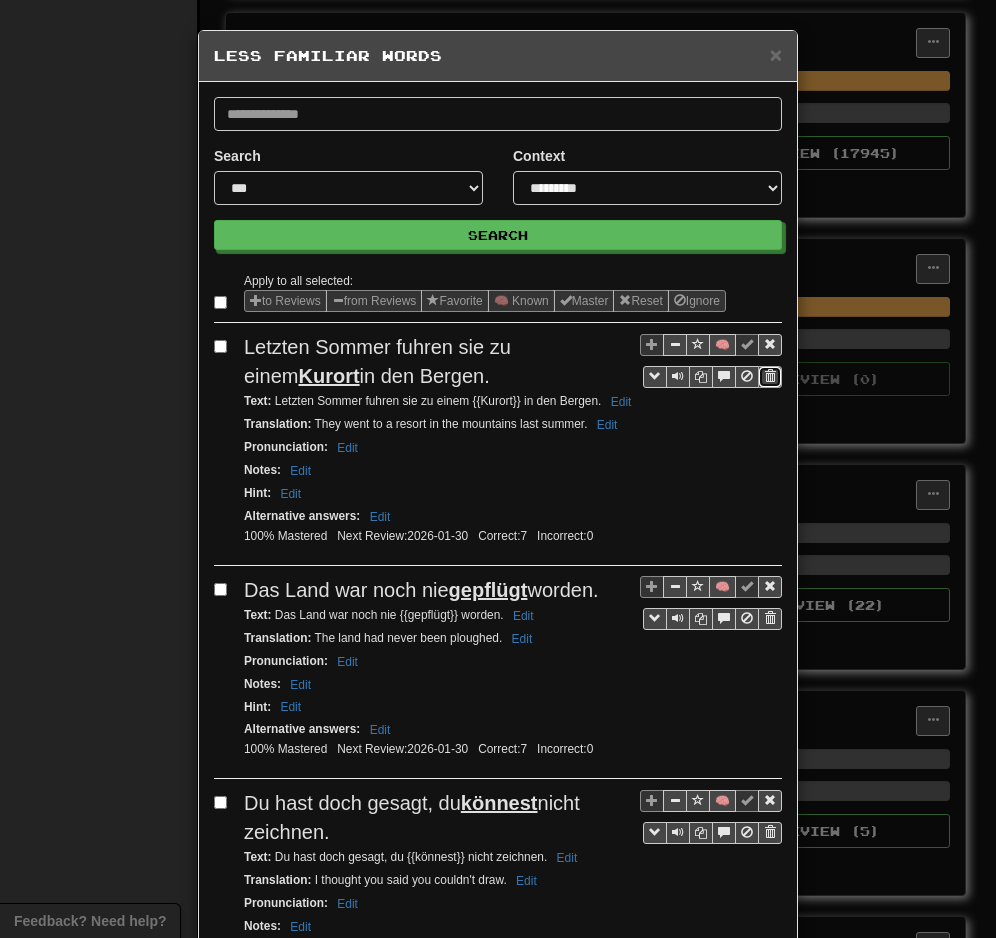 click at bounding box center (770, 376) 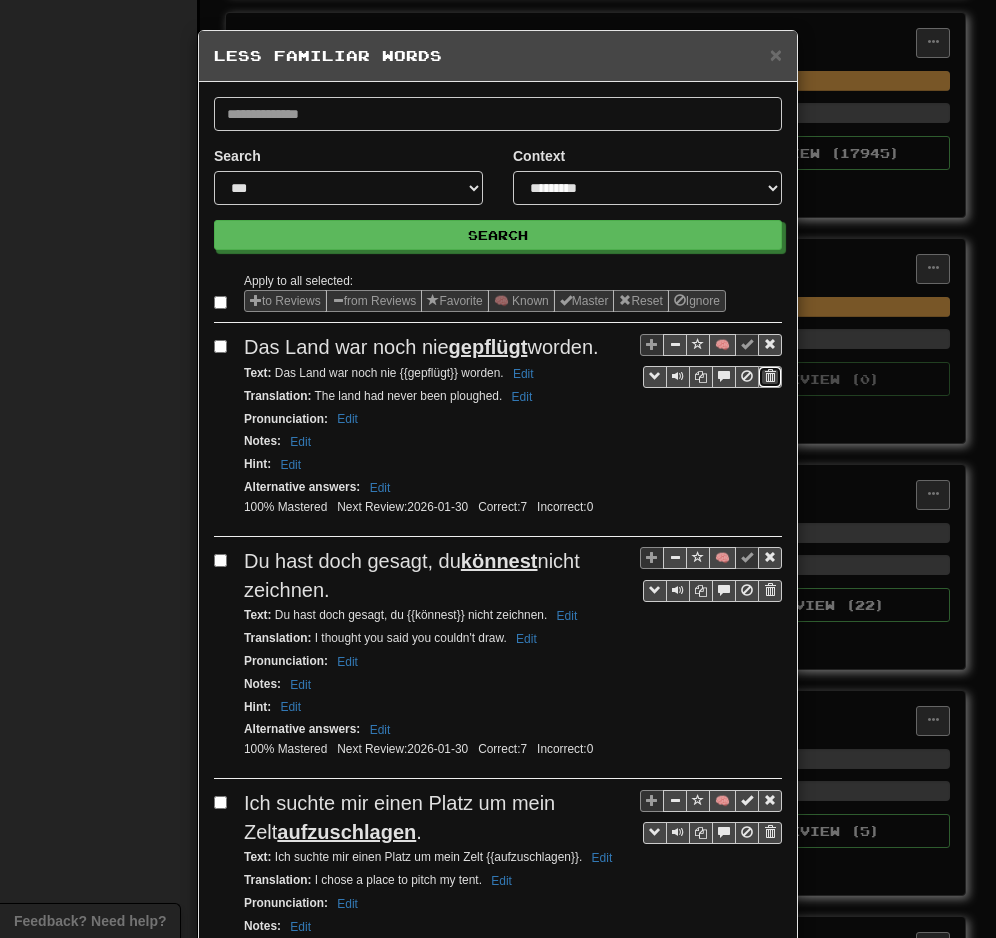 click at bounding box center [770, 376] 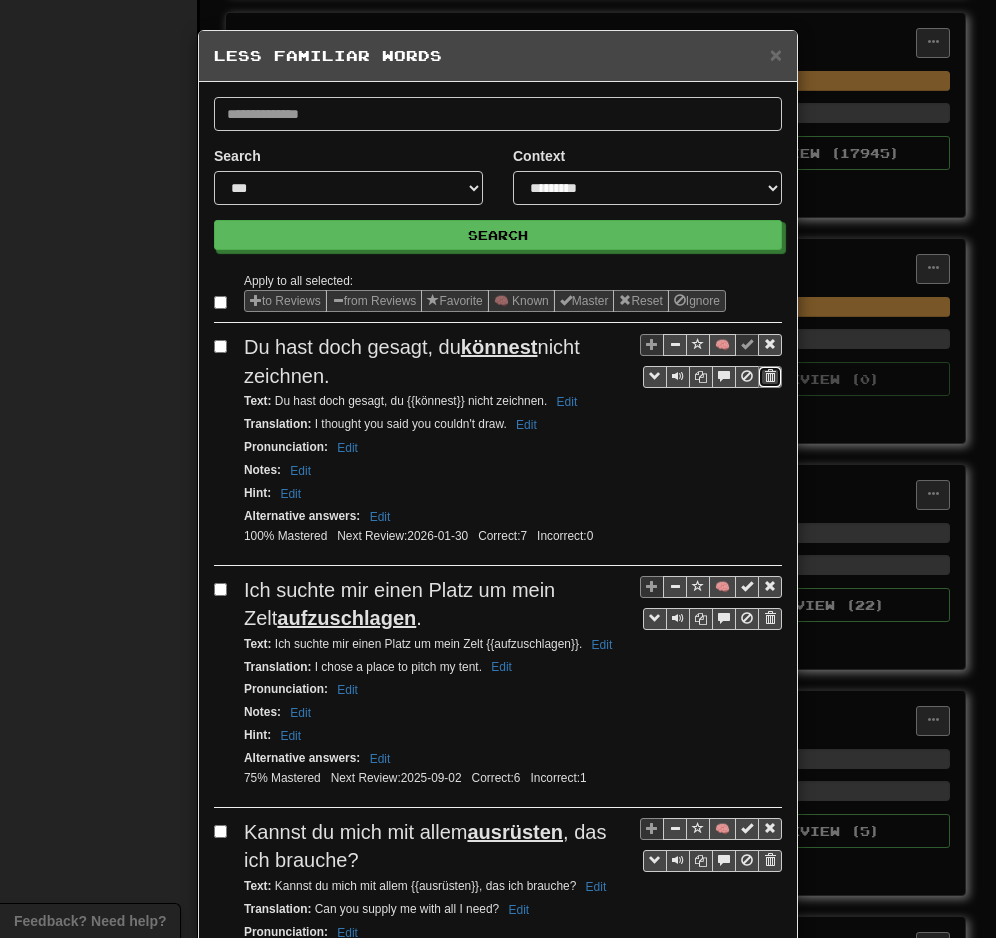 drag, startPoint x: 763, startPoint y: 383, endPoint x: 599, endPoint y: 100, distance: 327.0856 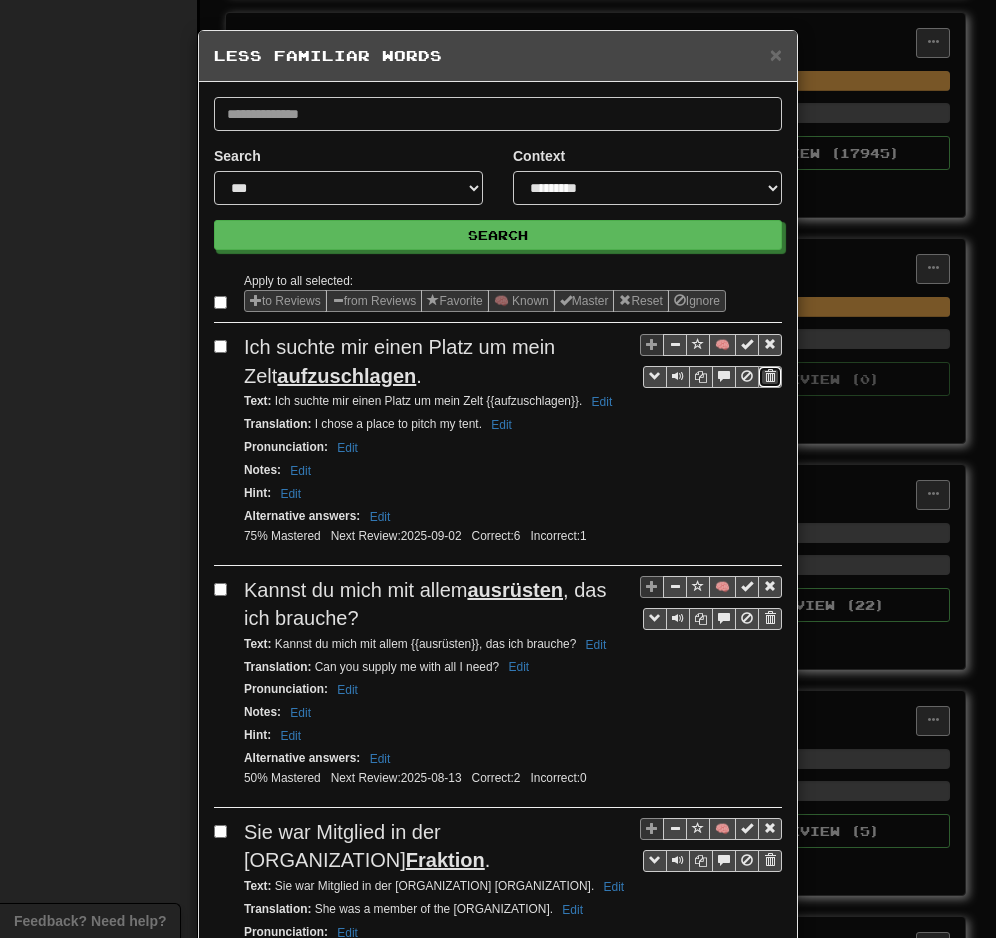 click at bounding box center (770, 376) 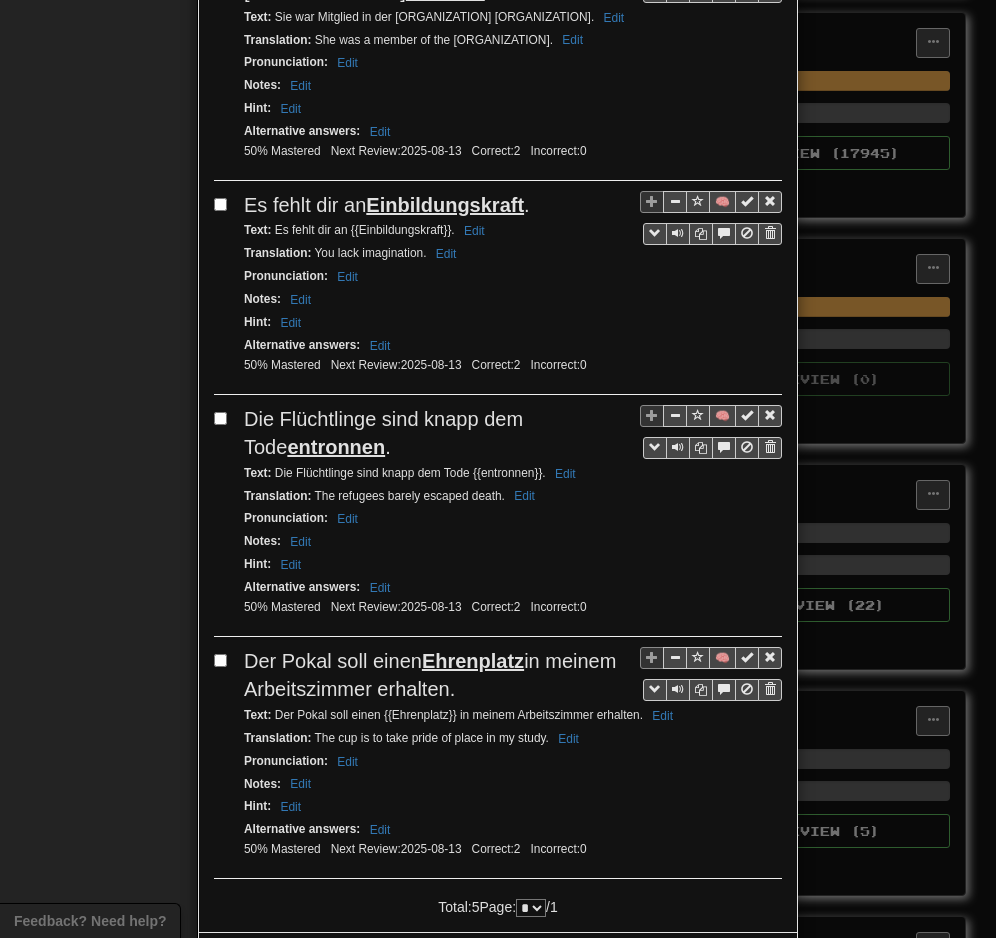 scroll, scrollTop: 724, scrollLeft: 0, axis: vertical 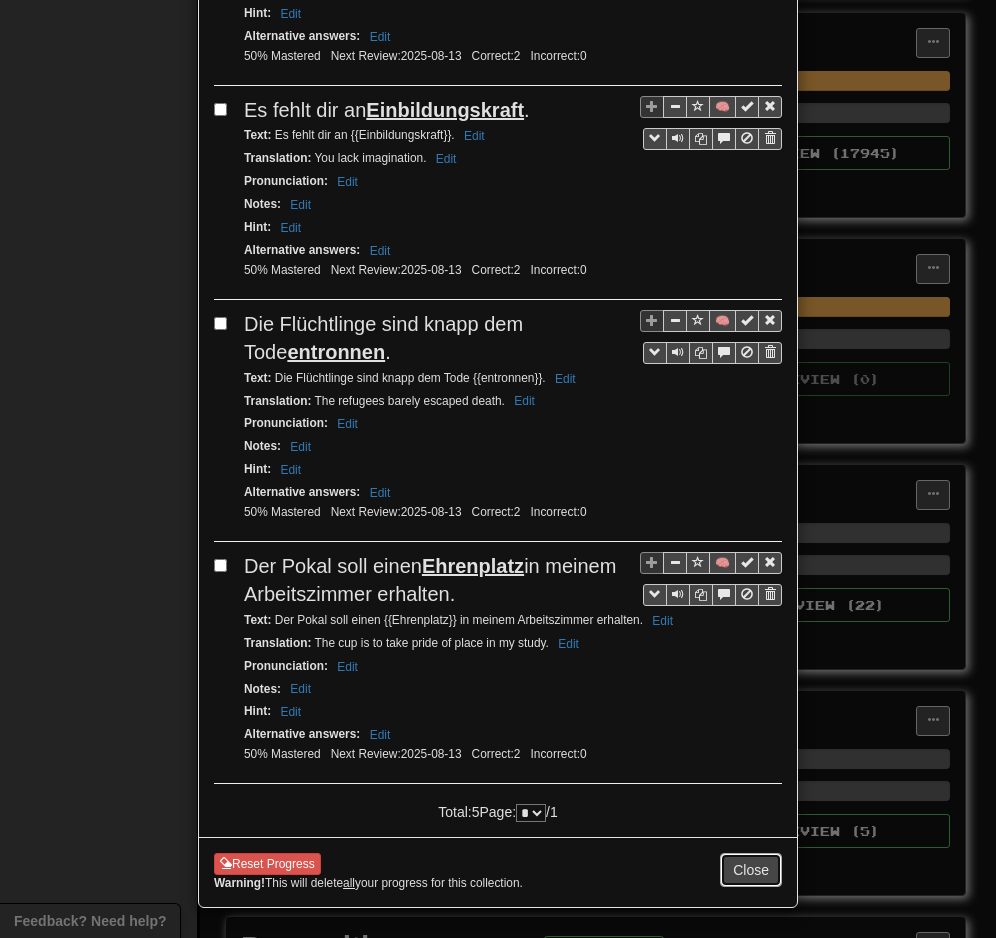 click on "Close" at bounding box center [751, 870] 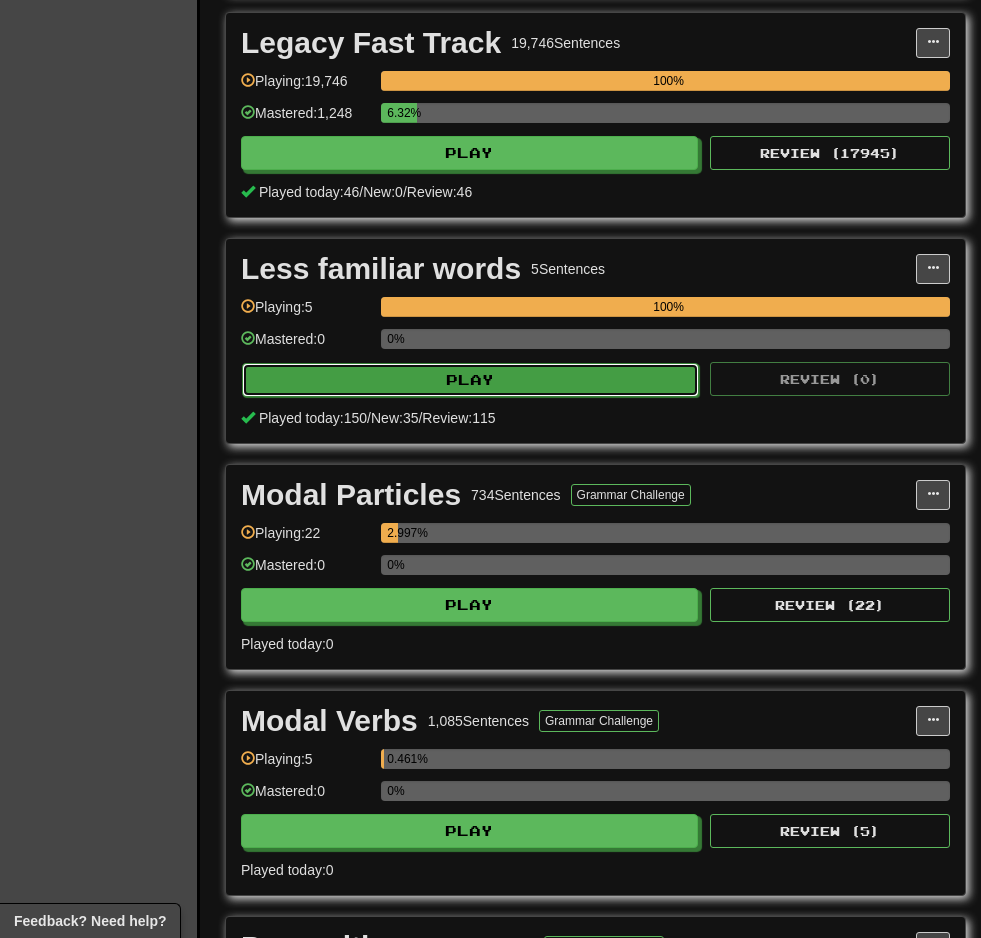 click on "Play" at bounding box center [470, 380] 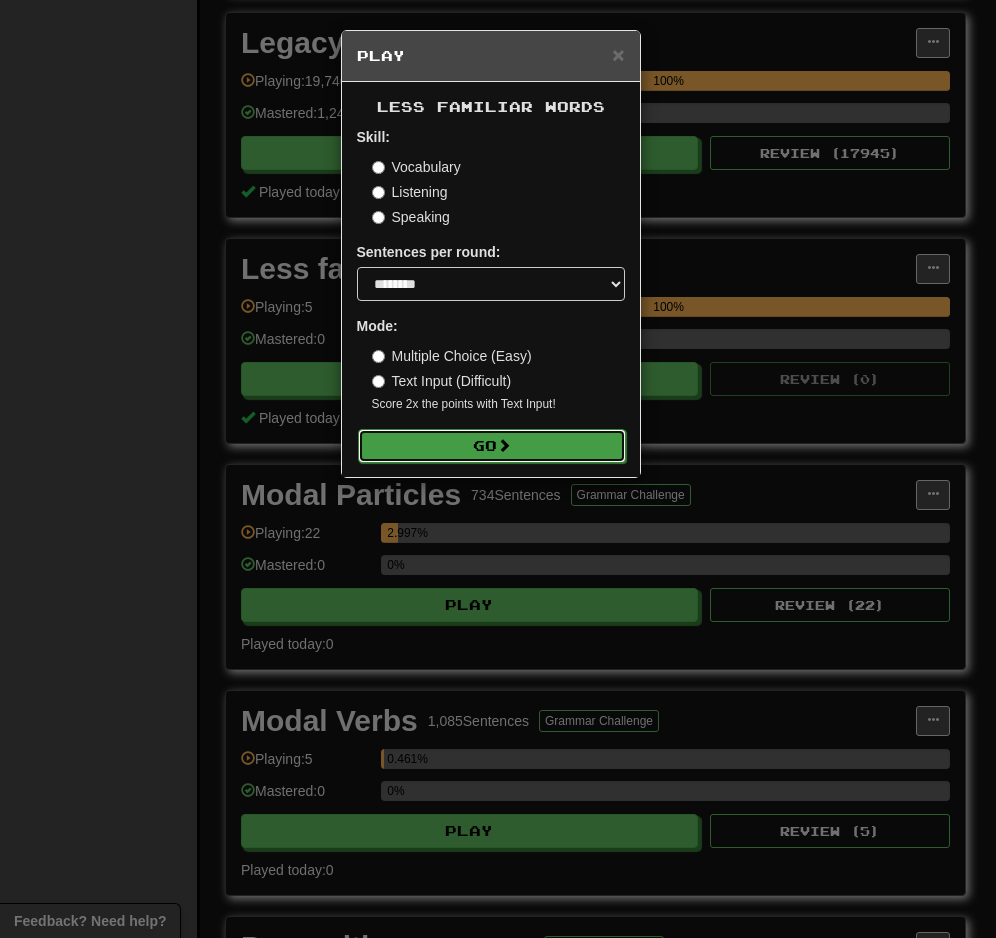 click on "Go" at bounding box center [492, 446] 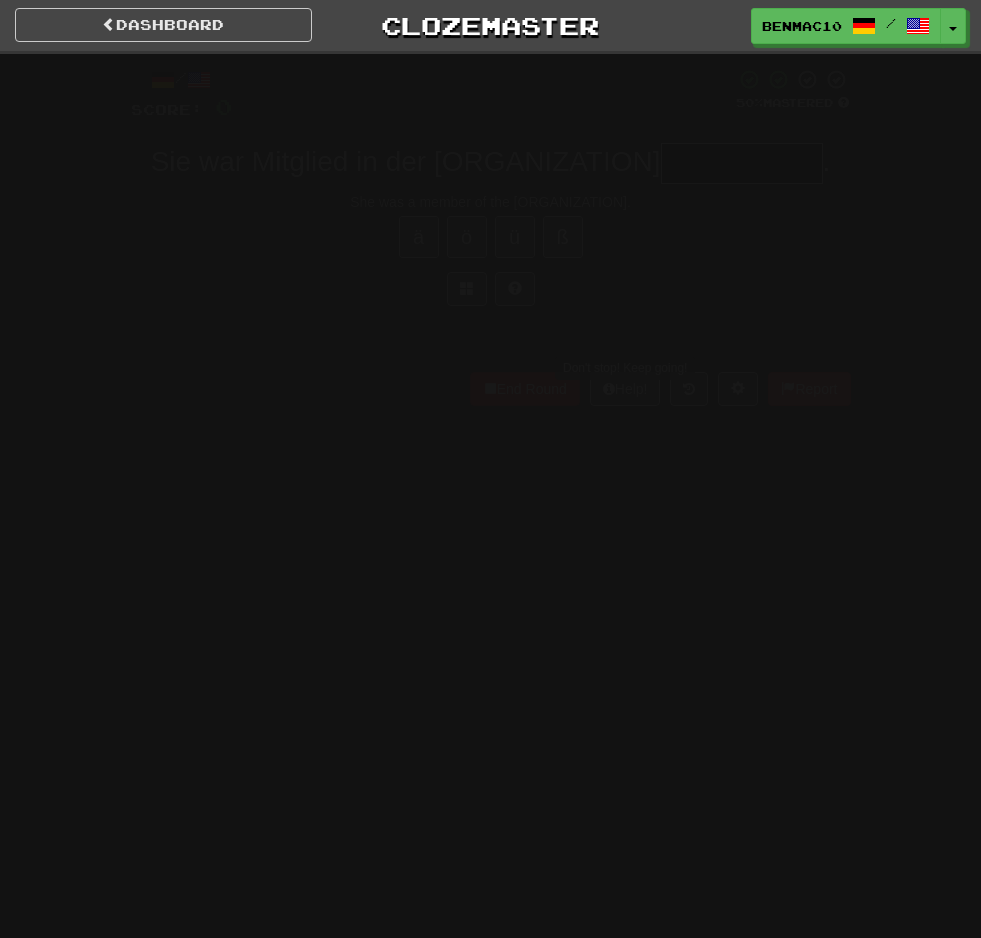 scroll, scrollTop: 0, scrollLeft: 0, axis: both 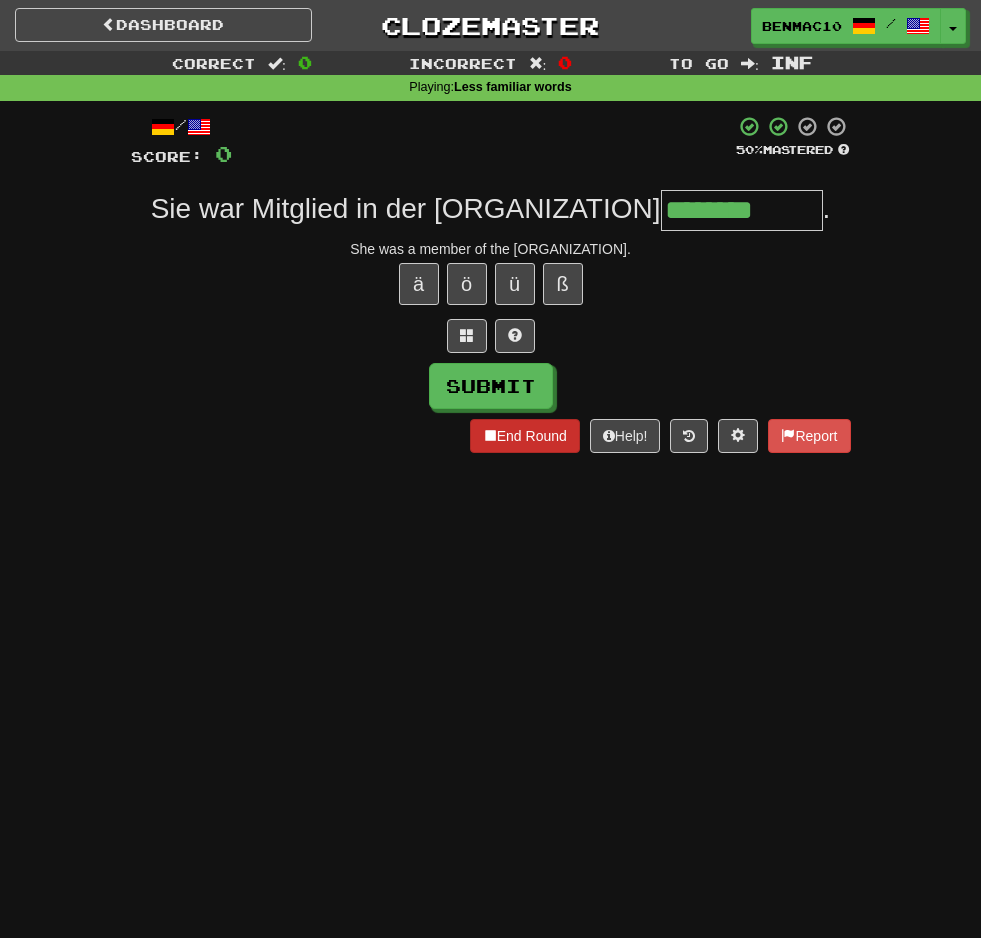 type on "********" 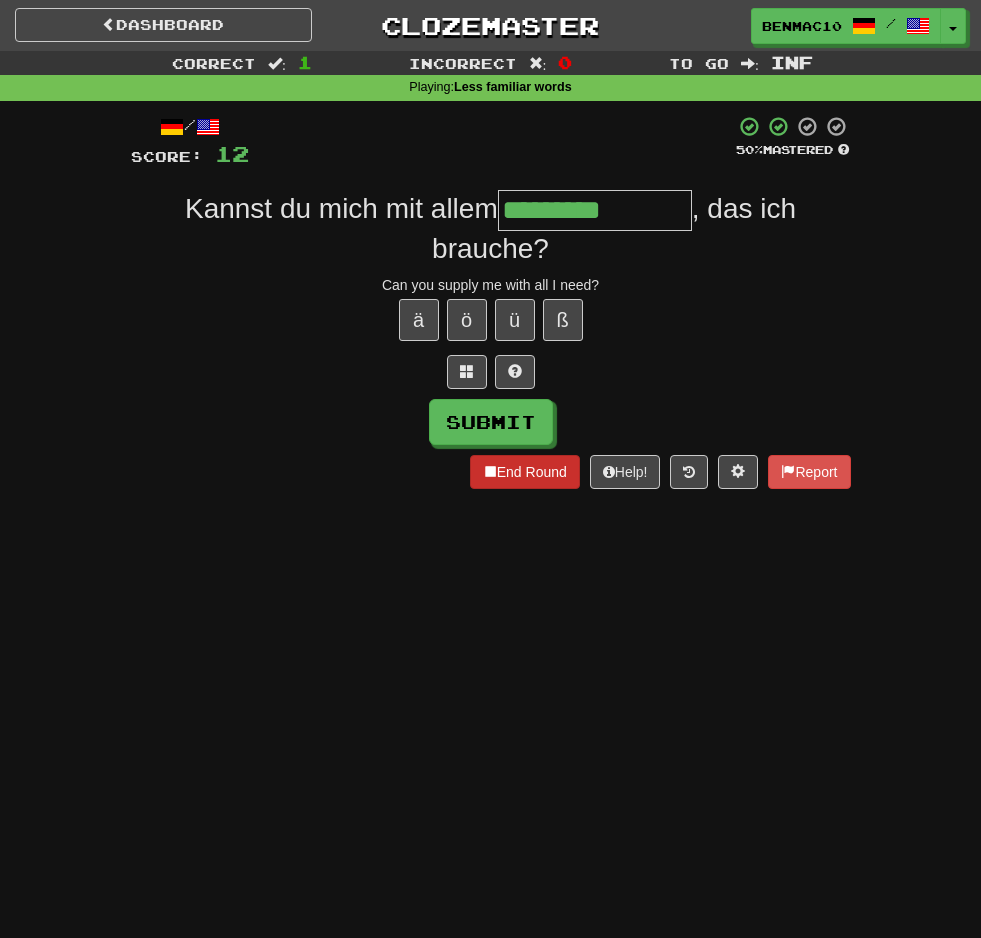 type on "*********" 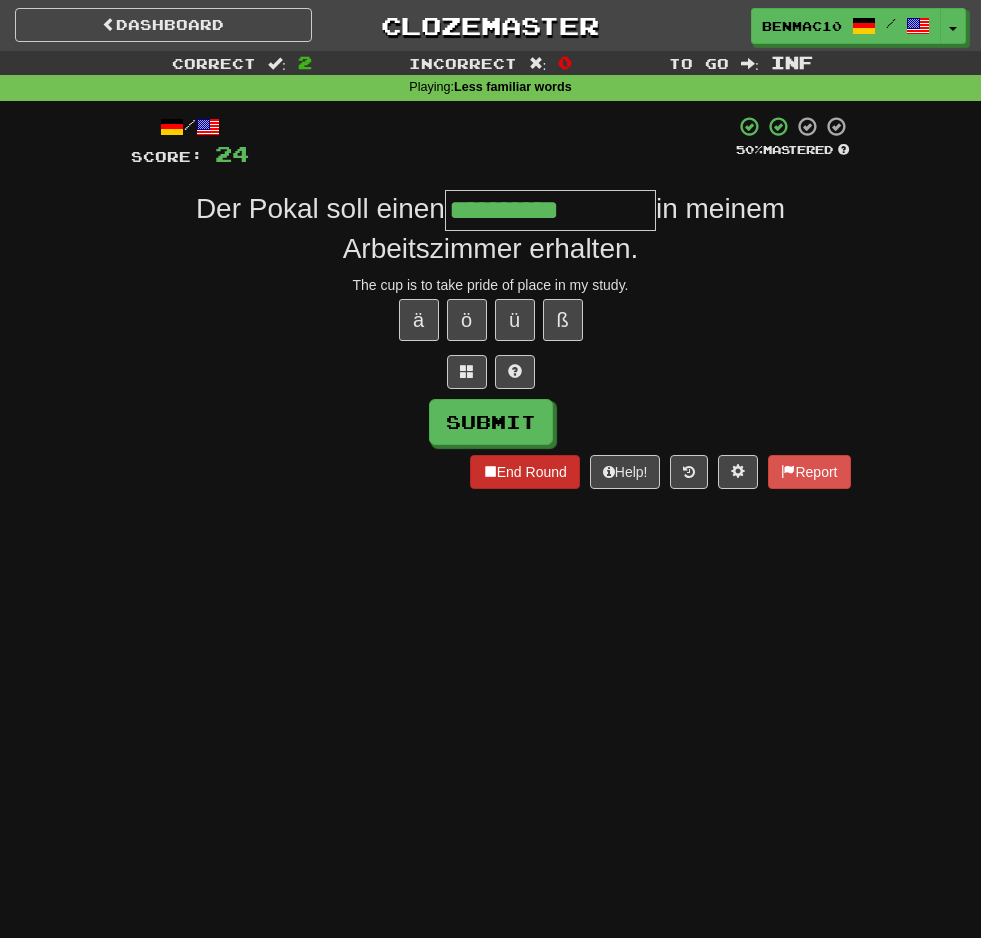 type on "**********" 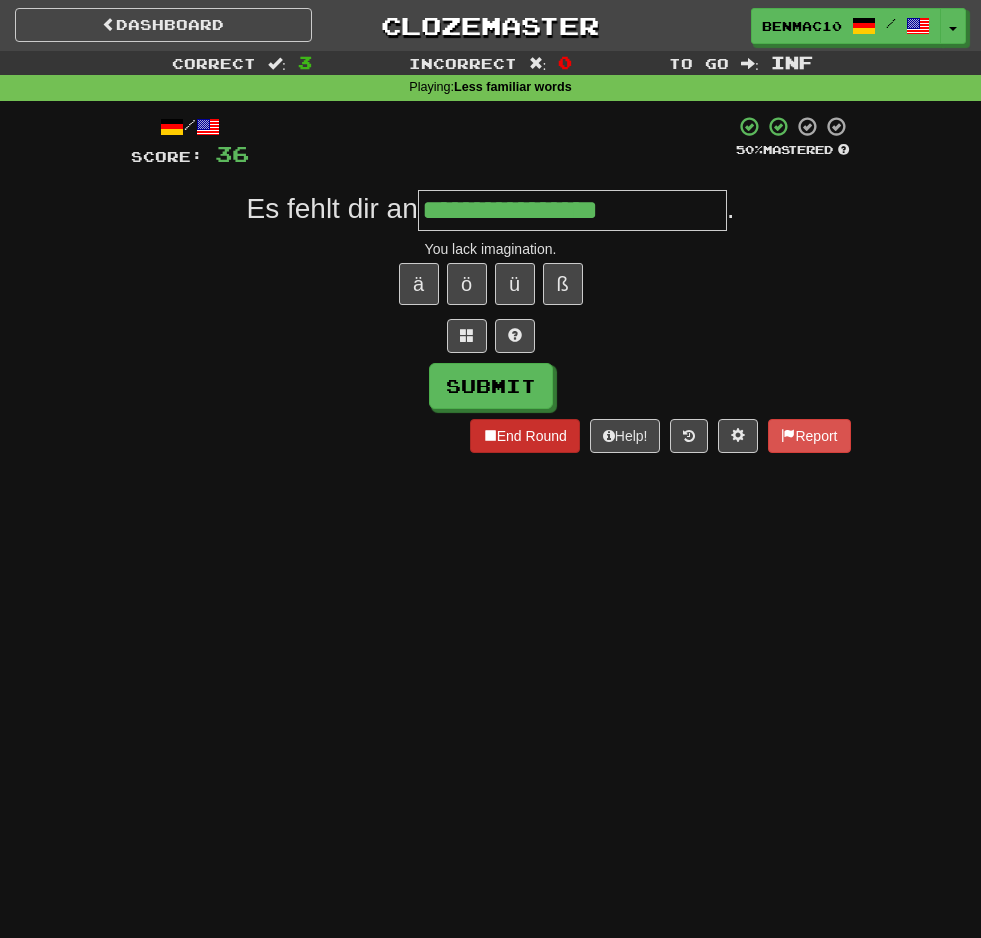 type on "**********" 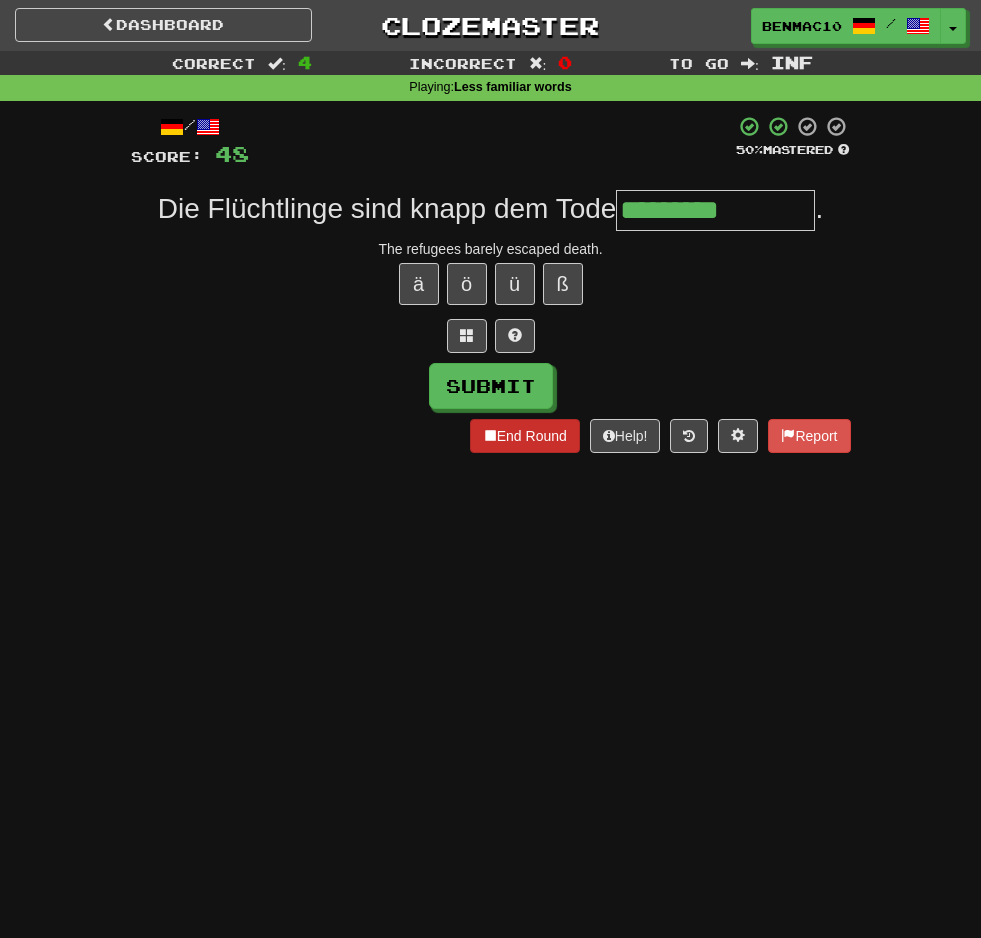 type on "*********" 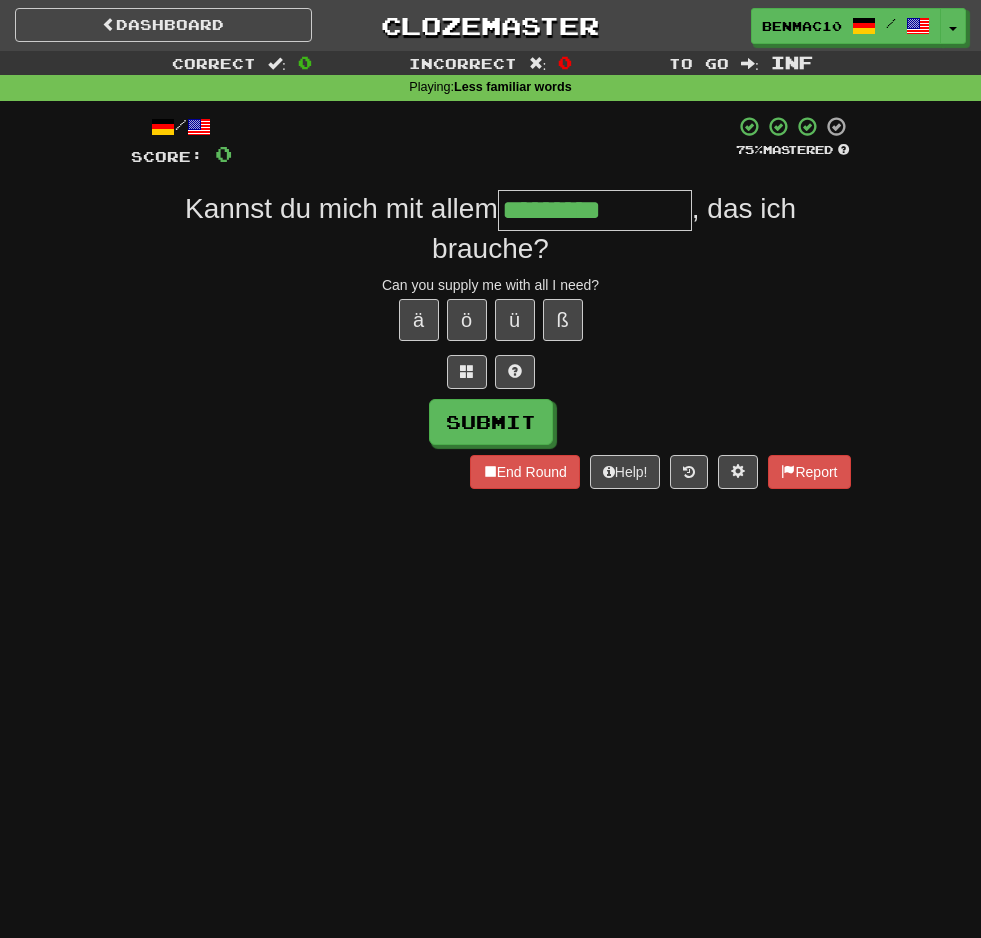 type on "*********" 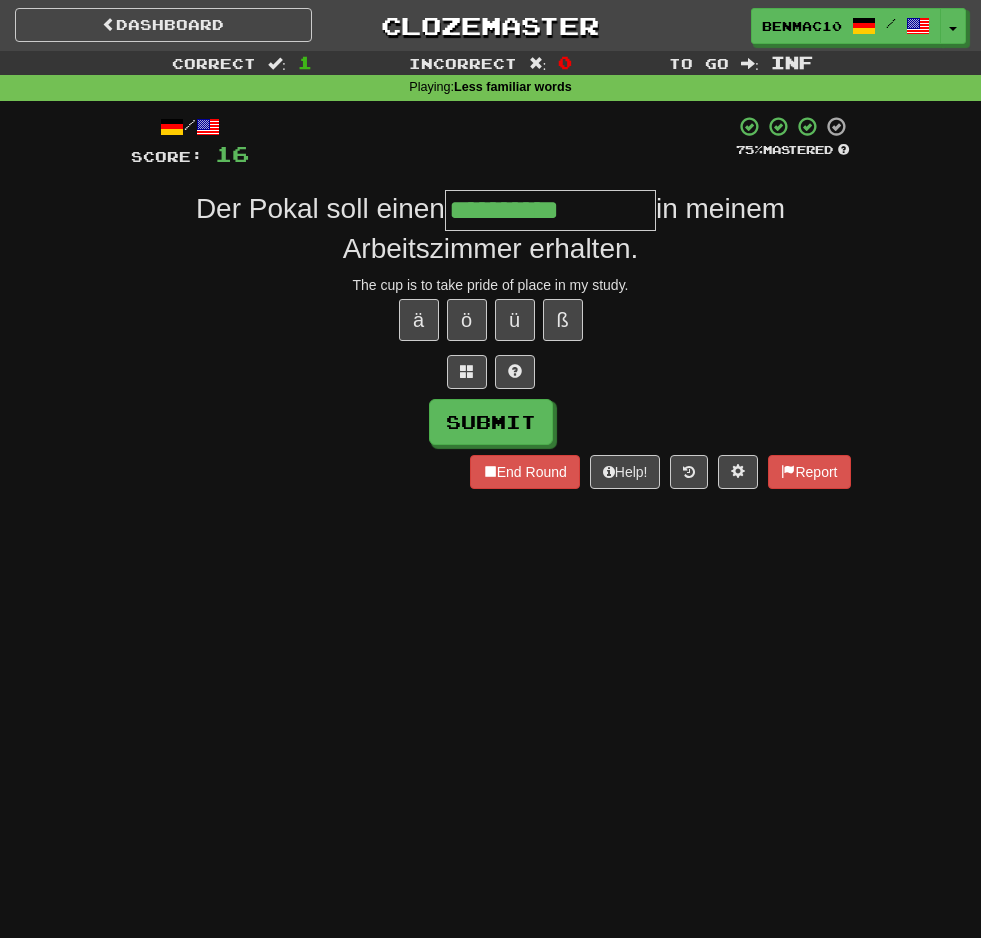 type on "**********" 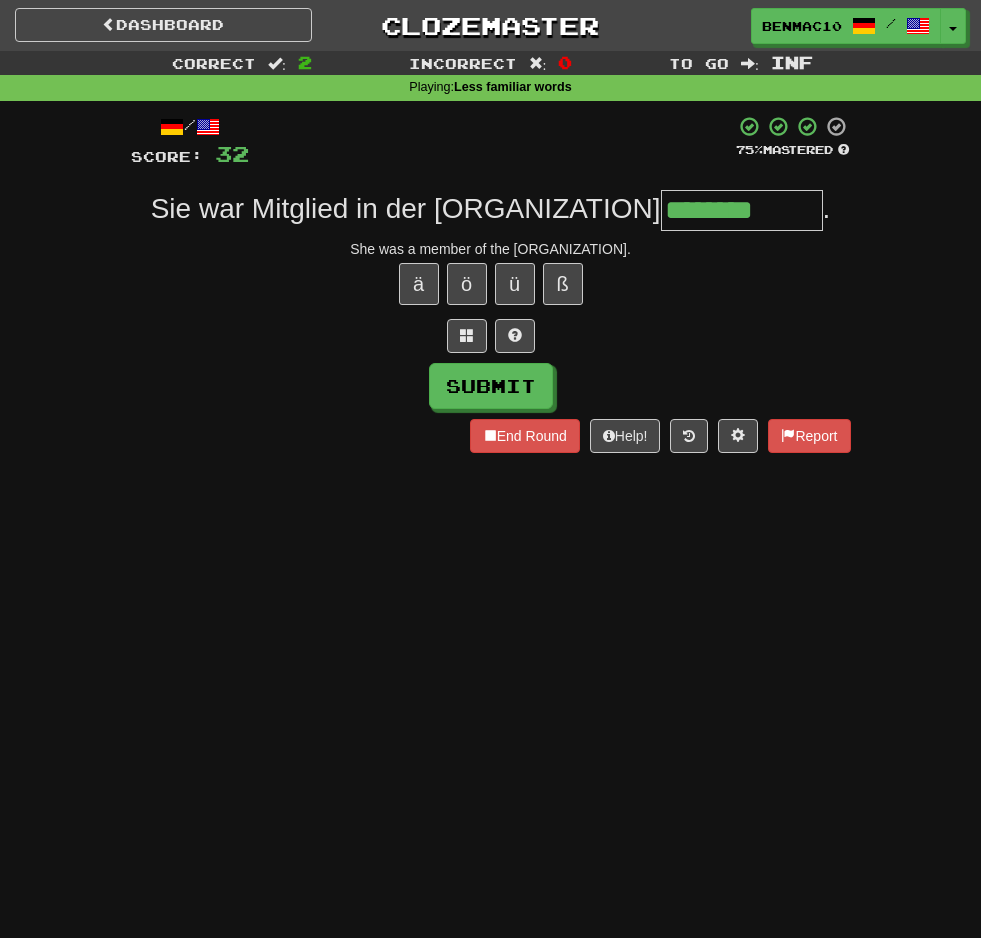 type on "********" 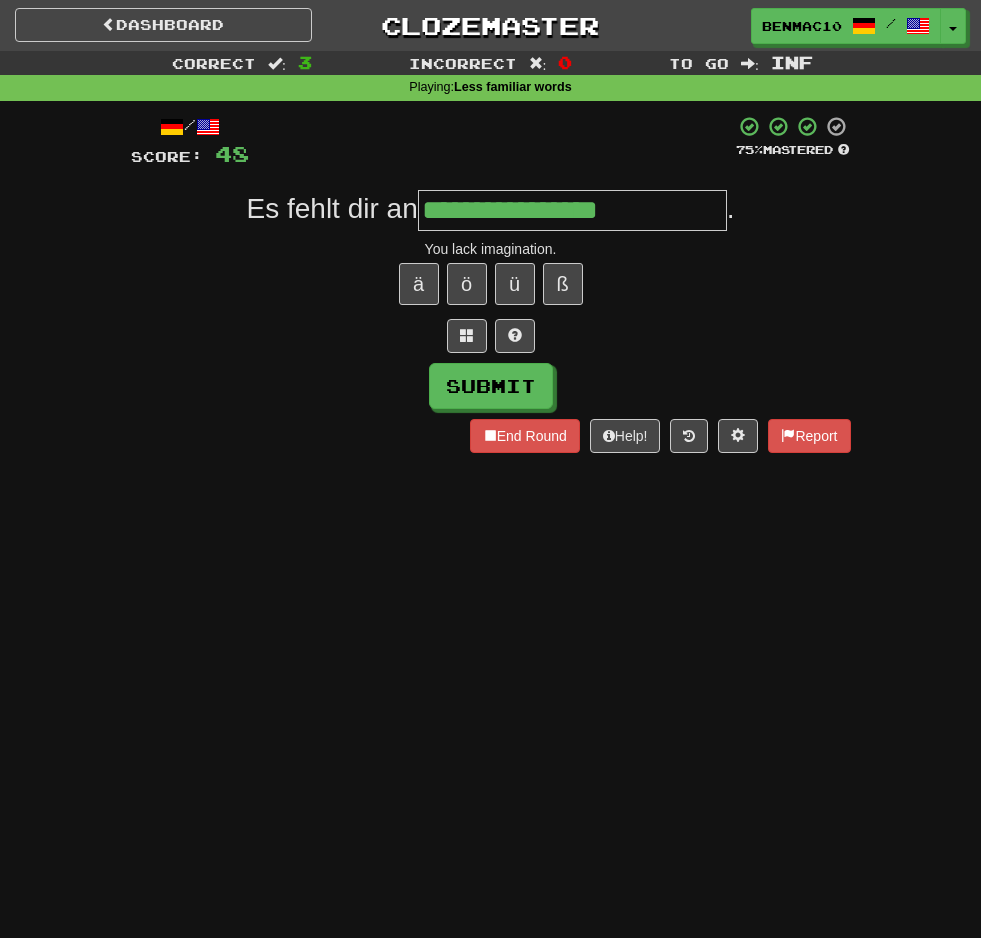 type on "**********" 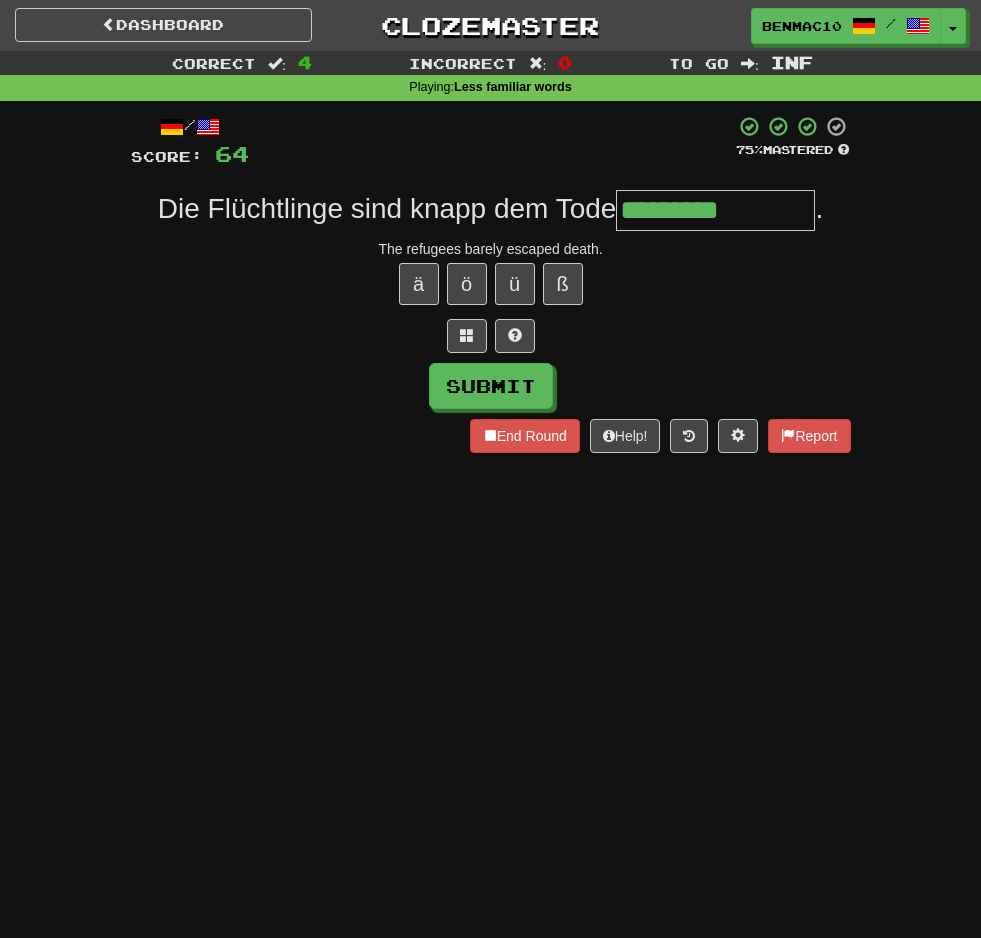 type on "*********" 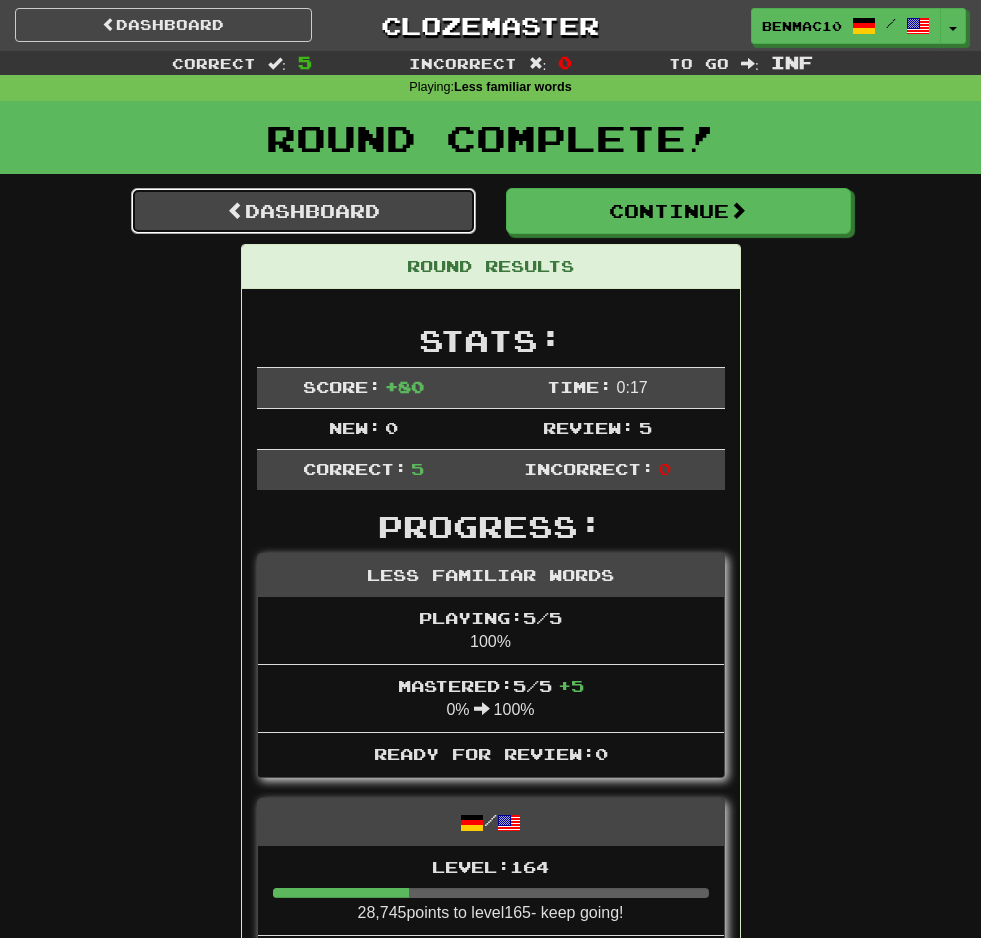 click on "Dashboard" at bounding box center [303, 211] 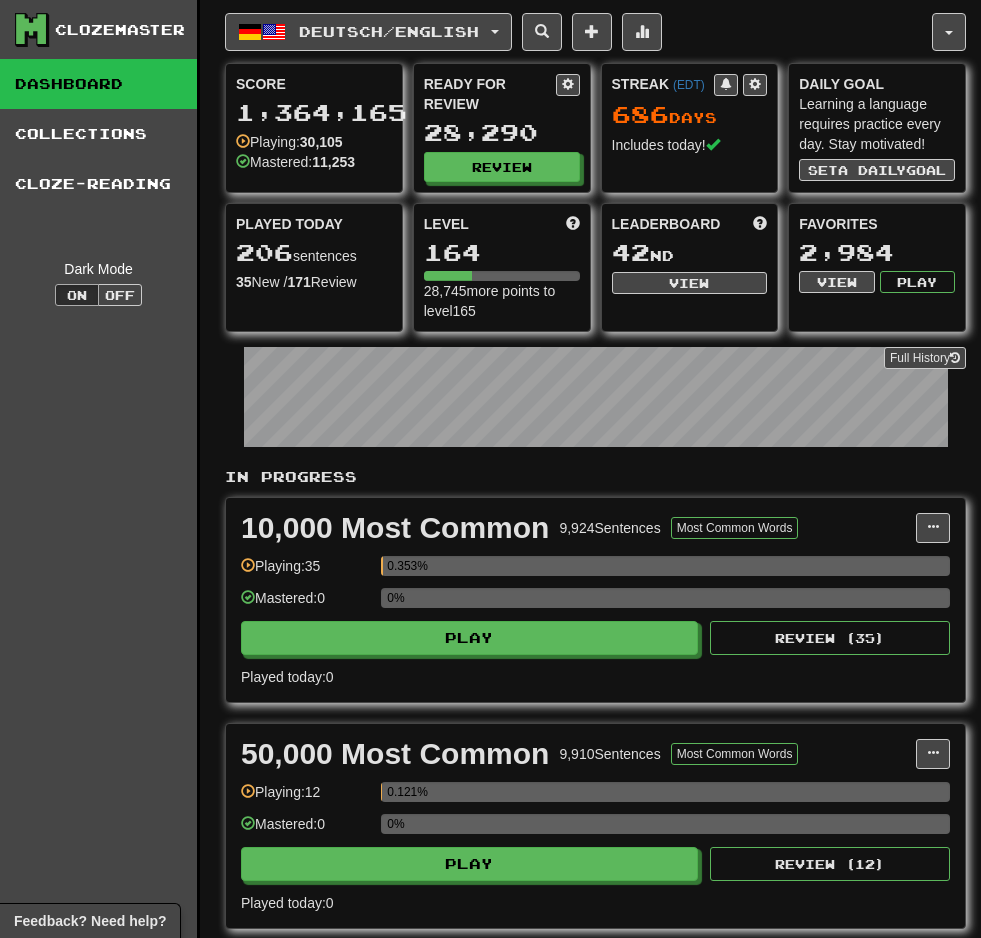 scroll, scrollTop: 0, scrollLeft: 0, axis: both 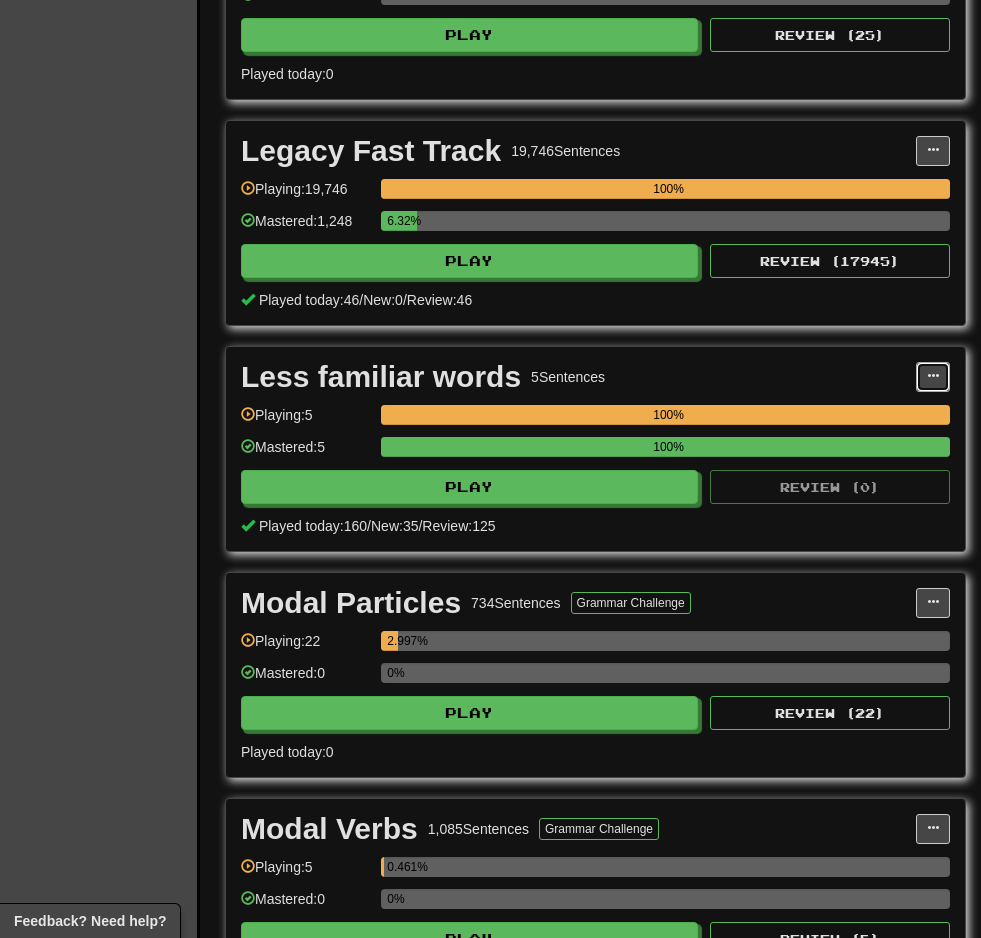 click at bounding box center [933, 376] 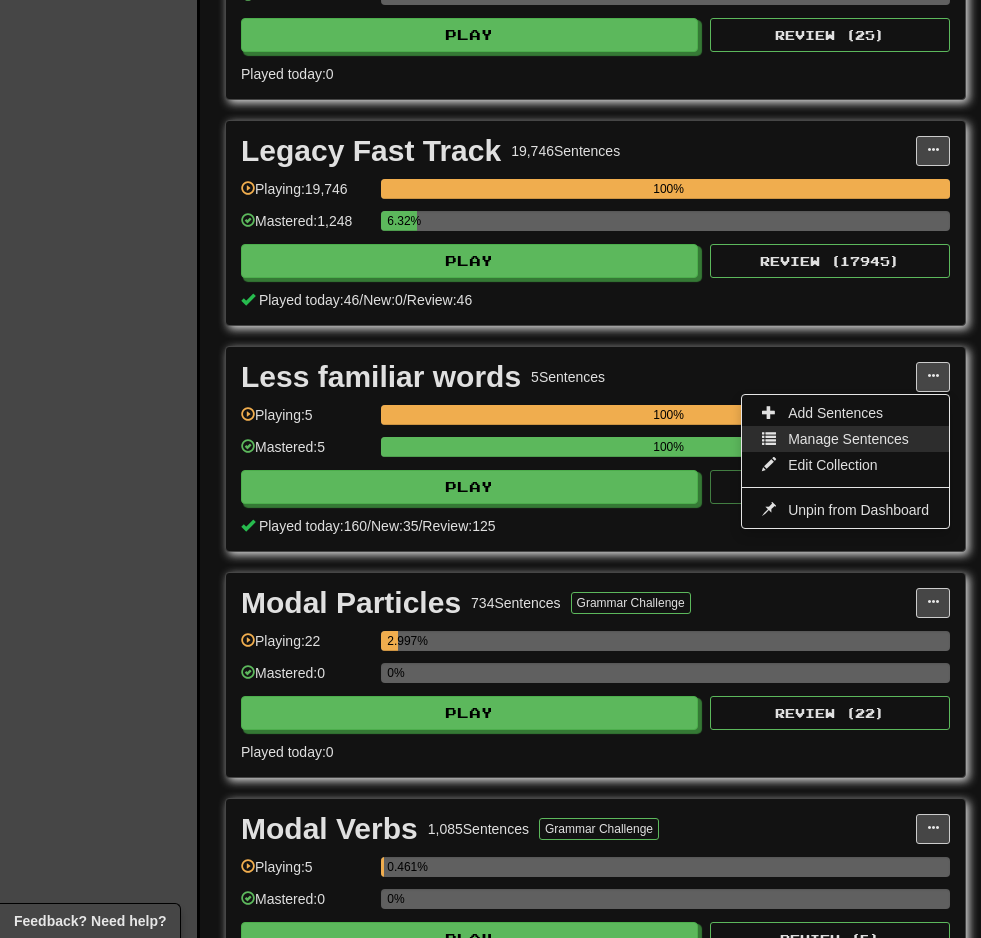 click on "Manage Sentences" at bounding box center (845, 439) 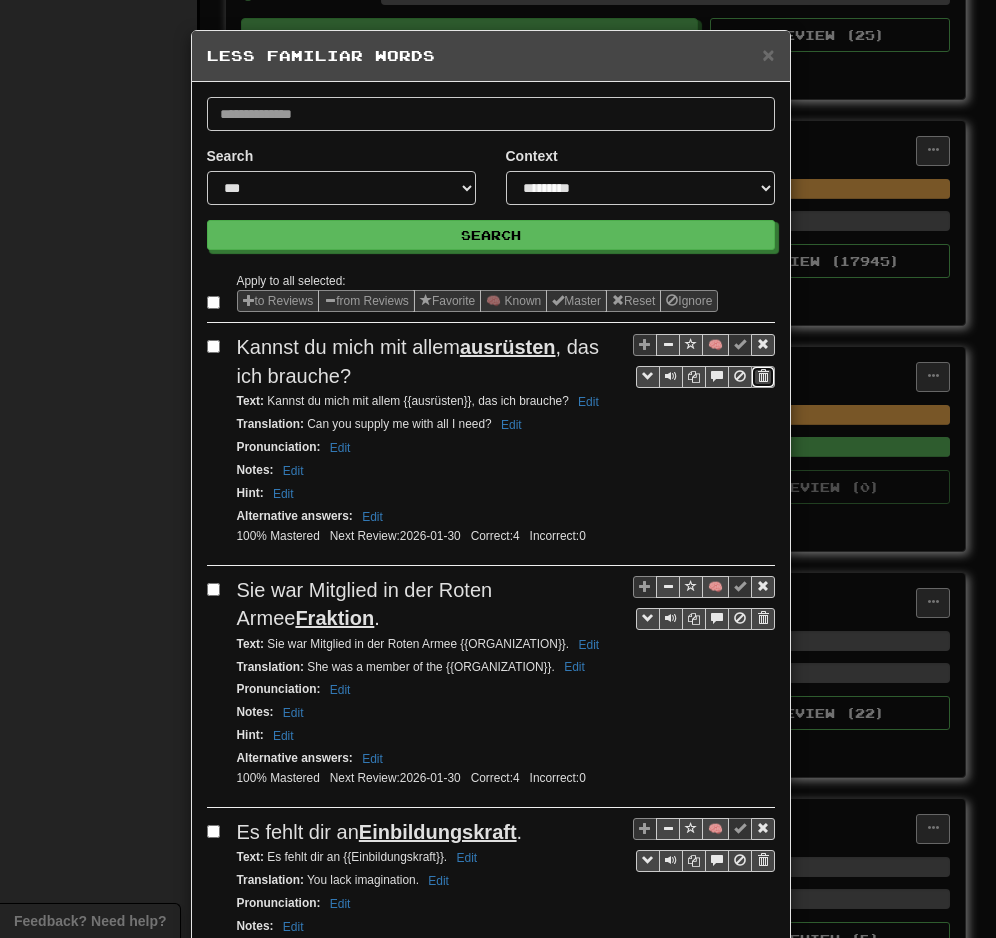 click at bounding box center (763, 377) 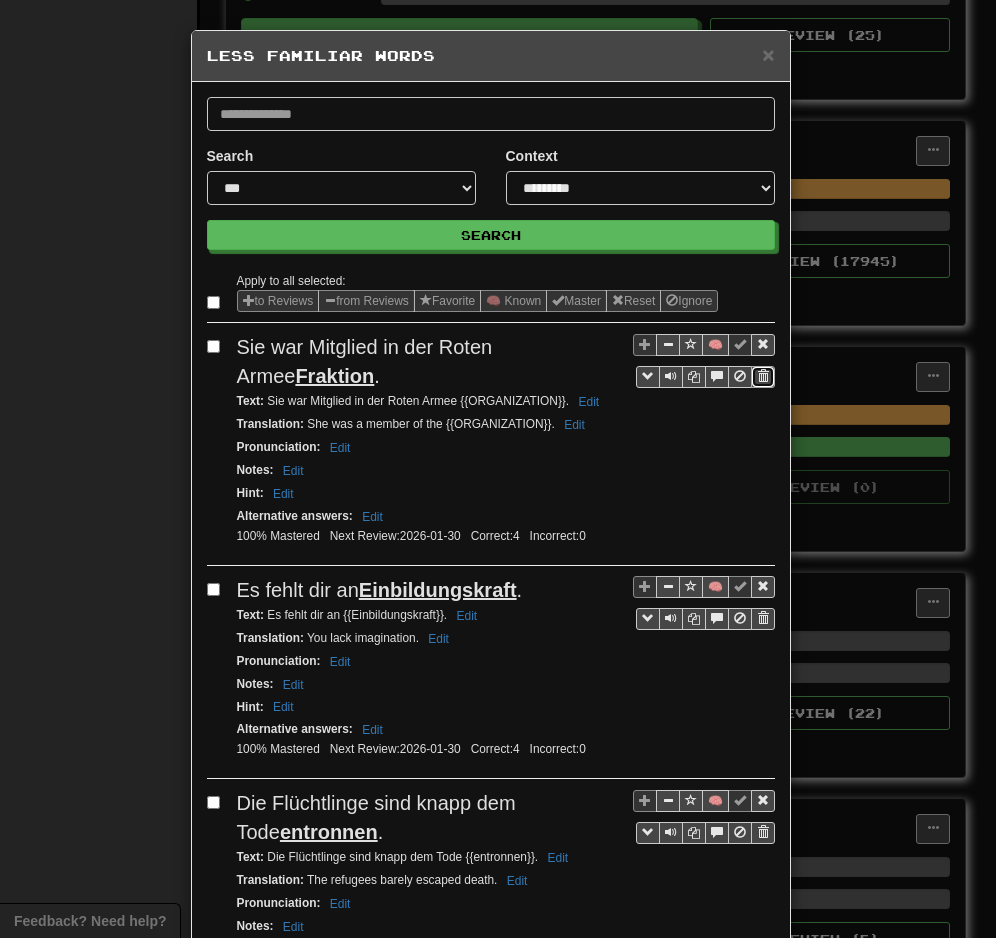click at bounding box center (763, 376) 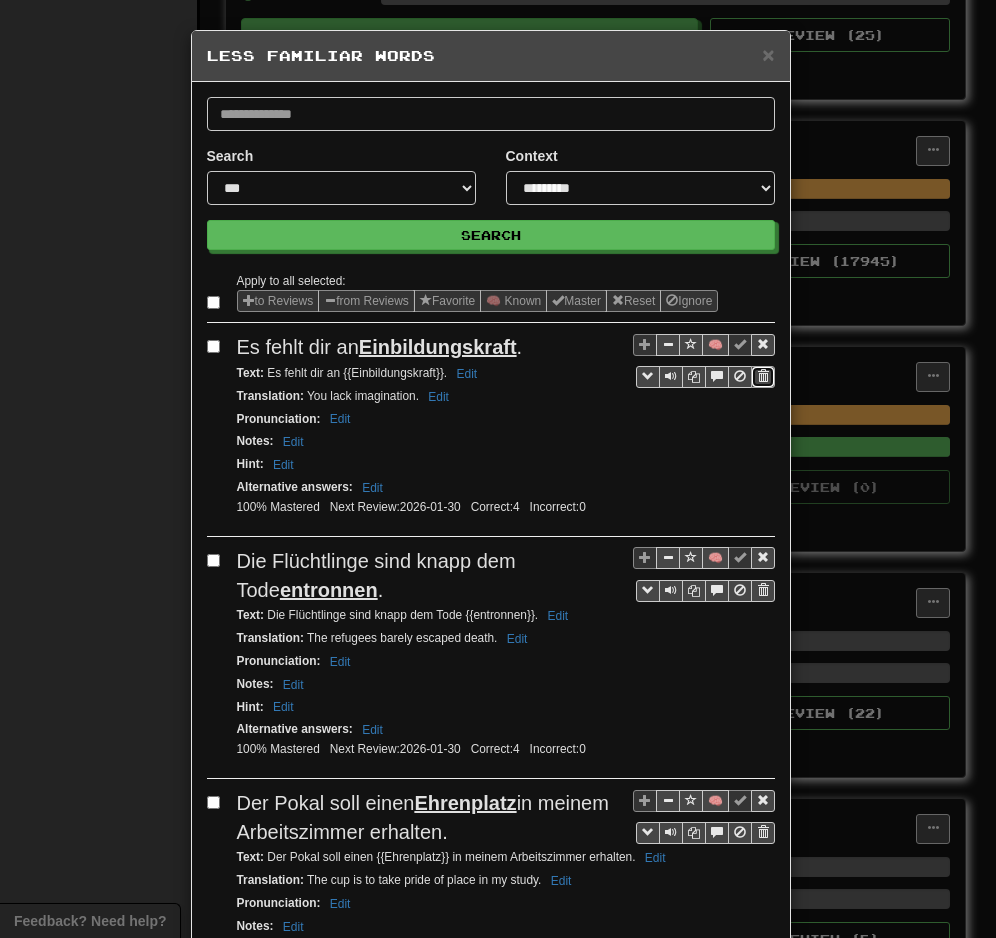 click at bounding box center (763, 376) 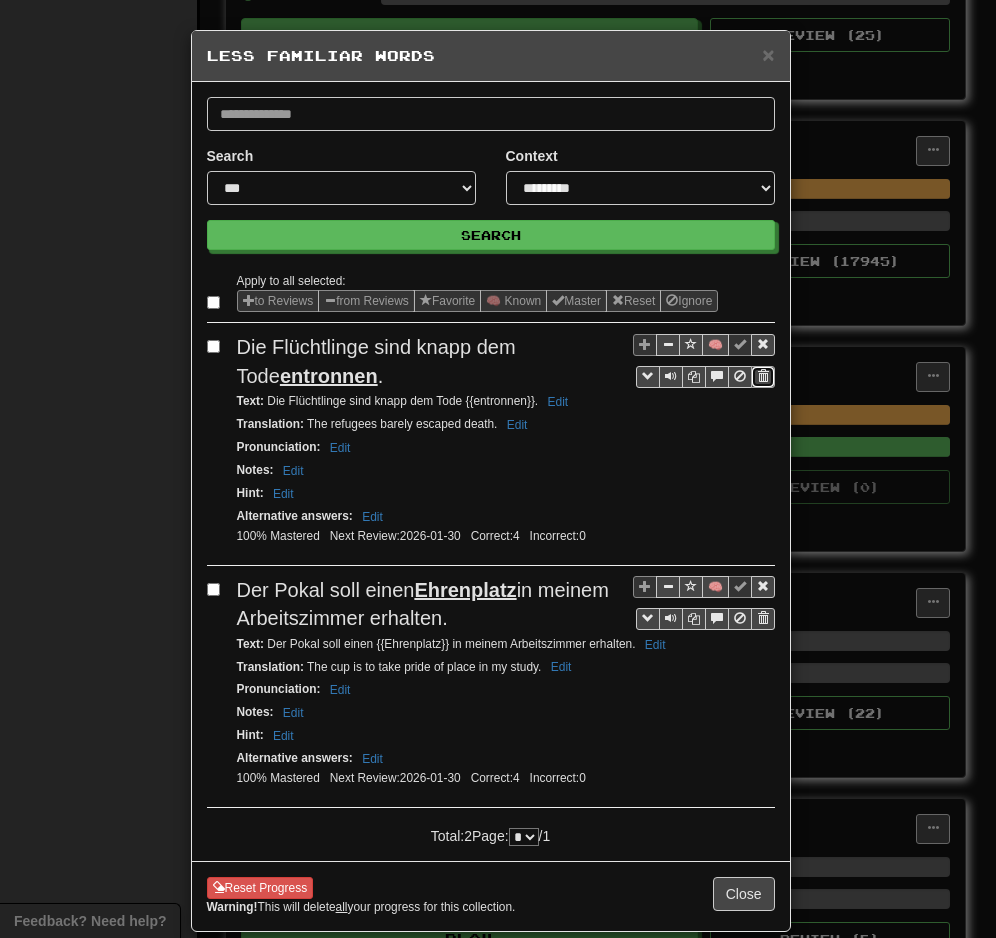 click at bounding box center (763, 377) 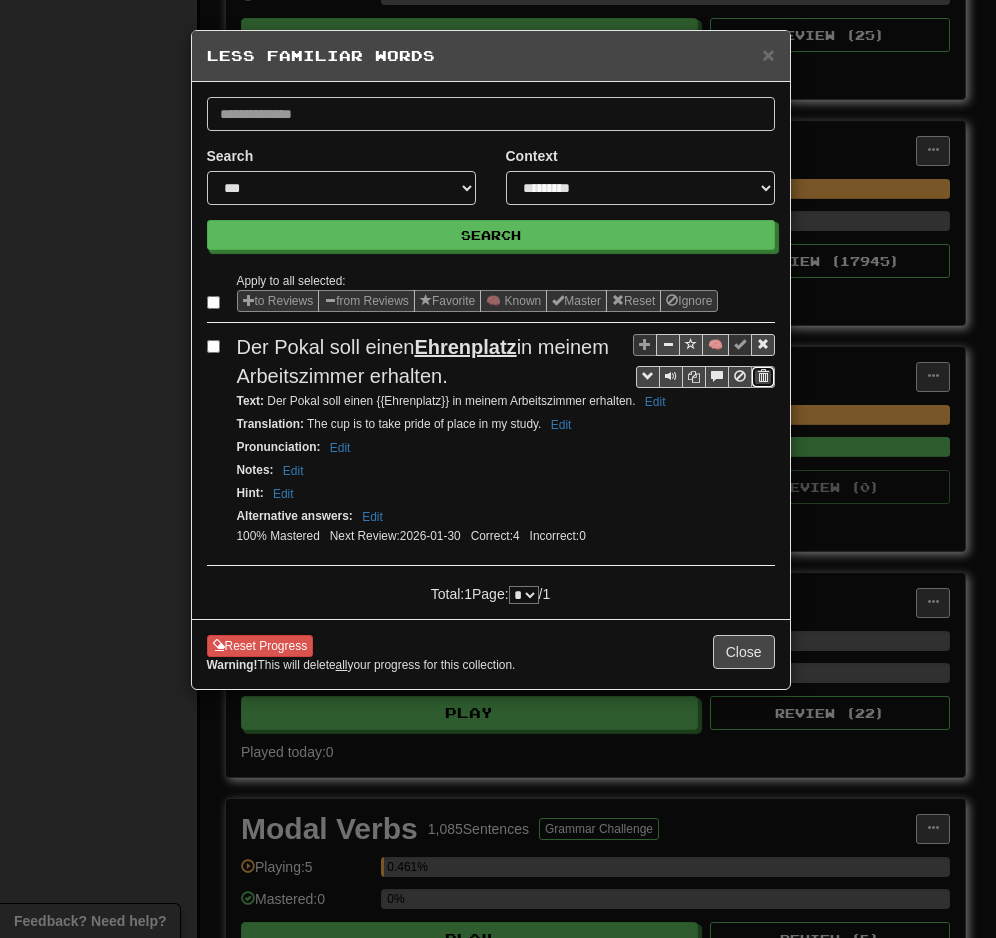 click at bounding box center [763, 376] 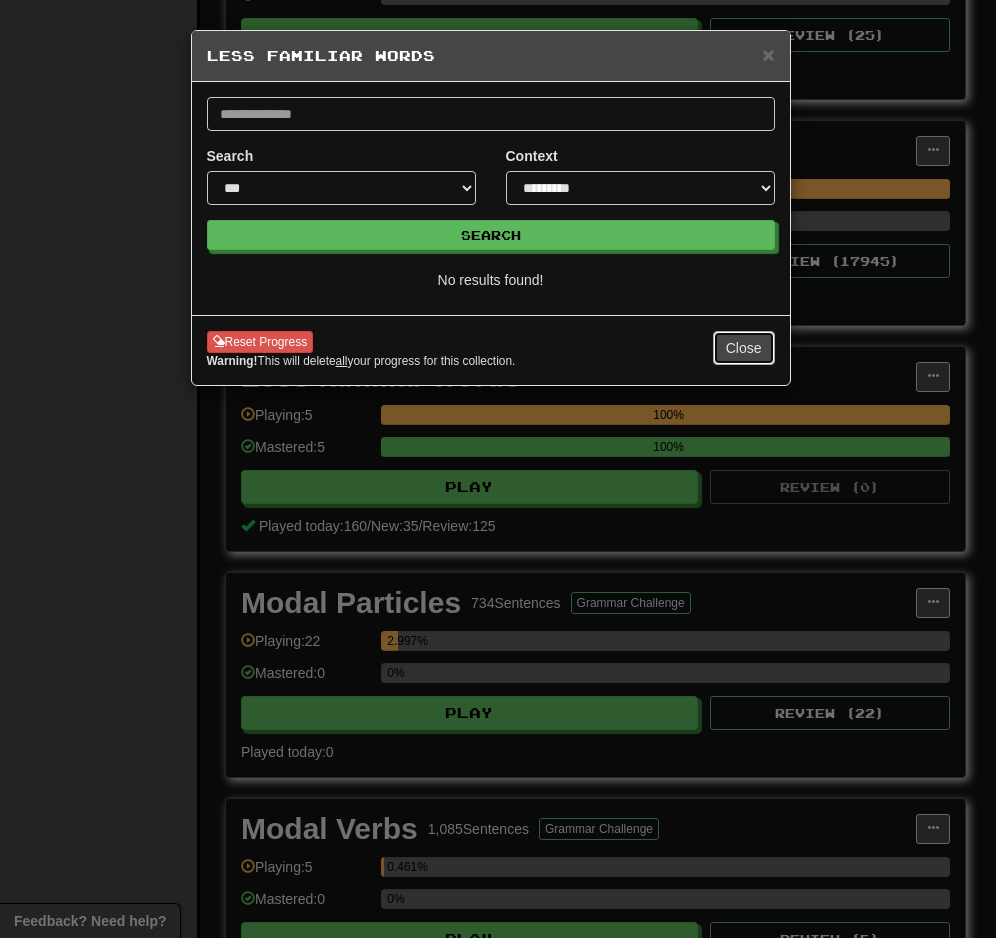 click on "Close" at bounding box center (744, 348) 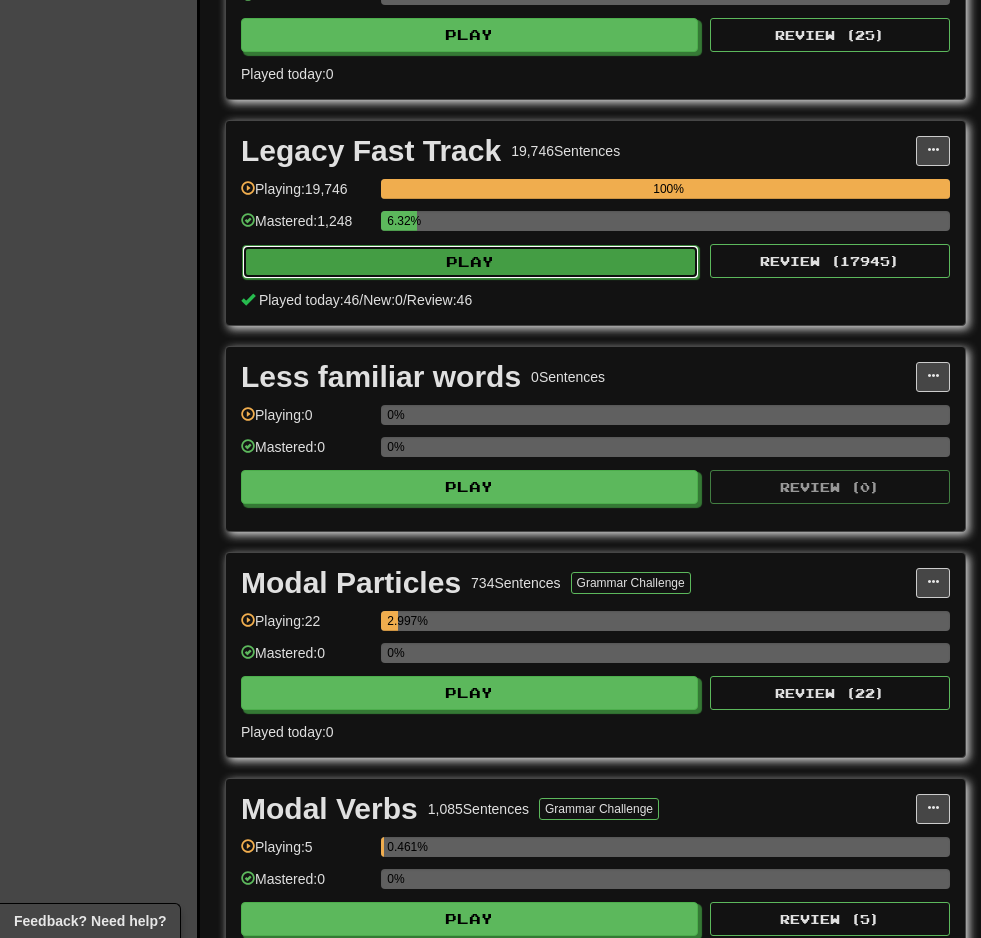 click on "Play" at bounding box center (470, 262) 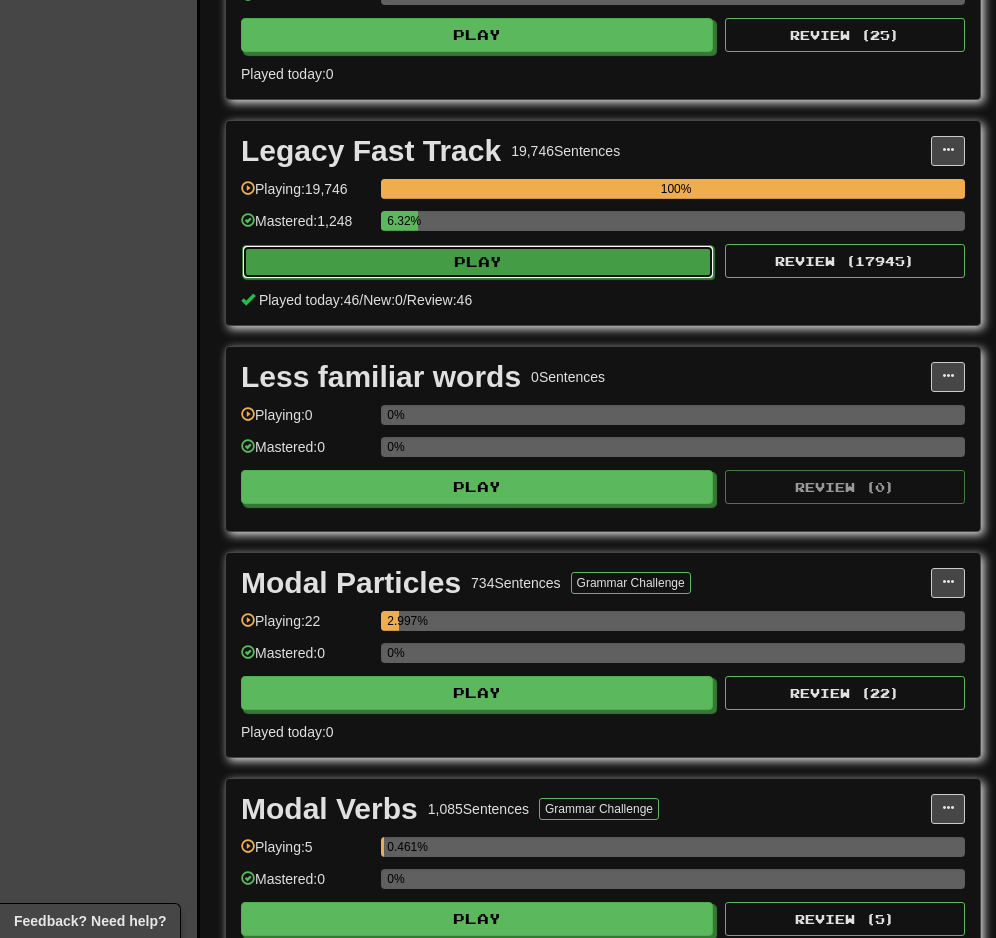 select on "********" 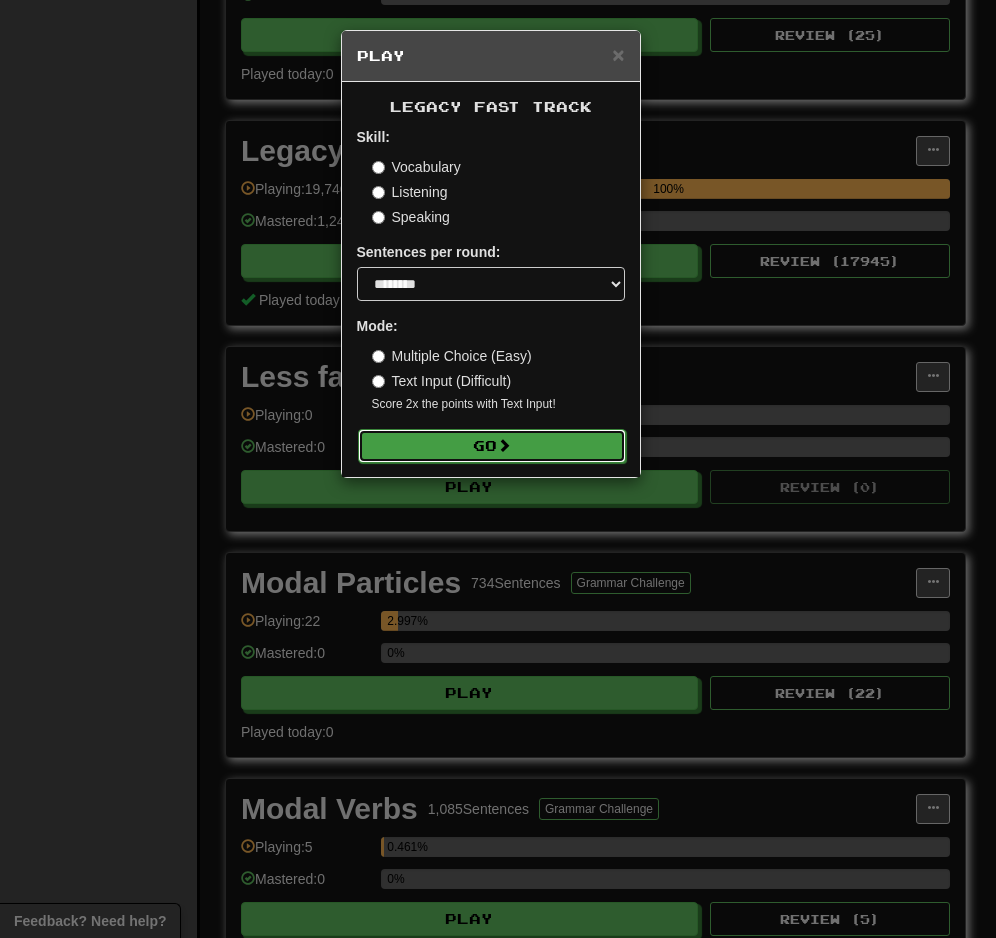 click on "Go" at bounding box center (492, 446) 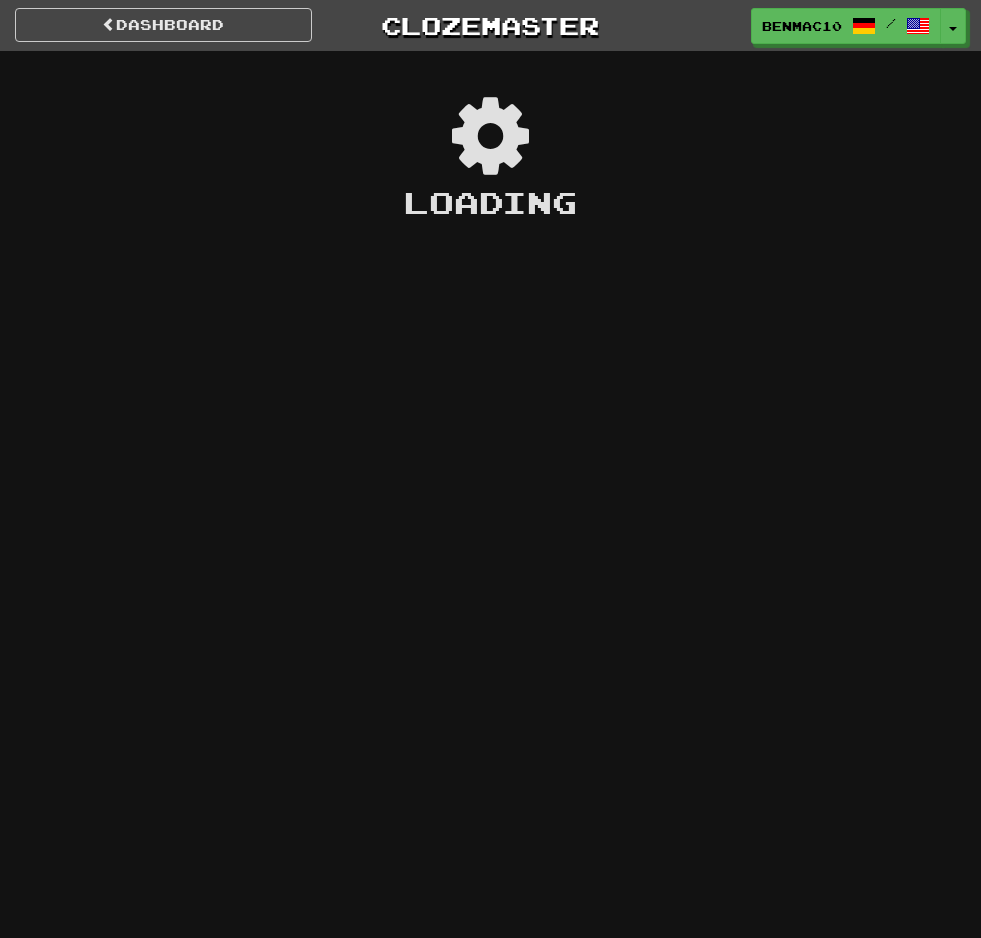 scroll, scrollTop: 0, scrollLeft: 0, axis: both 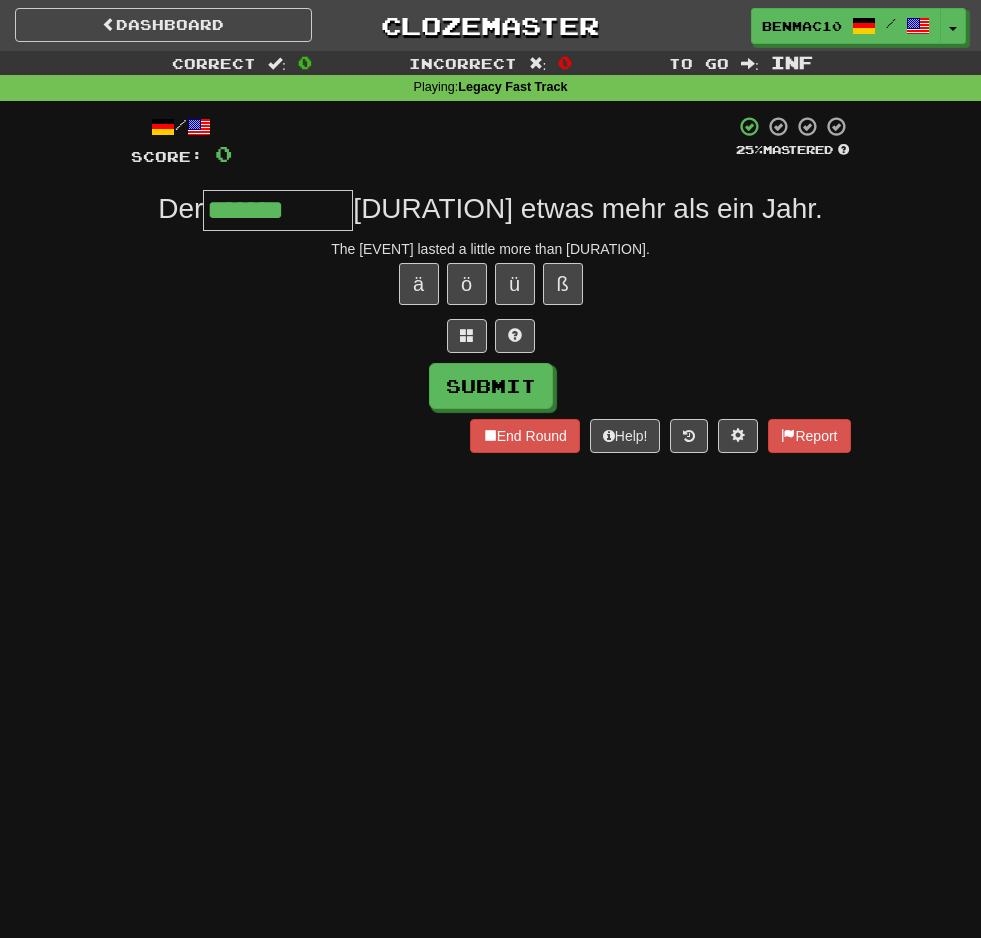 type on "*******" 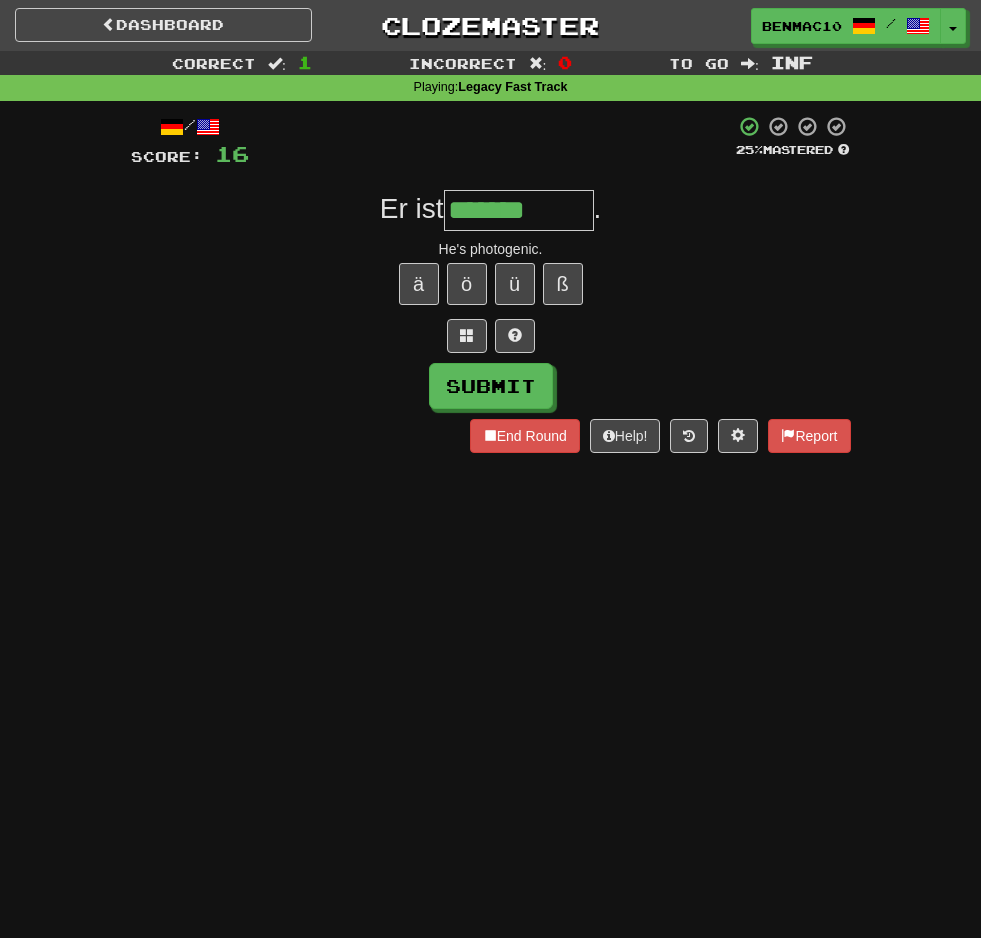 type on "*******" 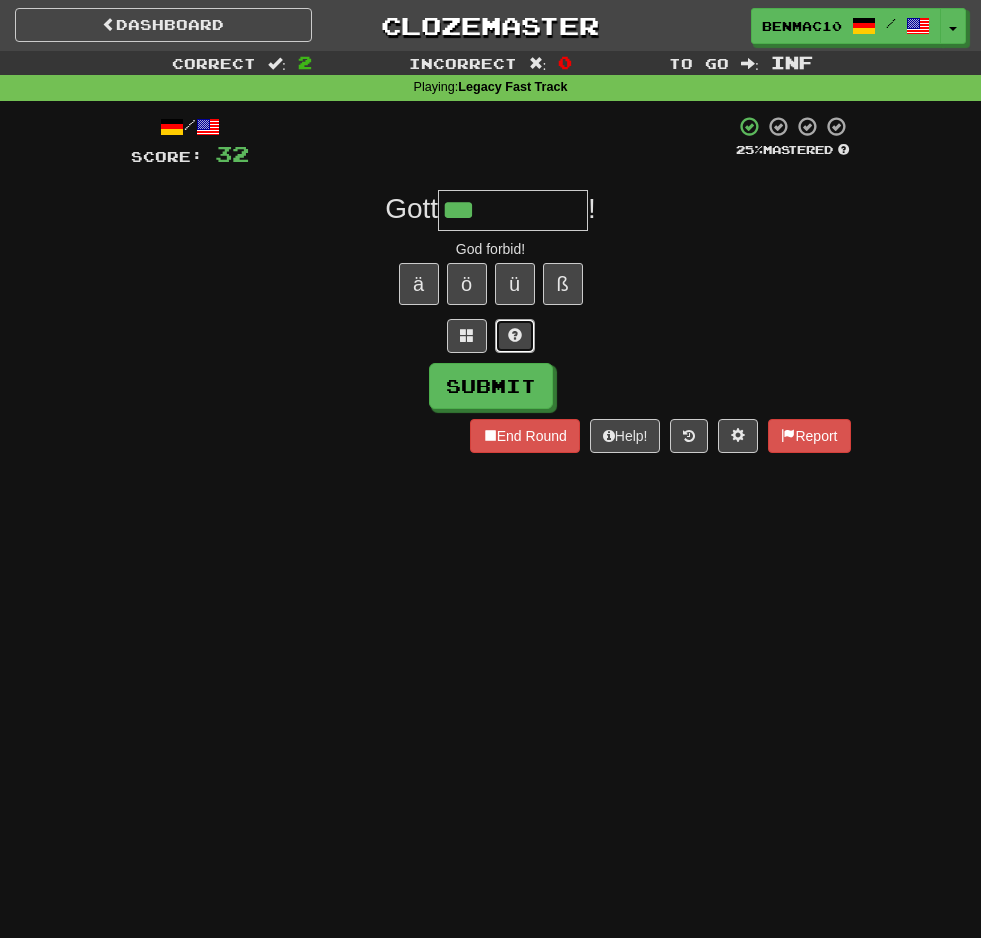 click at bounding box center [515, 336] 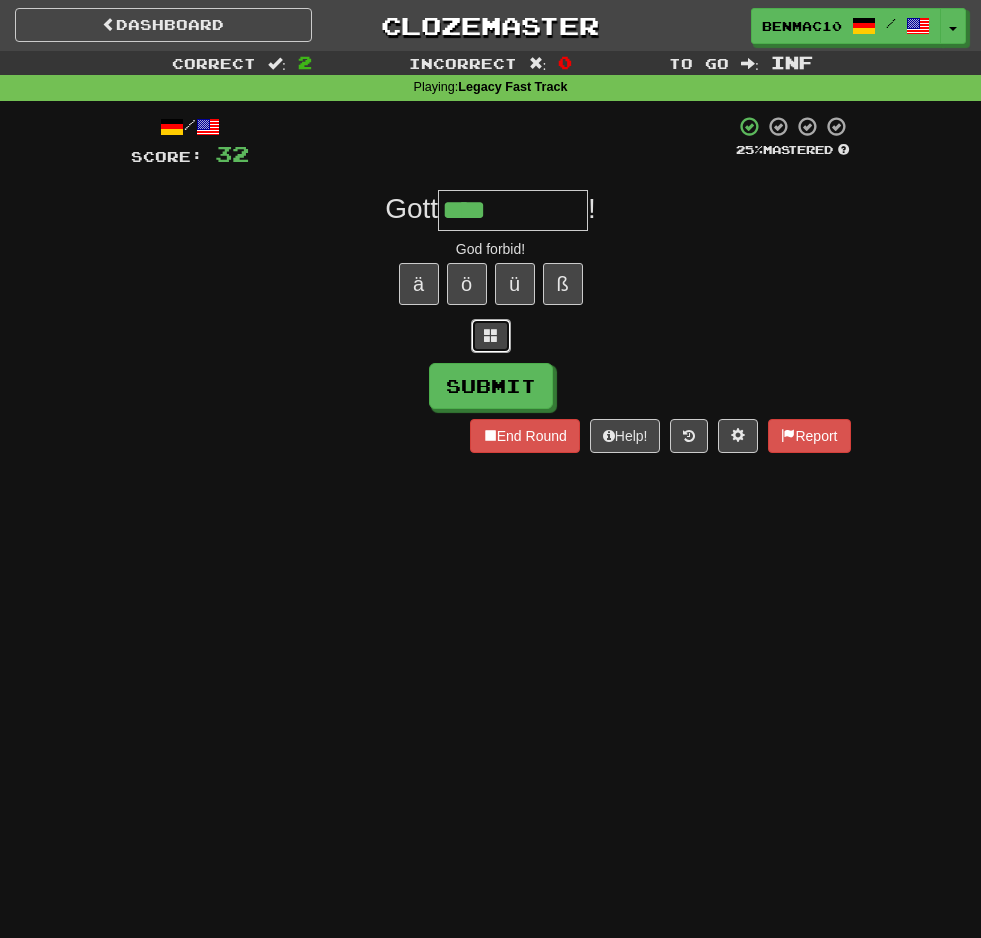 click at bounding box center (491, 336) 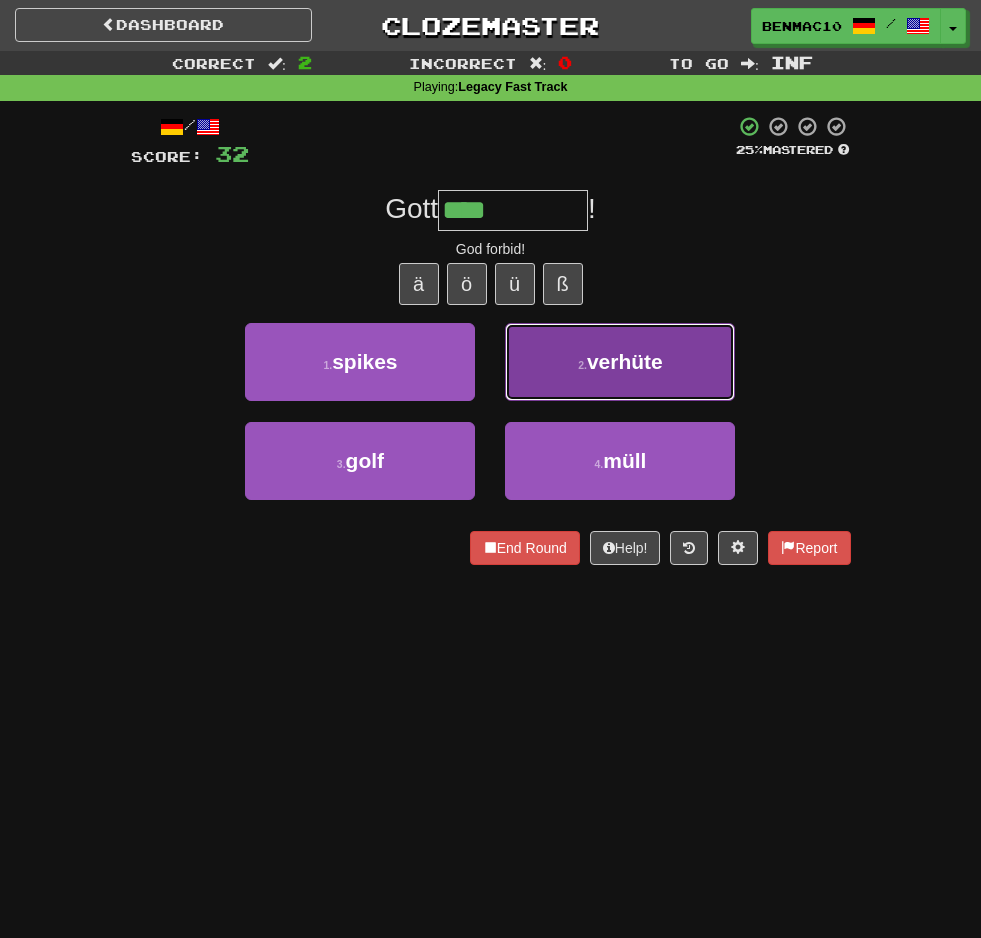 click on "2 .  verhüte" at bounding box center (620, 362) 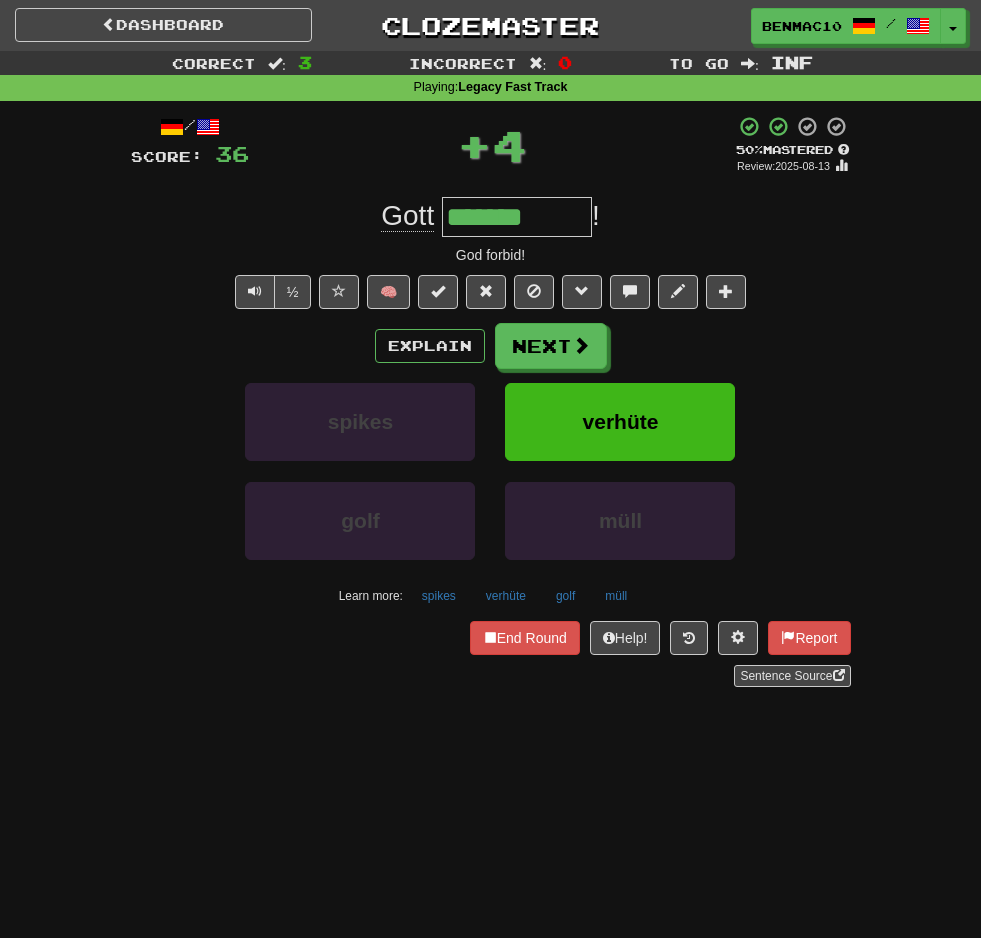 click on "*******" at bounding box center [517, 217] 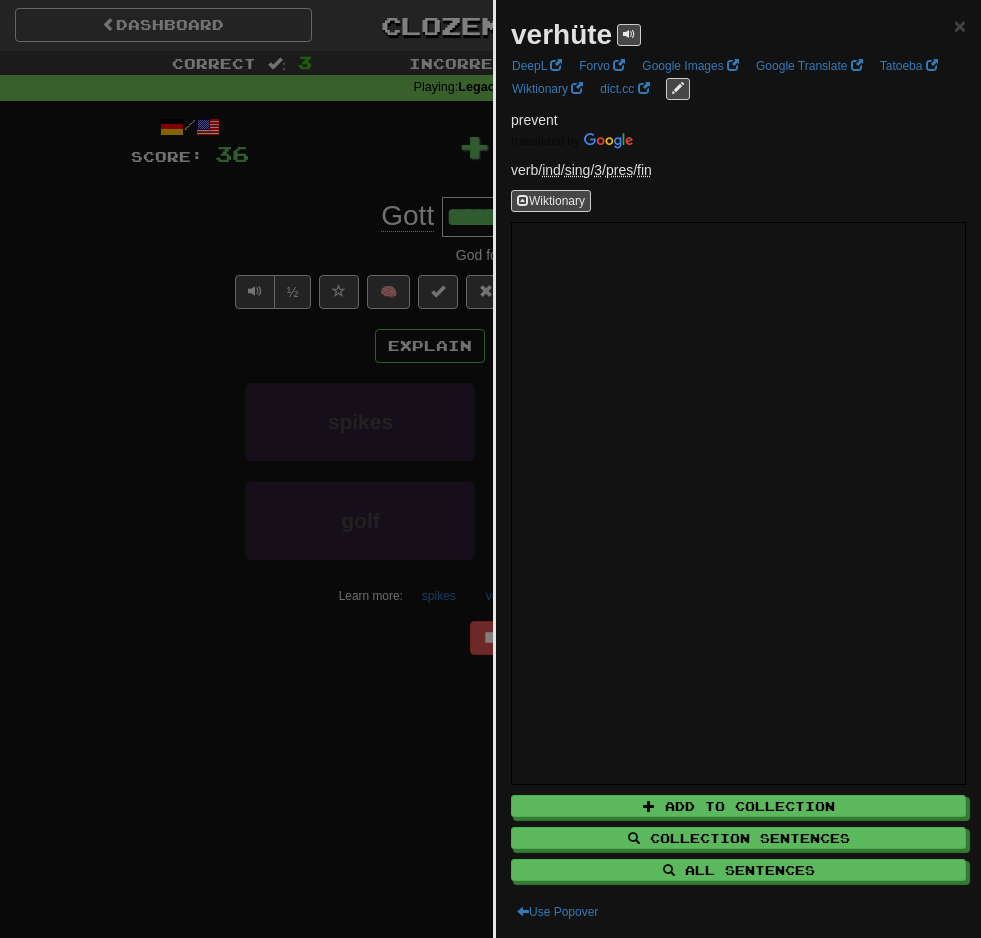 click on "verhüte" at bounding box center (561, 34) 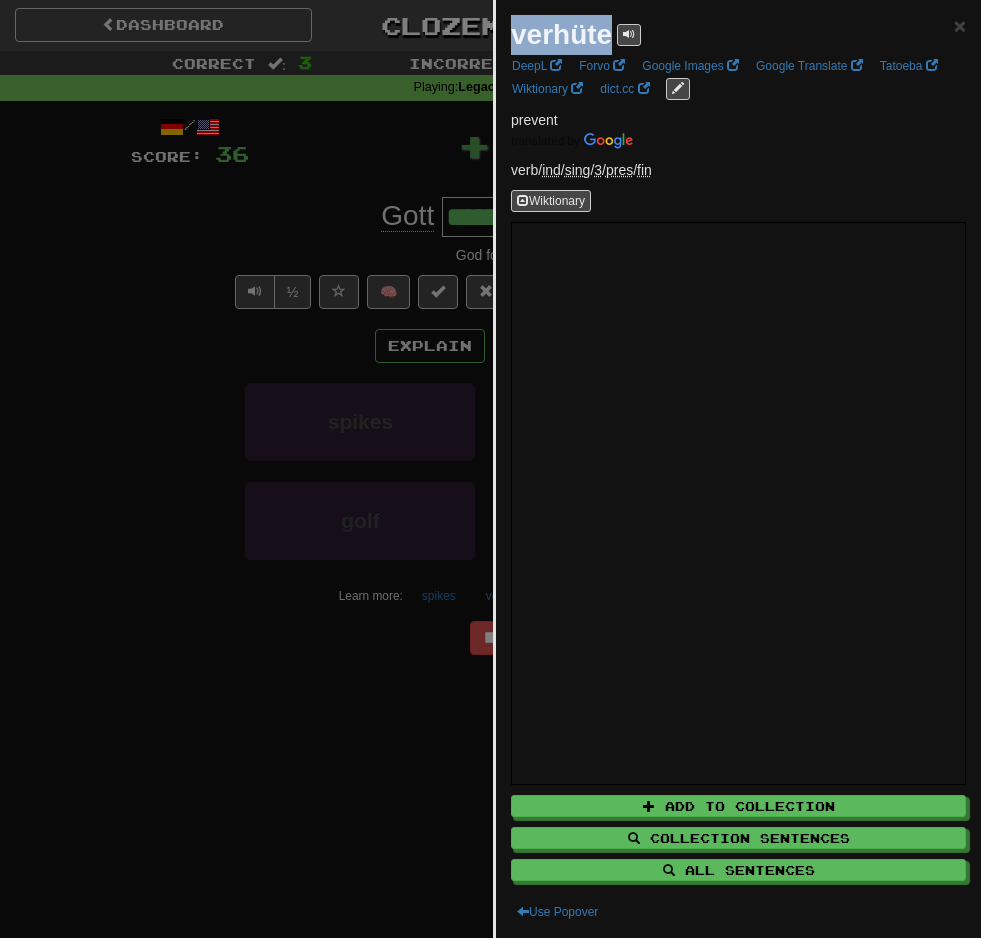 click on "verhüte" at bounding box center [561, 34] 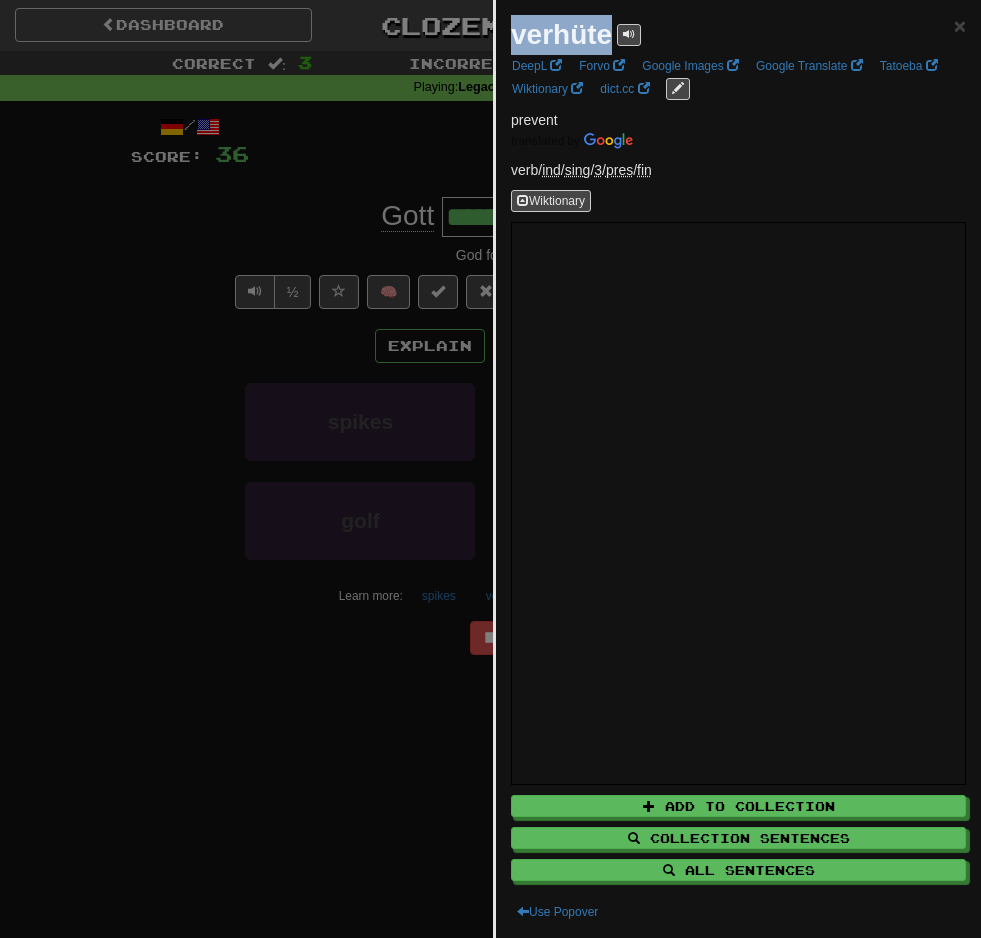 copy on "verhüte" 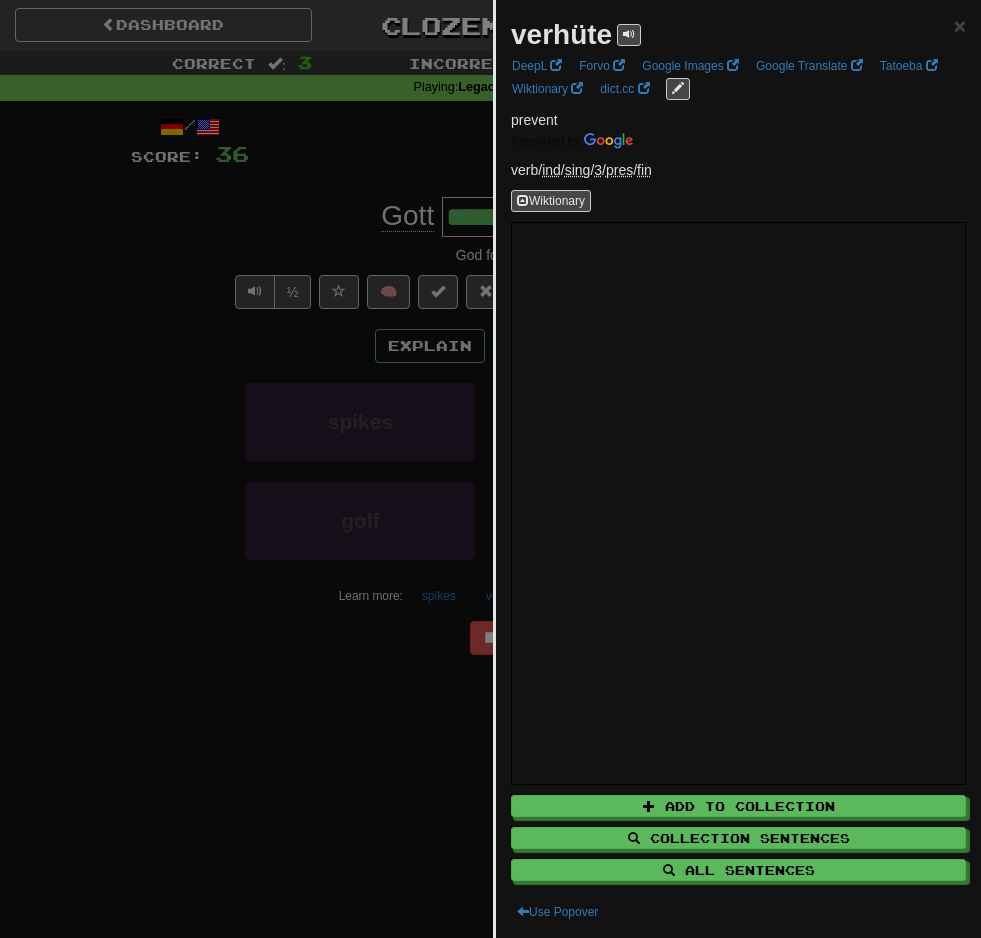click at bounding box center [490, 469] 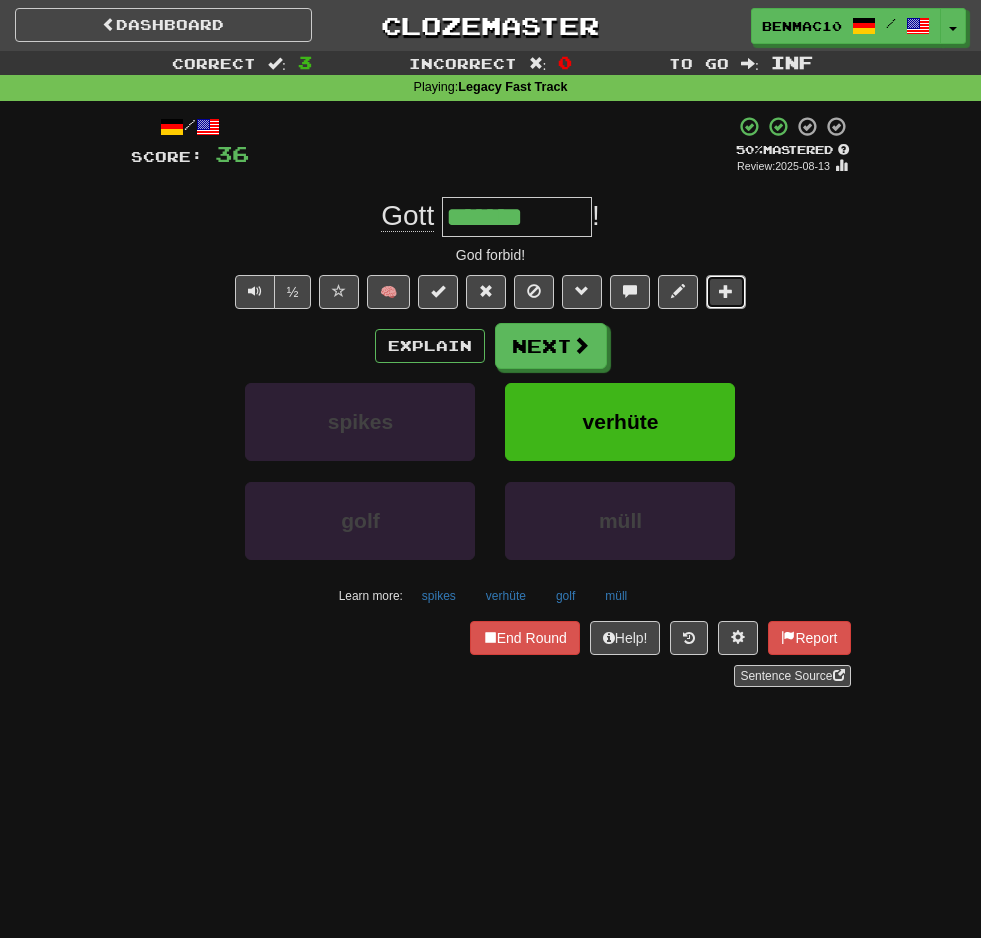 click at bounding box center [726, 292] 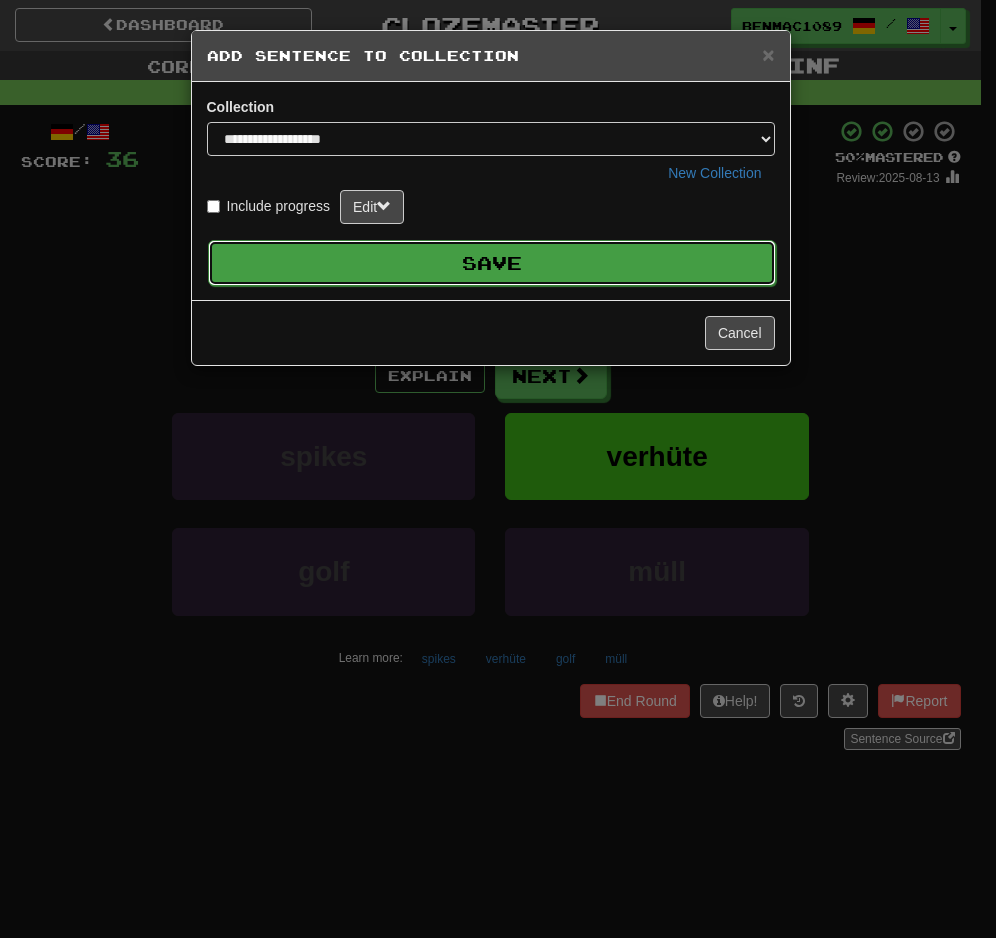 click on "Save" at bounding box center (492, 263) 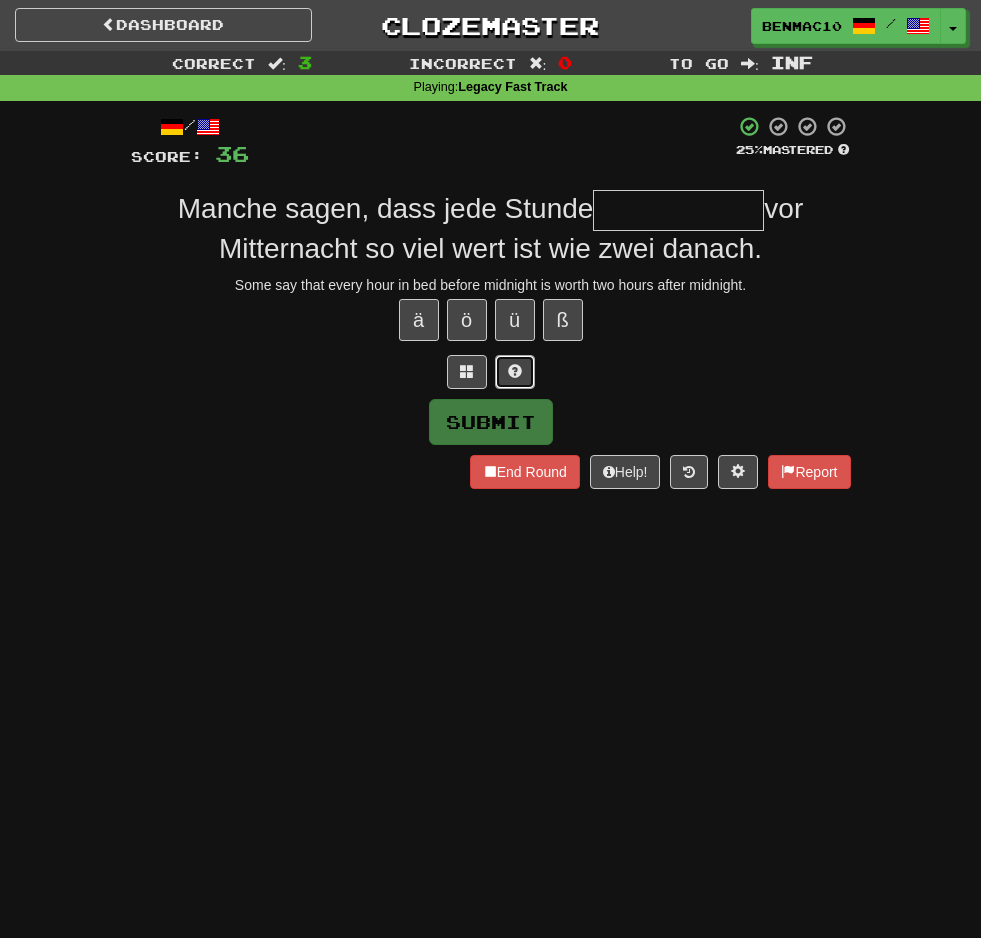 click at bounding box center (515, 371) 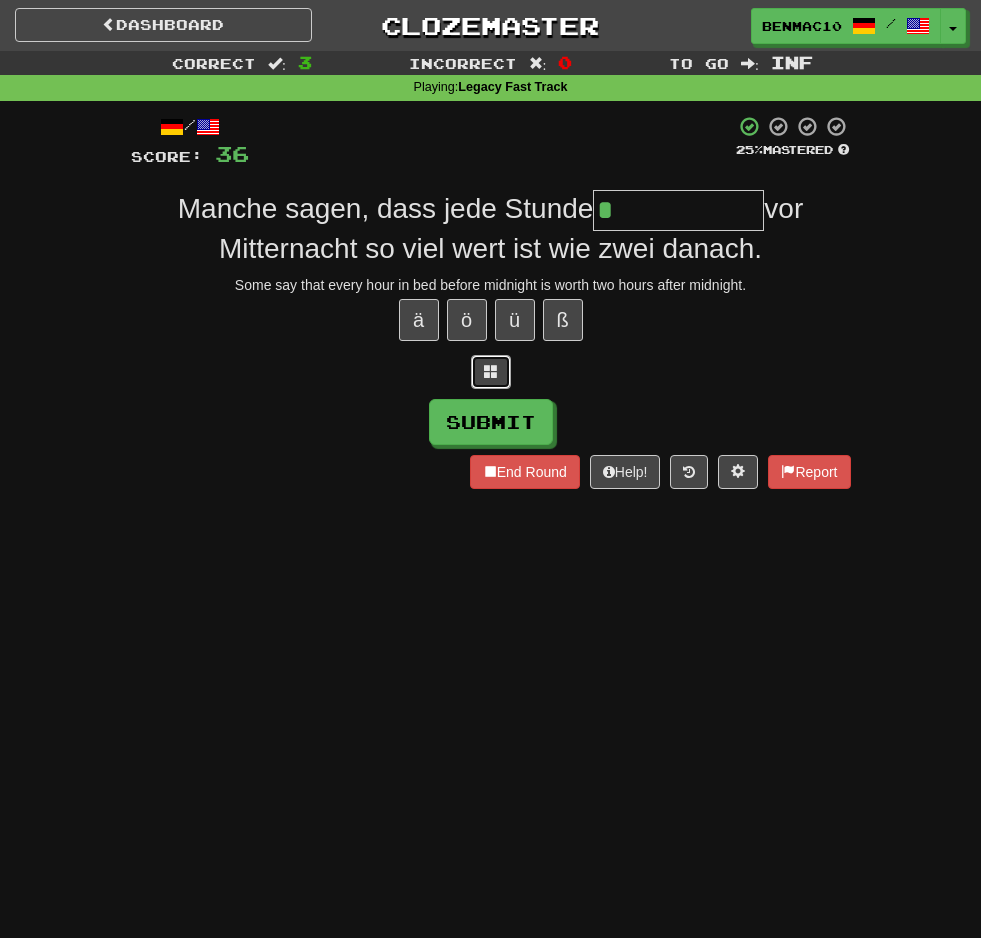 click at bounding box center (491, 371) 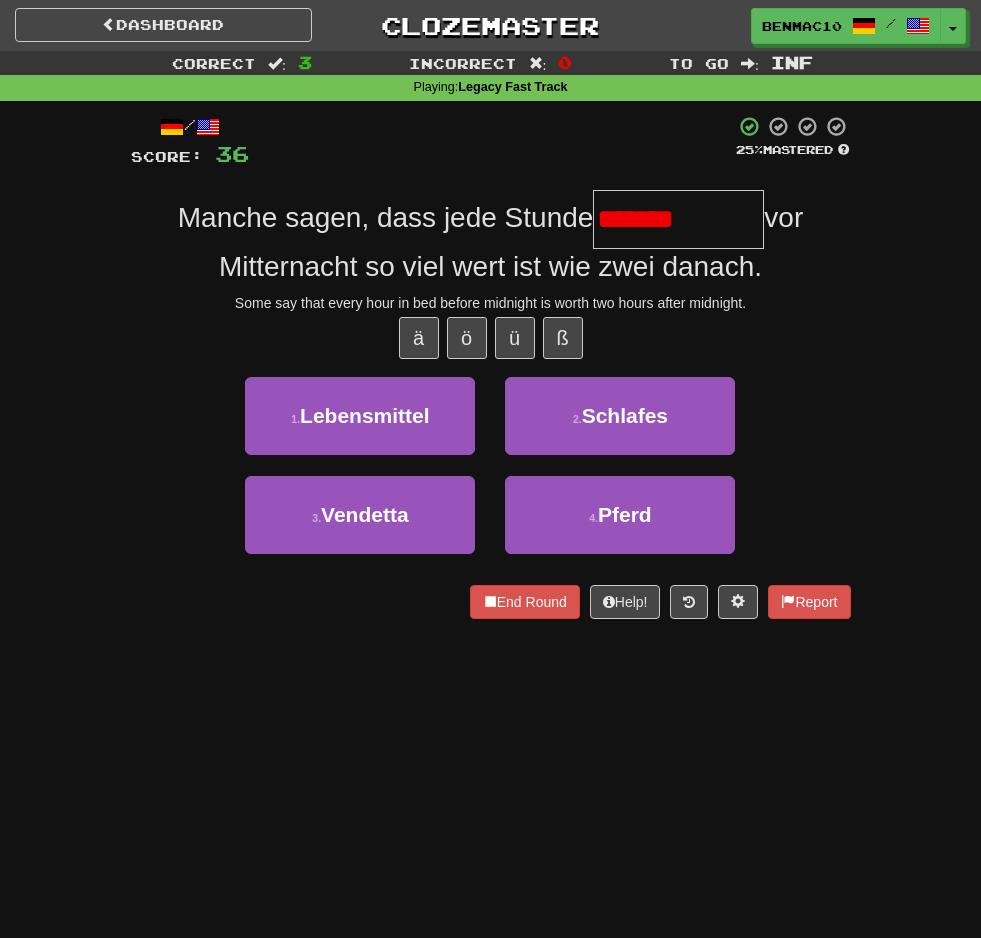 scroll, scrollTop: 0, scrollLeft: 0, axis: both 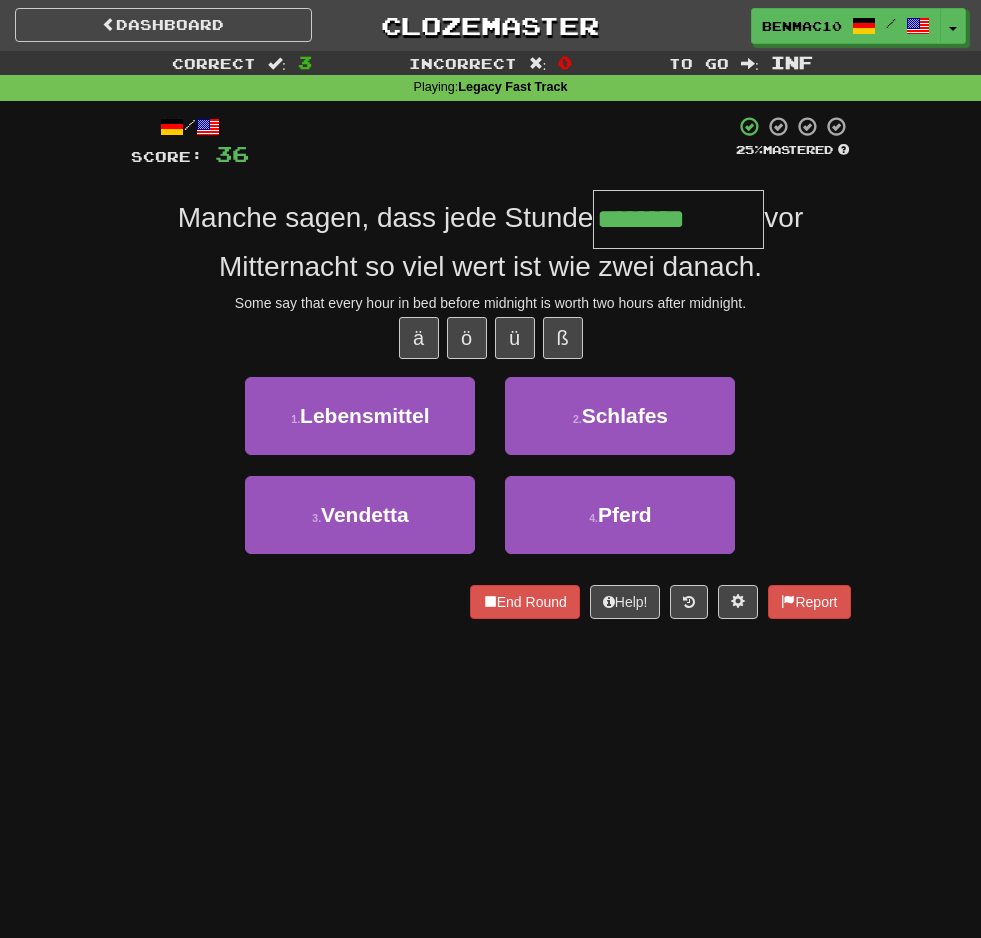 type on "********" 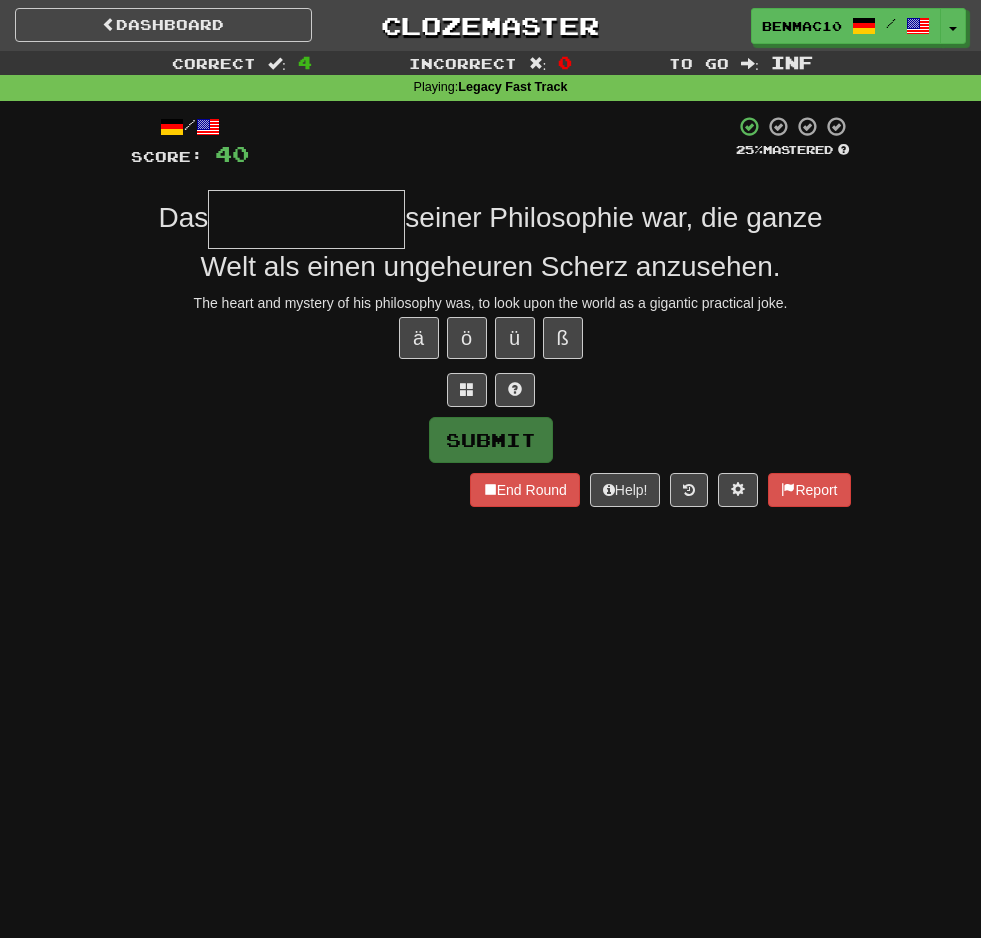 type on "*" 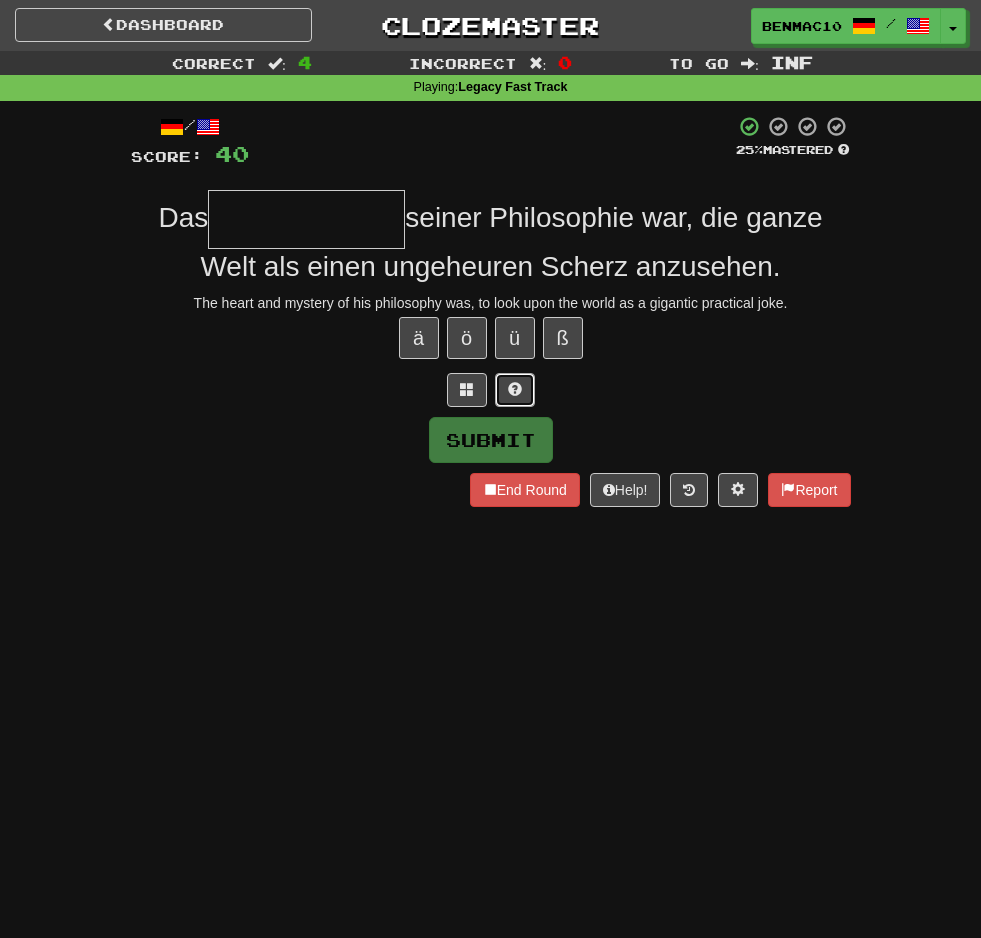 click at bounding box center (515, 390) 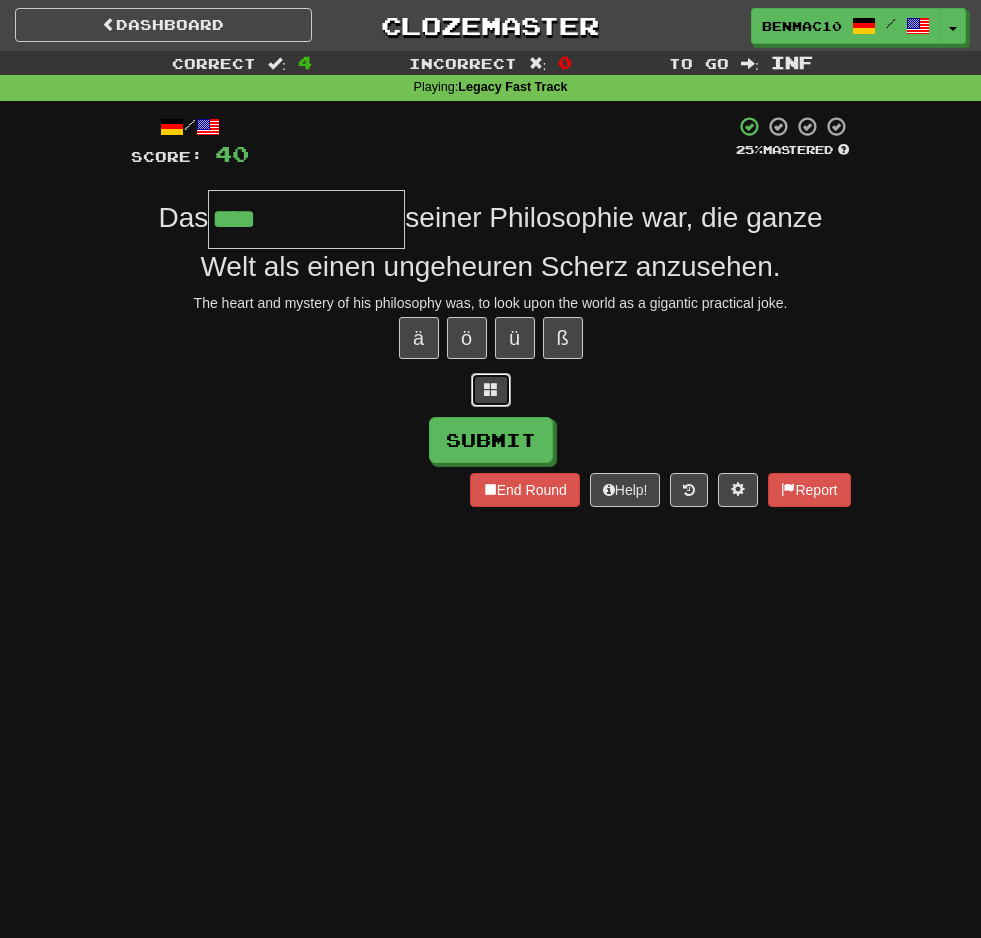 click at bounding box center (491, 389) 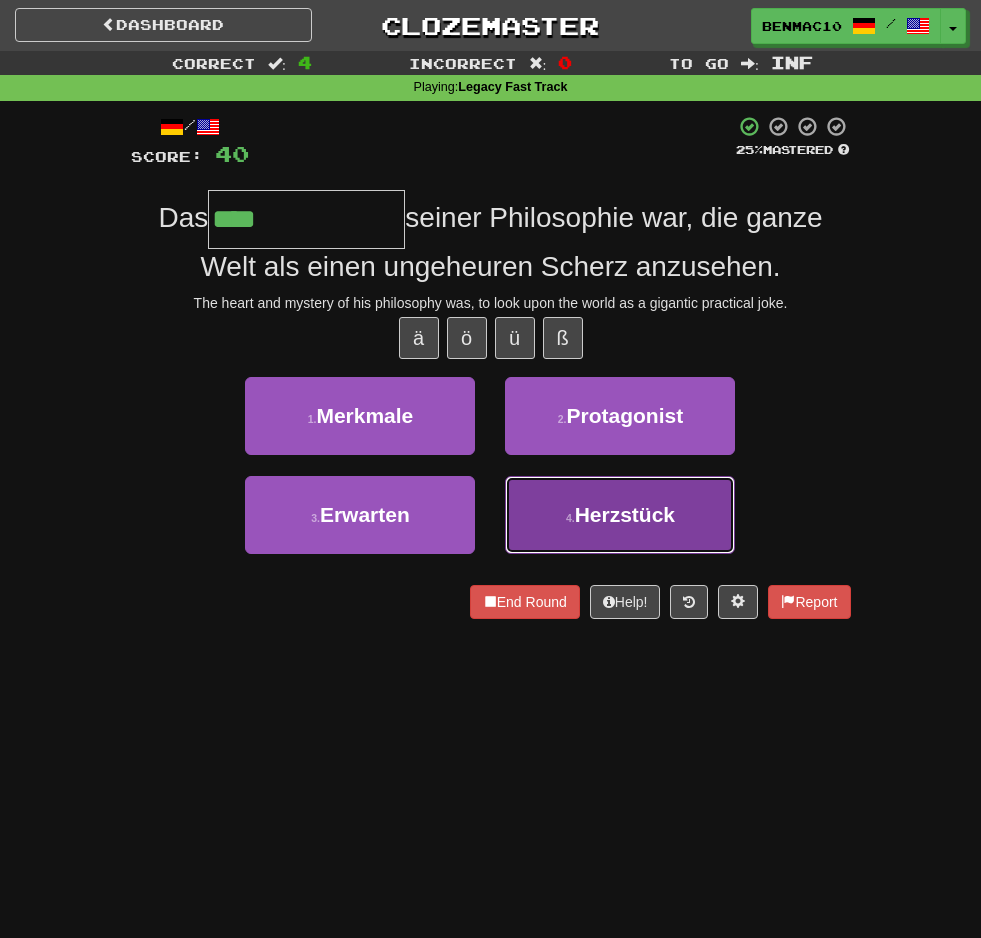 click on "4 .  Herzstück" at bounding box center (620, 515) 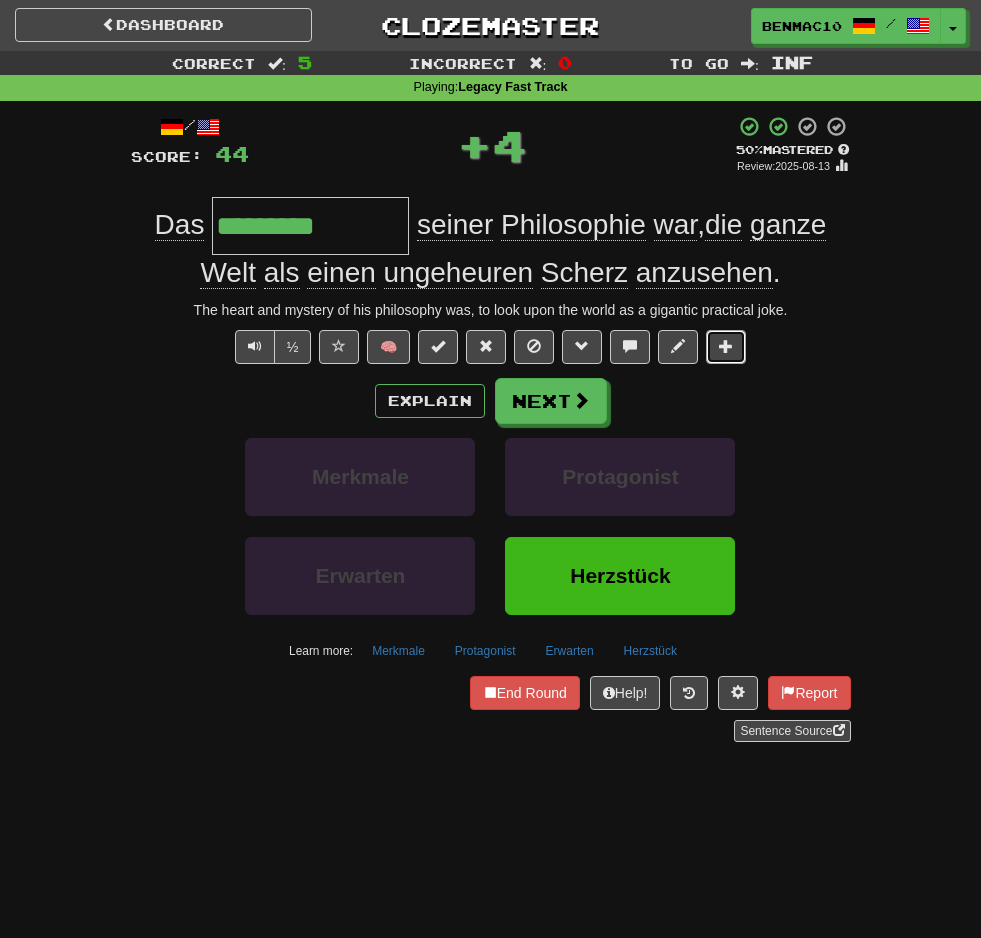 click at bounding box center [726, 346] 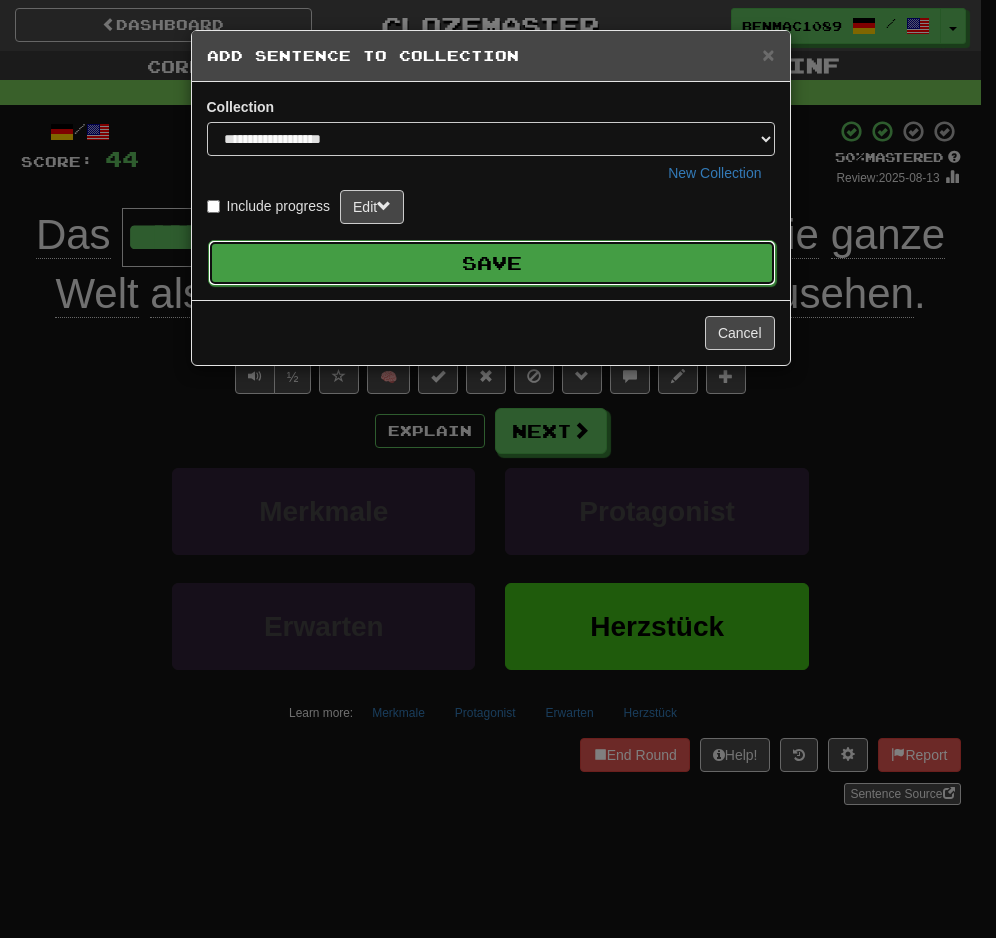click on "Save" at bounding box center (492, 263) 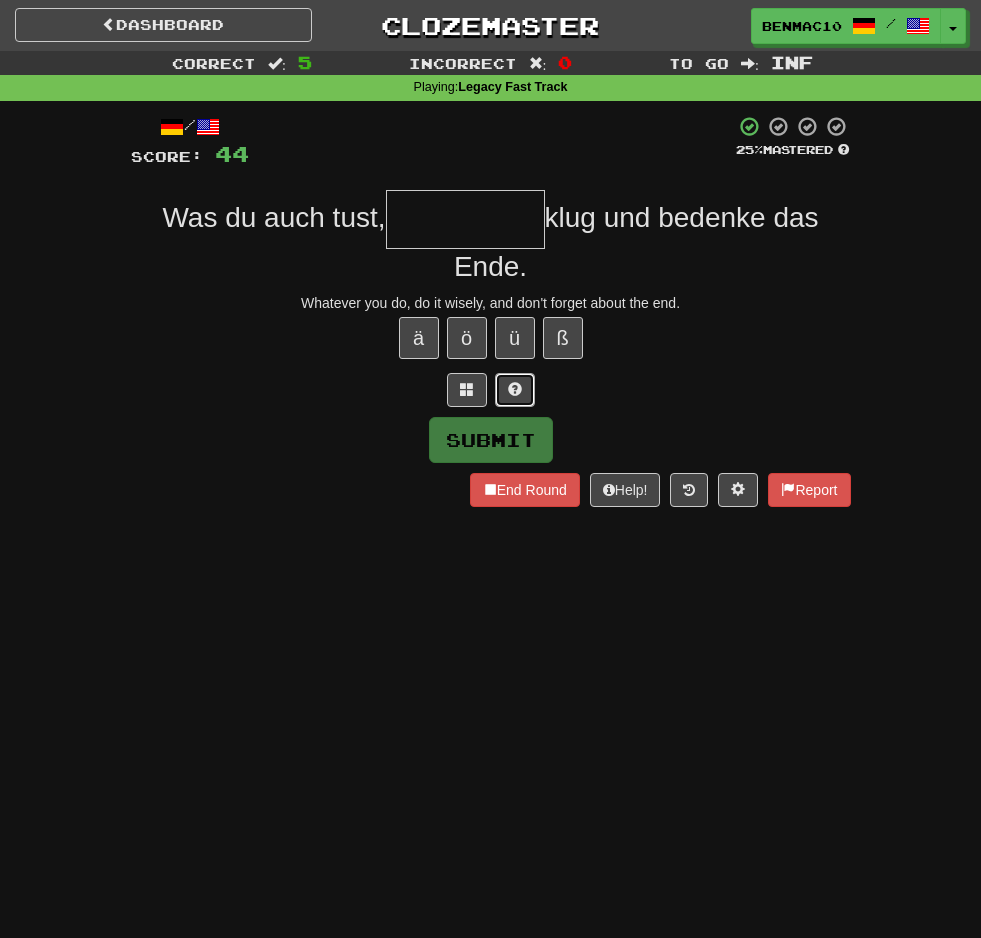 click at bounding box center [515, 389] 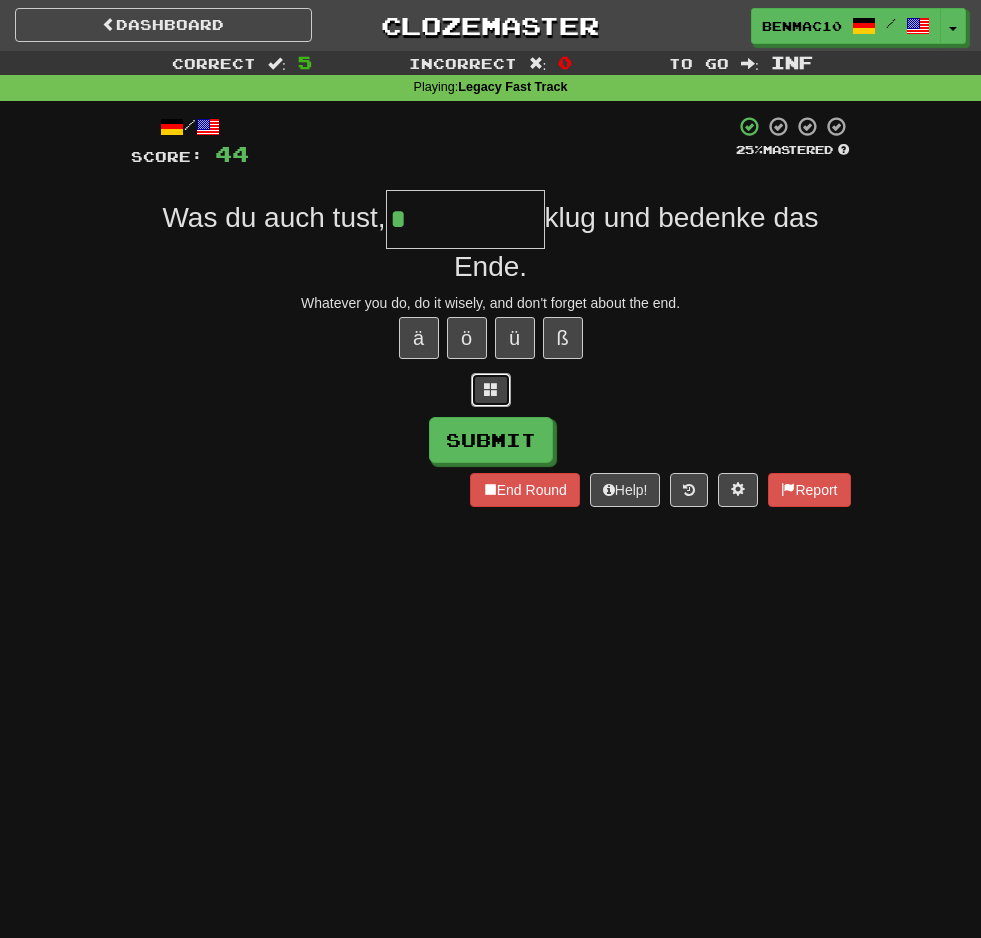 click at bounding box center [491, 389] 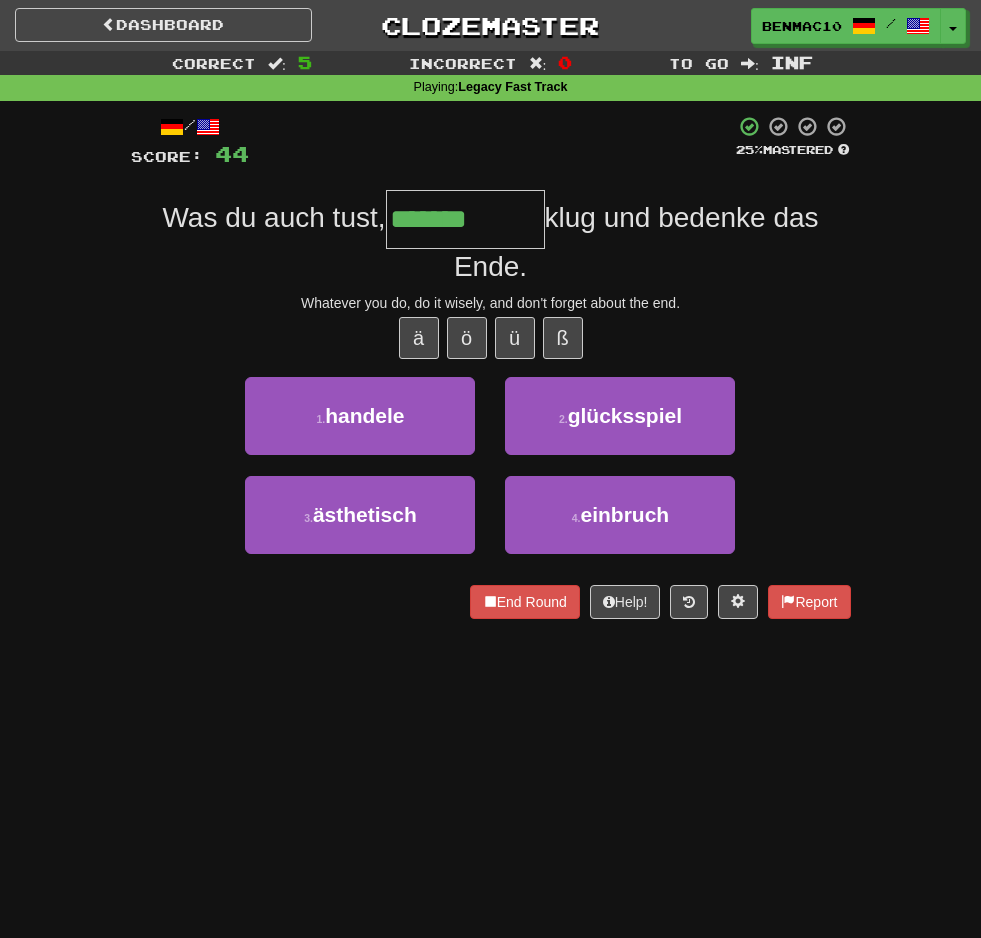 type on "*******" 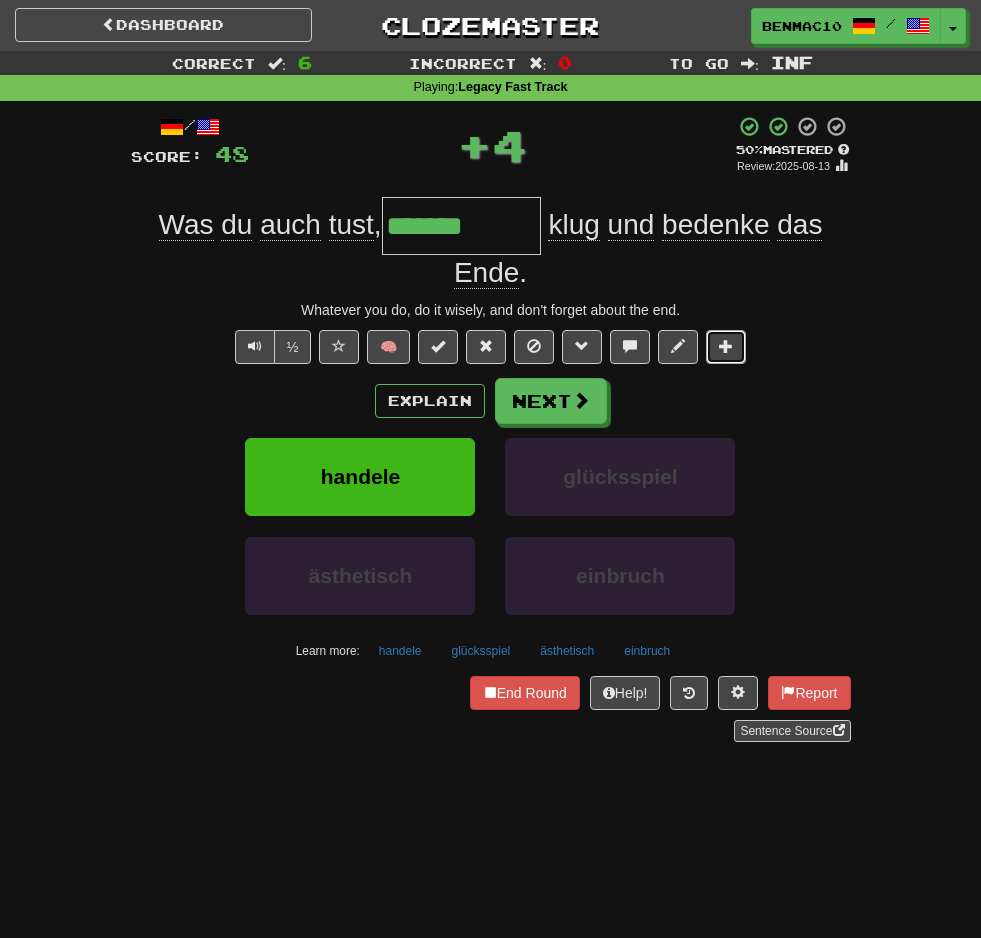 click at bounding box center [726, 346] 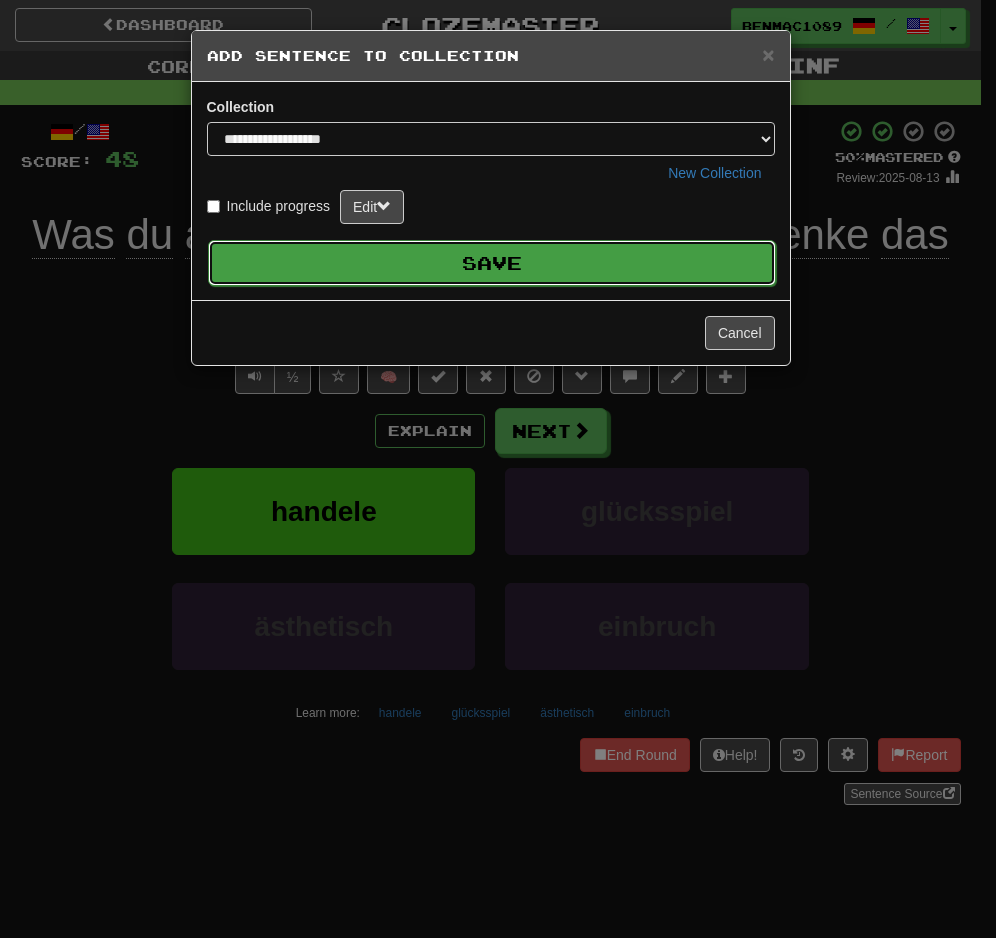 click on "Save" at bounding box center [492, 263] 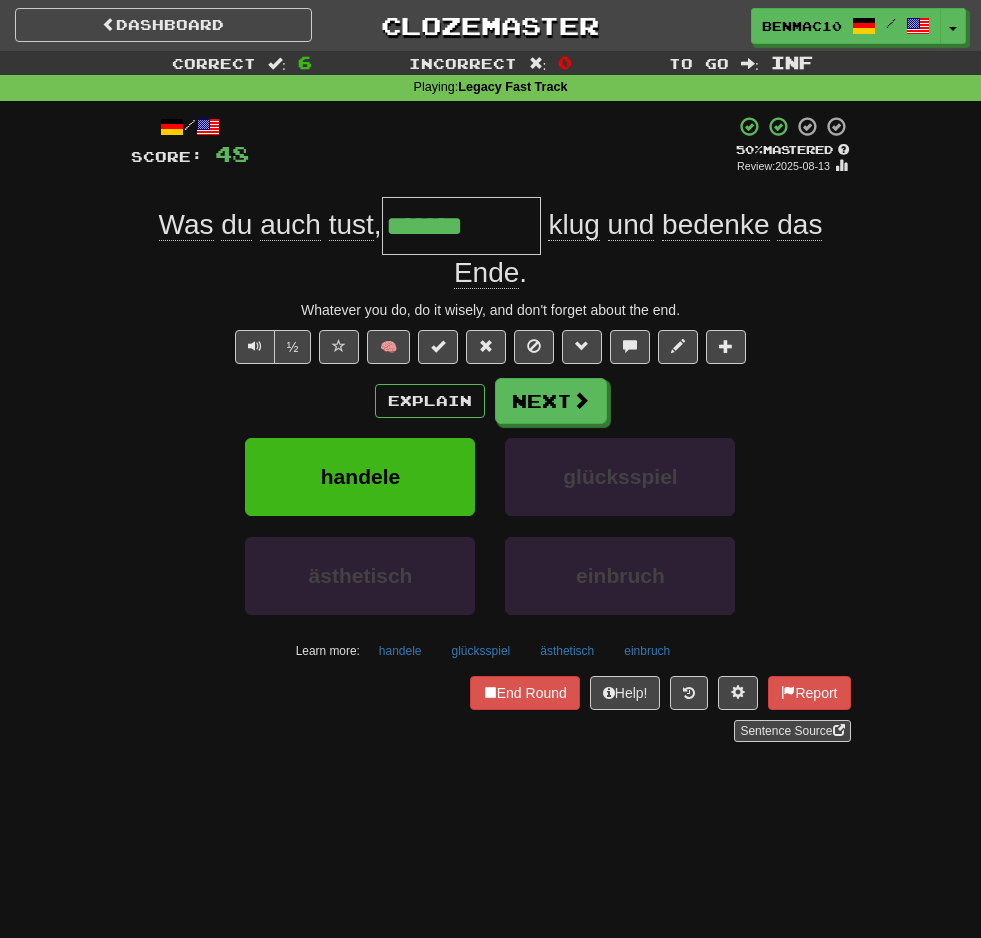 click on "Was   du   auch   tust ,  *******   klug   und   bedenke   das   Ende ." at bounding box center [491, 244] 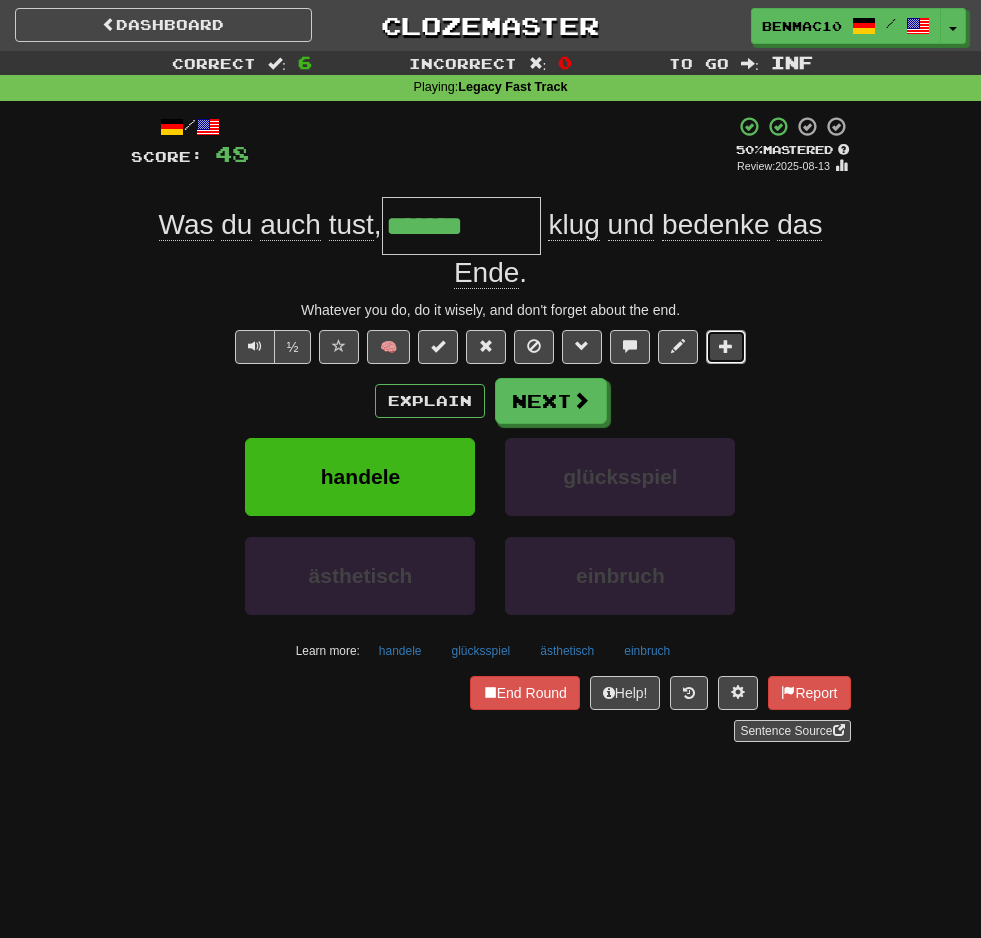 click at bounding box center (726, 346) 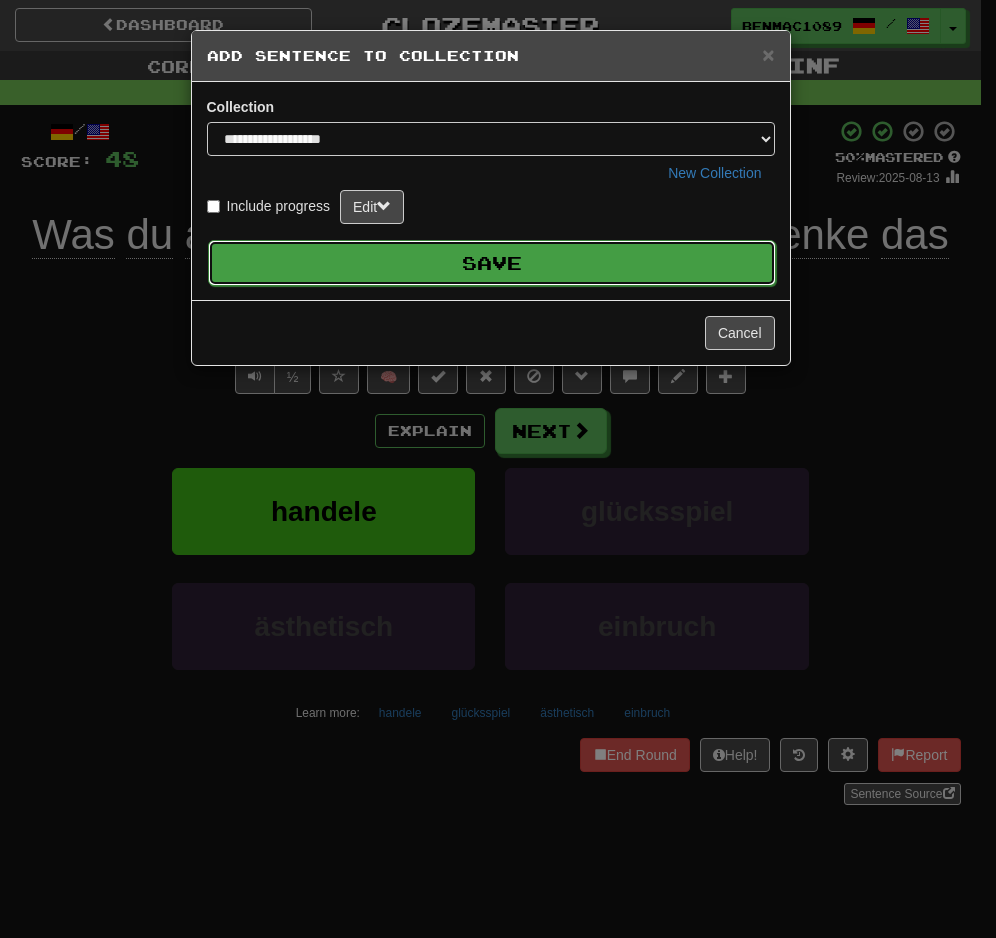 click on "Save" at bounding box center (492, 263) 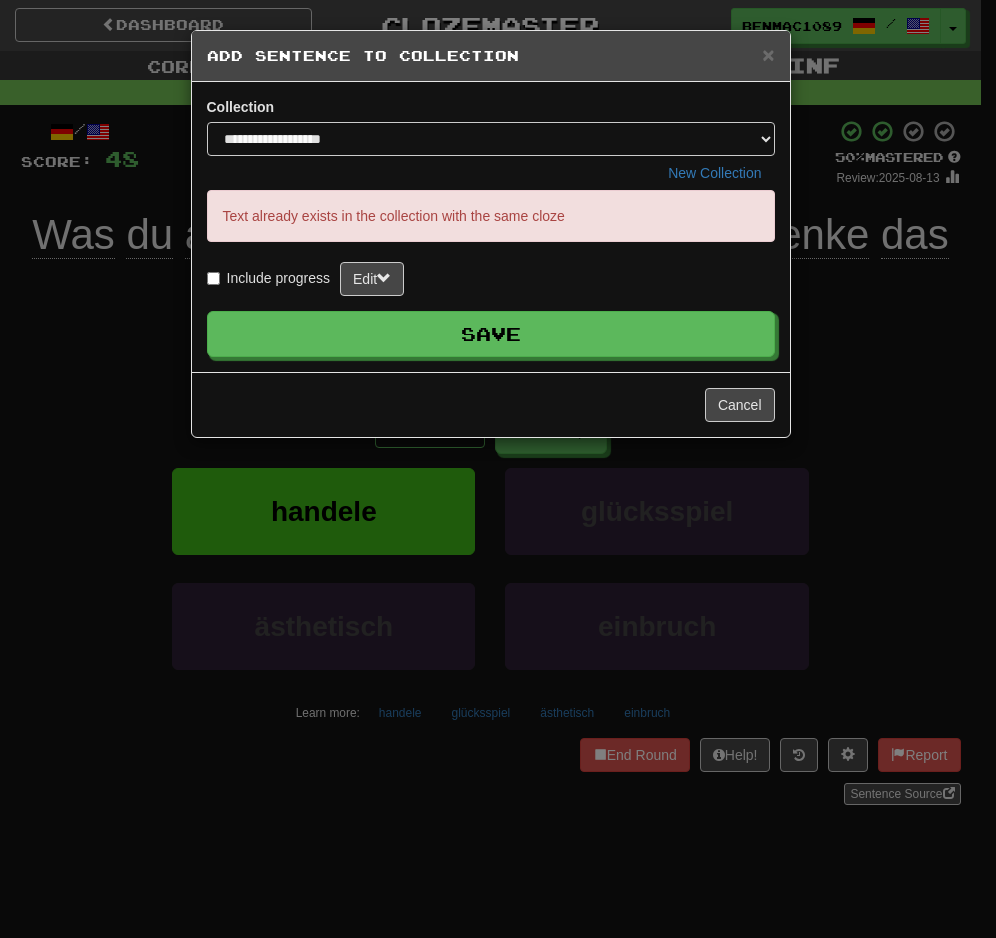 click on "**********" at bounding box center (498, 469) 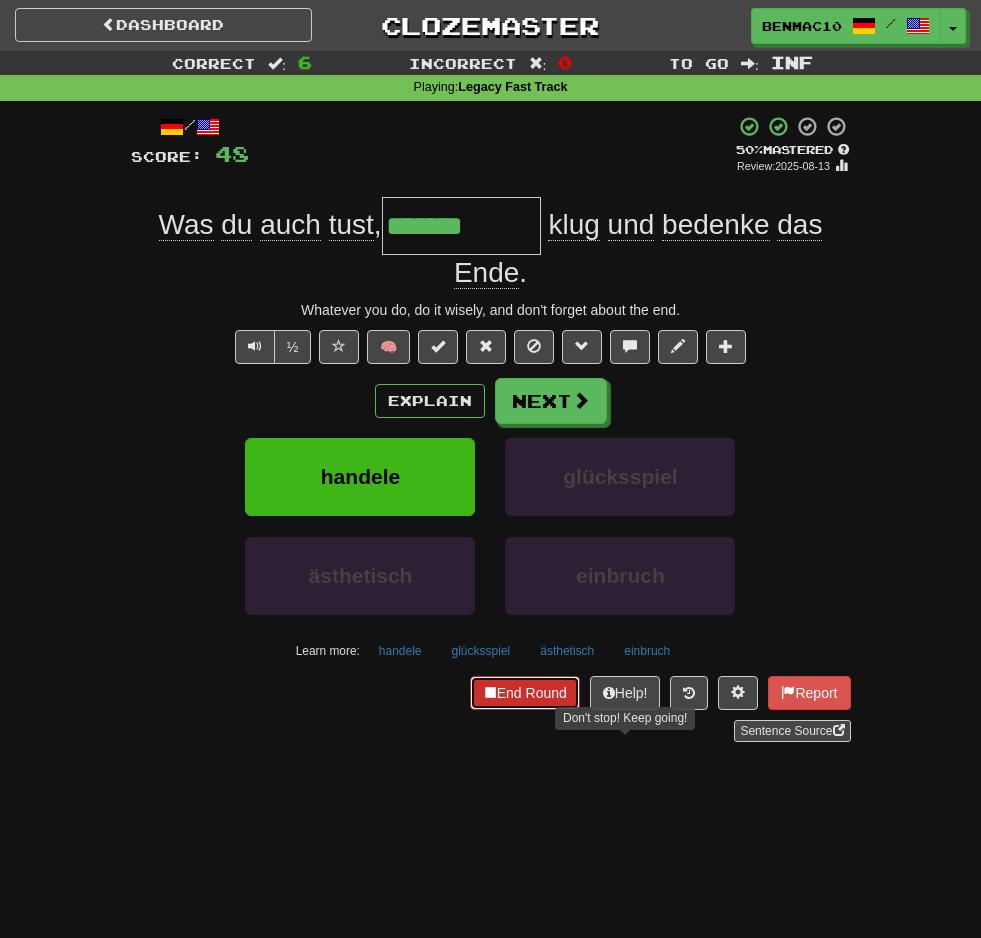 click on "End Round" at bounding box center (525, 693) 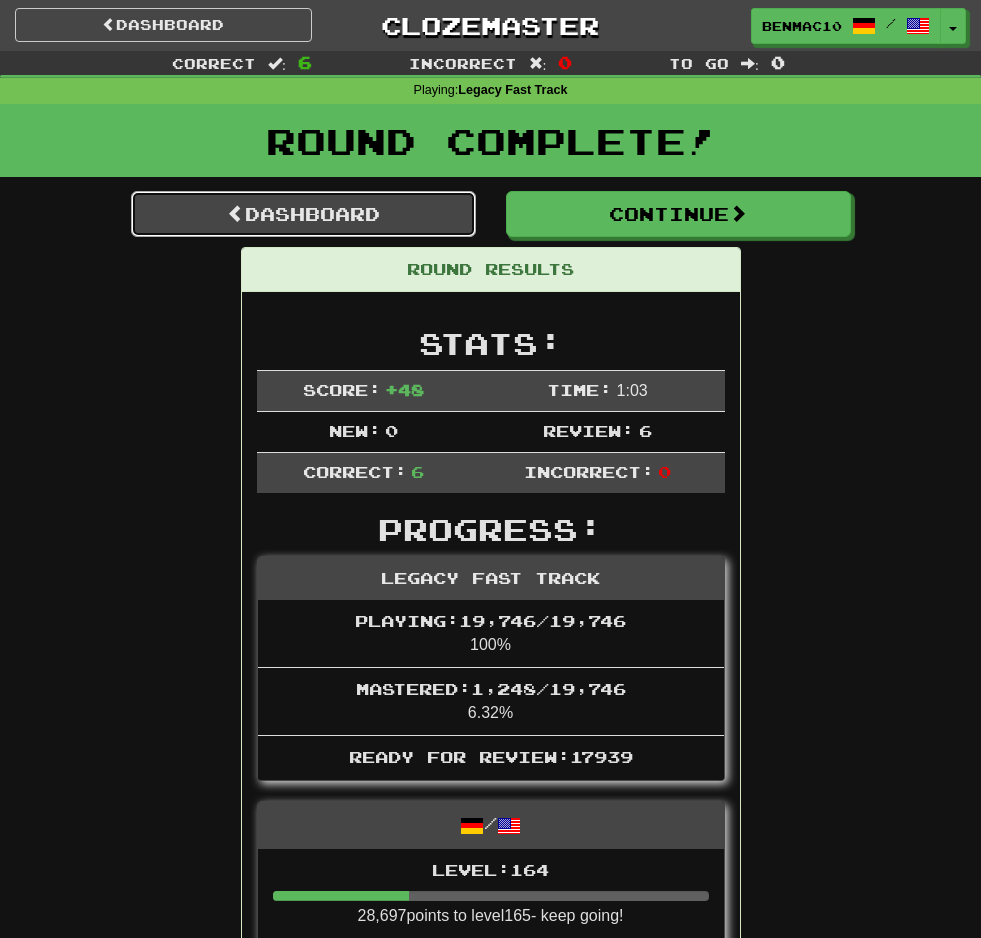 click on "Dashboard" at bounding box center (303, 214) 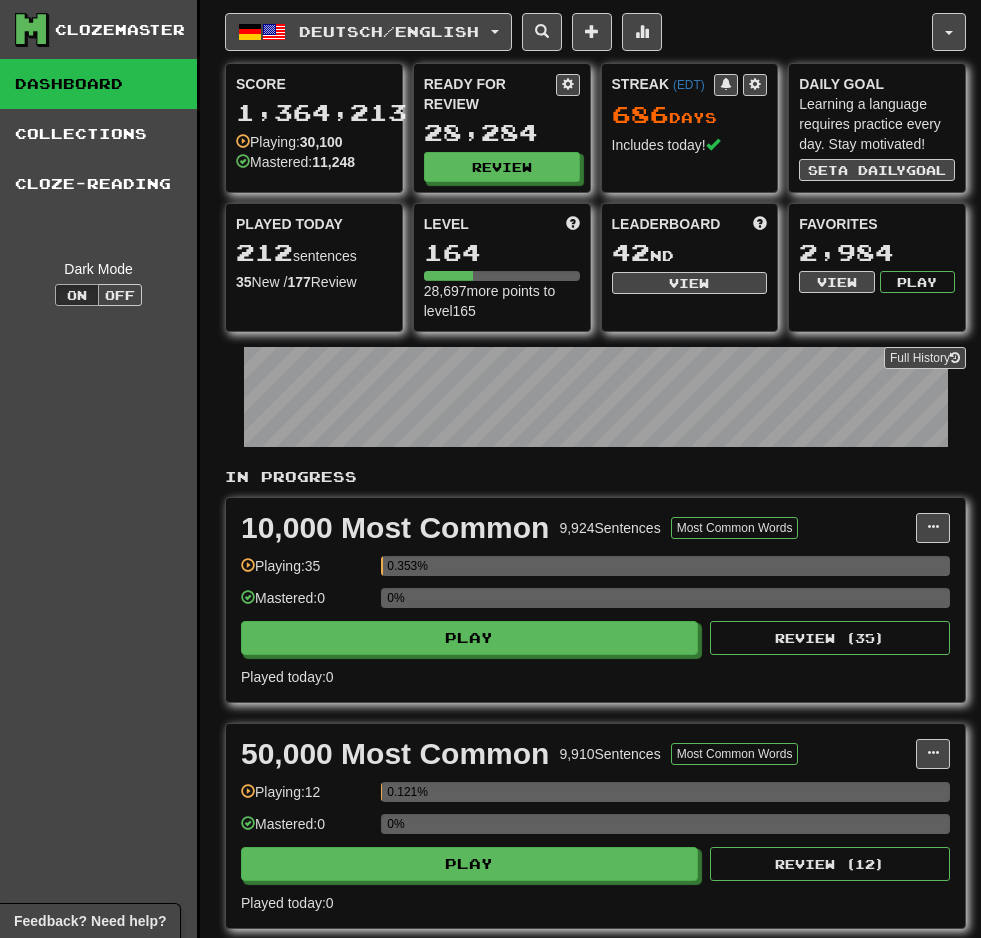 scroll, scrollTop: 0, scrollLeft: 0, axis: both 